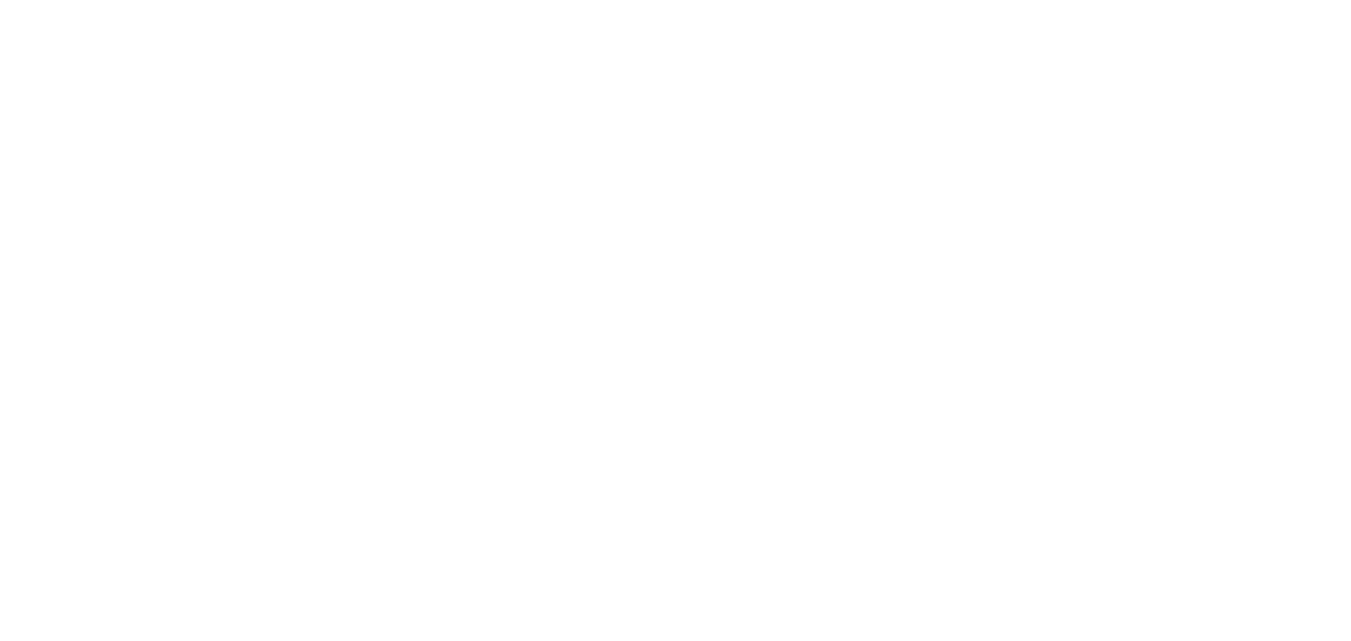 scroll, scrollTop: 0, scrollLeft: 0, axis: both 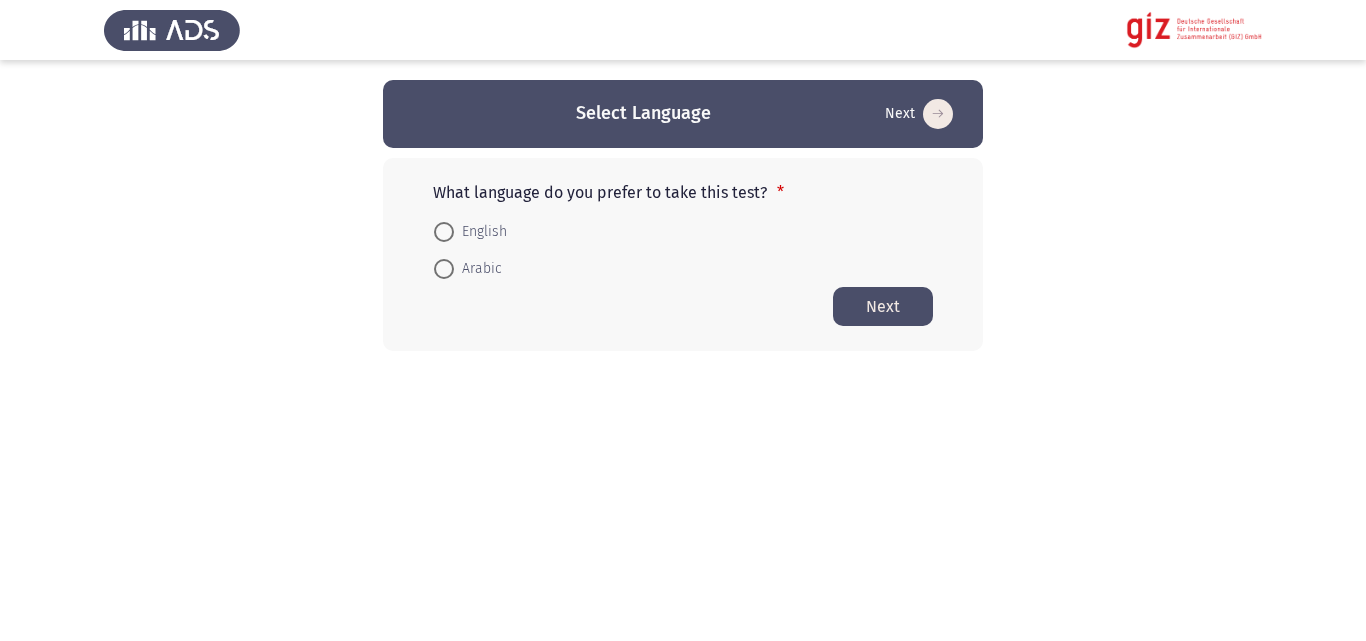 click at bounding box center [444, 269] 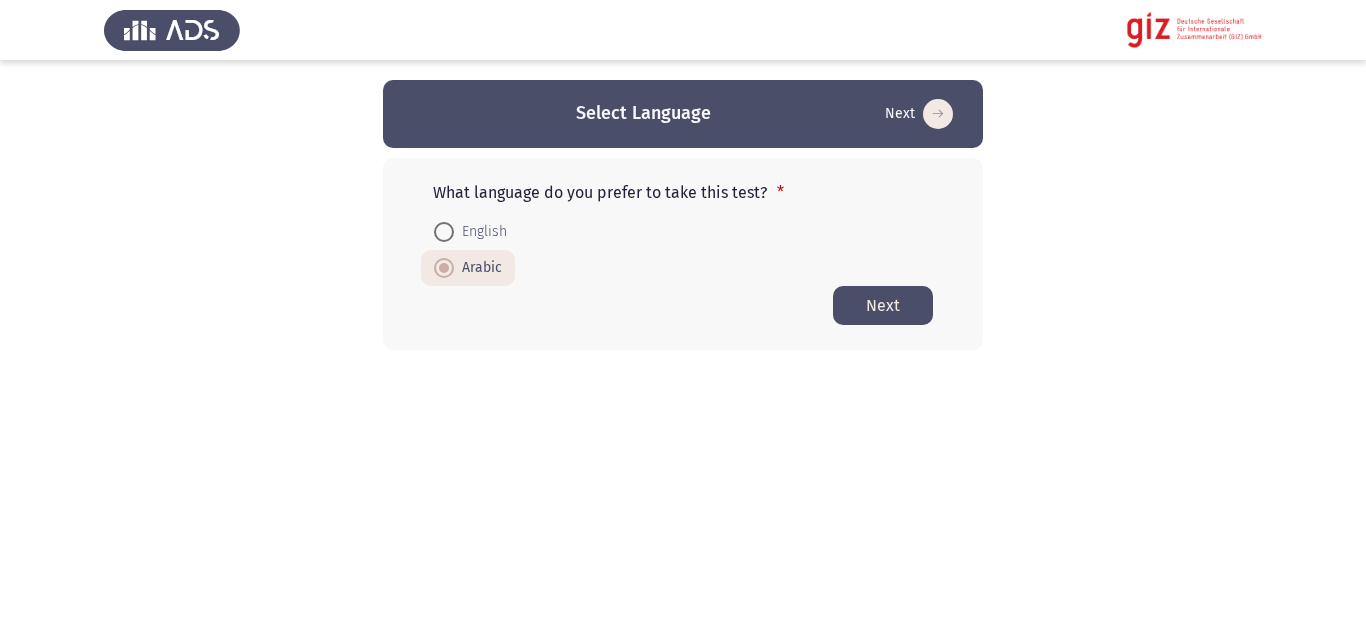click on "Next" 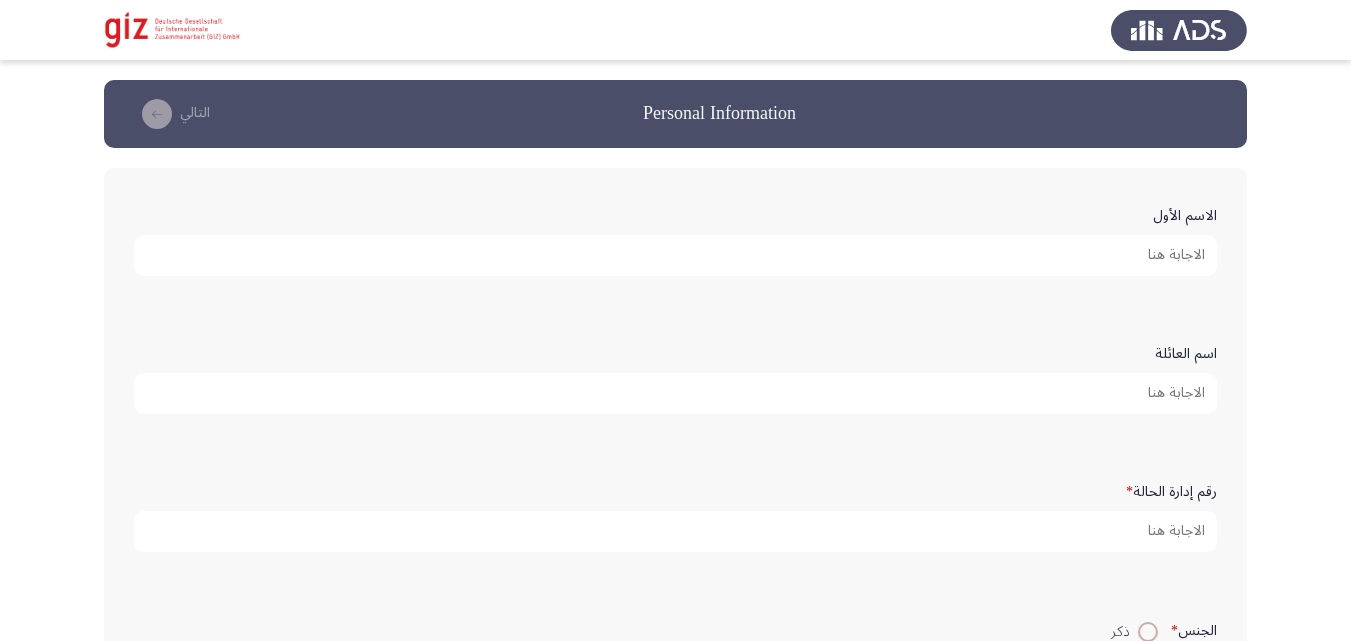 click on "الاسم الأول" at bounding box center (675, 255) 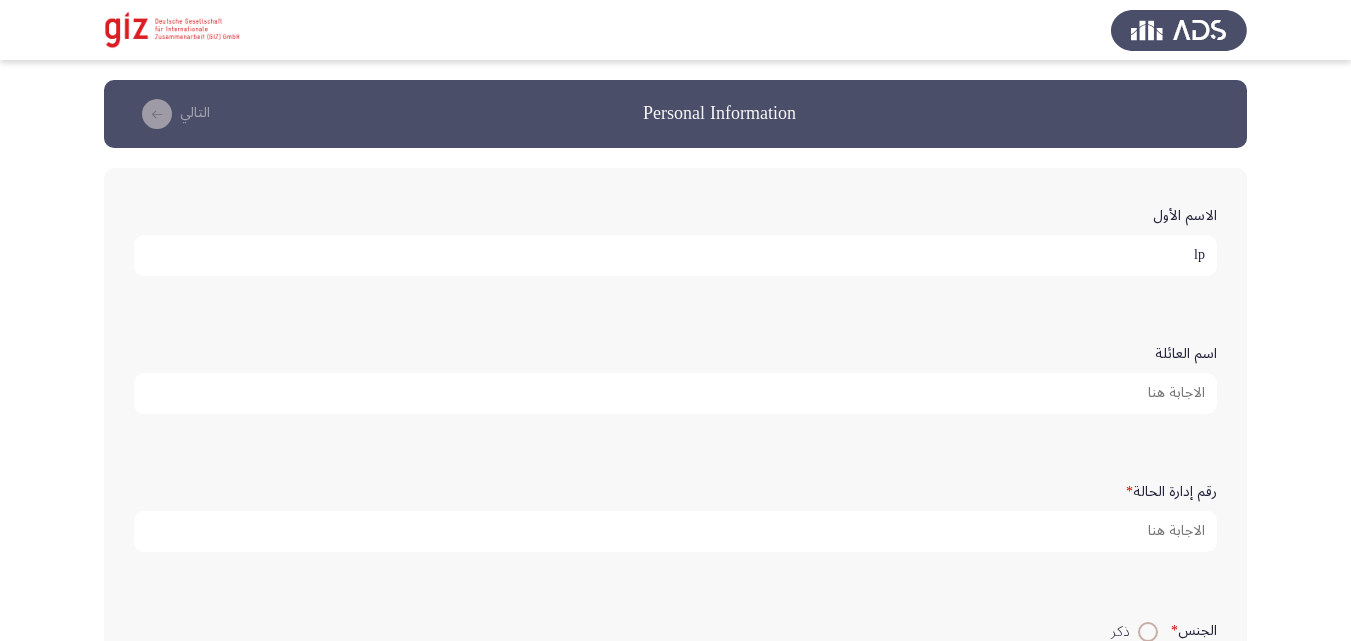 type on "l" 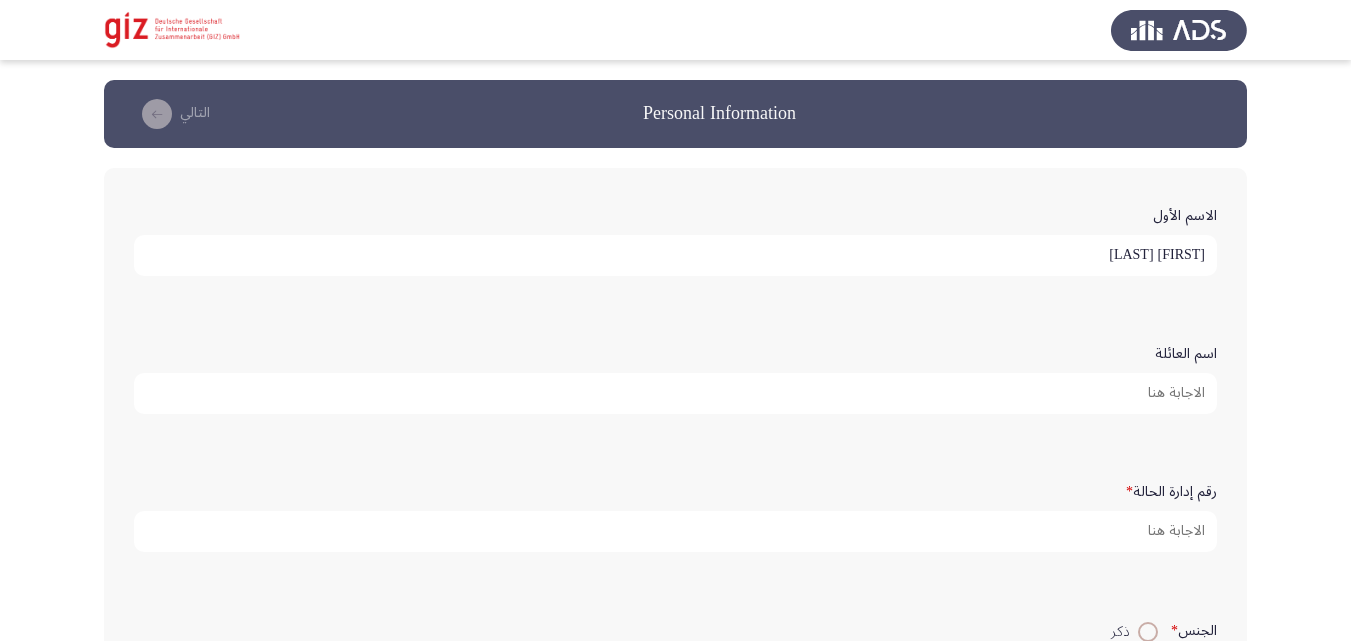 type on "[FIRST] [LAST]" 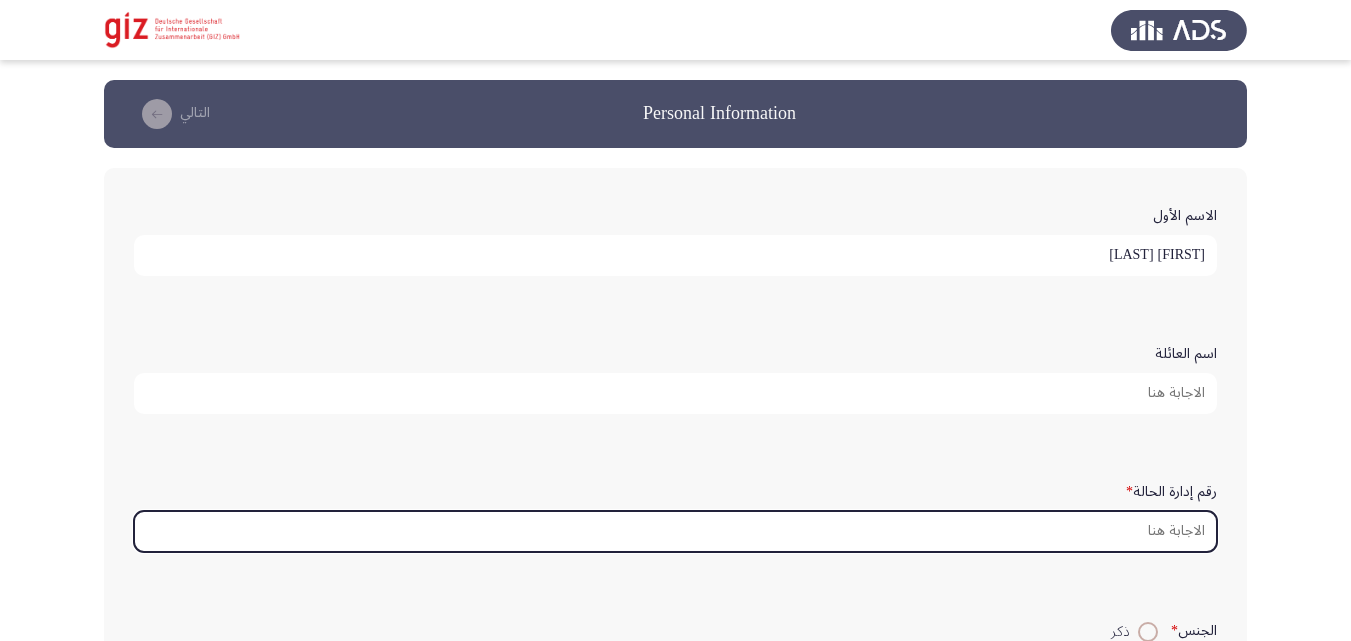 paste on "REAUG00006-SOHAG" 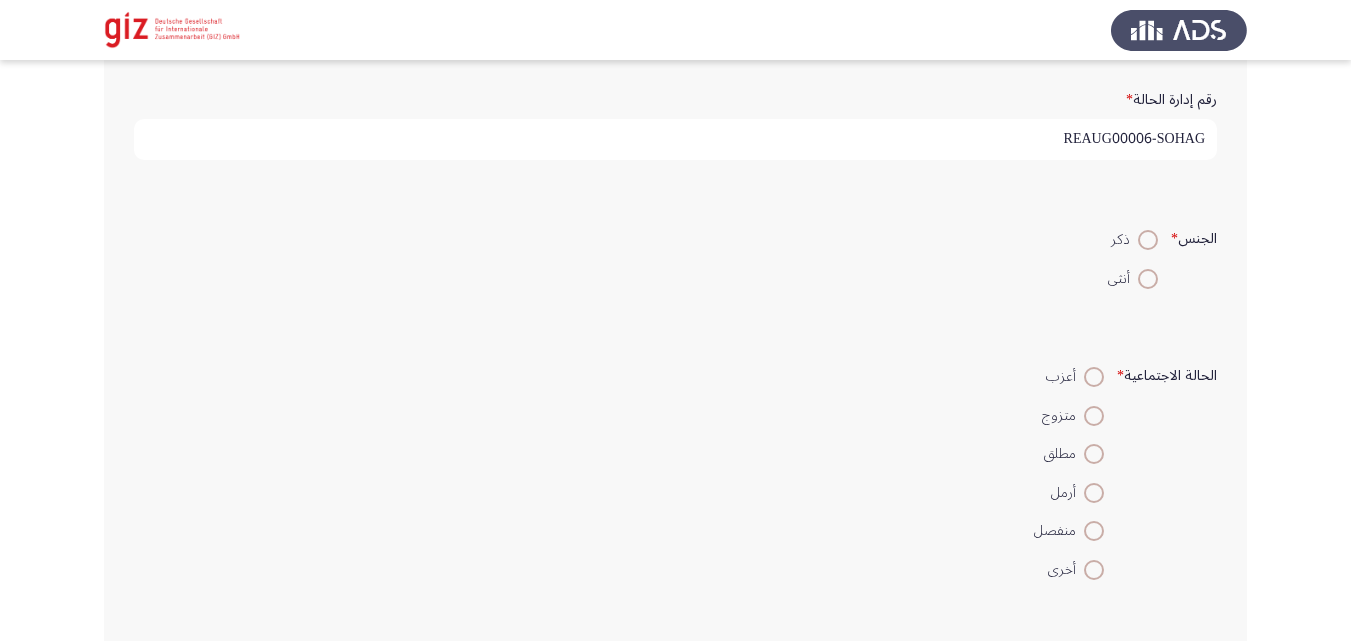 scroll, scrollTop: 393, scrollLeft: 0, axis: vertical 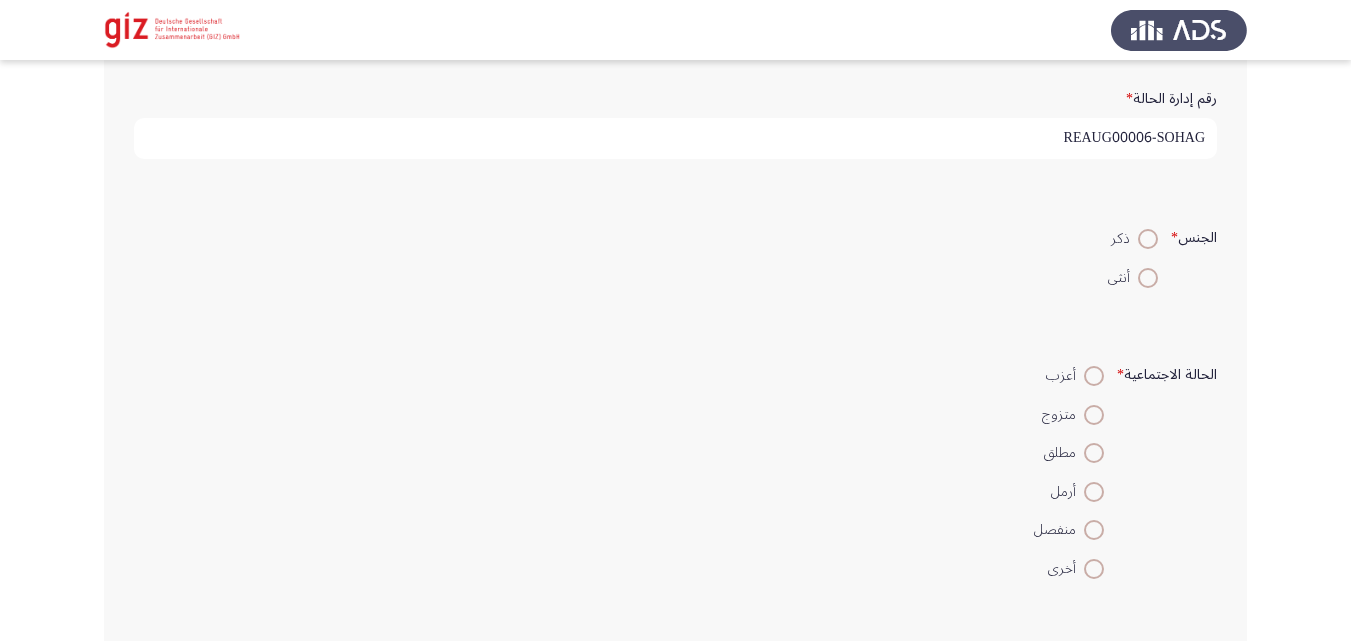 type on "REAUG00006-SOHAG" 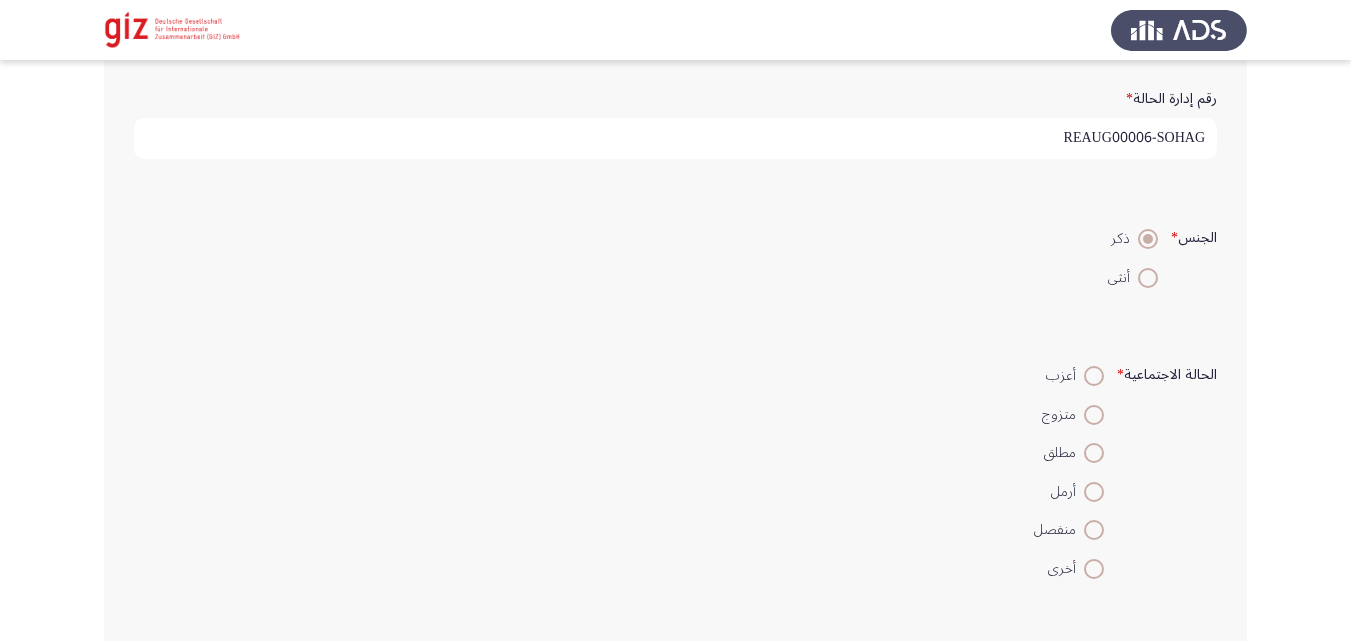 click on "متزوج" at bounding box center [1069, 413] 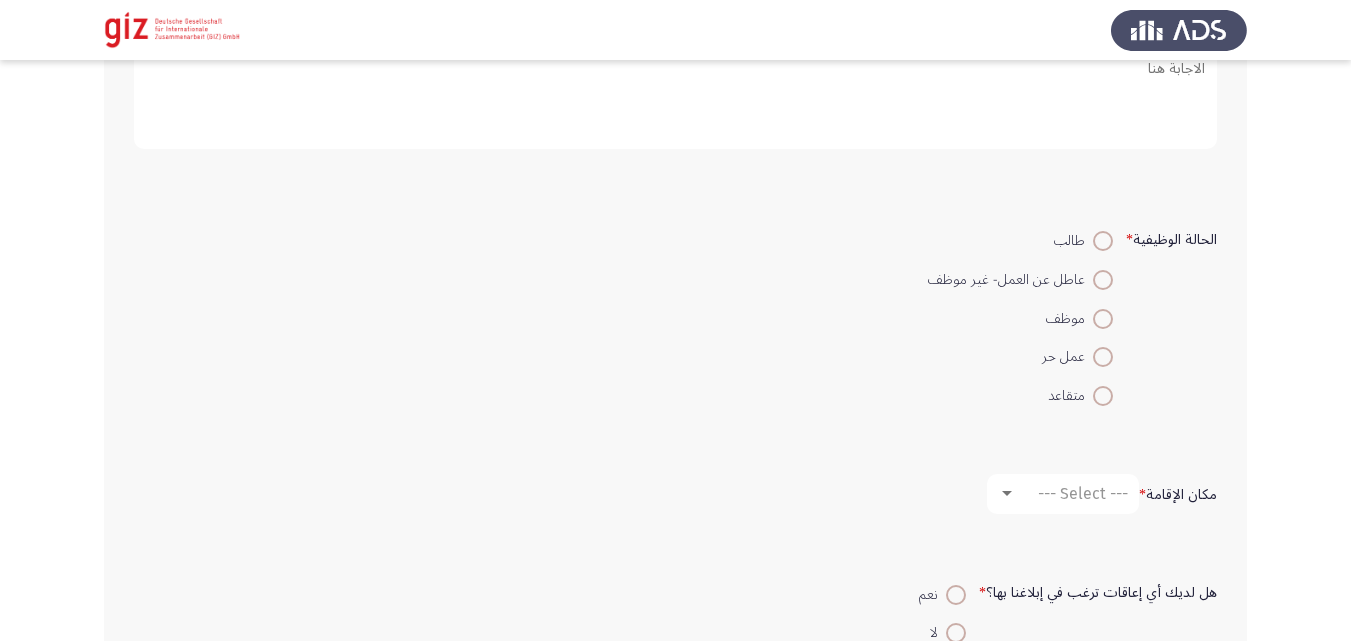 scroll, scrollTop: 1089, scrollLeft: 0, axis: vertical 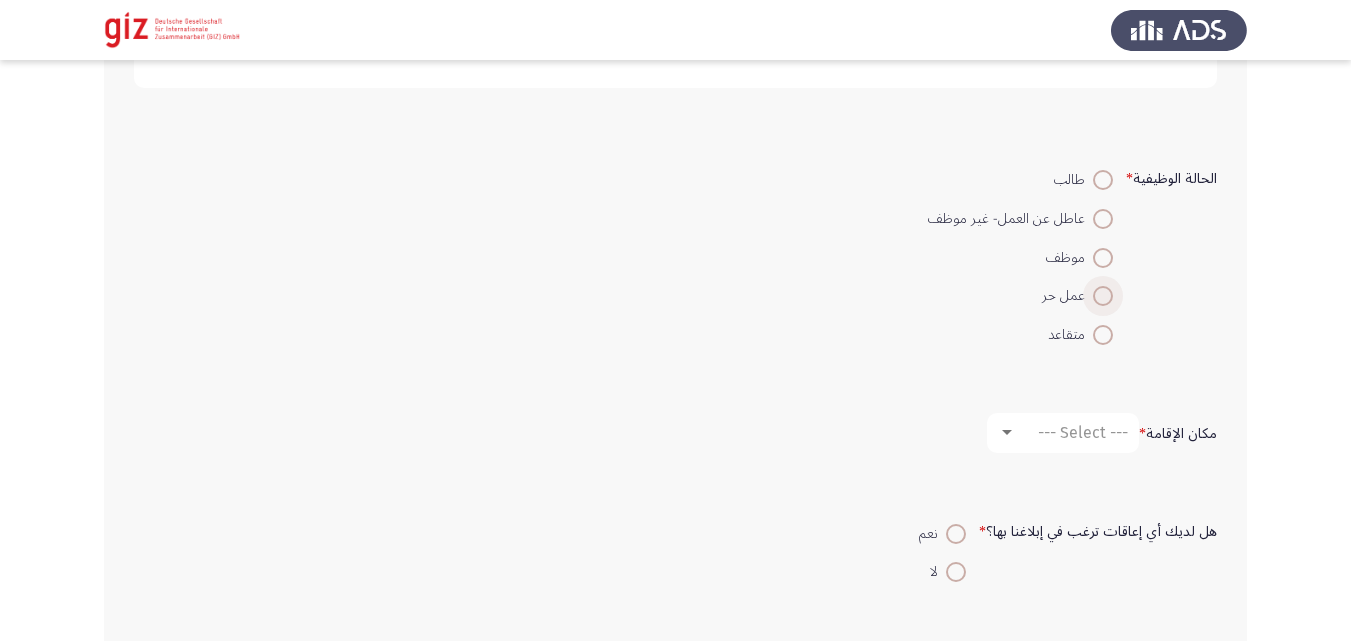 click at bounding box center (1103, 296) 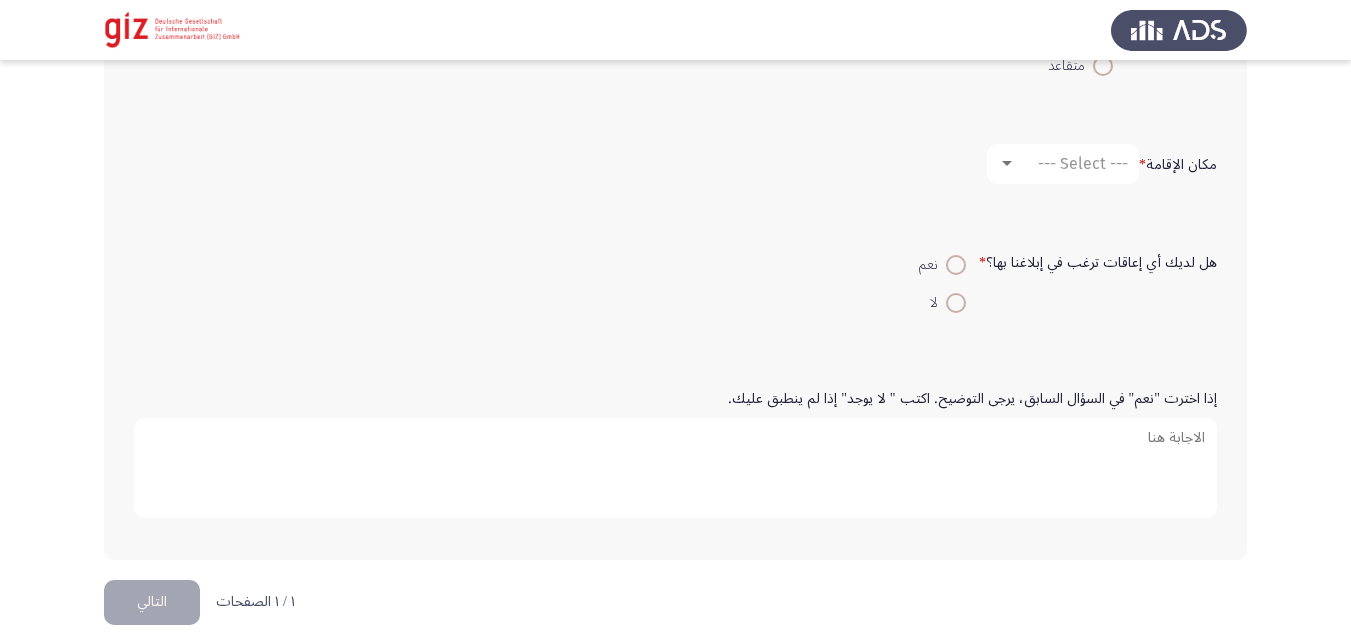 scroll, scrollTop: 1377, scrollLeft: 0, axis: vertical 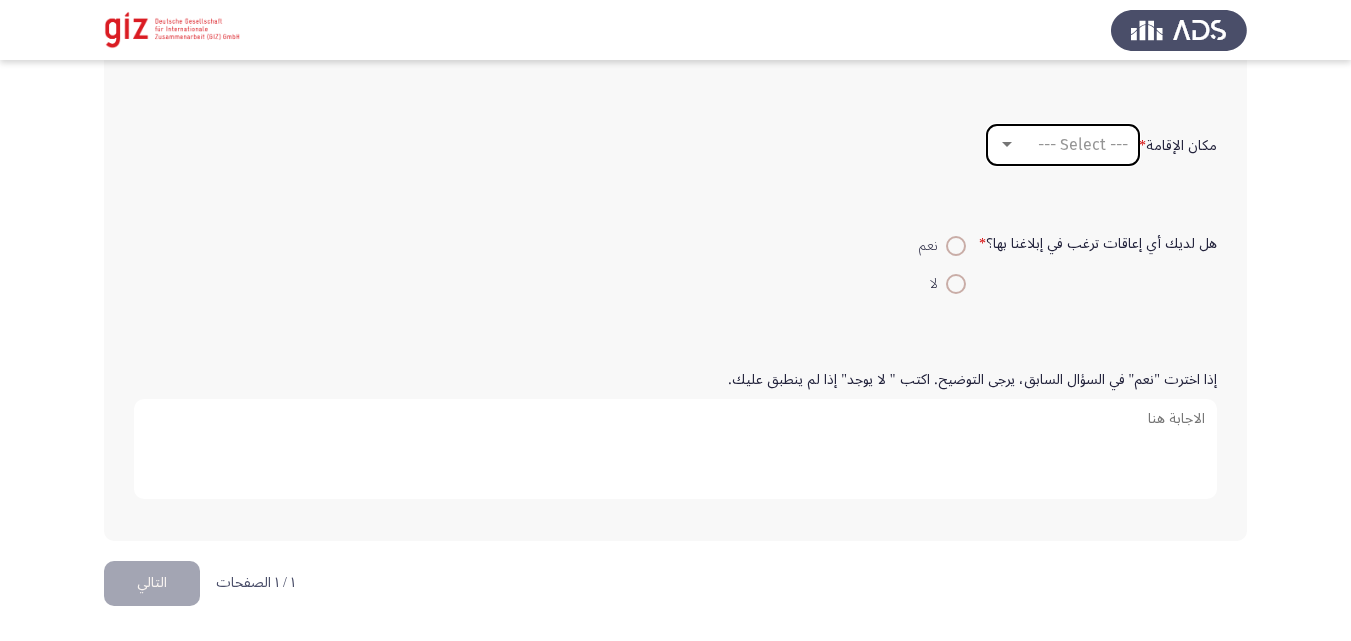 click on "--- Select ---" at bounding box center [1083, 144] 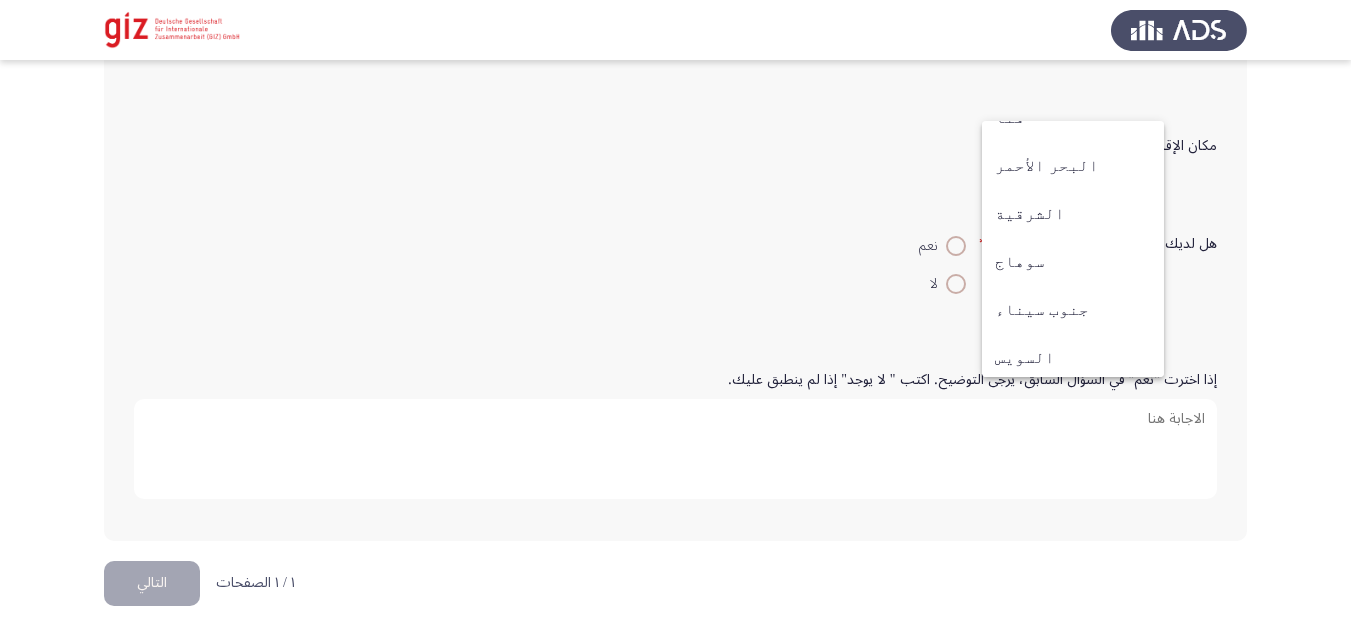 scroll, scrollTop: 1040, scrollLeft: 0, axis: vertical 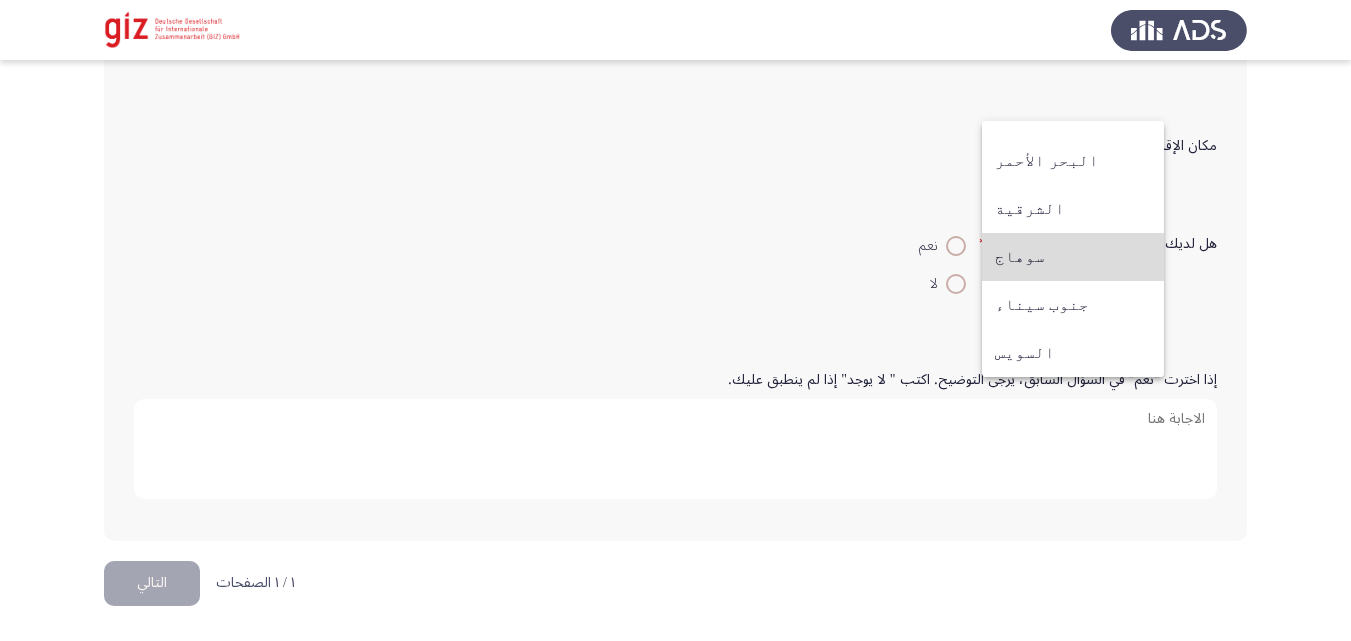 click on "سوهاج" at bounding box center [1073, 257] 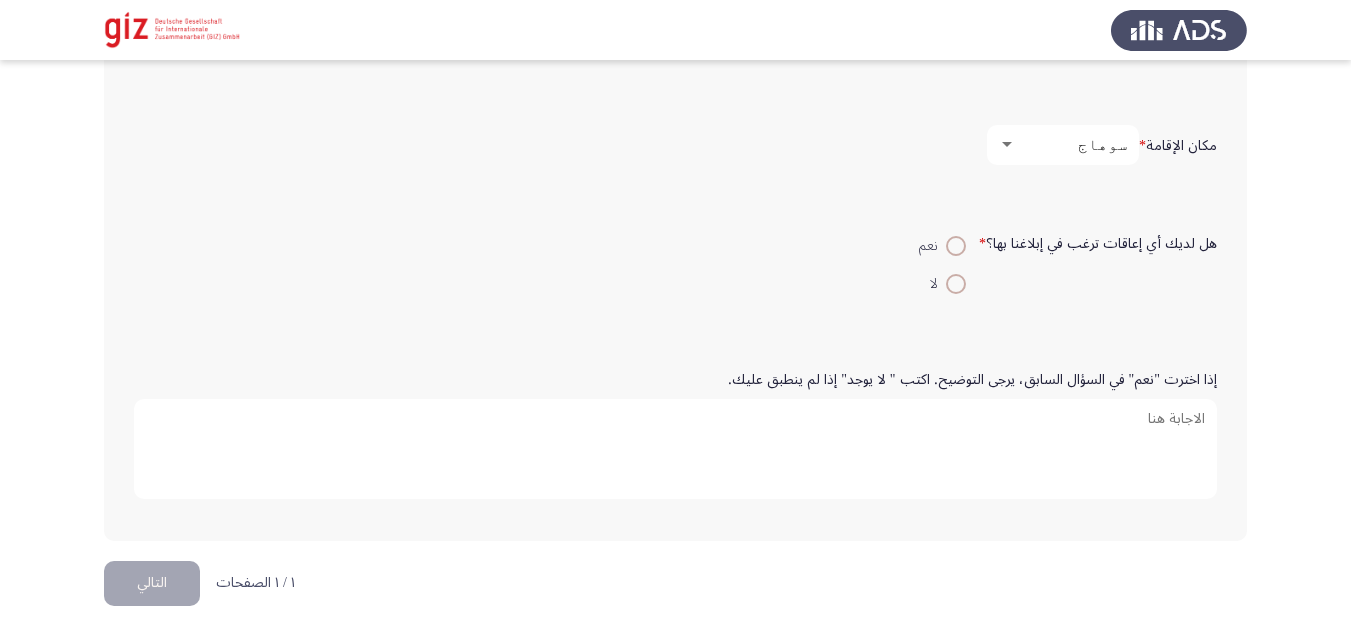 click at bounding box center (956, 284) 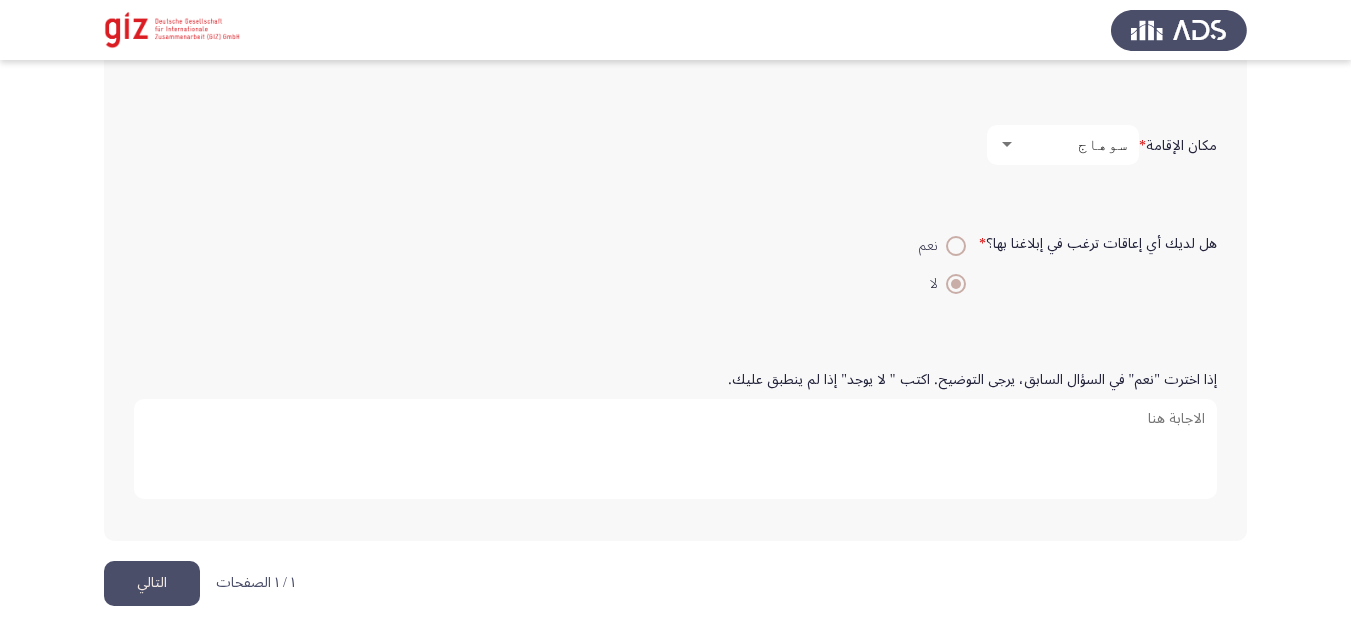 click on "التالي" 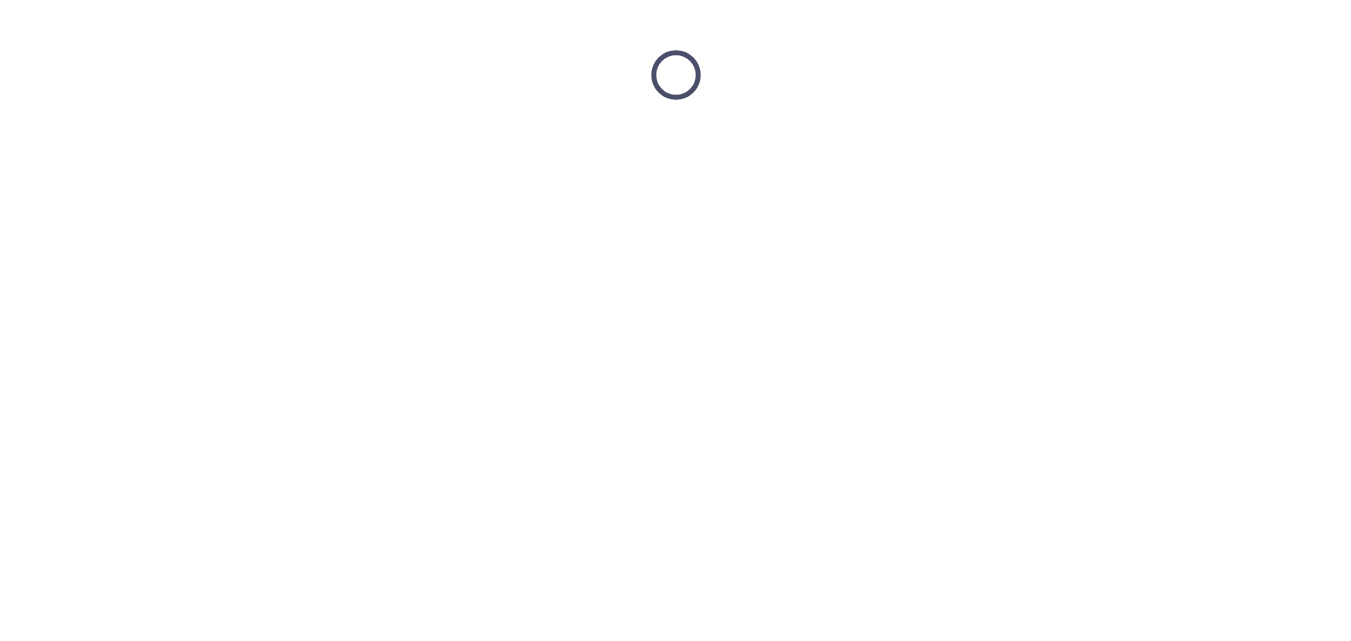 scroll, scrollTop: 0, scrollLeft: 0, axis: both 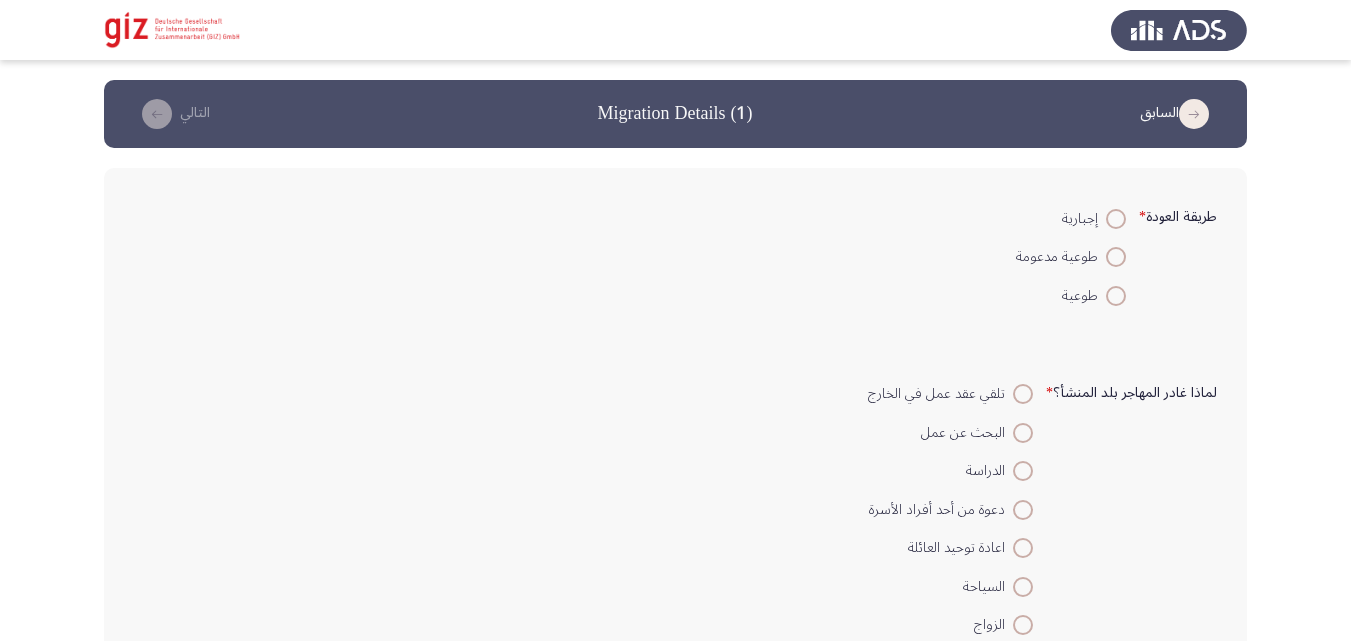 click at bounding box center (1116, 296) 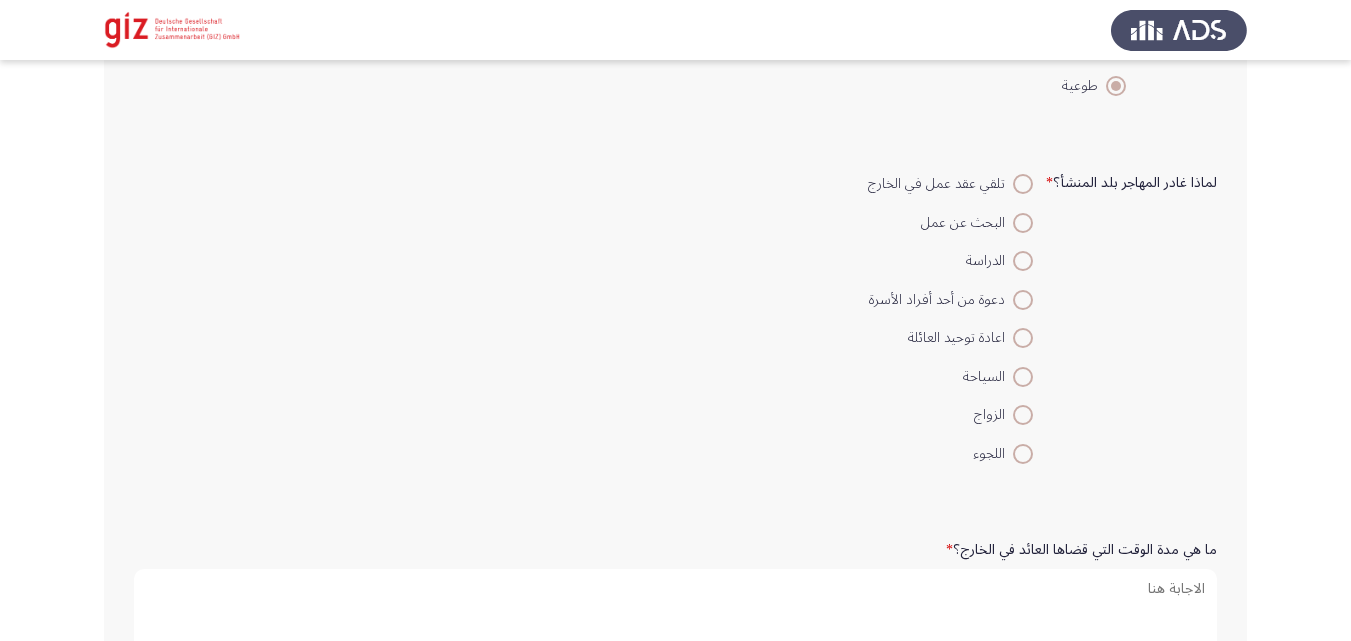scroll, scrollTop: 211, scrollLeft: 0, axis: vertical 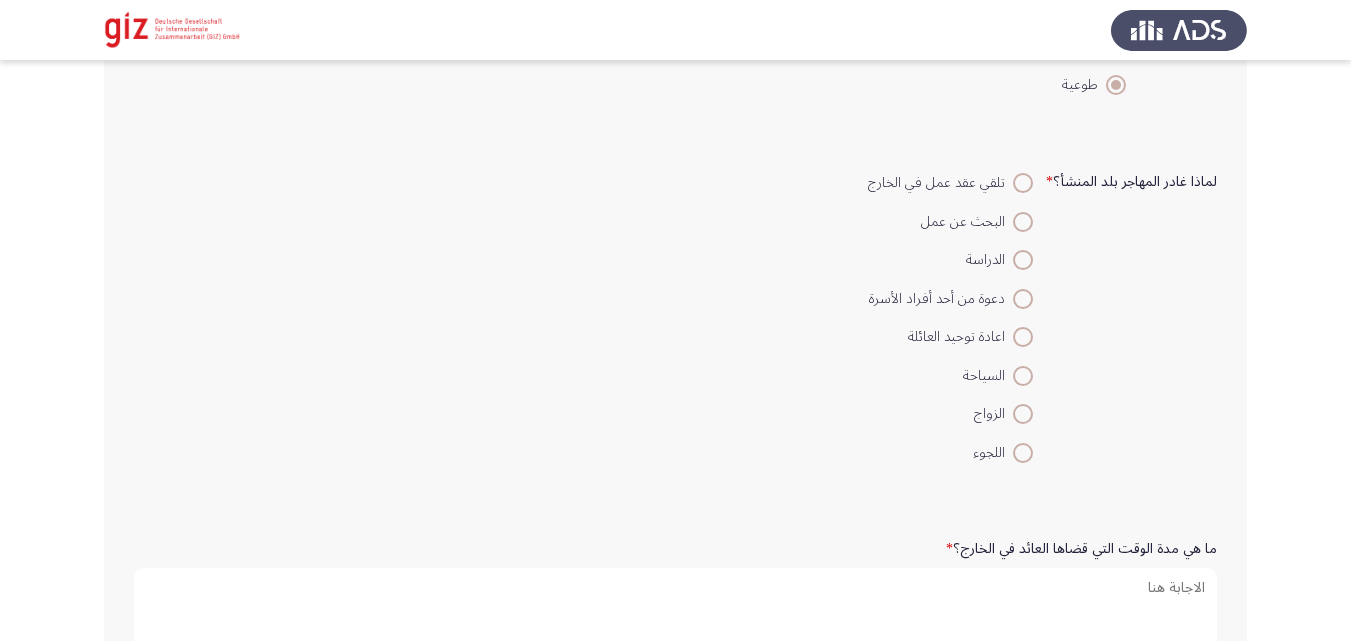 click on "البحث عن عمل" at bounding box center [967, 222] 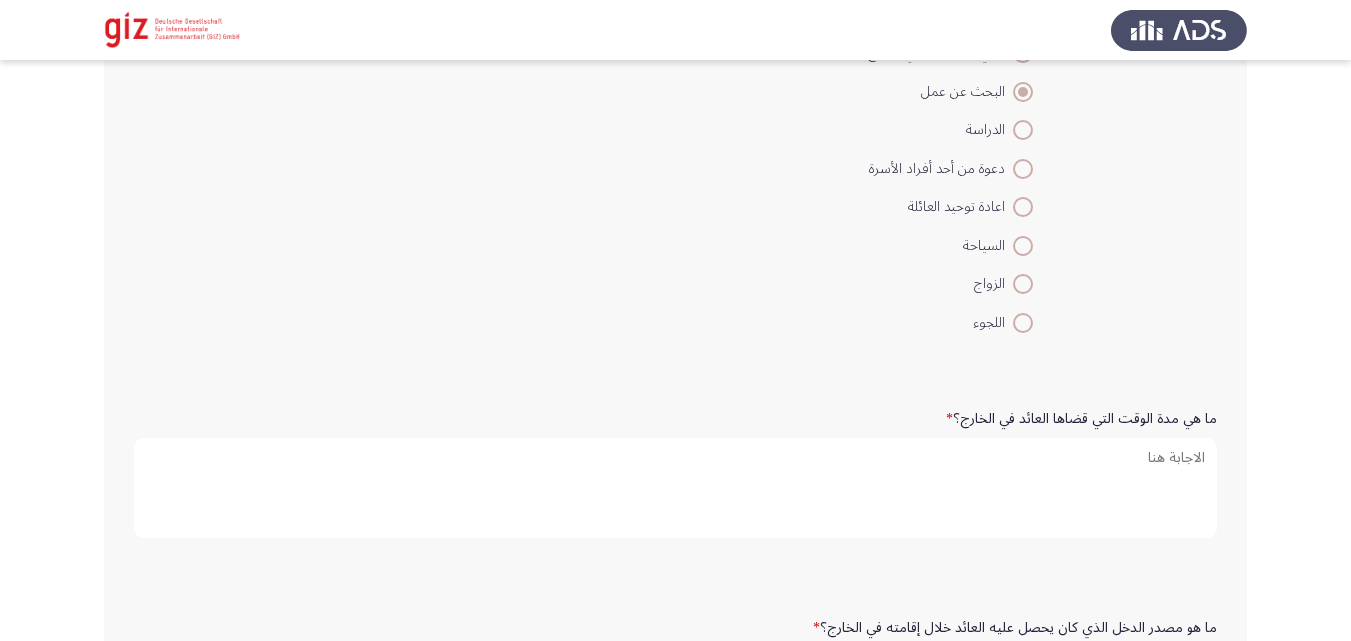 scroll, scrollTop: 360, scrollLeft: 0, axis: vertical 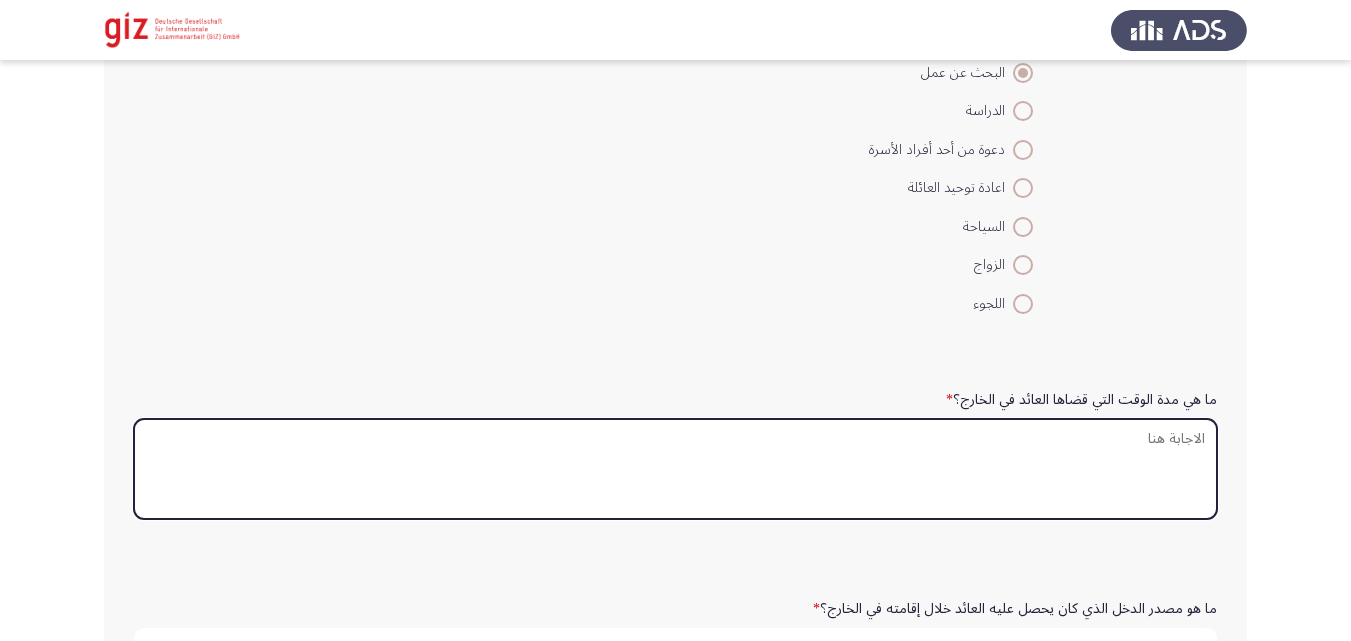 click on "ما هي مدة الوقت التي قضاها العائد في الخارج؟   *" at bounding box center (675, 469) 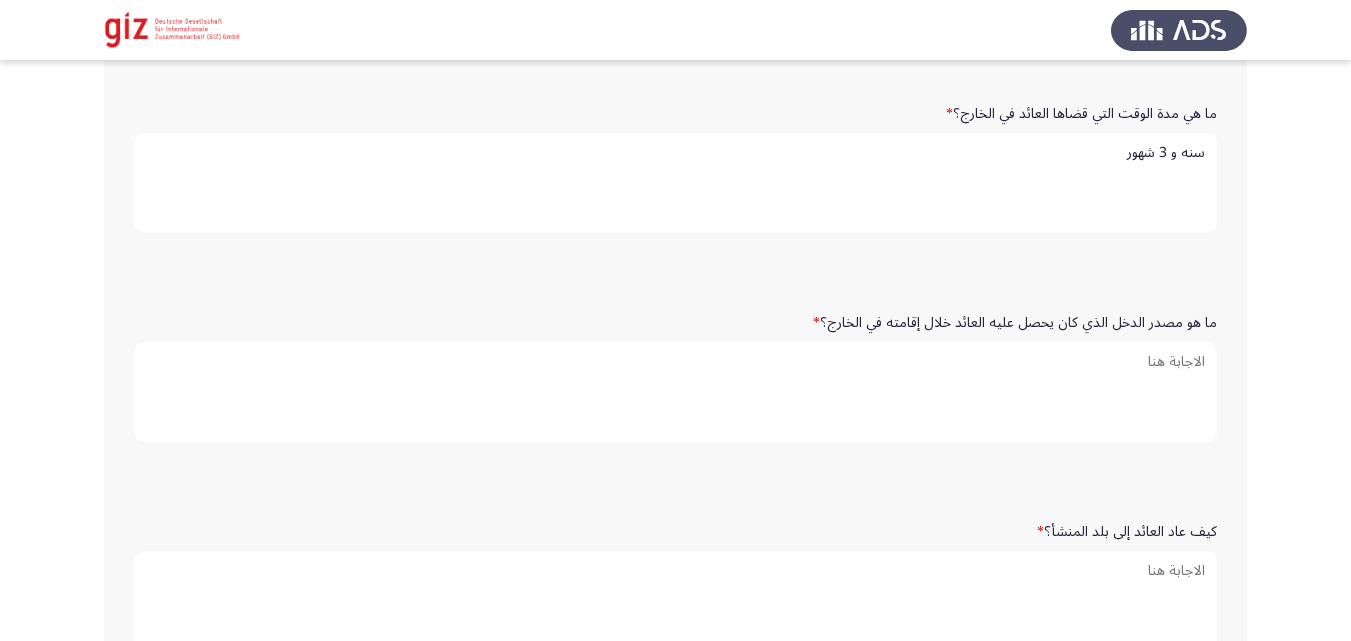 scroll, scrollTop: 652, scrollLeft: 0, axis: vertical 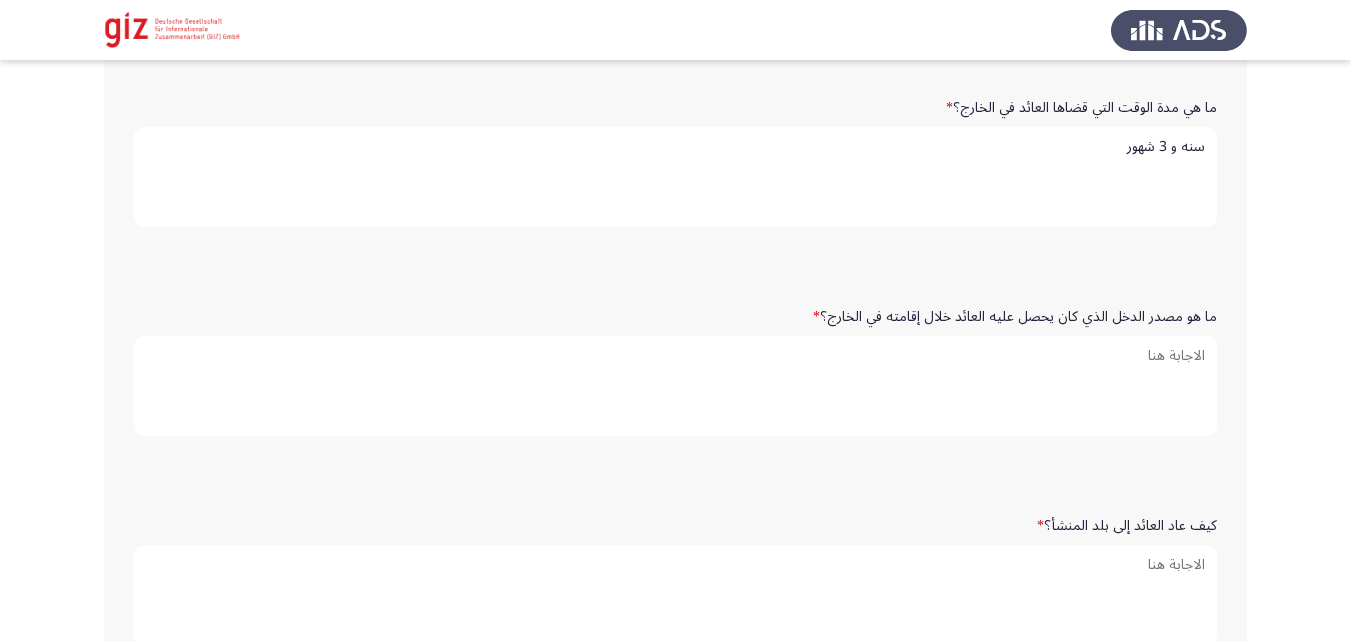 type on "سنه و 3 شهور" 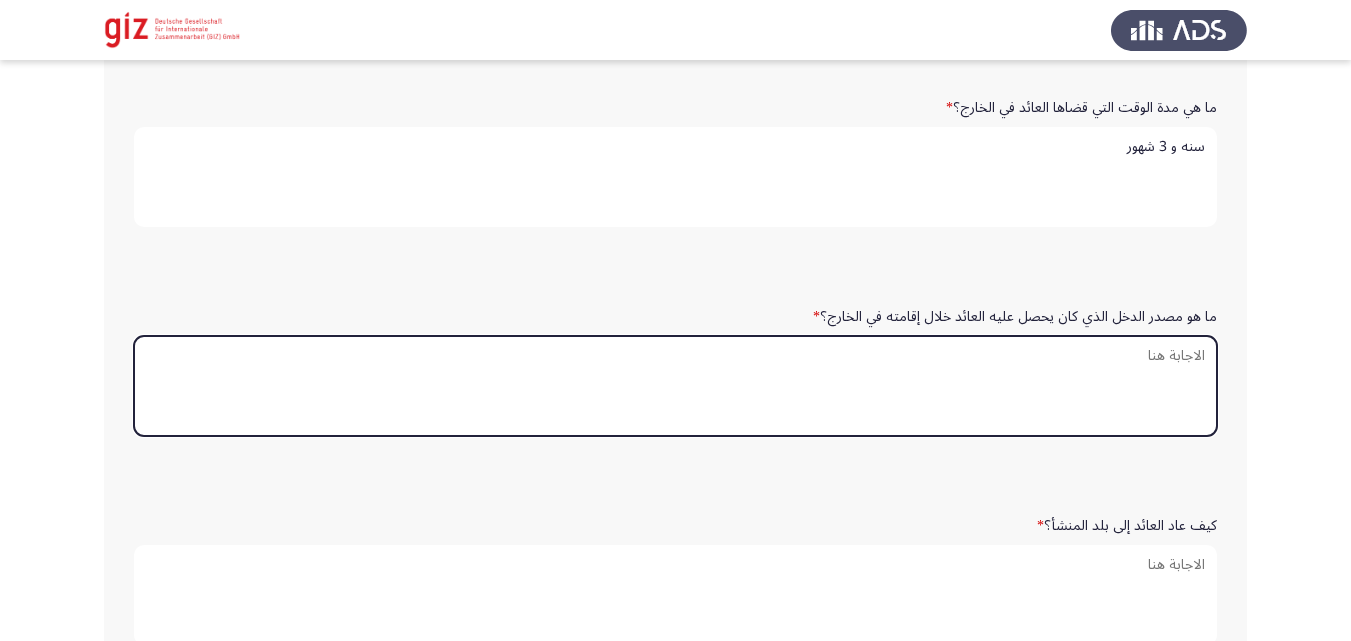 click on "ما هو مصدر الدخل الذي كان يحصل عليه العائد خلال إقامته في الخارج؟   *" at bounding box center (675, 386) 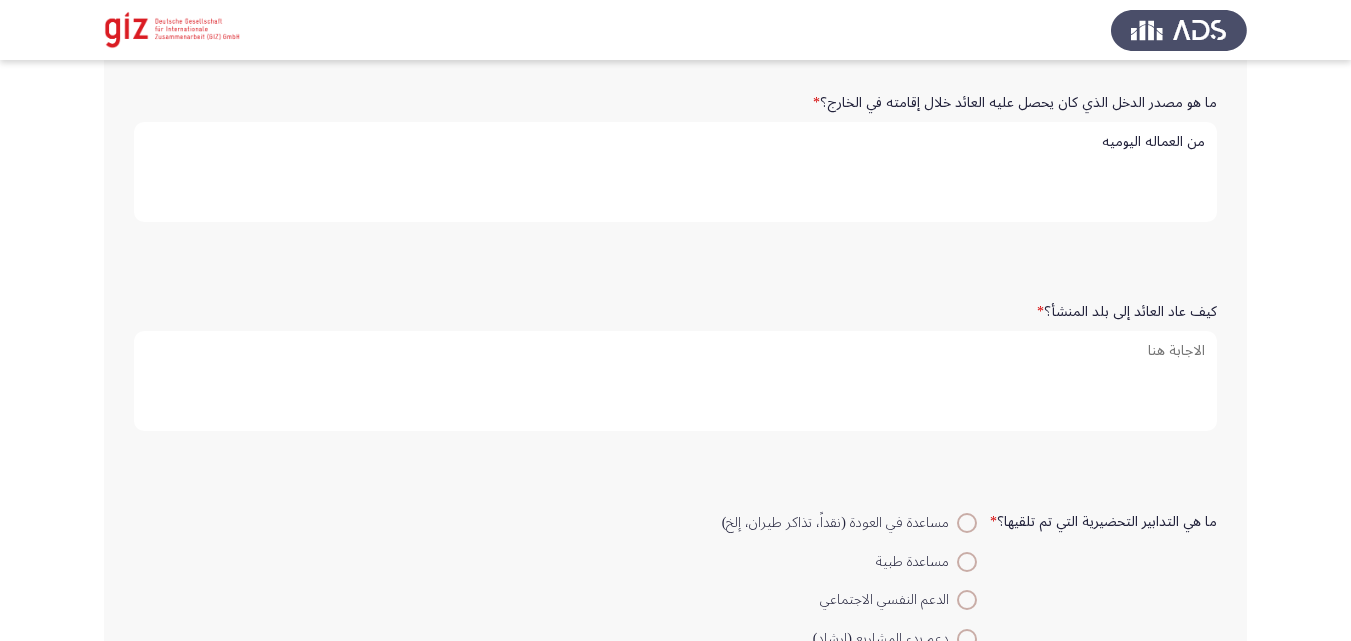 scroll, scrollTop: 914, scrollLeft: 0, axis: vertical 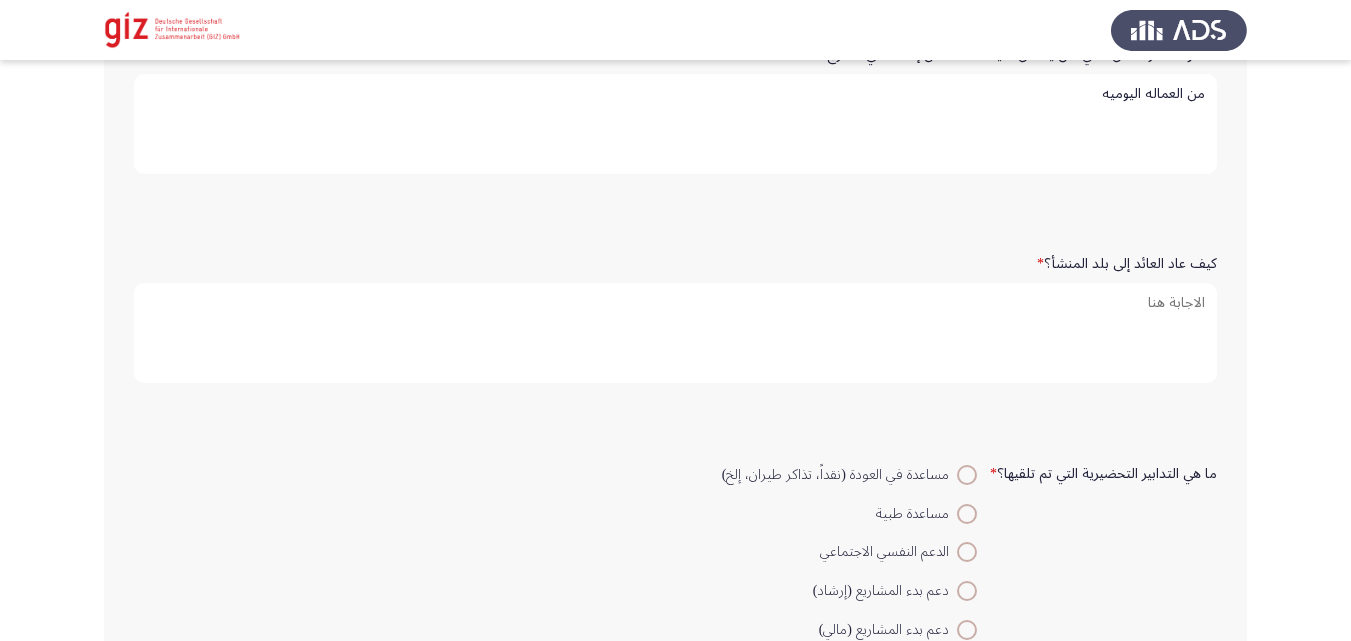 type on "من العماله اليوميه" 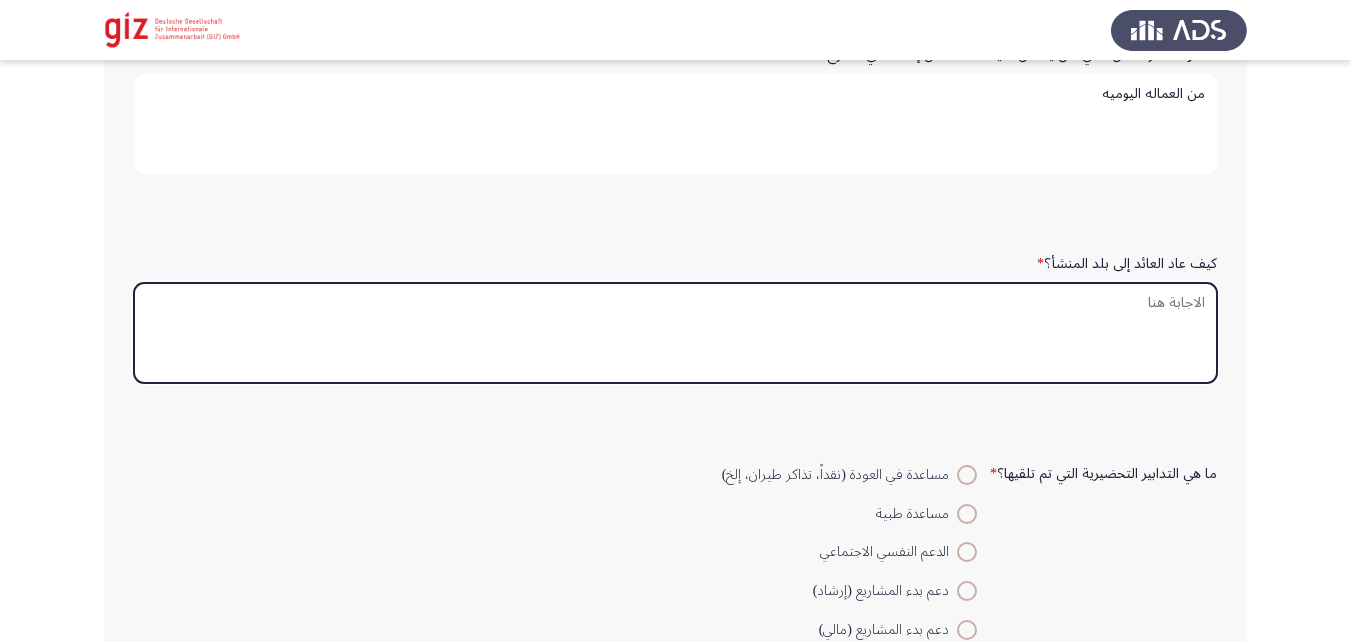 click on "كيف عاد العائد إلى بلد المنشأ؟   *" at bounding box center (675, 333) 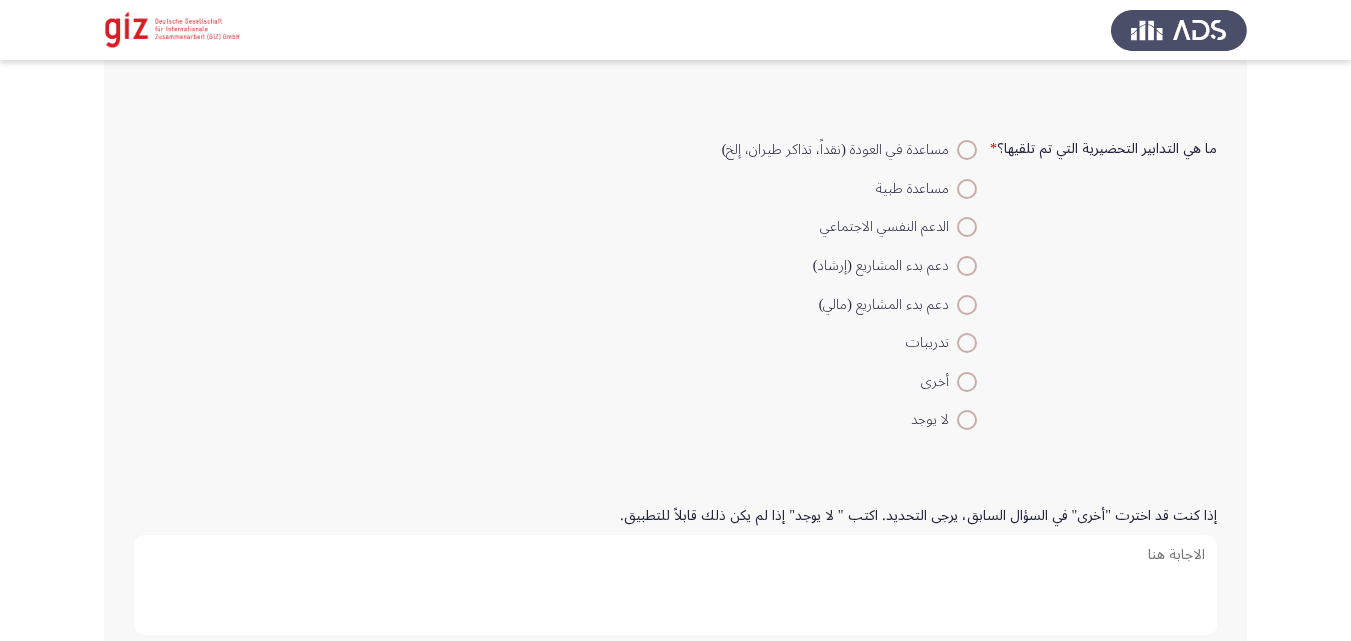 type on "طوعي عبر الخطوط الجويه" 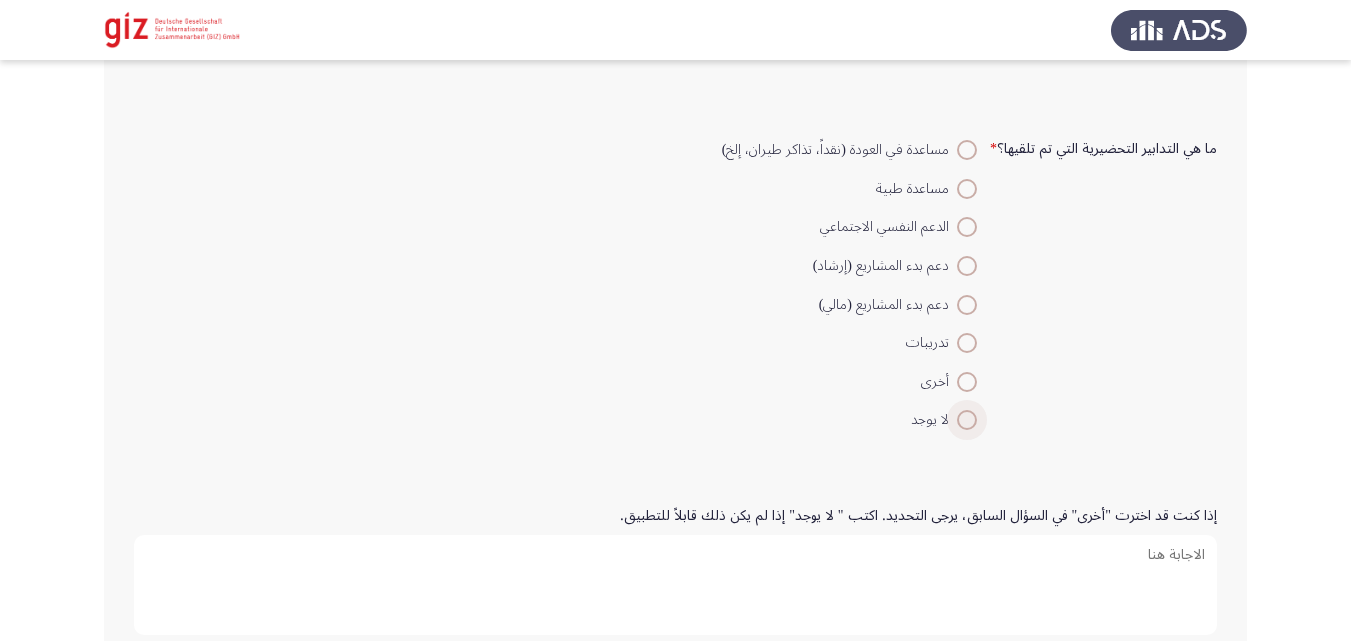 click at bounding box center [967, 420] 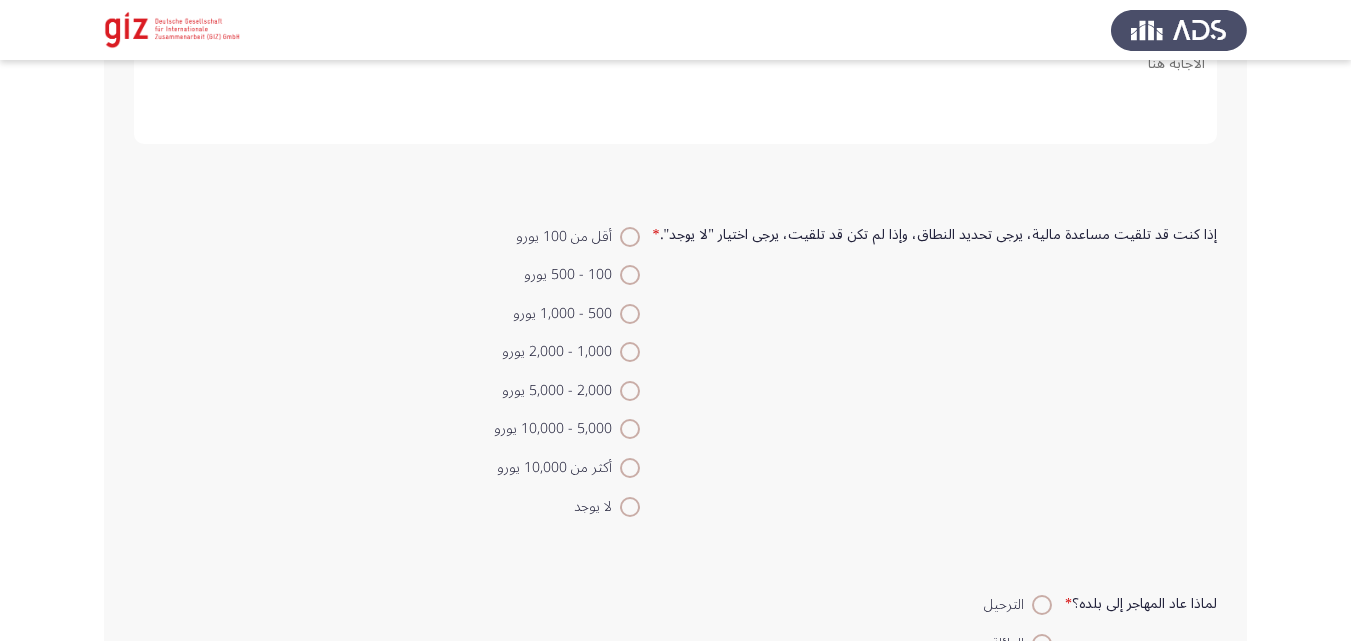 scroll, scrollTop: 1954, scrollLeft: 0, axis: vertical 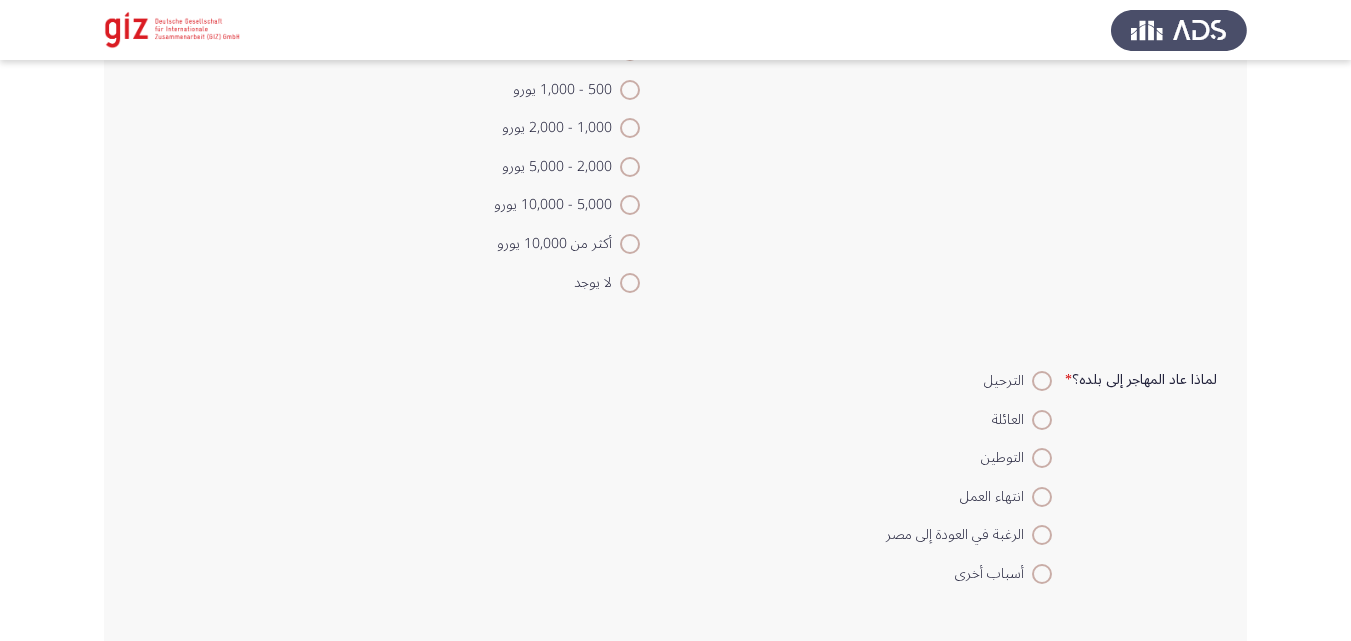 click at bounding box center (630, 283) 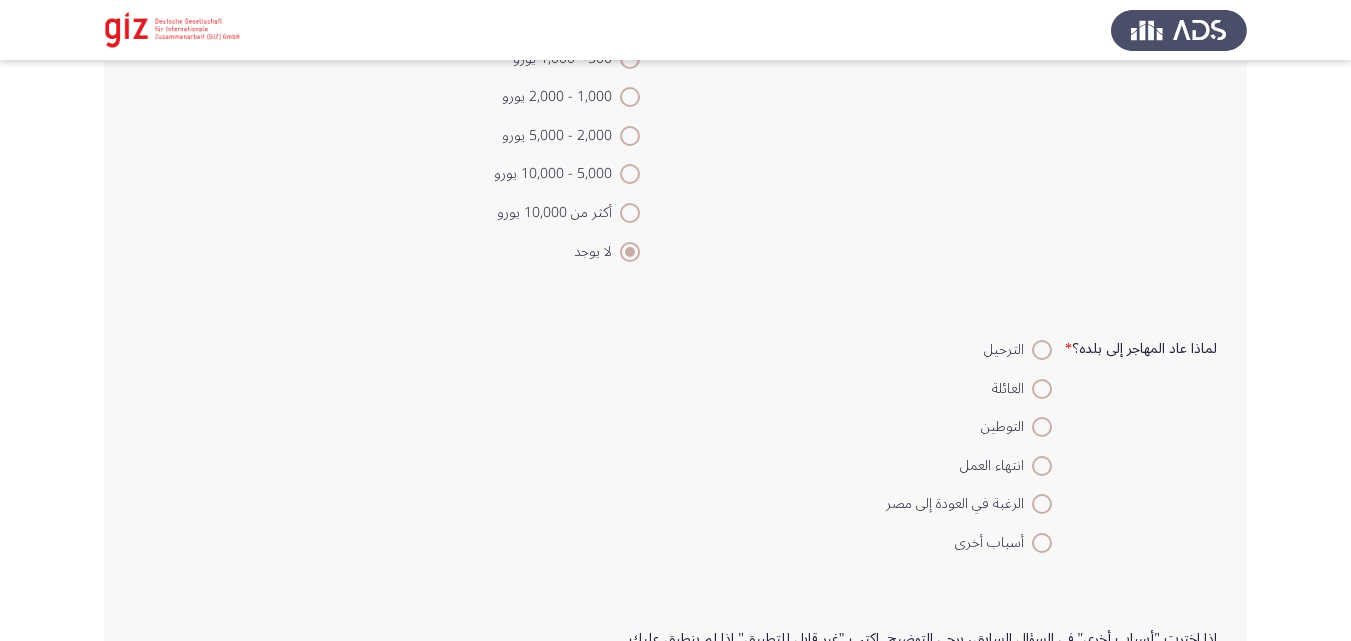scroll, scrollTop: 2023, scrollLeft: 0, axis: vertical 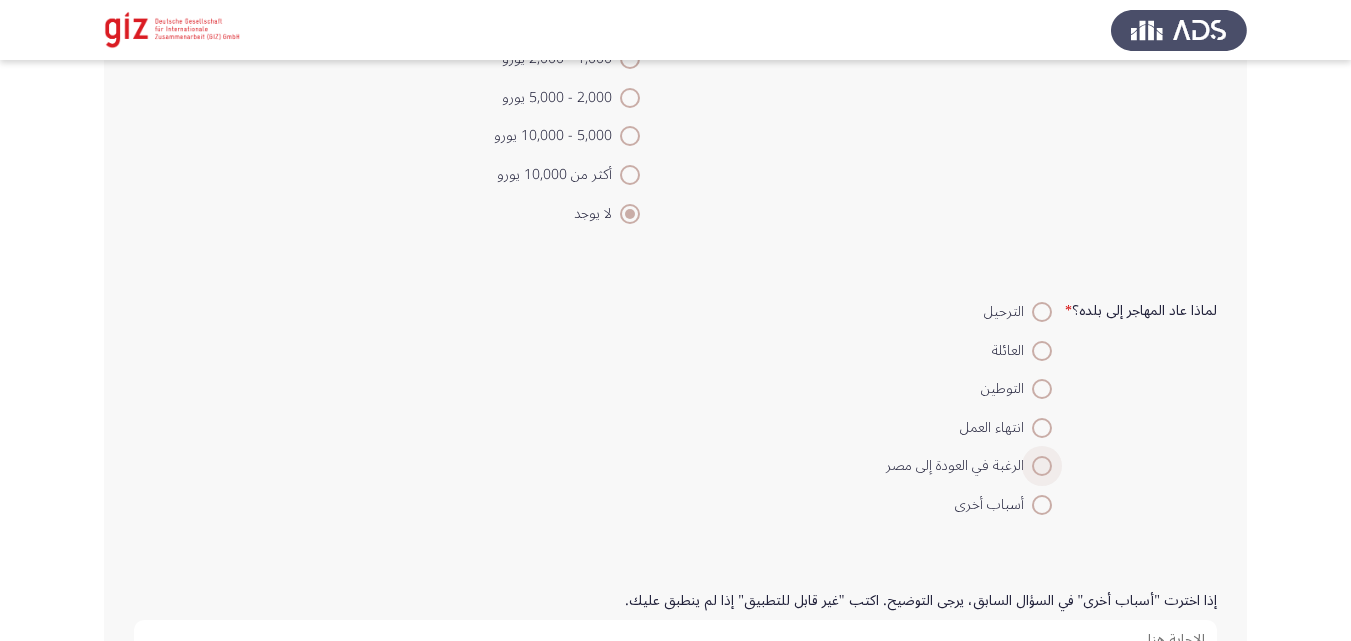 click at bounding box center [1042, 466] 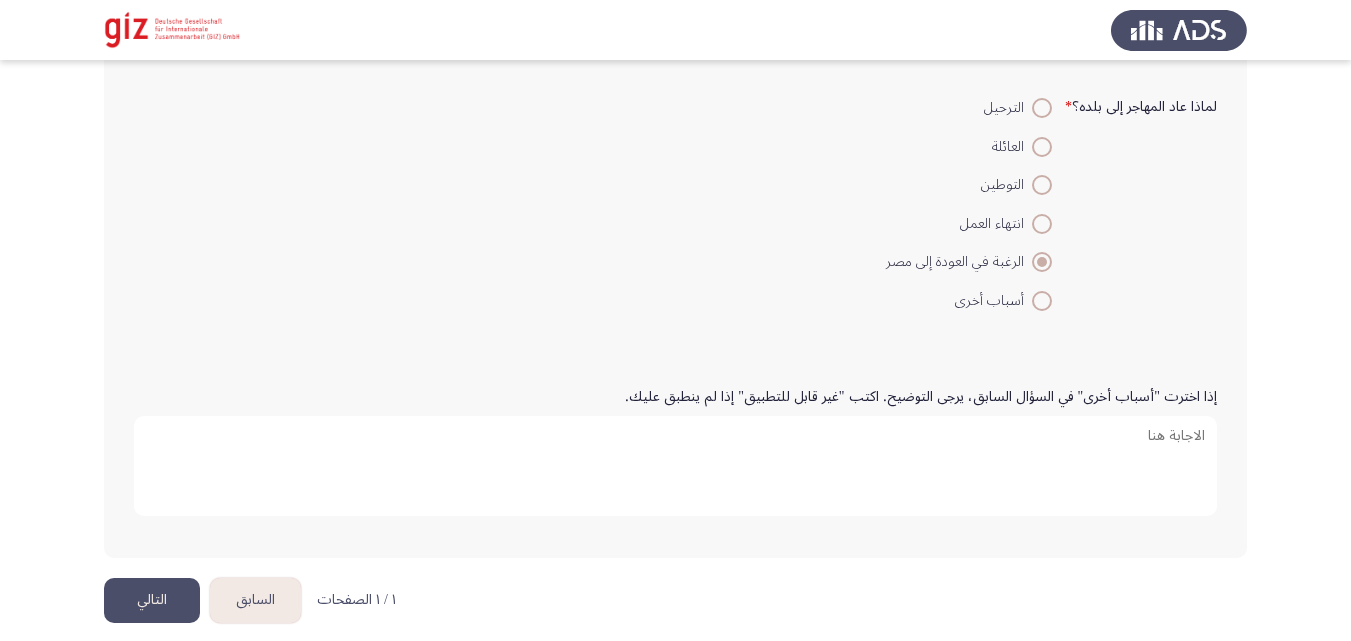 scroll, scrollTop: 2244, scrollLeft: 0, axis: vertical 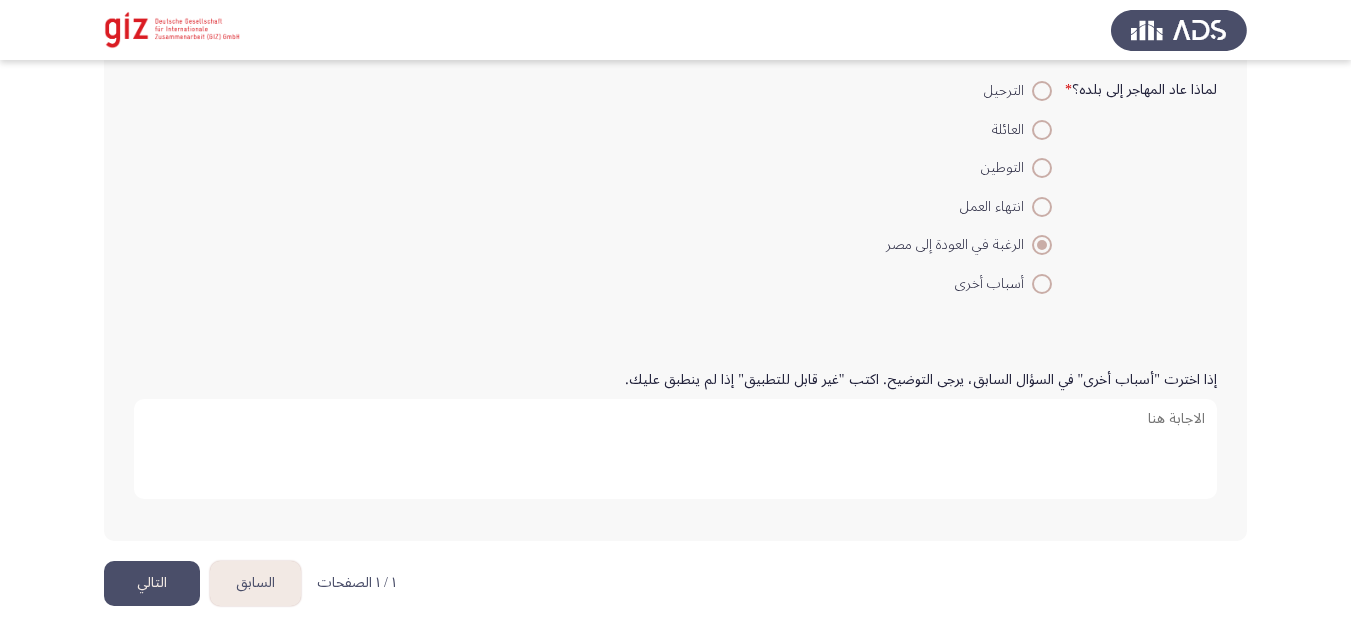 click on "التالي" 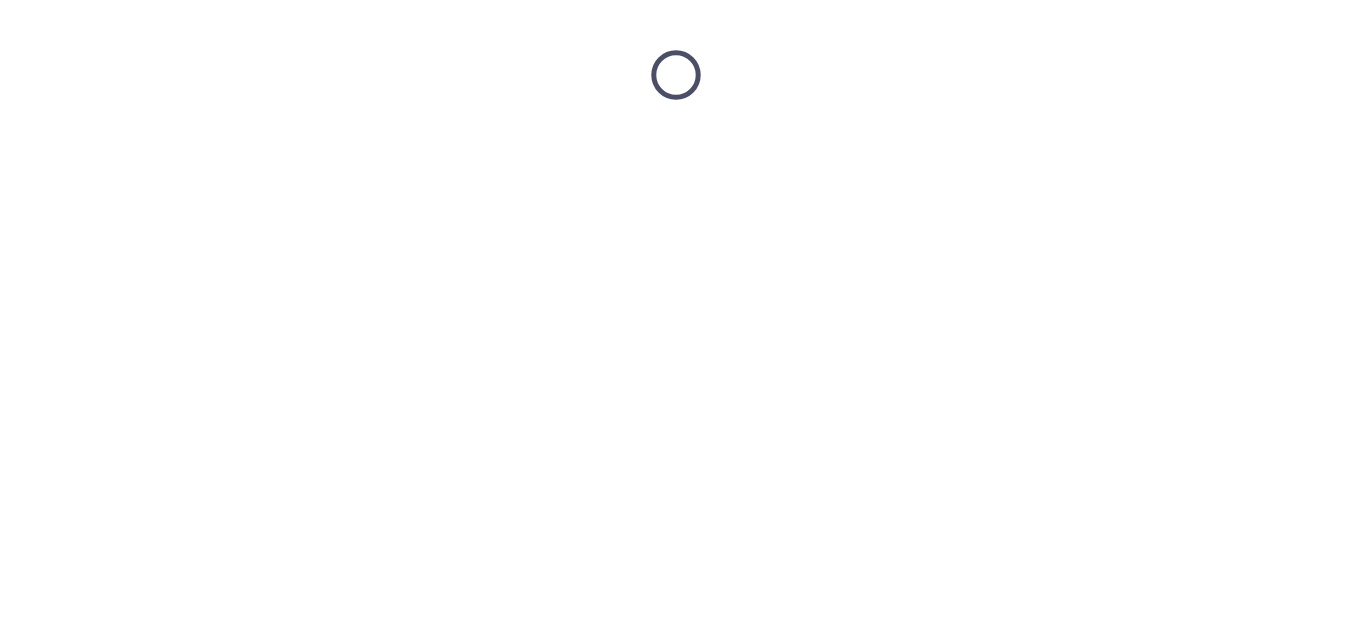 scroll, scrollTop: 0, scrollLeft: 0, axis: both 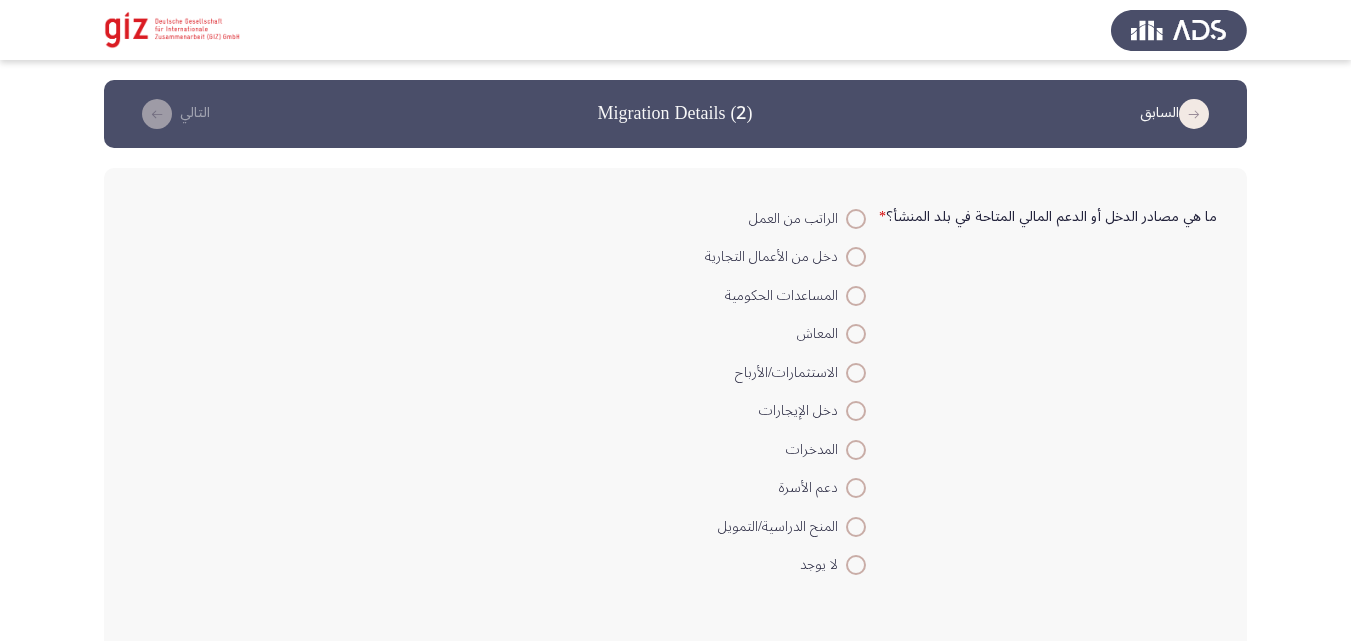 click at bounding box center [856, 219] 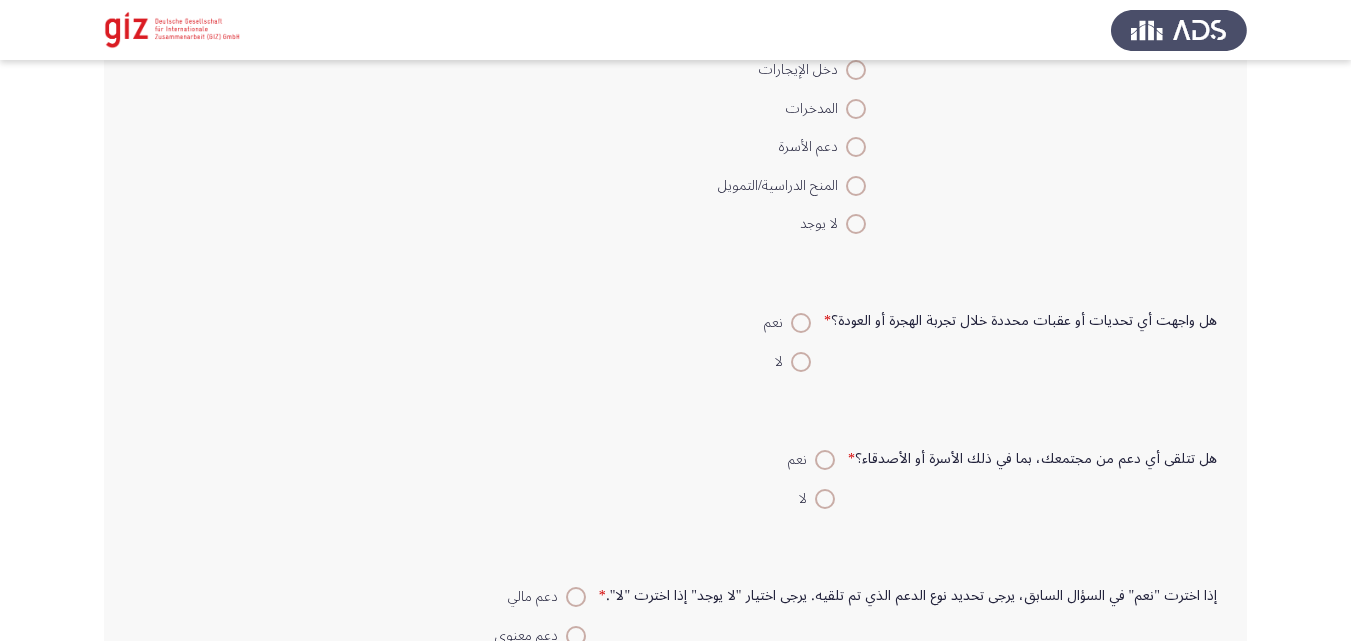 scroll, scrollTop: 393, scrollLeft: 0, axis: vertical 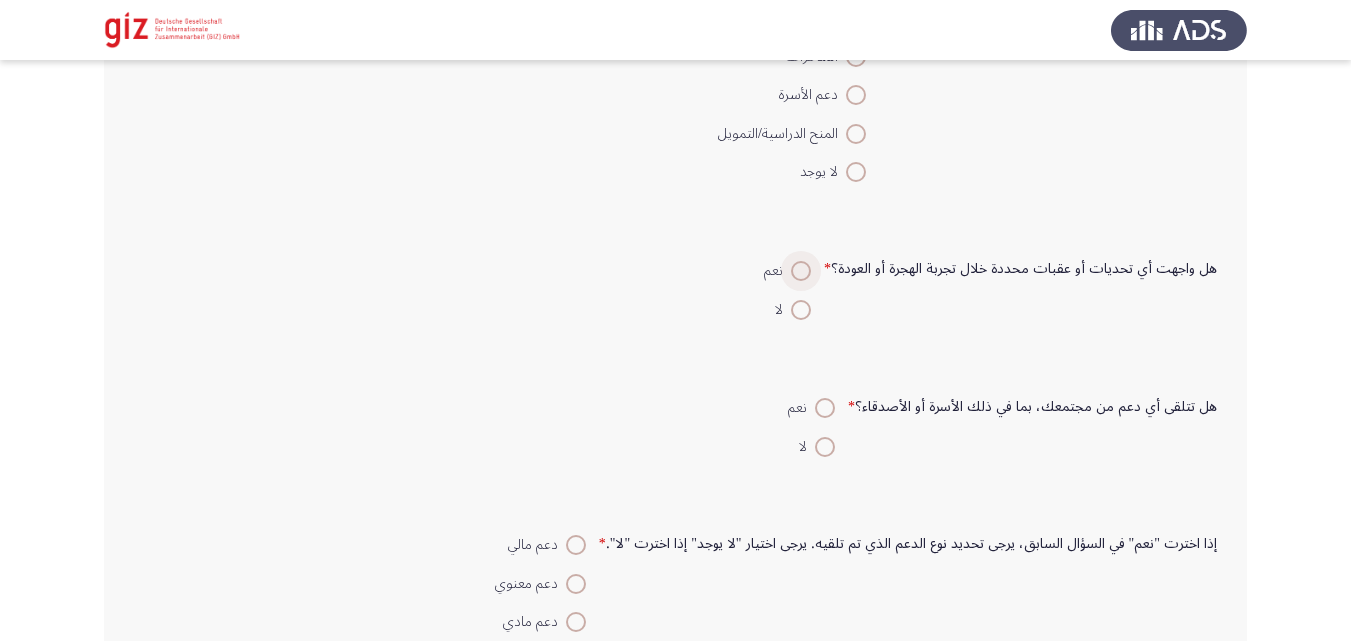 click at bounding box center [801, 271] 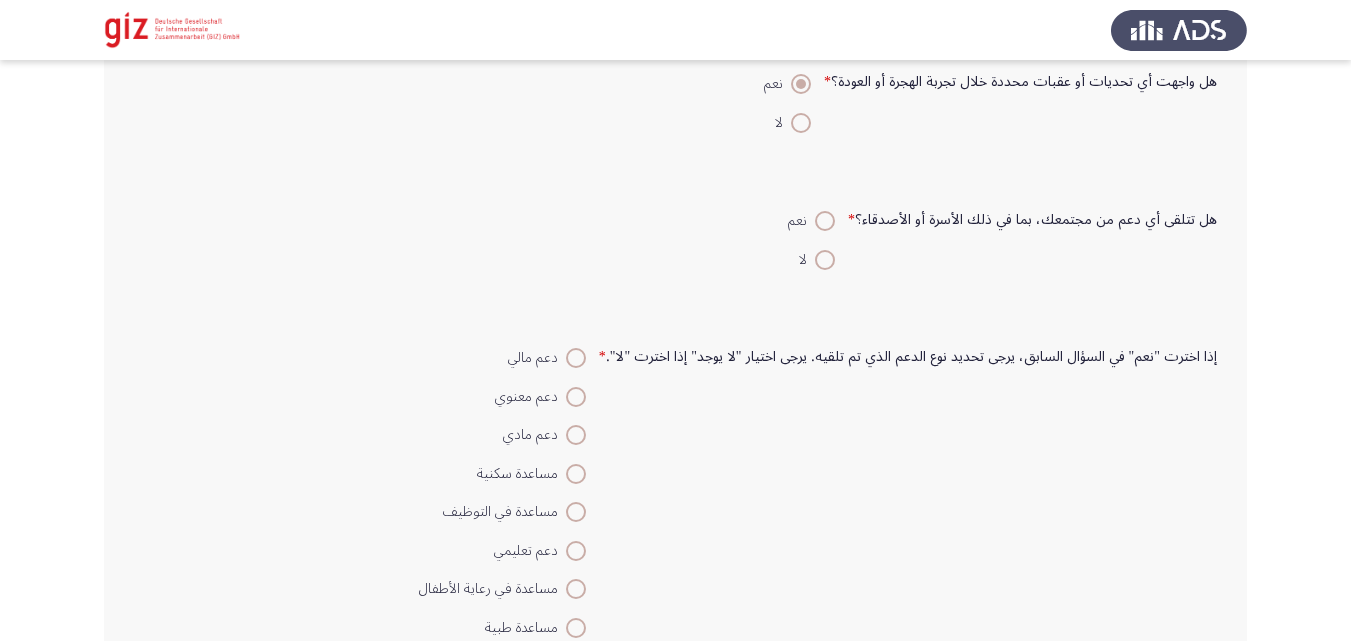 scroll, scrollTop: 581, scrollLeft: 0, axis: vertical 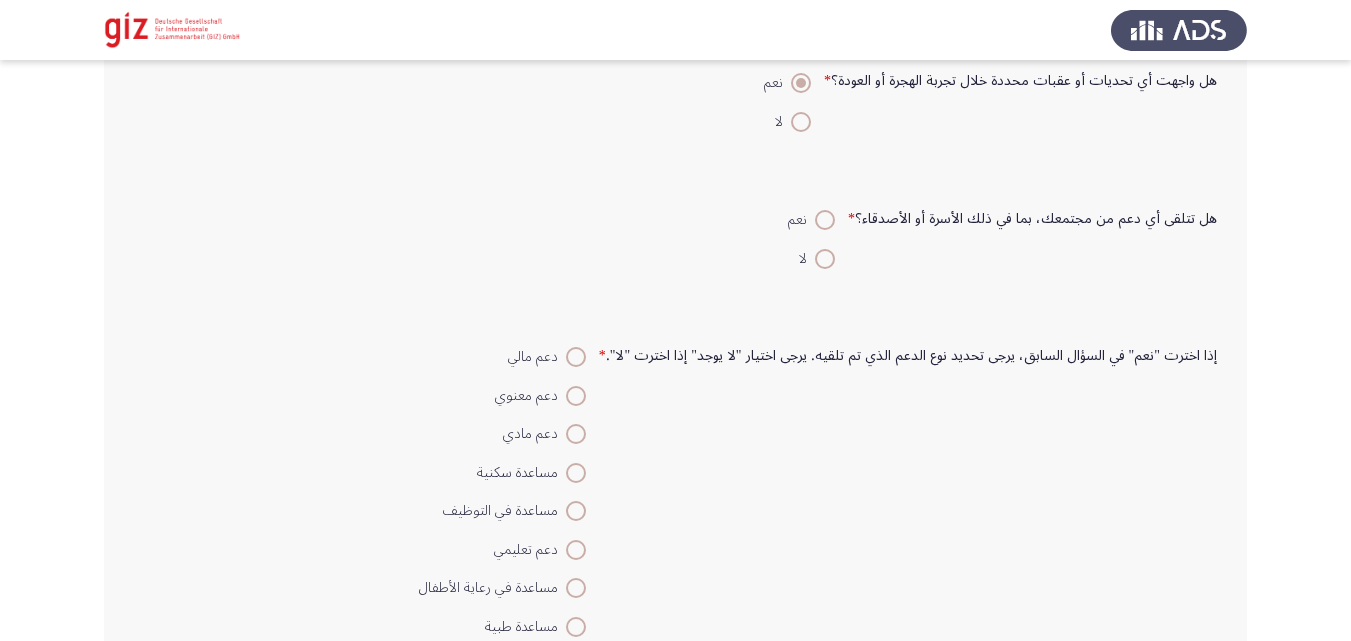 click at bounding box center (825, 259) 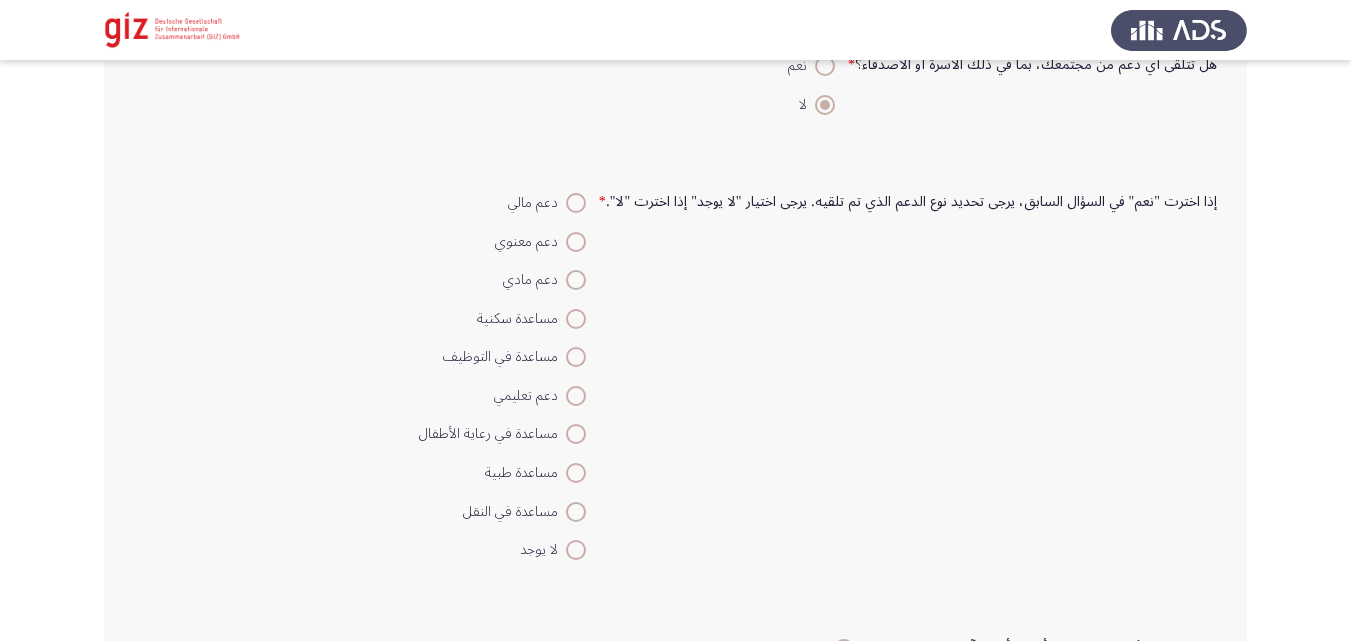 scroll, scrollTop: 851, scrollLeft: 0, axis: vertical 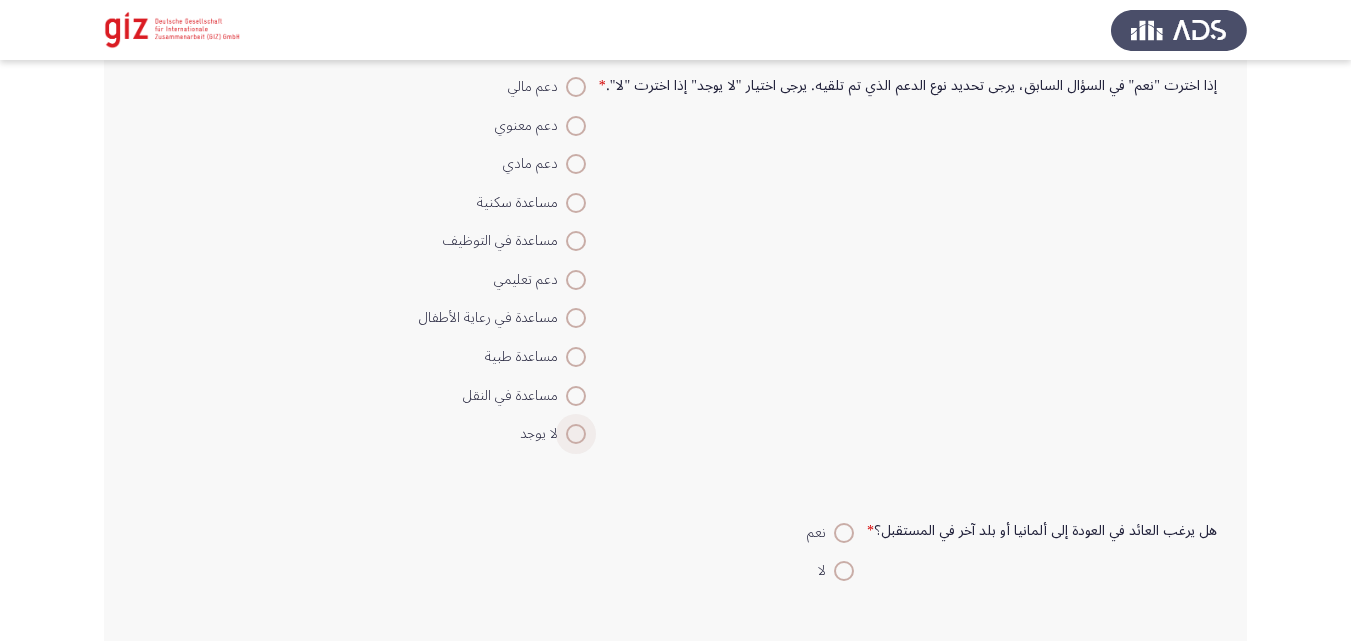 click at bounding box center (576, 434) 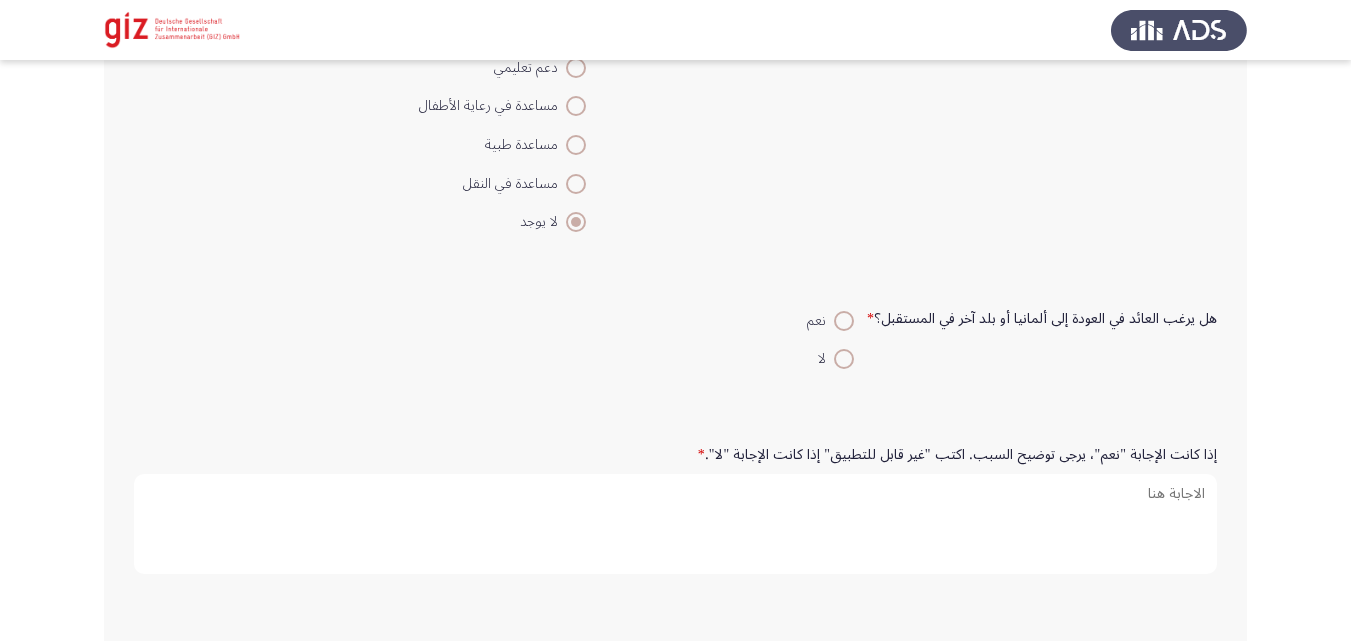 scroll, scrollTop: 1067, scrollLeft: 0, axis: vertical 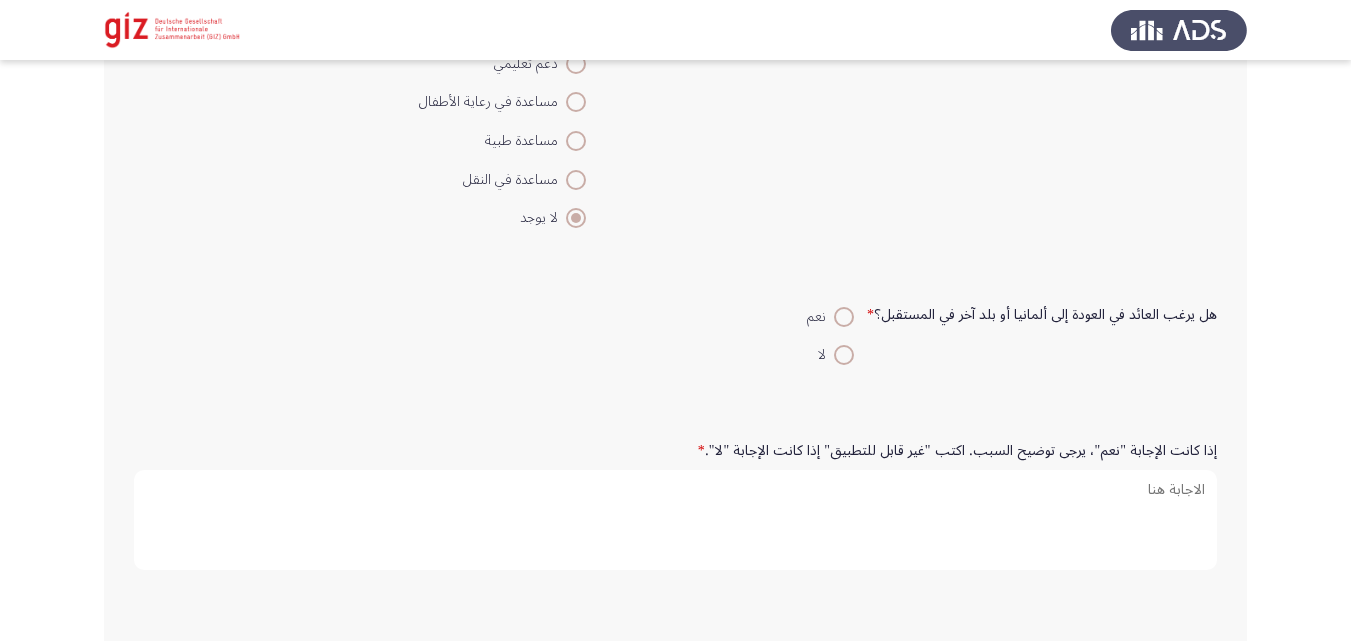 click at bounding box center (844, 355) 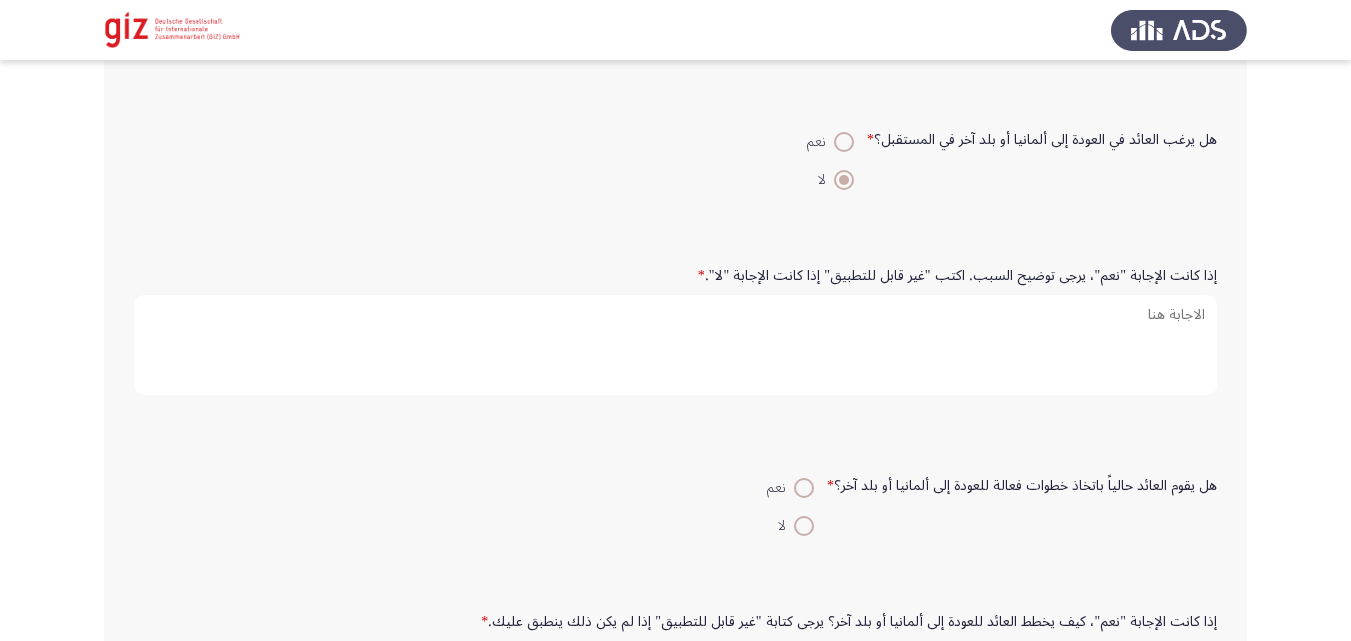 scroll, scrollTop: 1262, scrollLeft: 0, axis: vertical 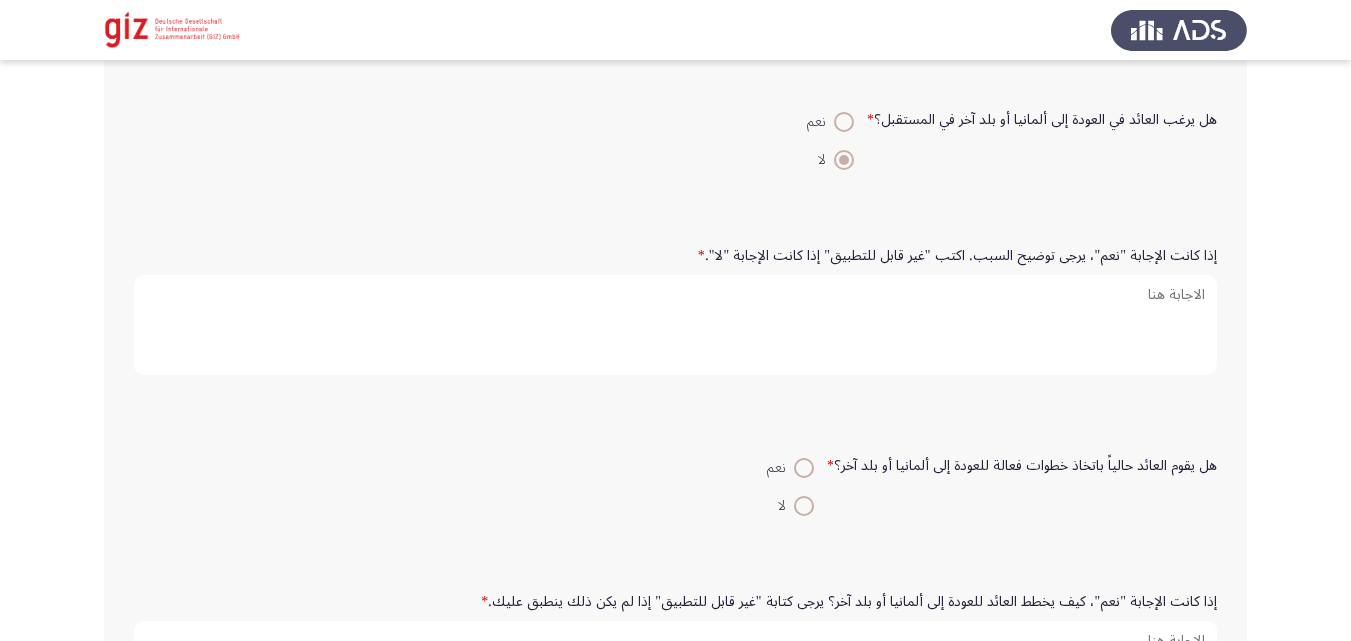 click at bounding box center (844, 122) 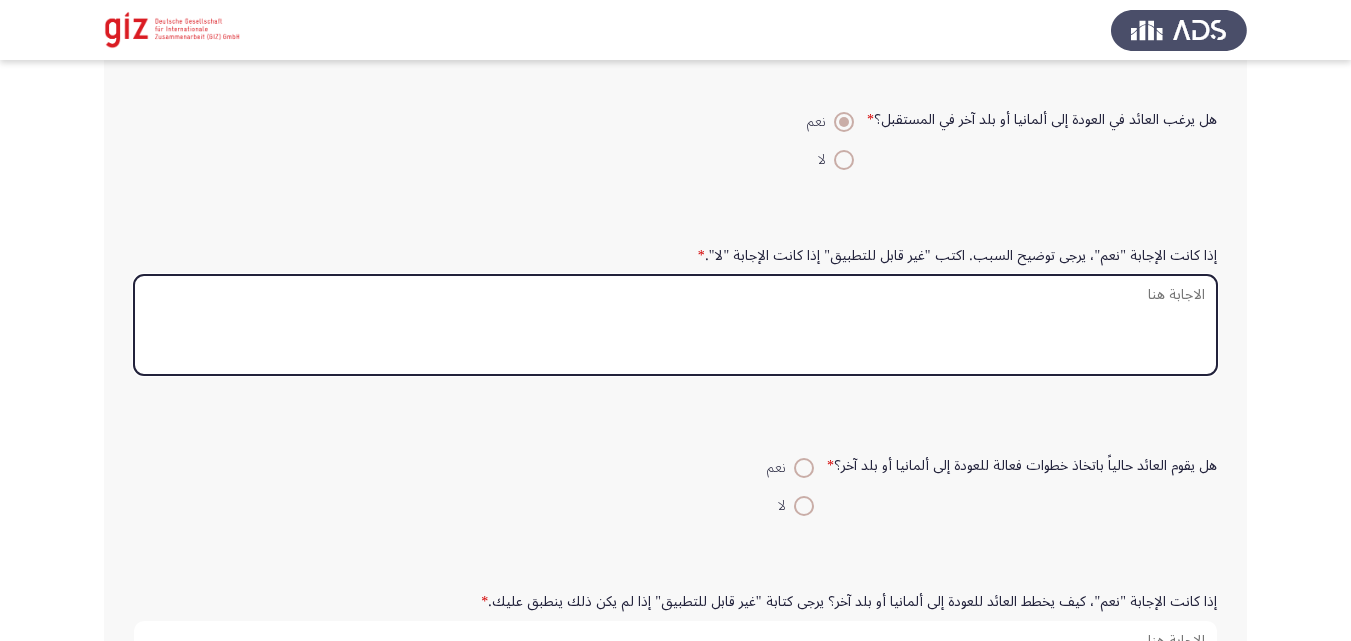 click on "إذا كانت الإجابة "نعم"، يرجى توضيح السبب. اكتب "غير قابل للتطبيق" إذا كانت الإجابة "لا".   *" at bounding box center [675, 325] 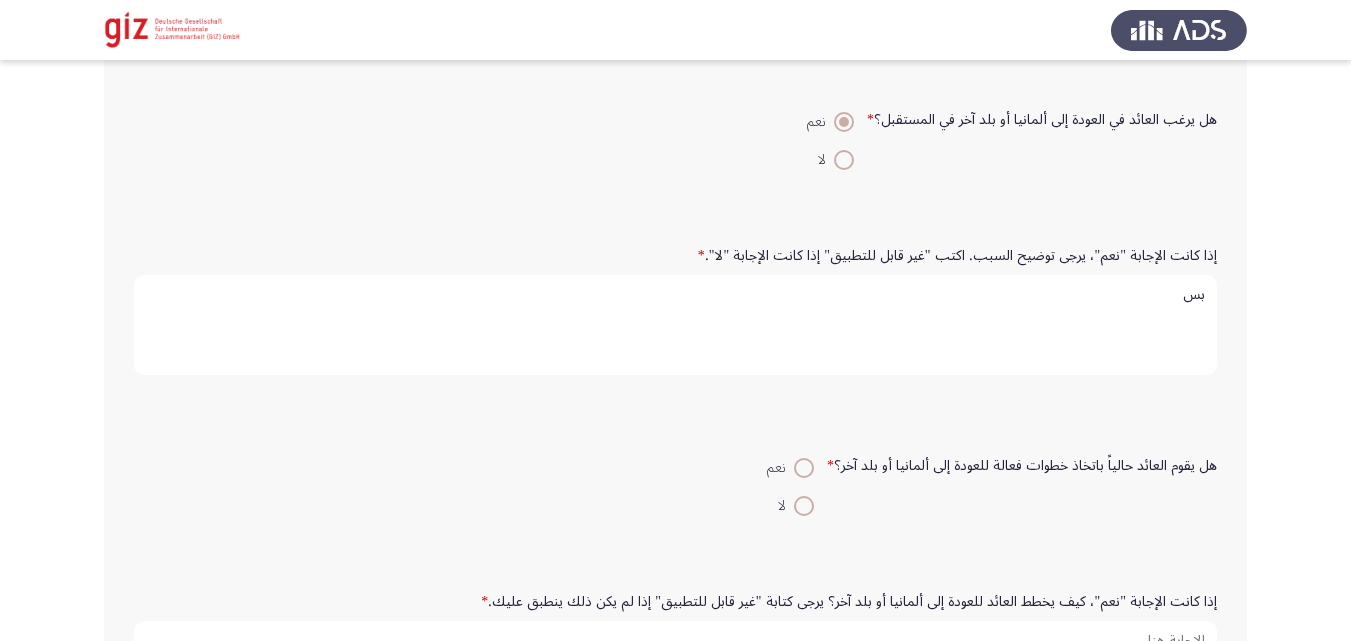 type on "ب" 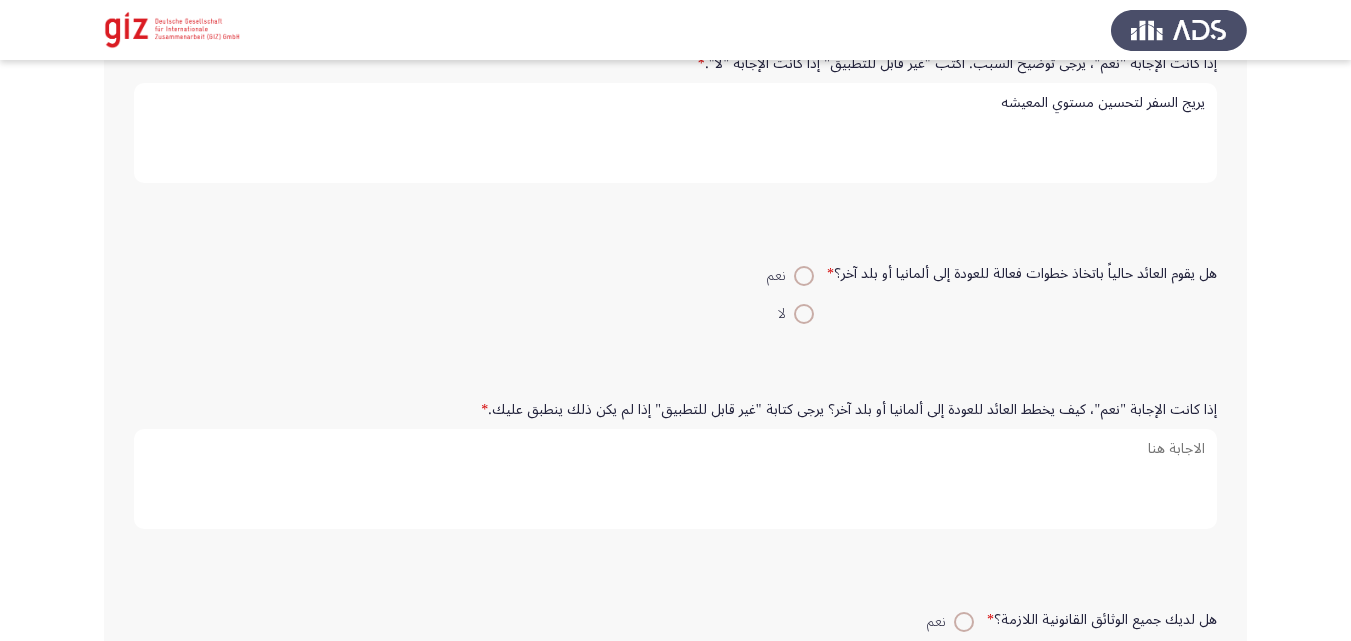 scroll, scrollTop: 1487, scrollLeft: 0, axis: vertical 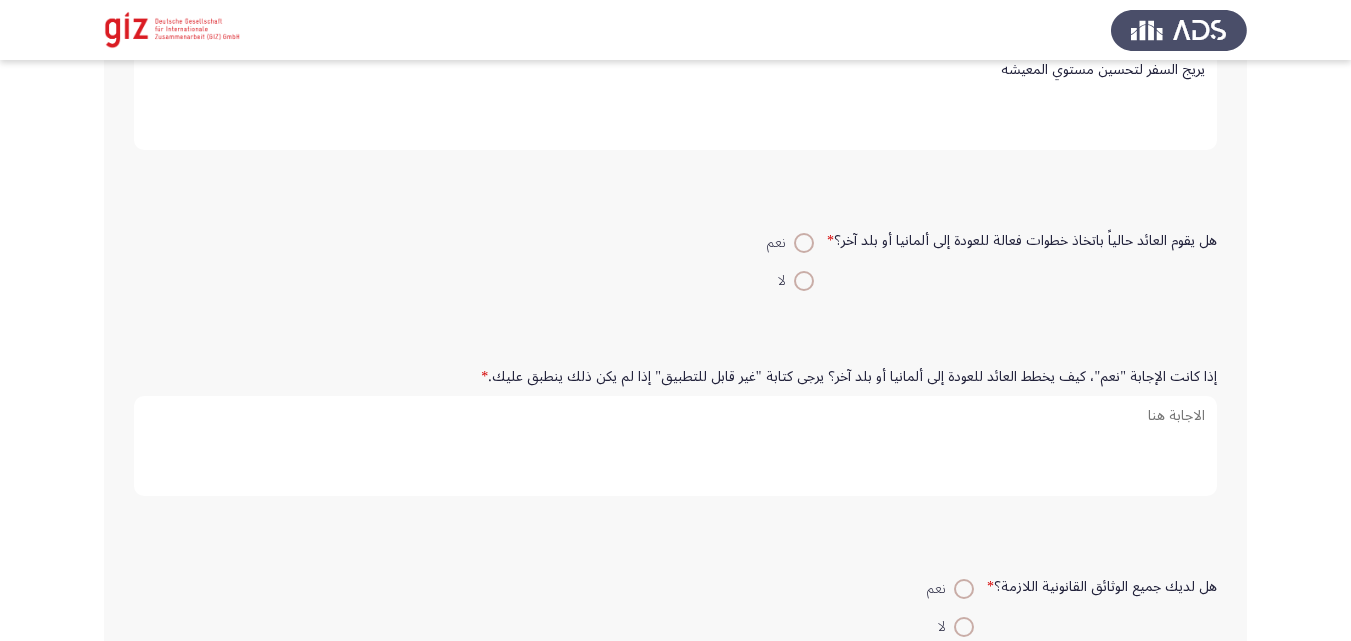 type on "يريج السفر لتحسين مستوي المعيشه" 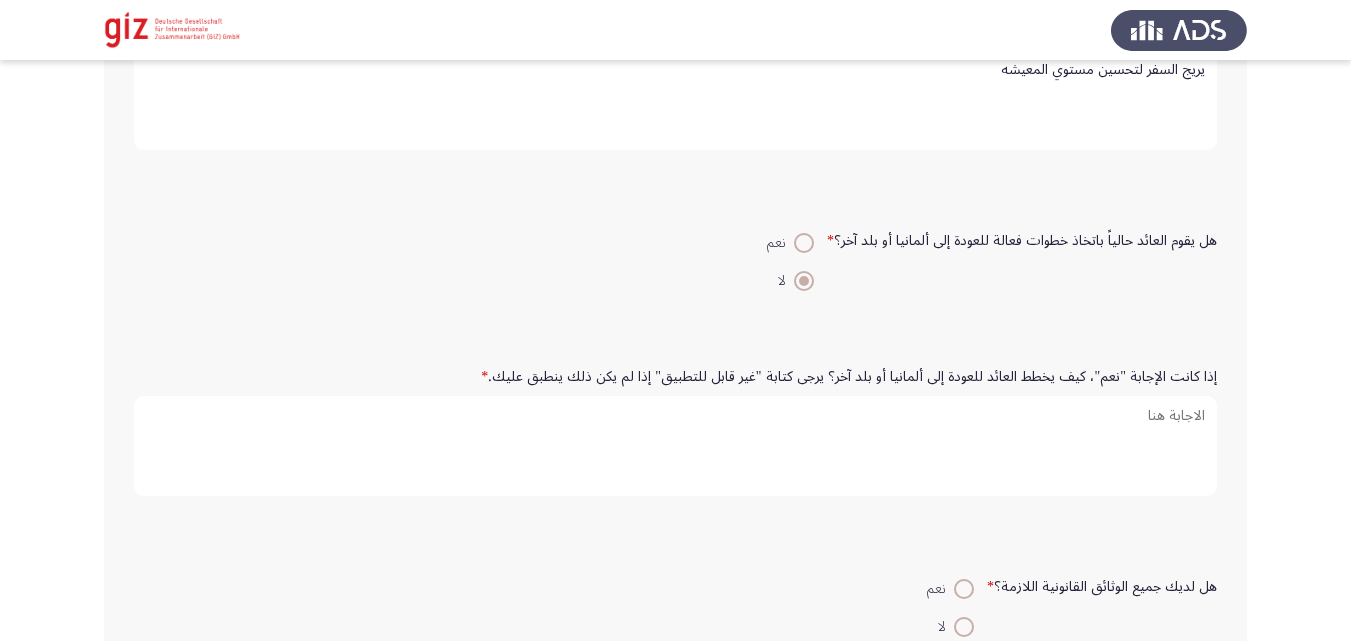 click on "نعم" at bounding box center [780, 243] 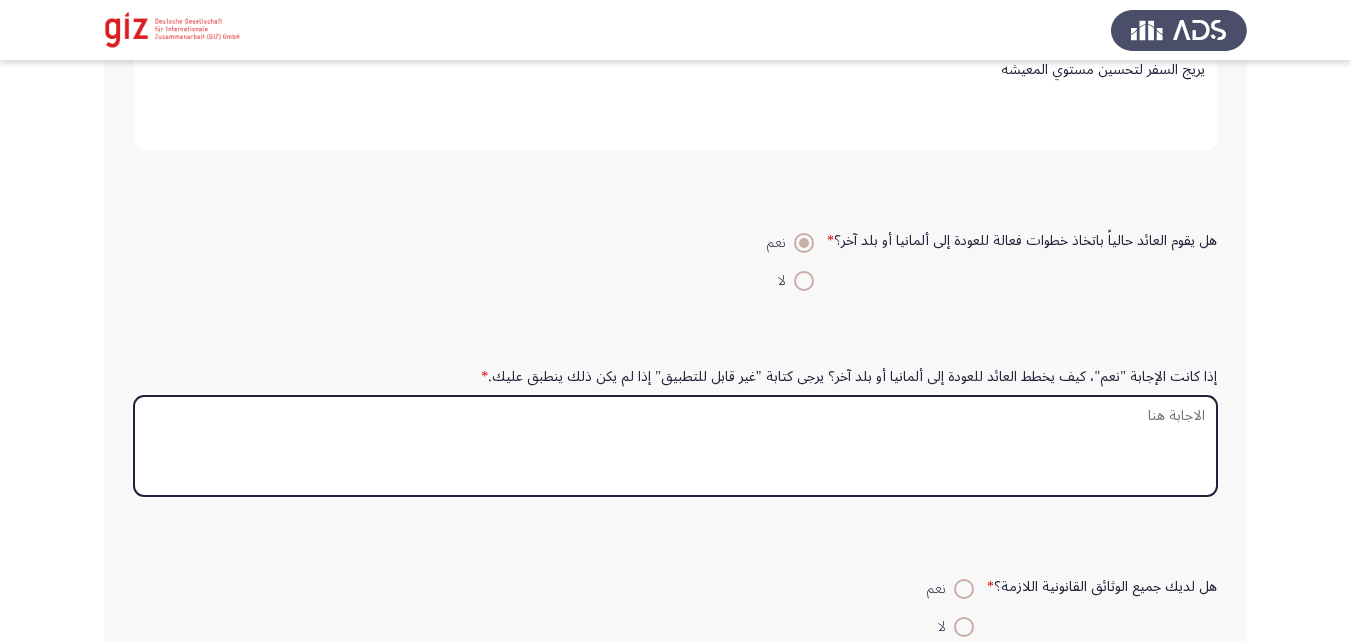 click on "إذا كانت الإجابة "نعم"، كيف يخطط العائد للعودة إلى ألمانيا أو بلد آخر؟ يرجى كتابة "غير قابل للتطبيق" إذا لم يكن ذلك ينطبق عليك.   *" at bounding box center [675, 446] 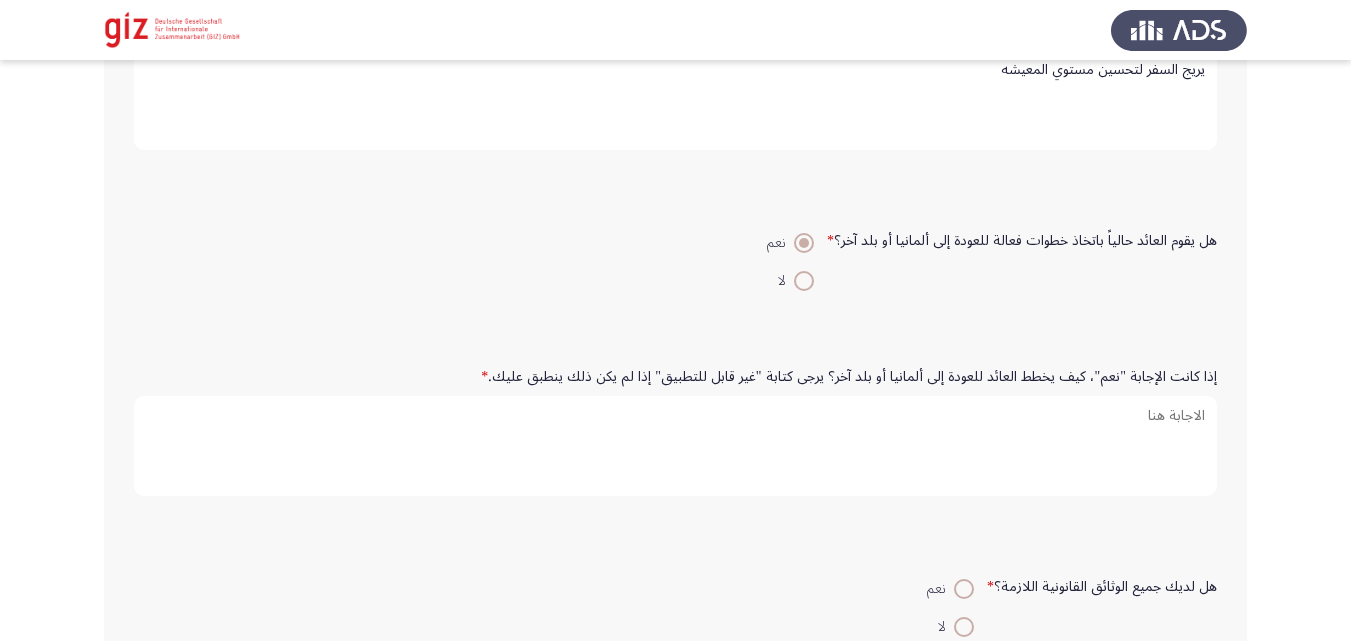 click at bounding box center (804, 281) 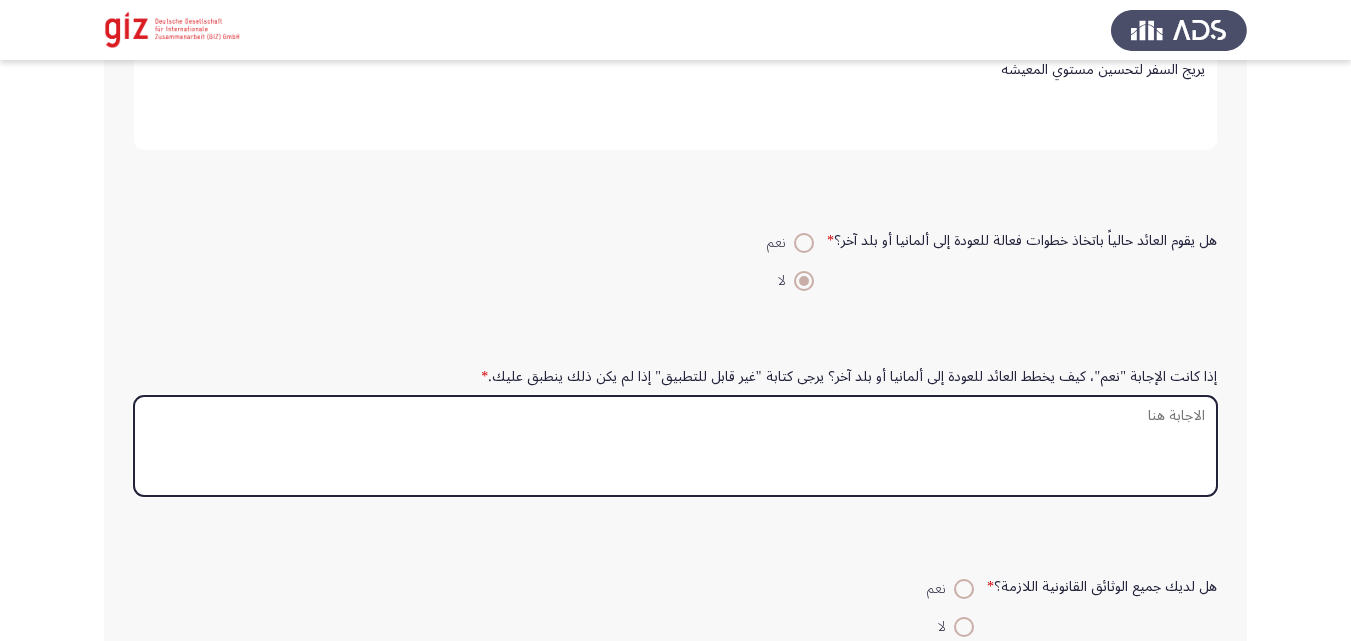 click on "إذا كانت الإجابة "نعم"، كيف يخطط العائد للعودة إلى ألمانيا أو بلد آخر؟ يرجى كتابة "غير قابل للتطبيق" إذا لم يكن ذلك ينطبق عليك.   *" at bounding box center [675, 446] 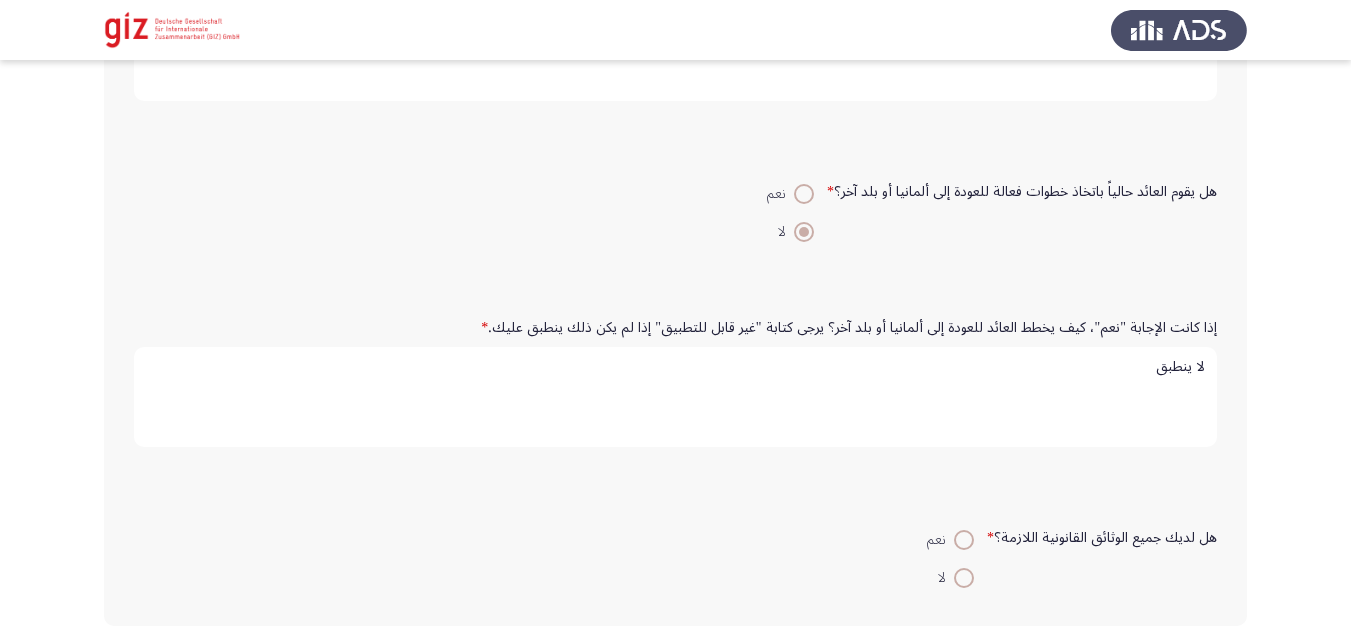 scroll, scrollTop: 1621, scrollLeft: 0, axis: vertical 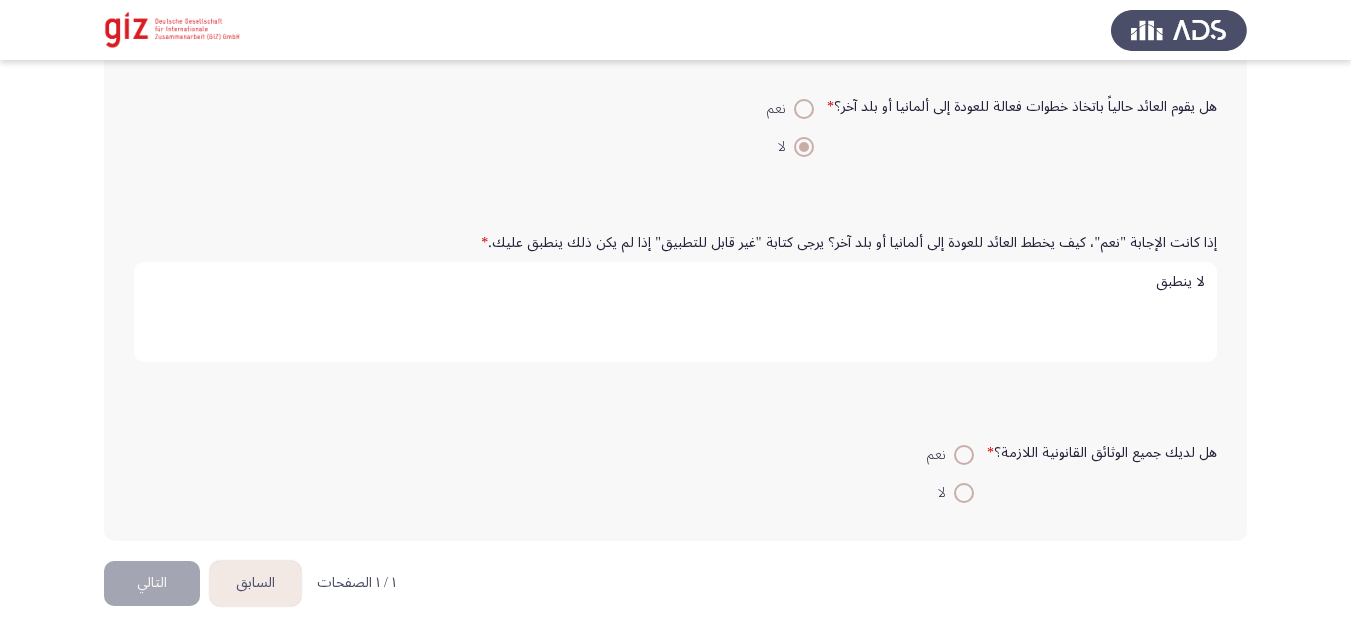 type on "لا ينطبق" 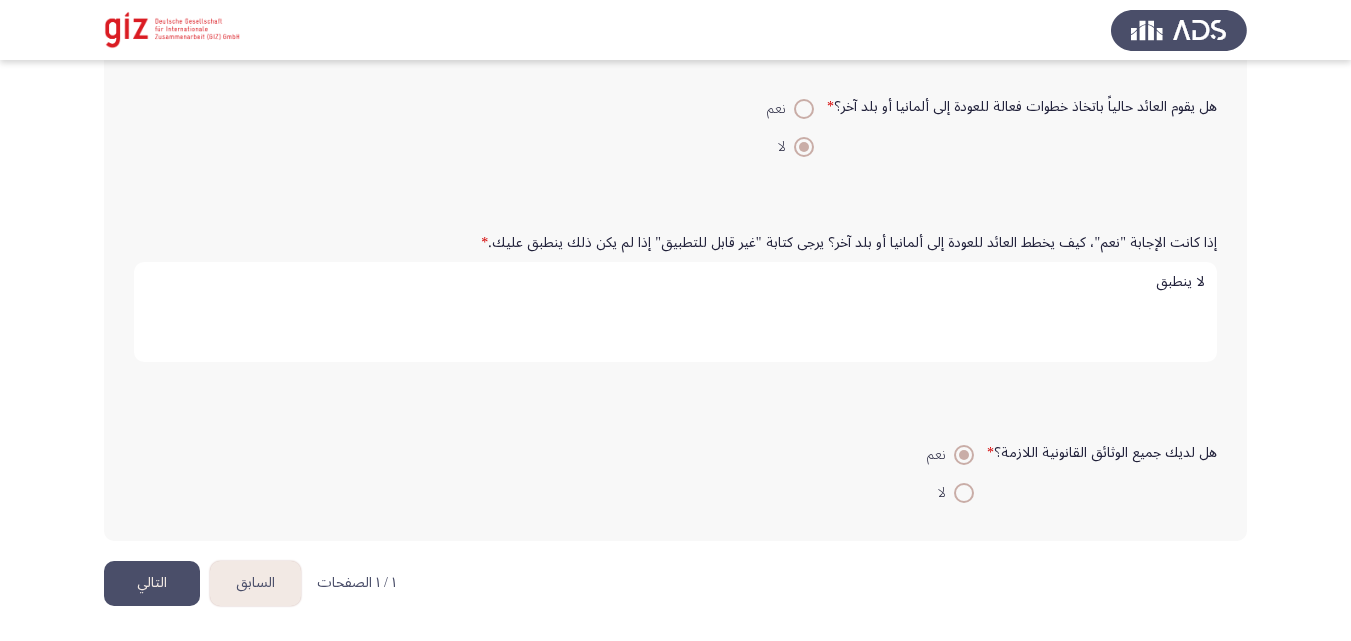 click on "هل لديك جميع الوثائق القانونية اللازمة؟   *    نعم     لا" 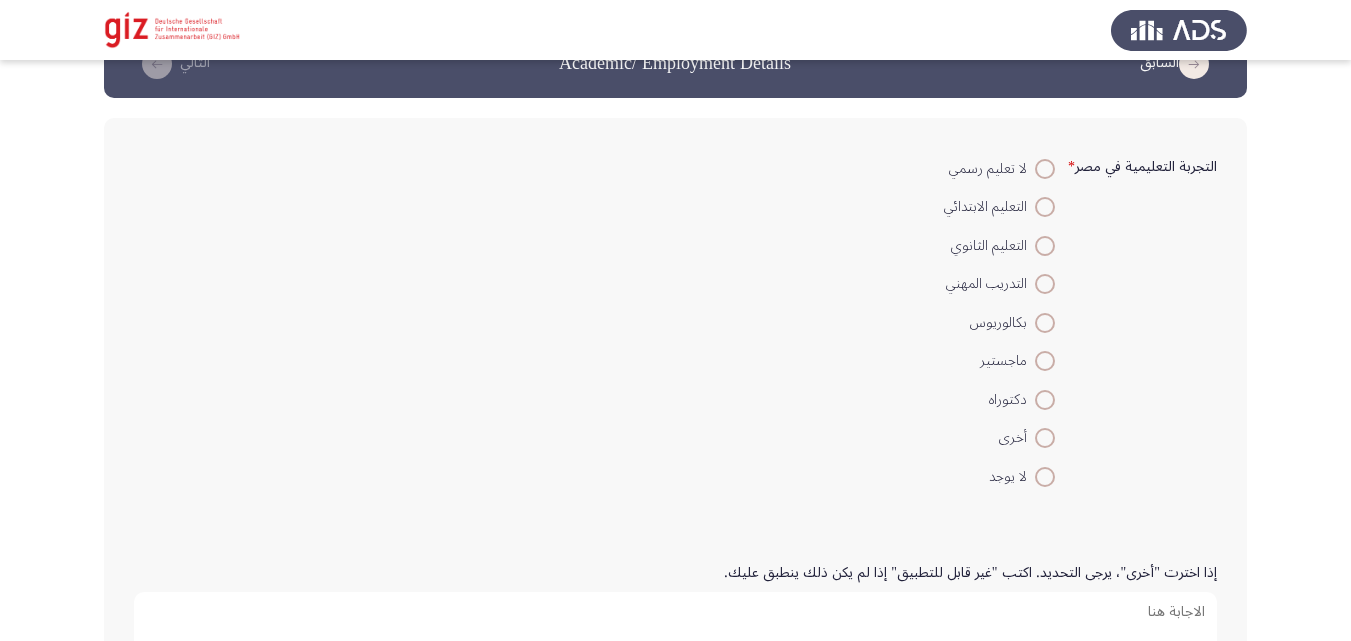 scroll, scrollTop: 54, scrollLeft: 0, axis: vertical 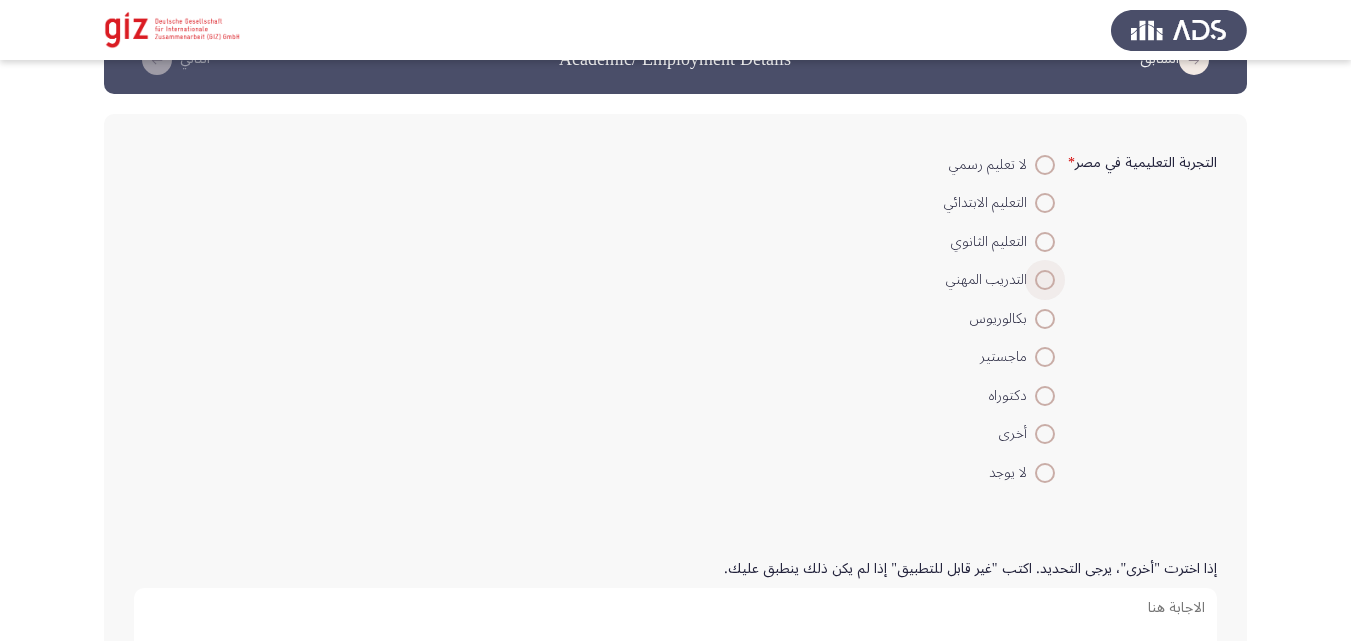 click at bounding box center [1045, 280] 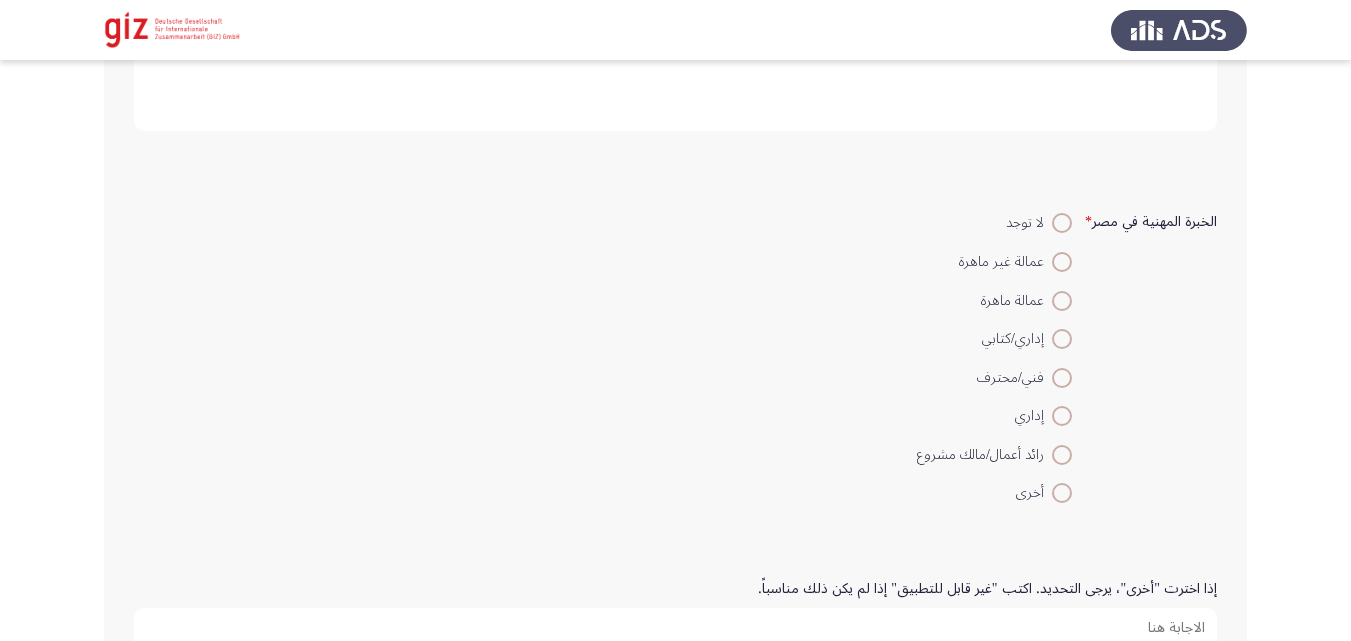 scroll, scrollTop: 612, scrollLeft: 0, axis: vertical 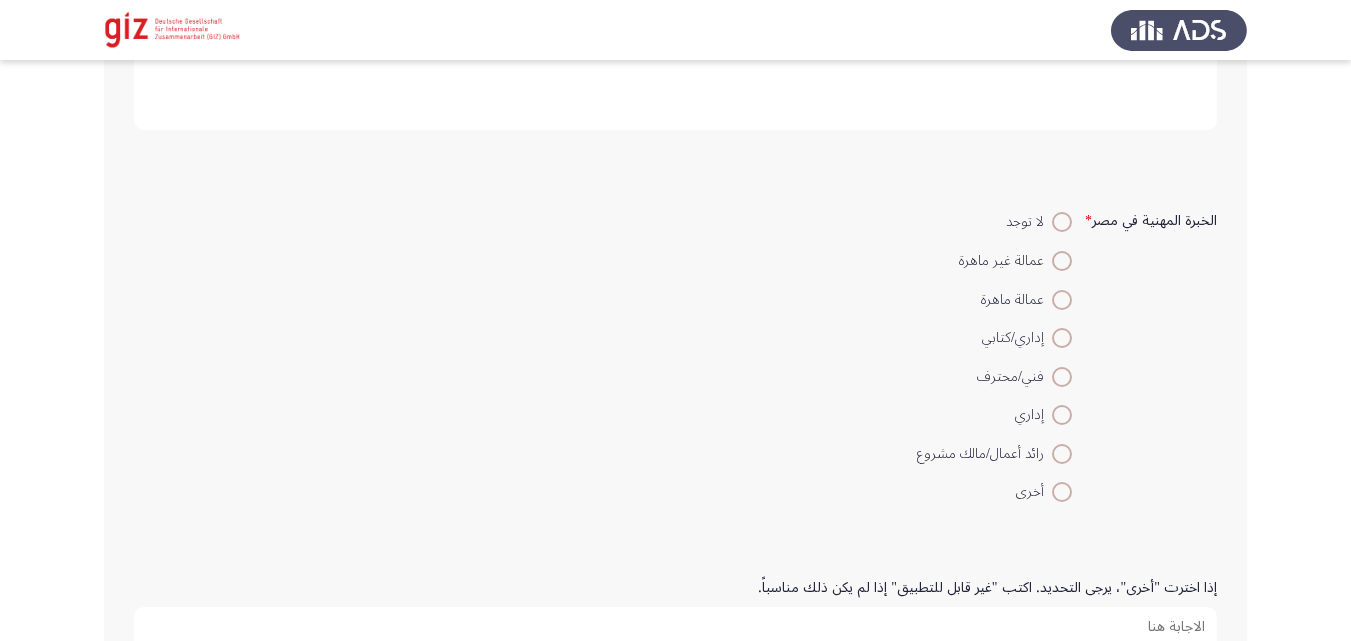 click at bounding box center [1062, 261] 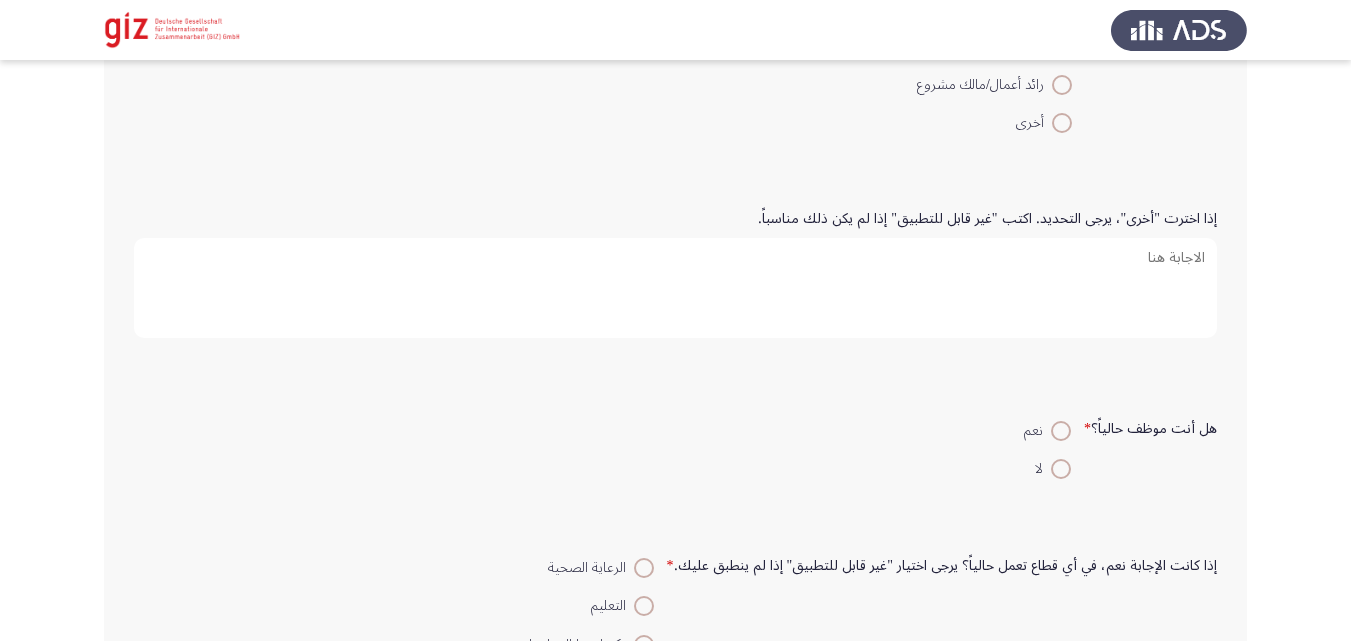 scroll, scrollTop: 1007, scrollLeft: 0, axis: vertical 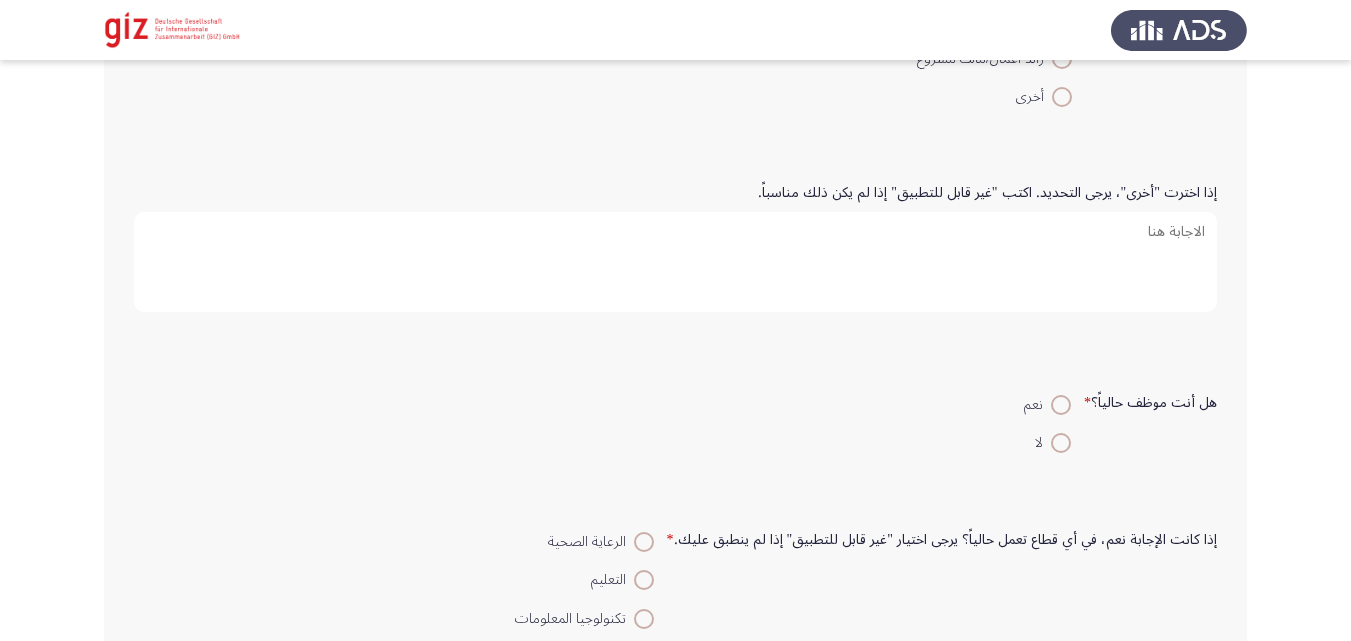 click on "إذا اخترت "أخرى"، يرجى التحديد. اكتب "غير قابل للتطبيق" إذا لم يكن ذلك مناسباً." at bounding box center (675, 262) 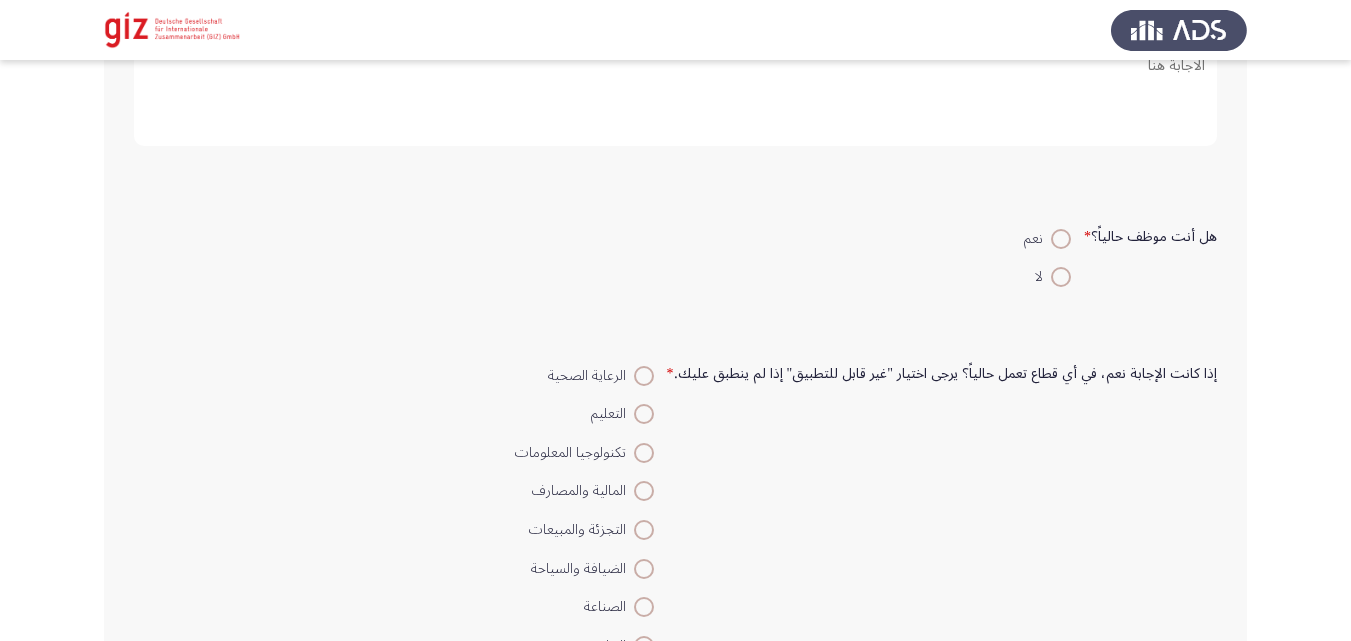 scroll, scrollTop: 1207, scrollLeft: 0, axis: vertical 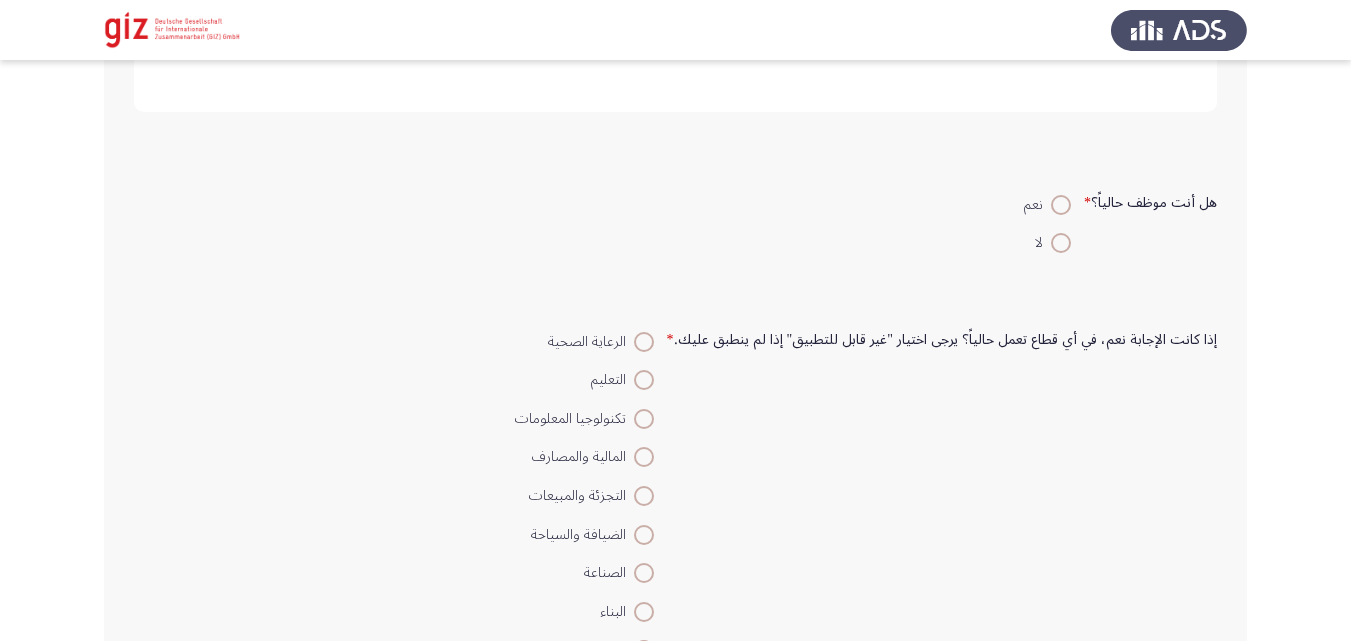 click at bounding box center [1061, 205] 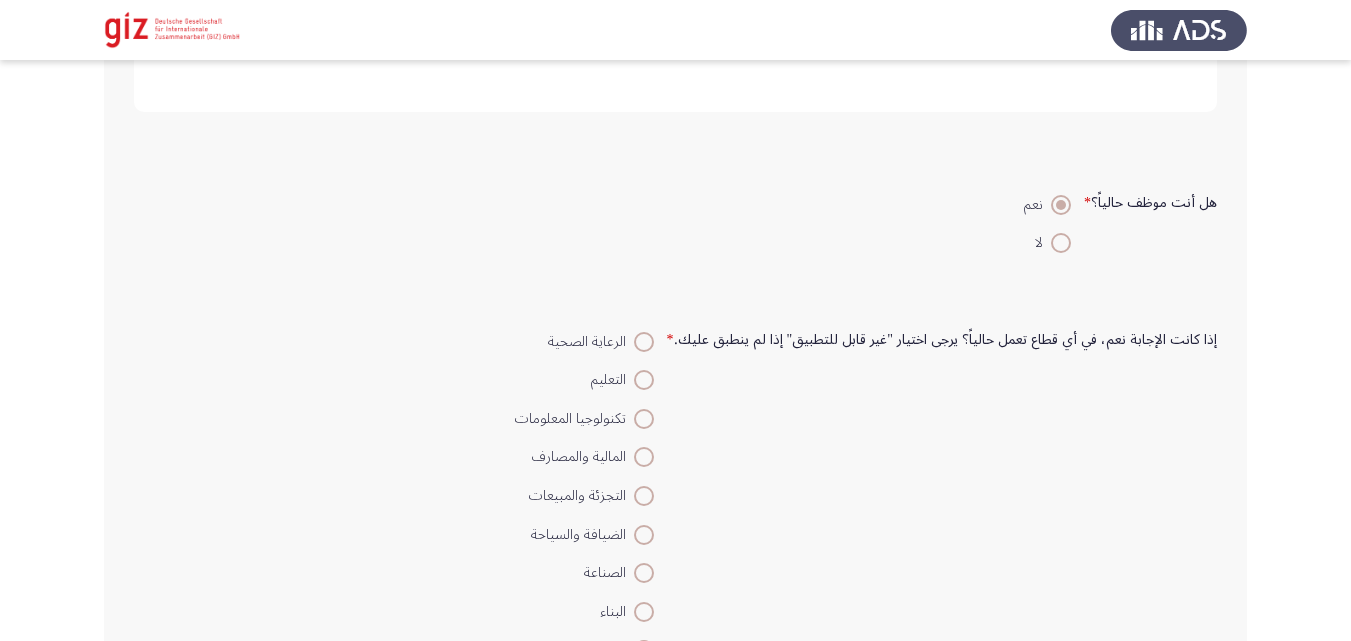 click at bounding box center [644, 342] 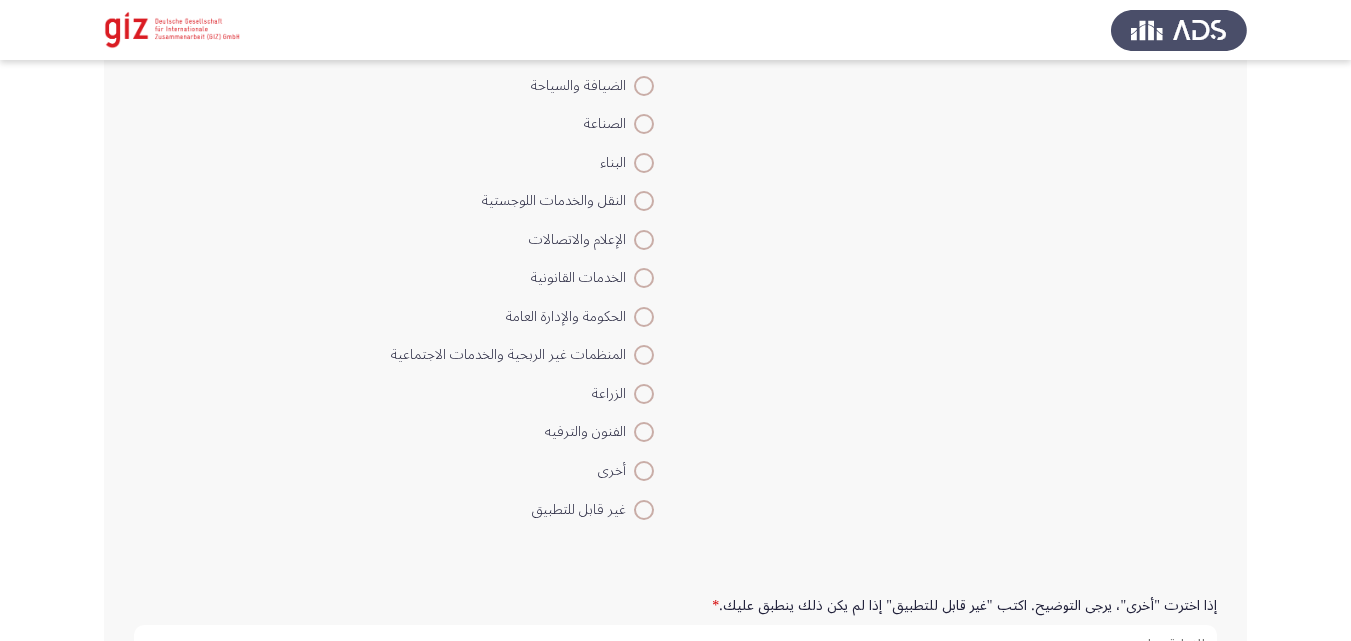 scroll, scrollTop: 1721, scrollLeft: 0, axis: vertical 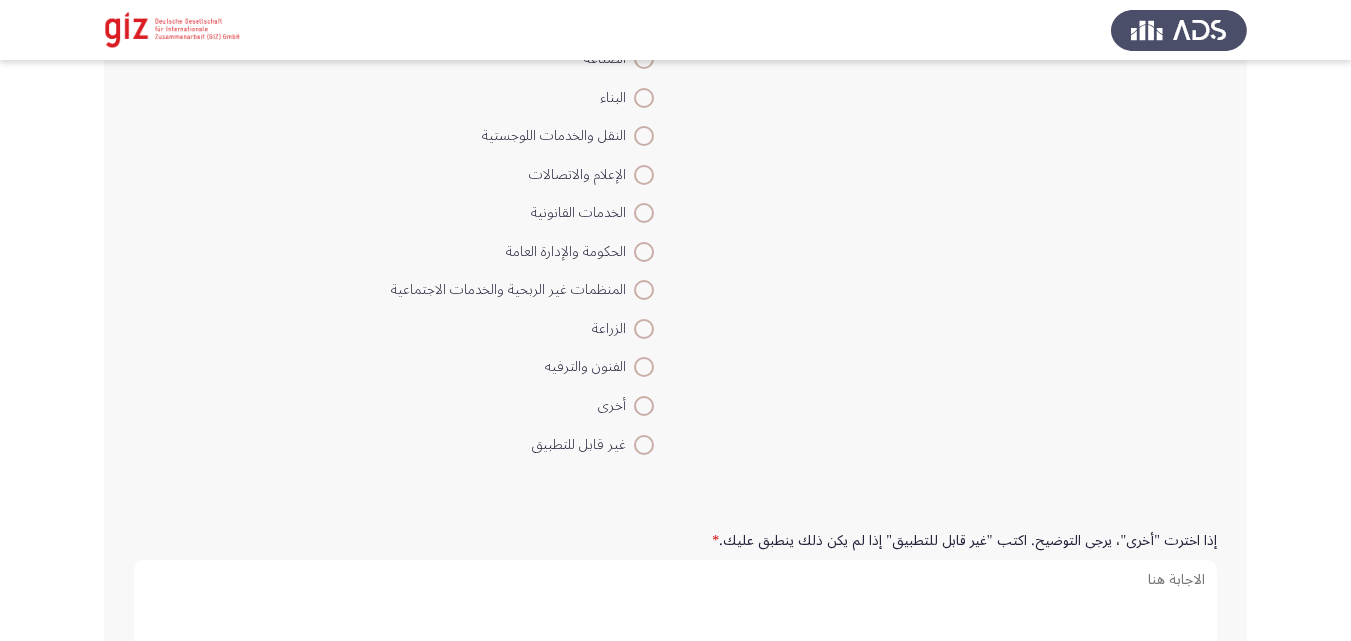 click at bounding box center (644, 445) 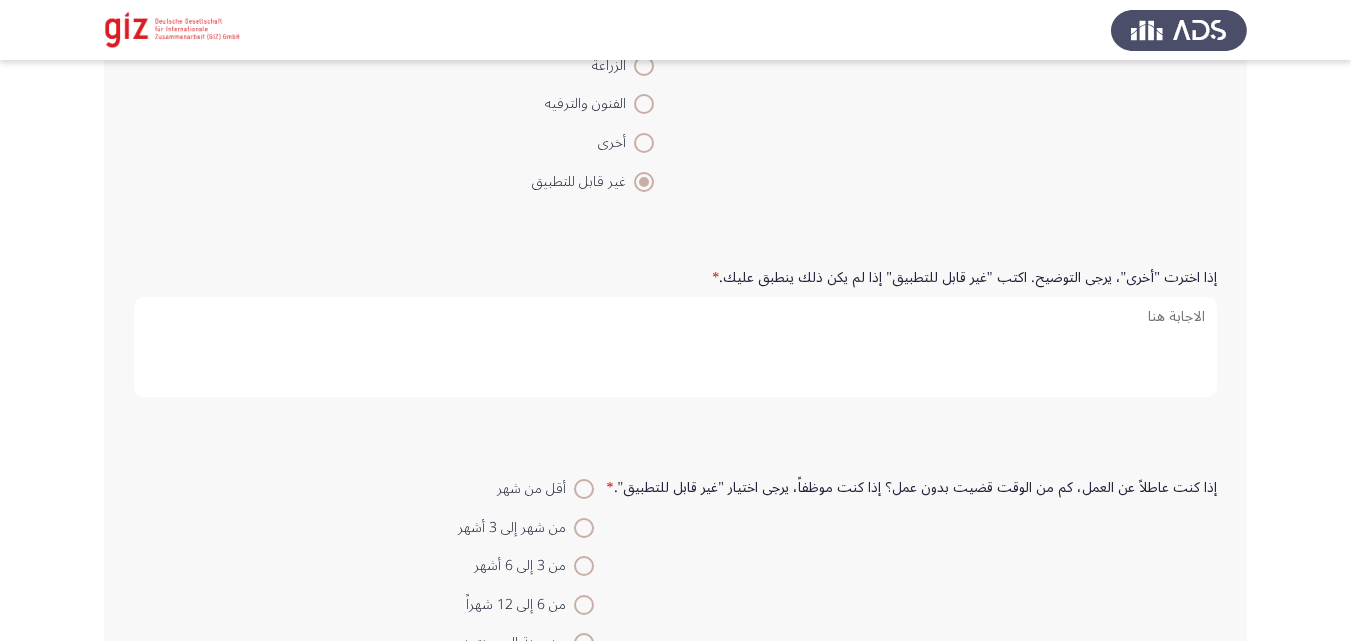 scroll, scrollTop: 1988, scrollLeft: 0, axis: vertical 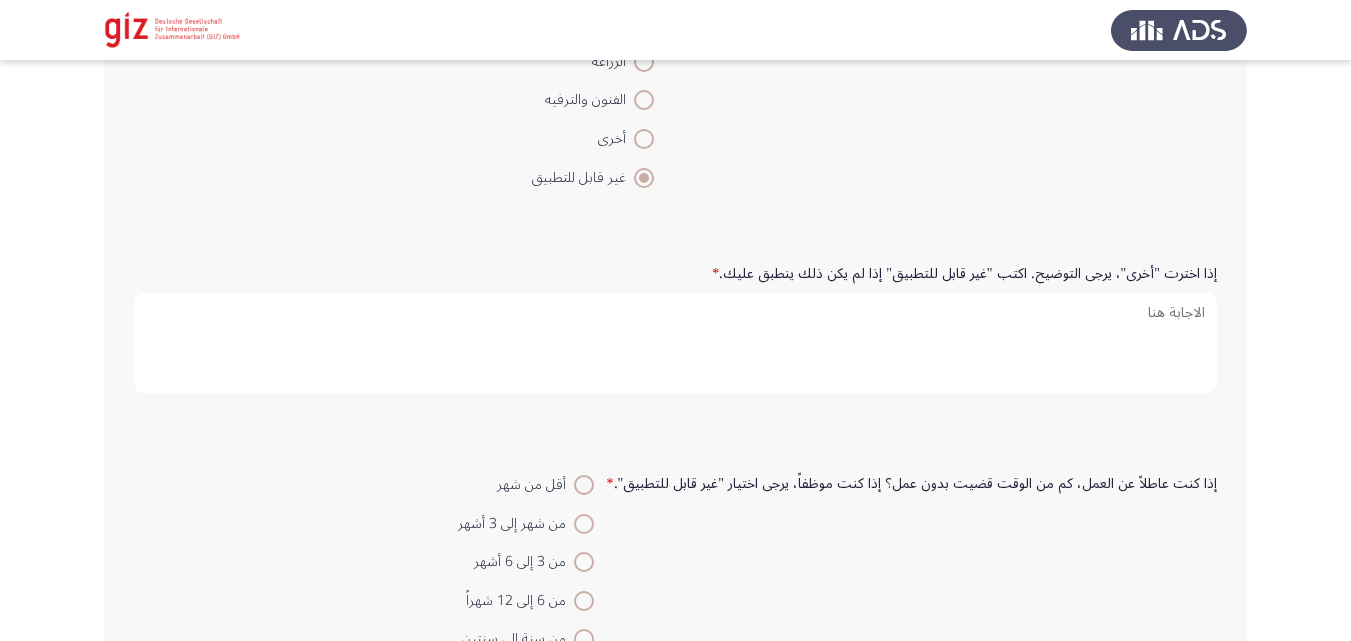click on "إذا اخترت "أخرى"، يرجى التوضيح. اكتب "غير قابل للتطبيق" إذا لم يكن ذلك ينطبق عليك.   *" 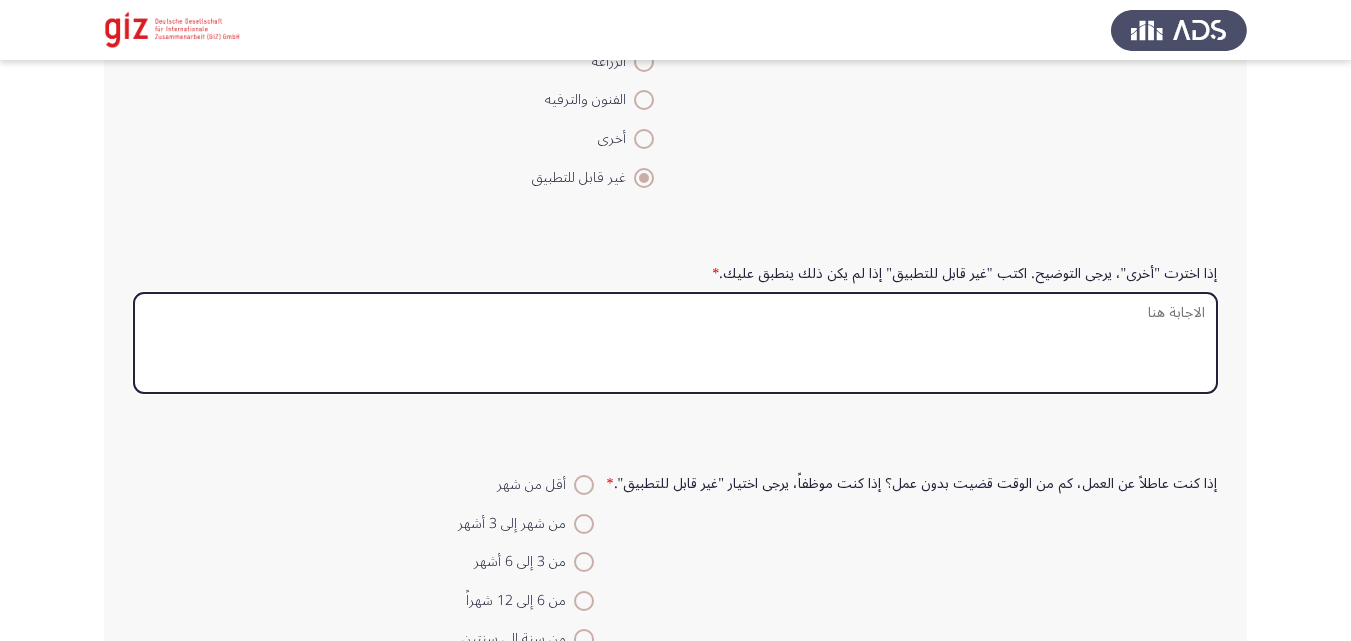 click on "إذا اخترت "أخرى"، يرجى التوضيح. اكتب "غير قابل للتطبيق" إذا لم يكن ذلك ينطبق عليك.   *" at bounding box center [675, 343] 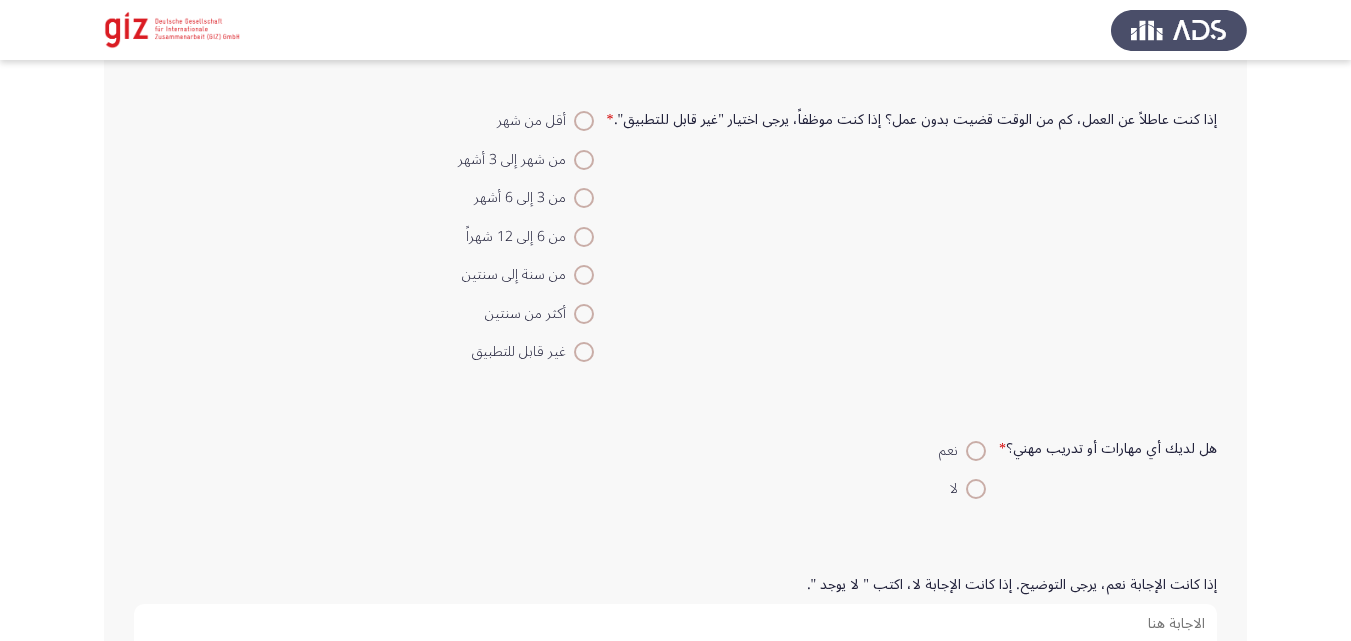 scroll, scrollTop: 2358, scrollLeft: 0, axis: vertical 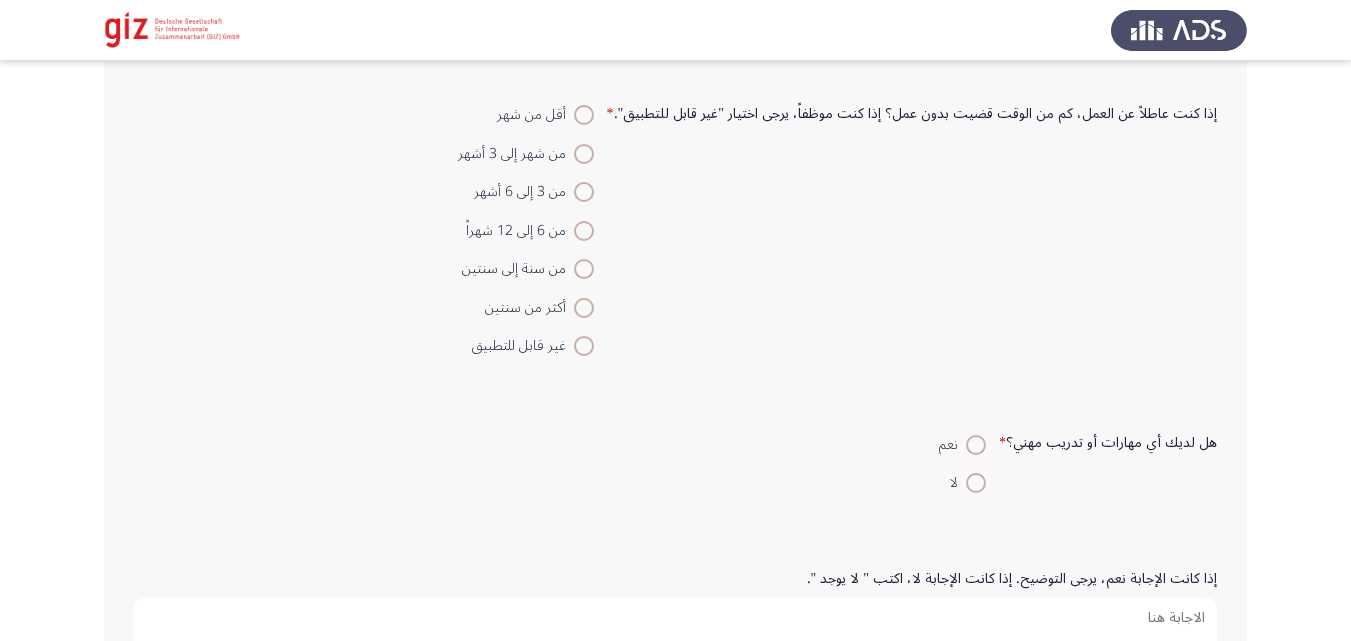 type on "عماله غير حرفيه (سباكه)" 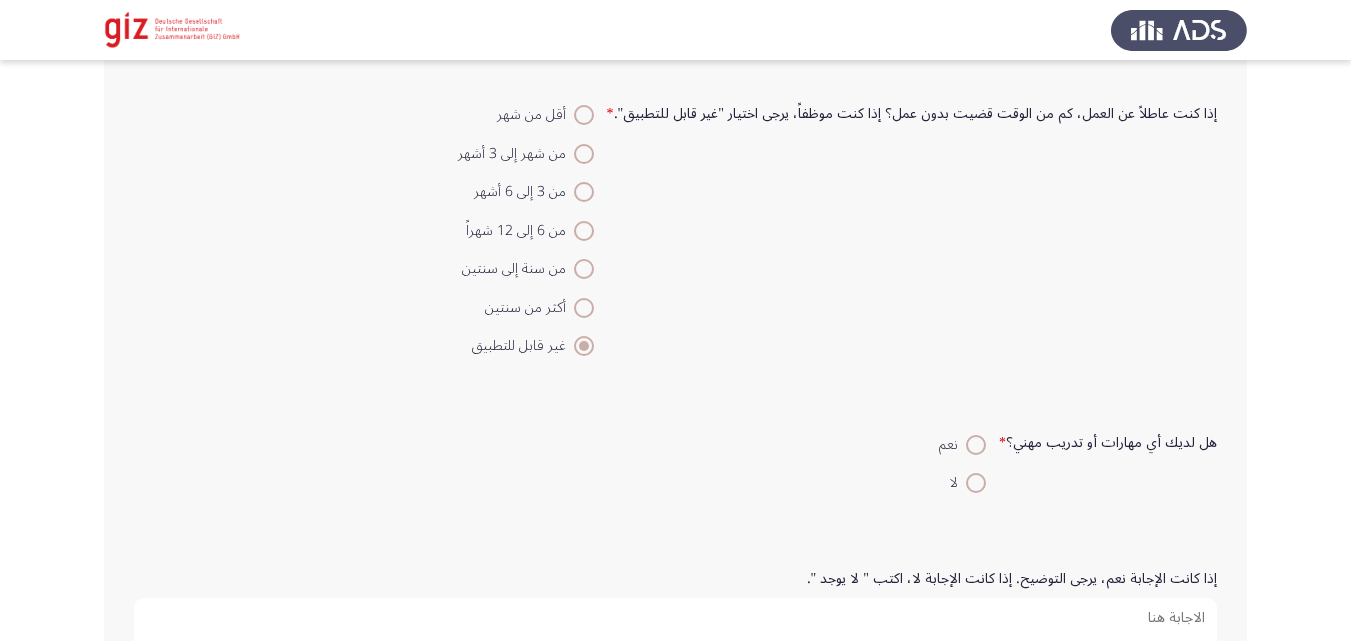 click at bounding box center [976, 483] 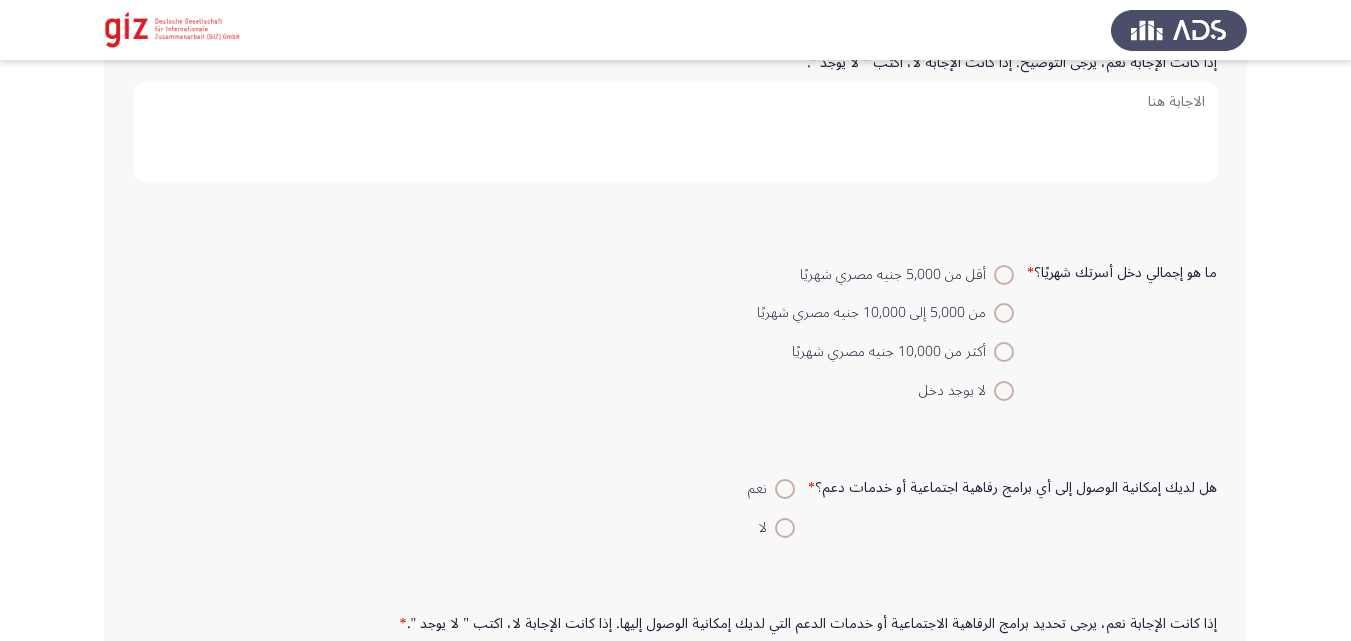scroll, scrollTop: 2895, scrollLeft: 0, axis: vertical 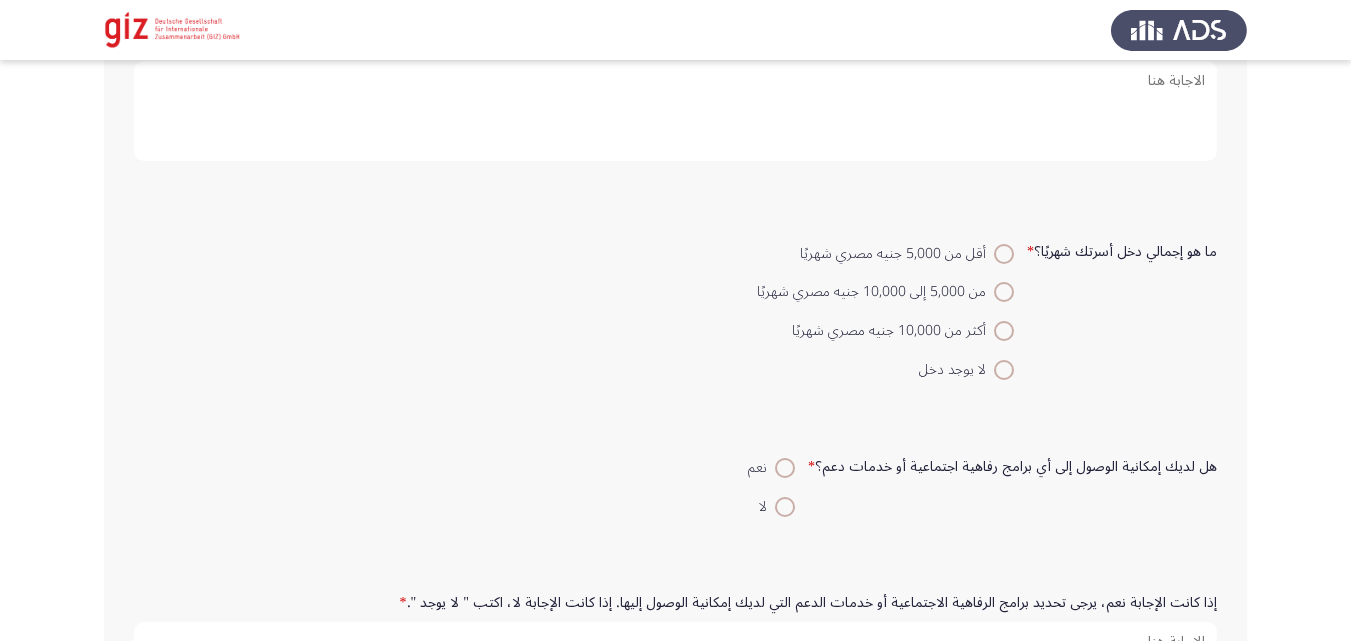 click at bounding box center (1004, 254) 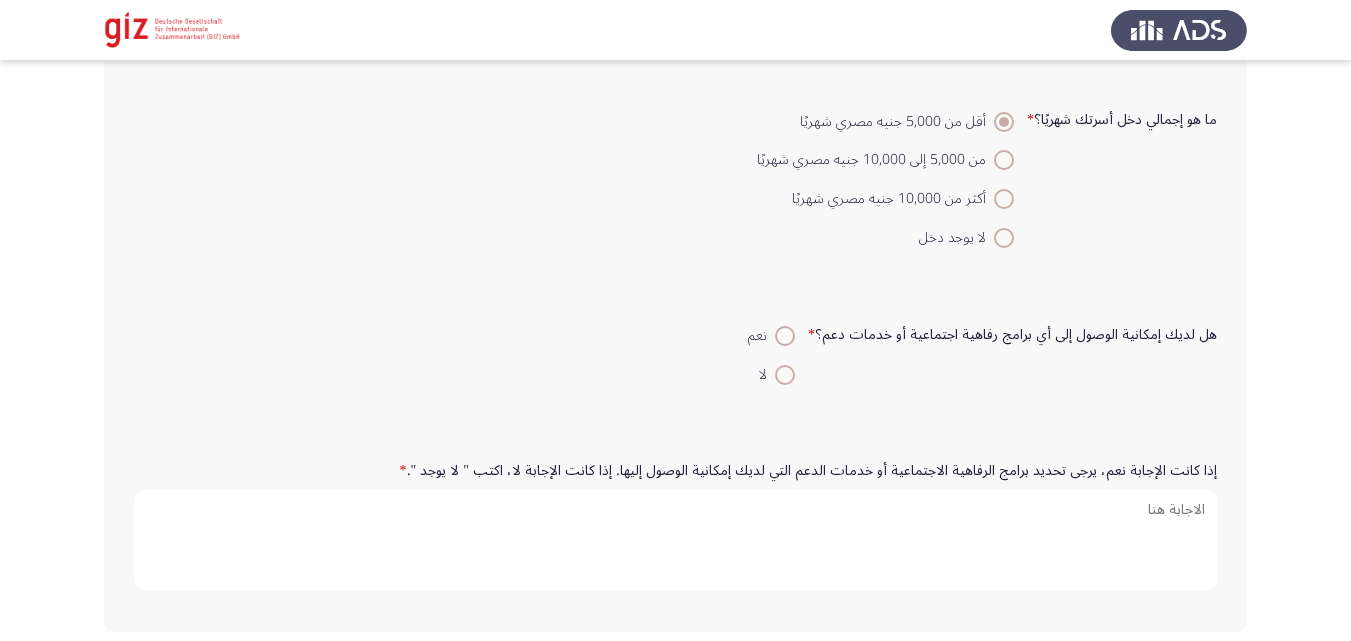scroll, scrollTop: 3028, scrollLeft: 0, axis: vertical 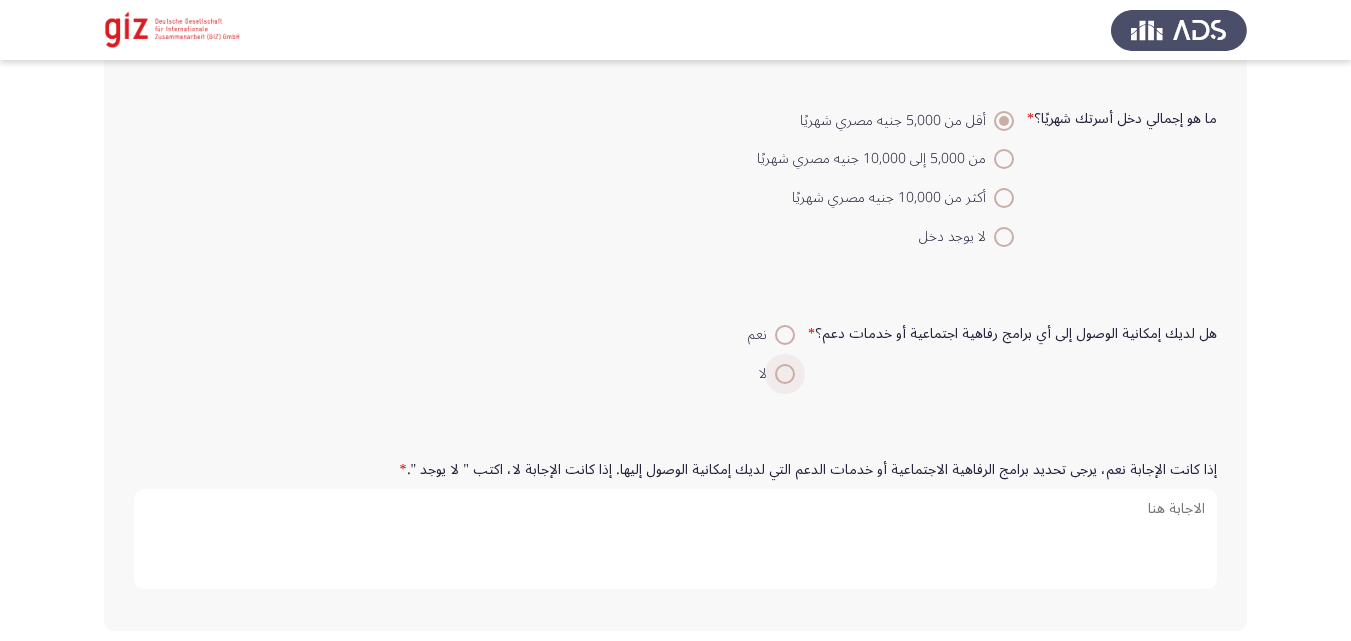 click at bounding box center (785, 374) 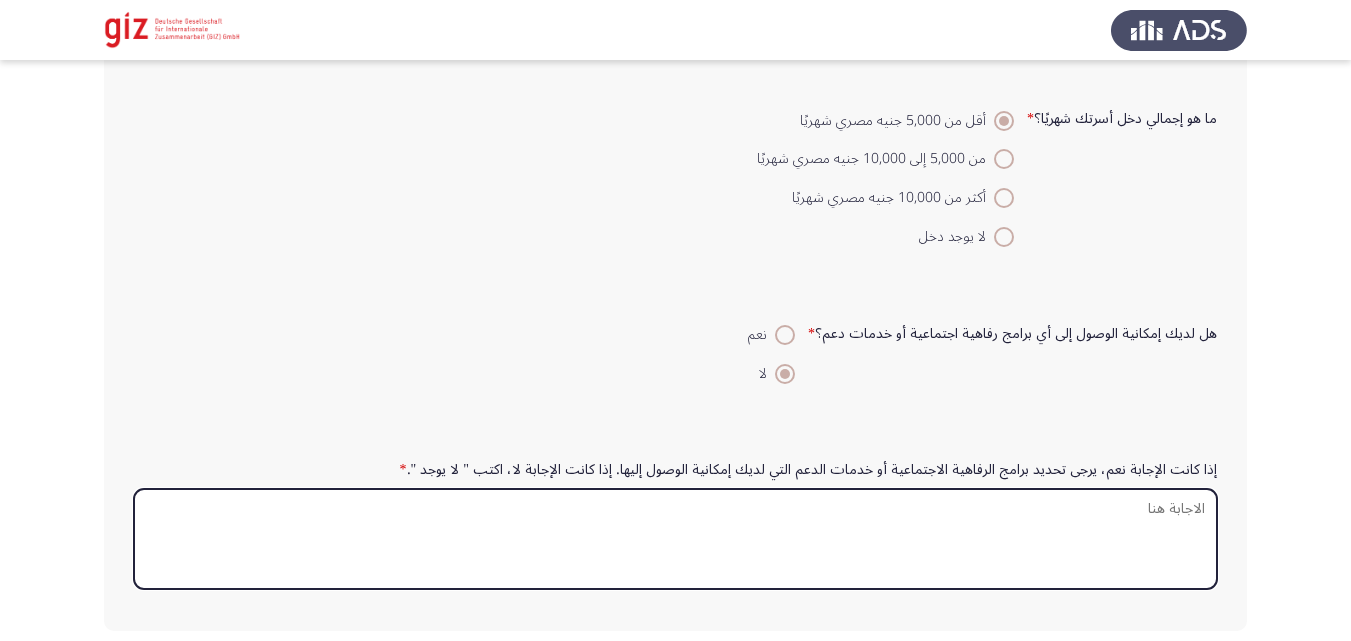 click on "إذا كانت الإجابة نعم، يرجى تحديد برامج الرفاهية الاجتماعية أو خدمات الدعم التي لديك إمكانية الوصول إليها.  إذا كانت الإجابة لا، اكتب " لا يوجد ".   *" at bounding box center [675, 539] 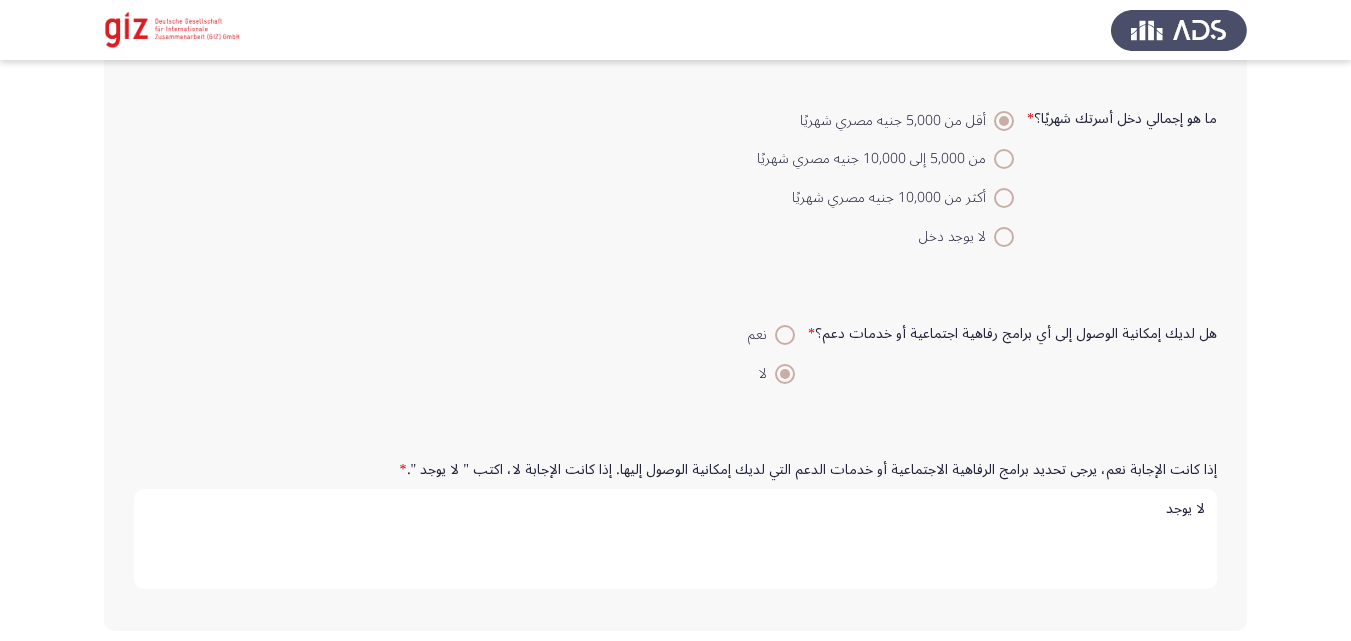 type on "لا يوجد" 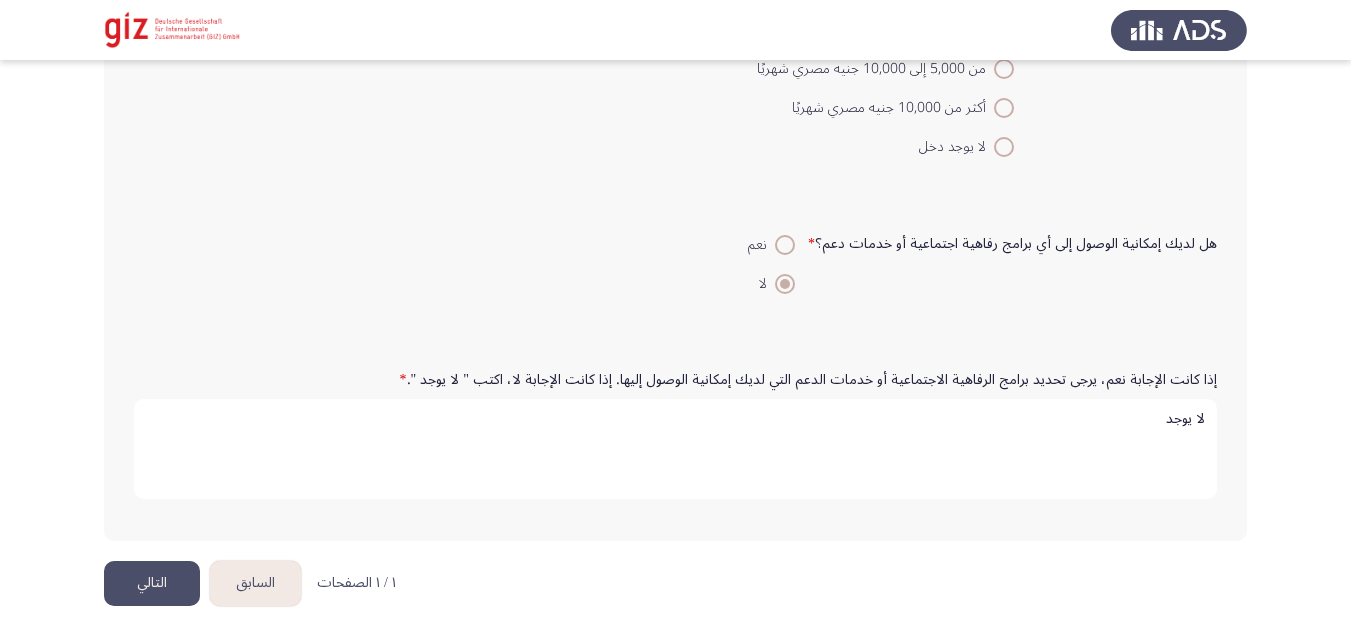 click on "التالي" 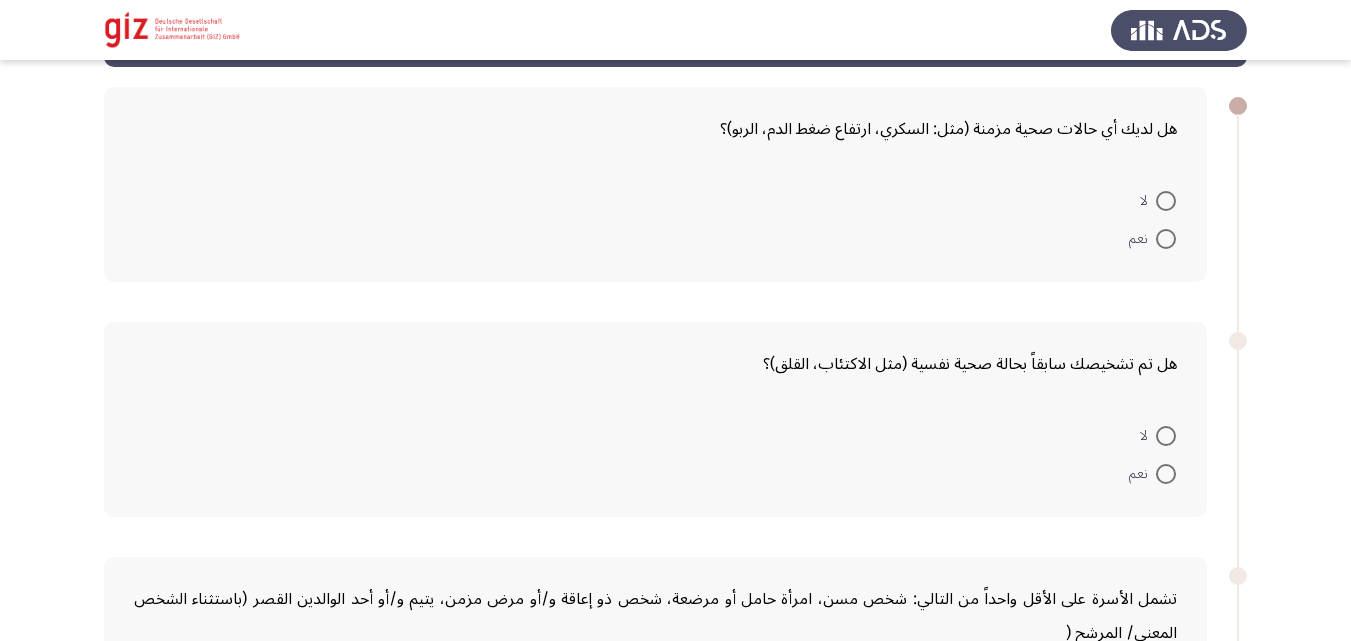 scroll, scrollTop: 89, scrollLeft: 0, axis: vertical 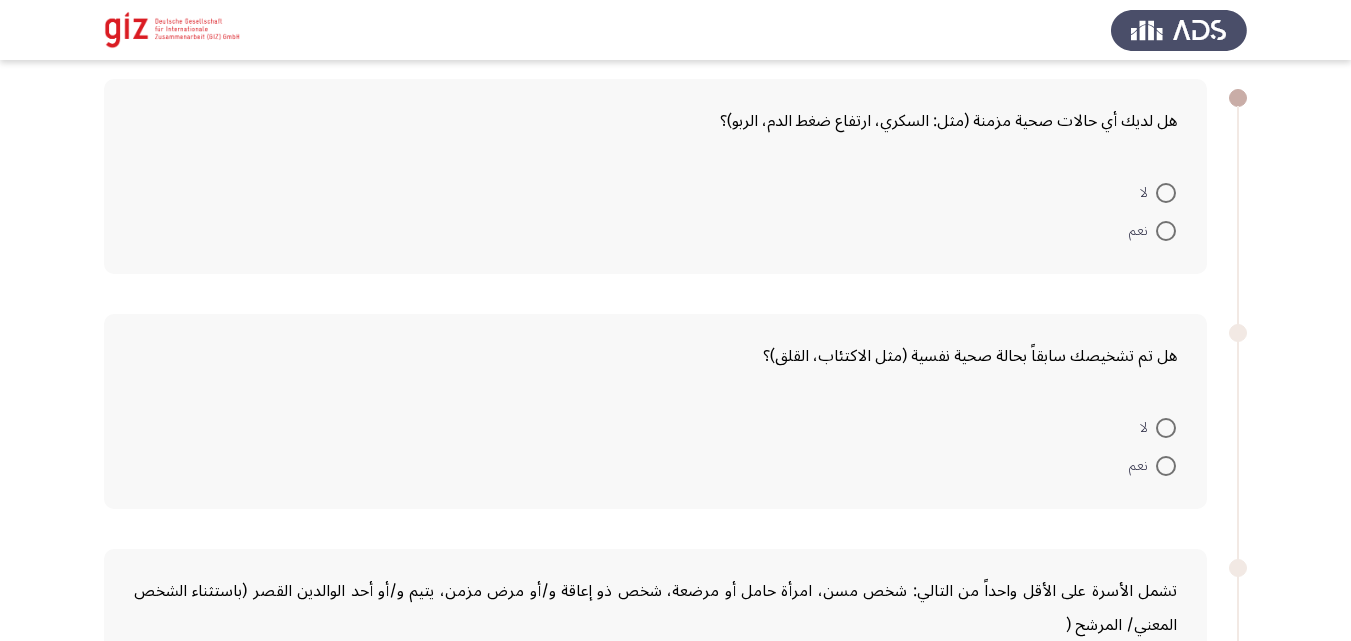 click at bounding box center (1166, 231) 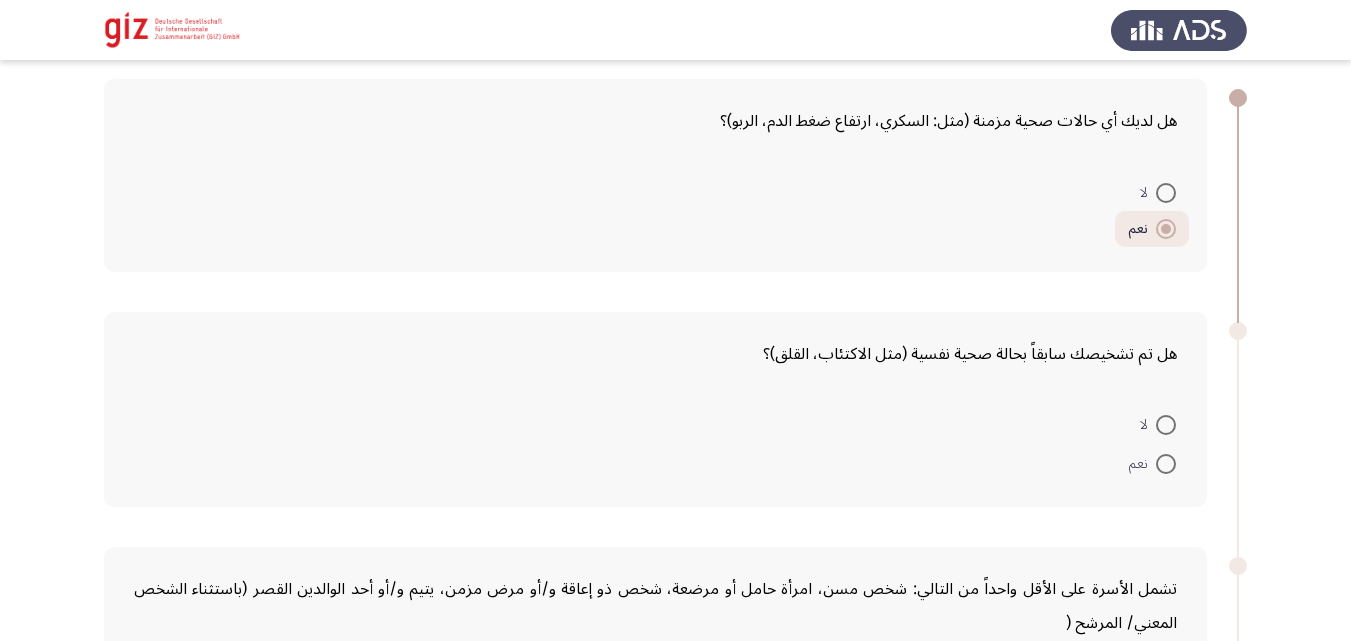 click on "لا" at bounding box center [1158, 191] 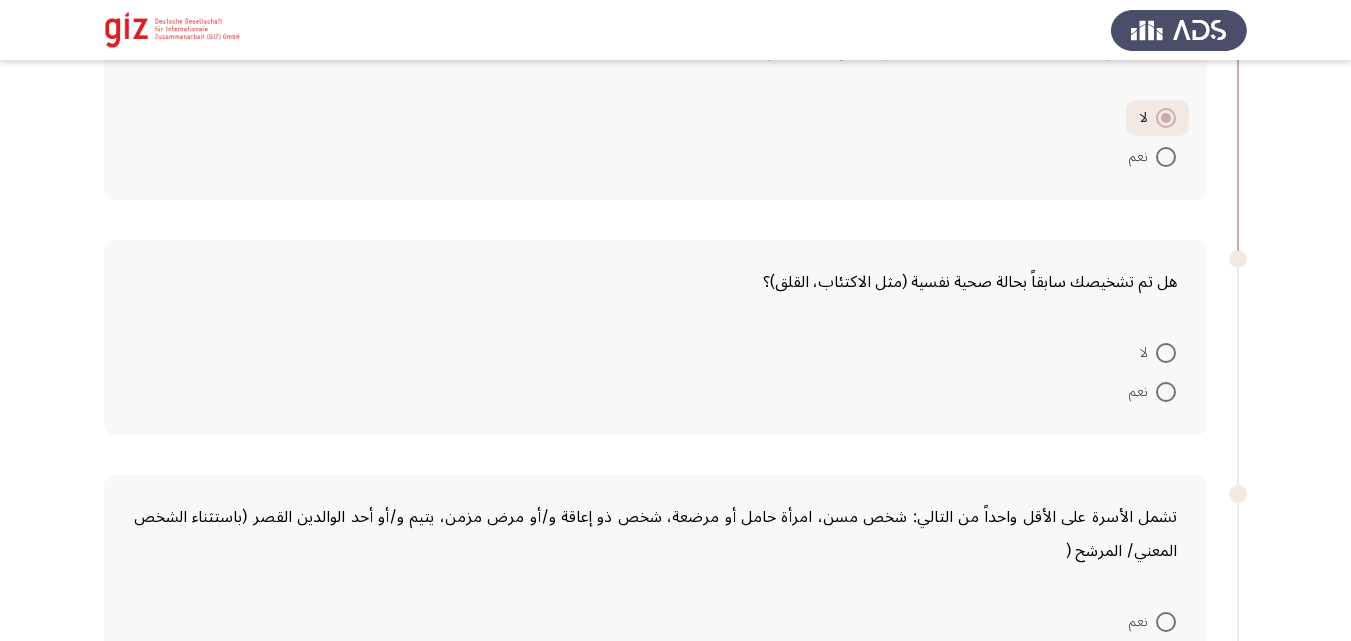 scroll, scrollTop: 167, scrollLeft: 0, axis: vertical 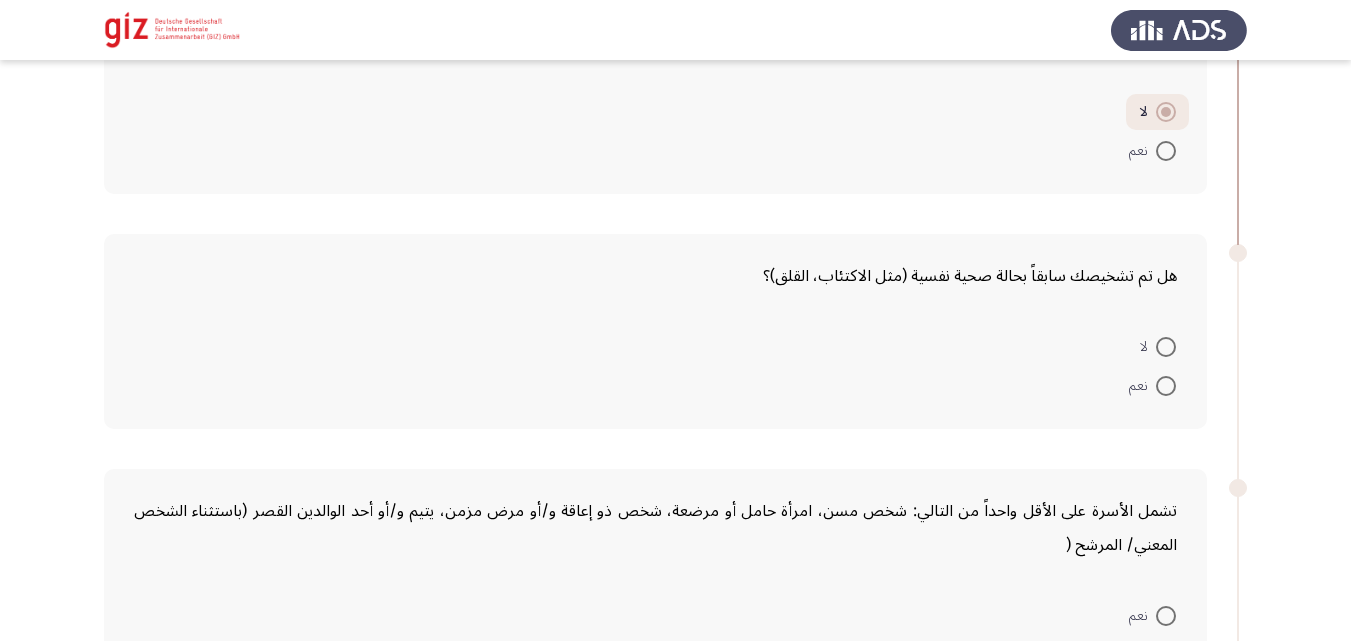 click at bounding box center (1166, 347) 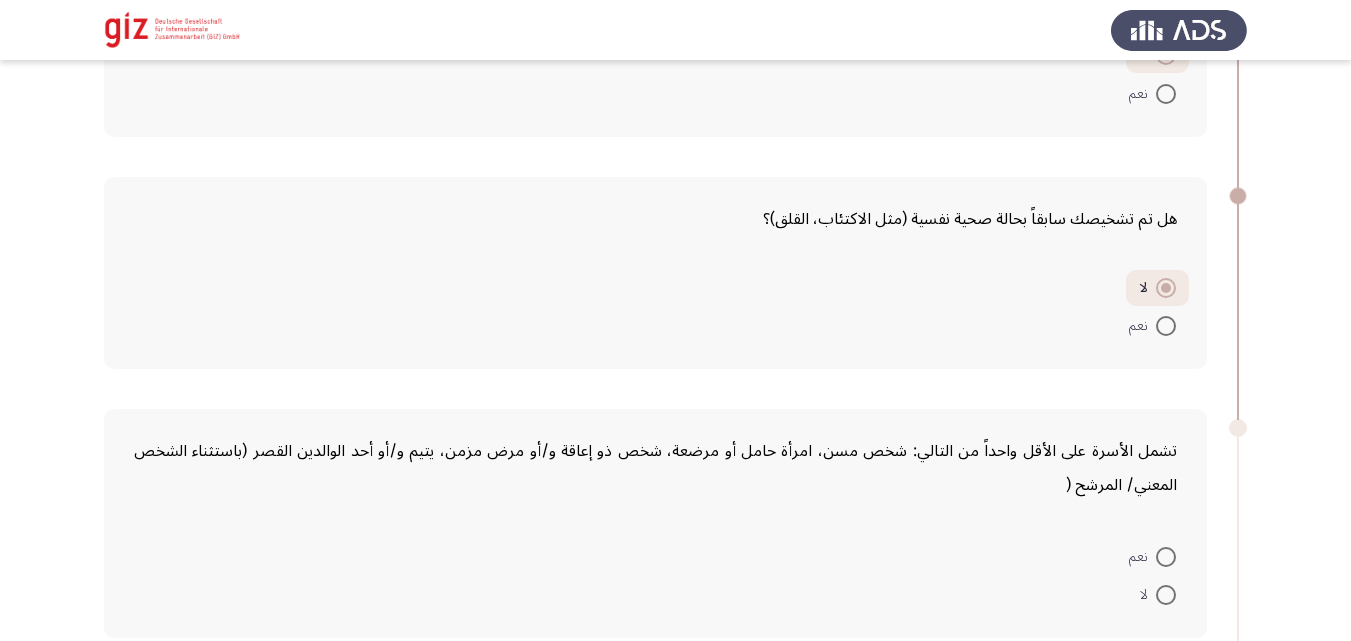 scroll, scrollTop: 398, scrollLeft: 0, axis: vertical 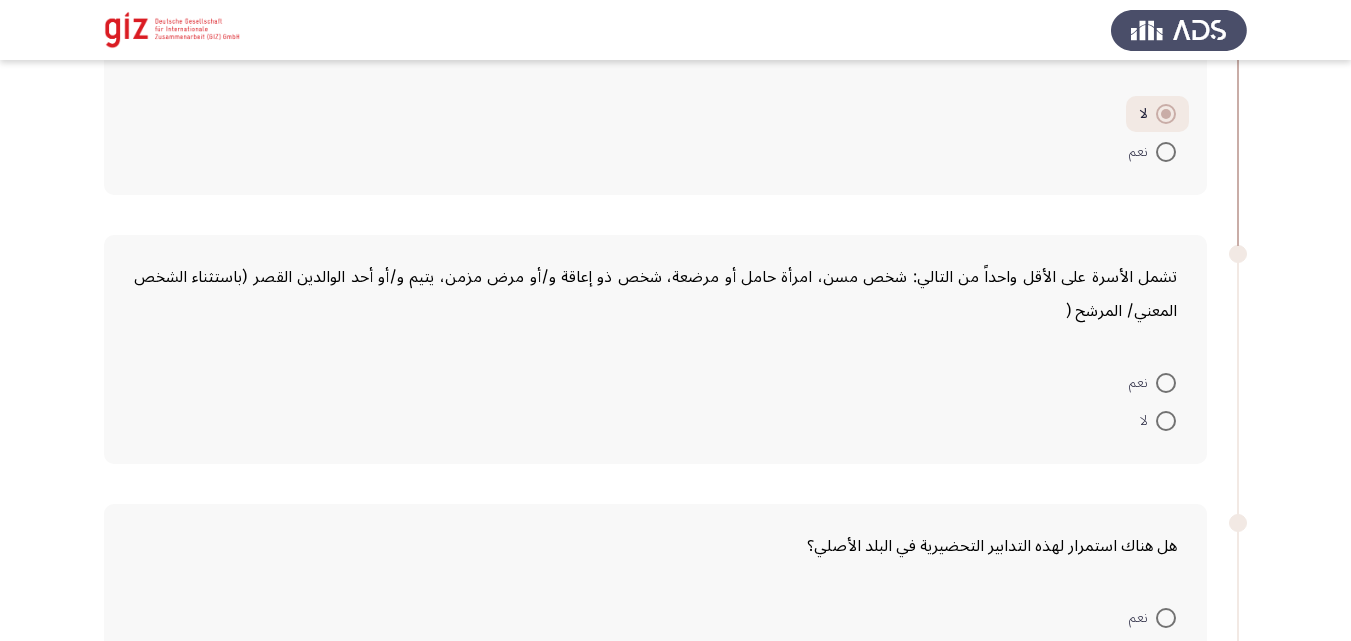 click at bounding box center [1166, 383] 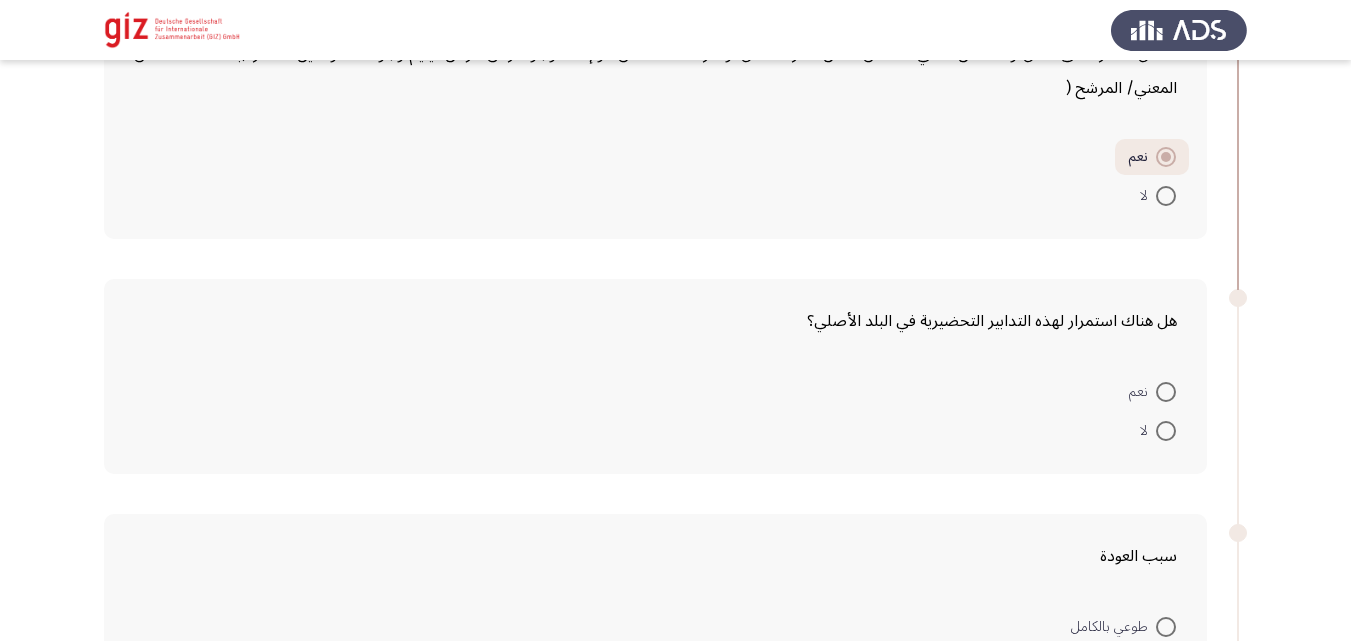 scroll, scrollTop: 623, scrollLeft: 0, axis: vertical 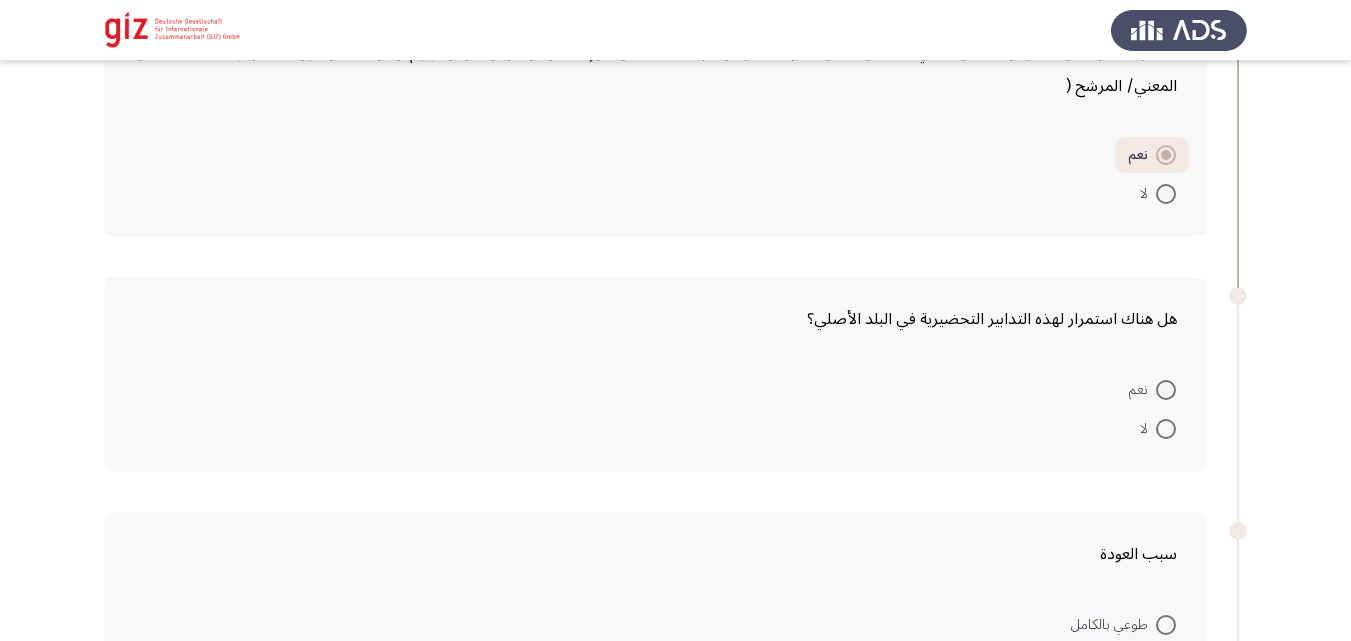 click on "لا" at bounding box center (1158, 427) 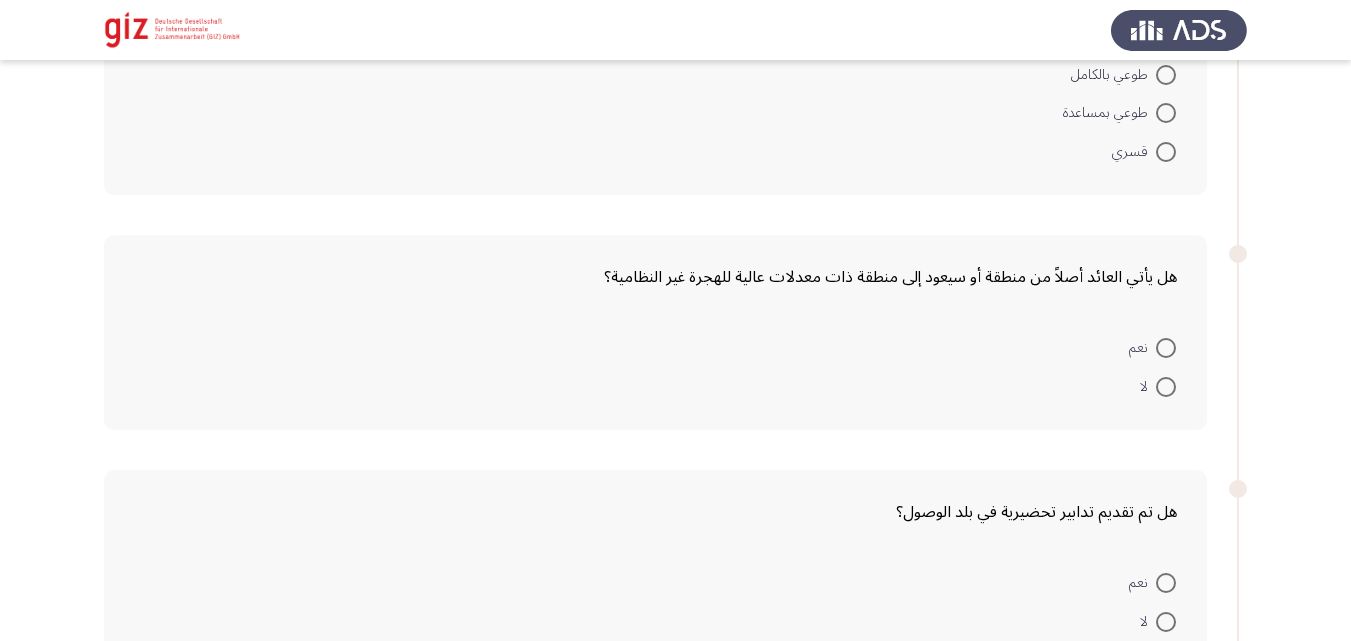 scroll, scrollTop: 1173, scrollLeft: 0, axis: vertical 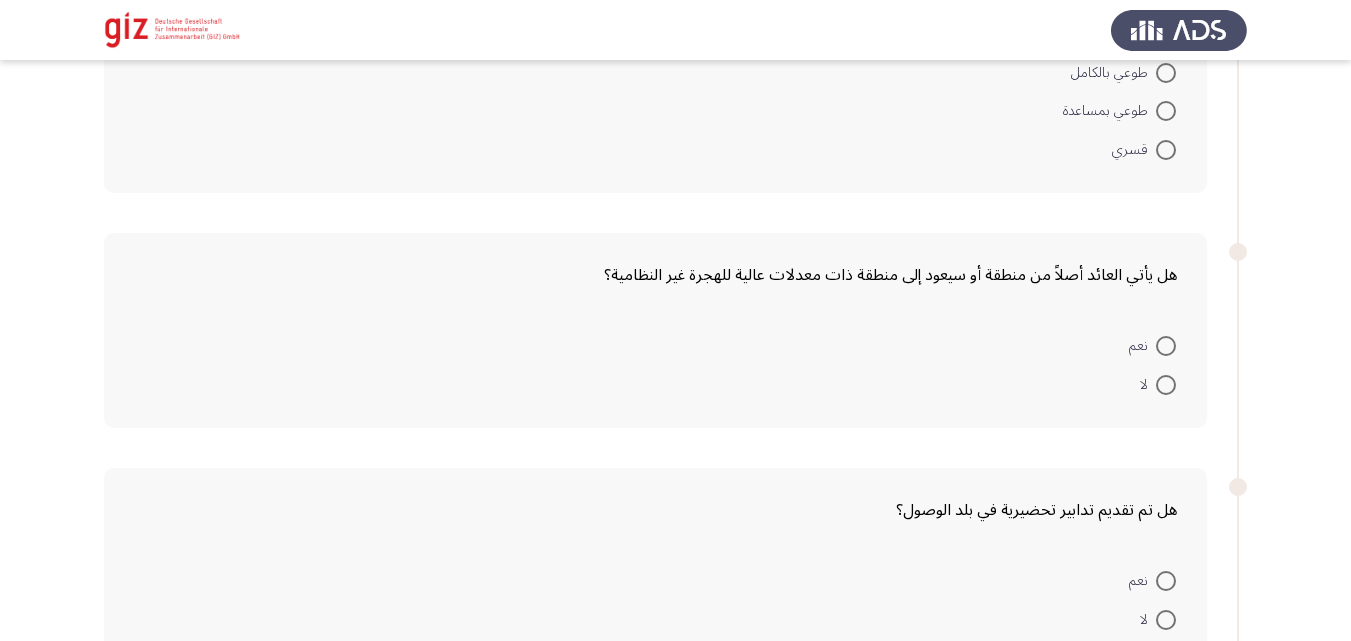 click at bounding box center (1166, 73) 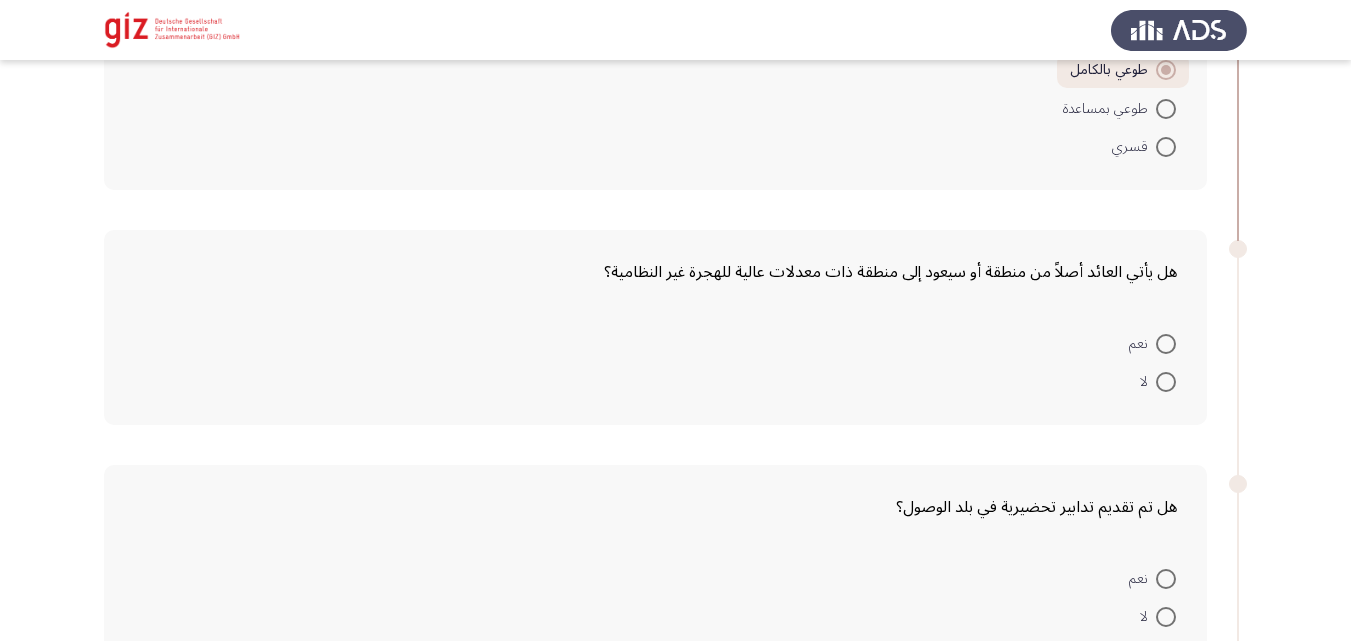 click at bounding box center (1166, 344) 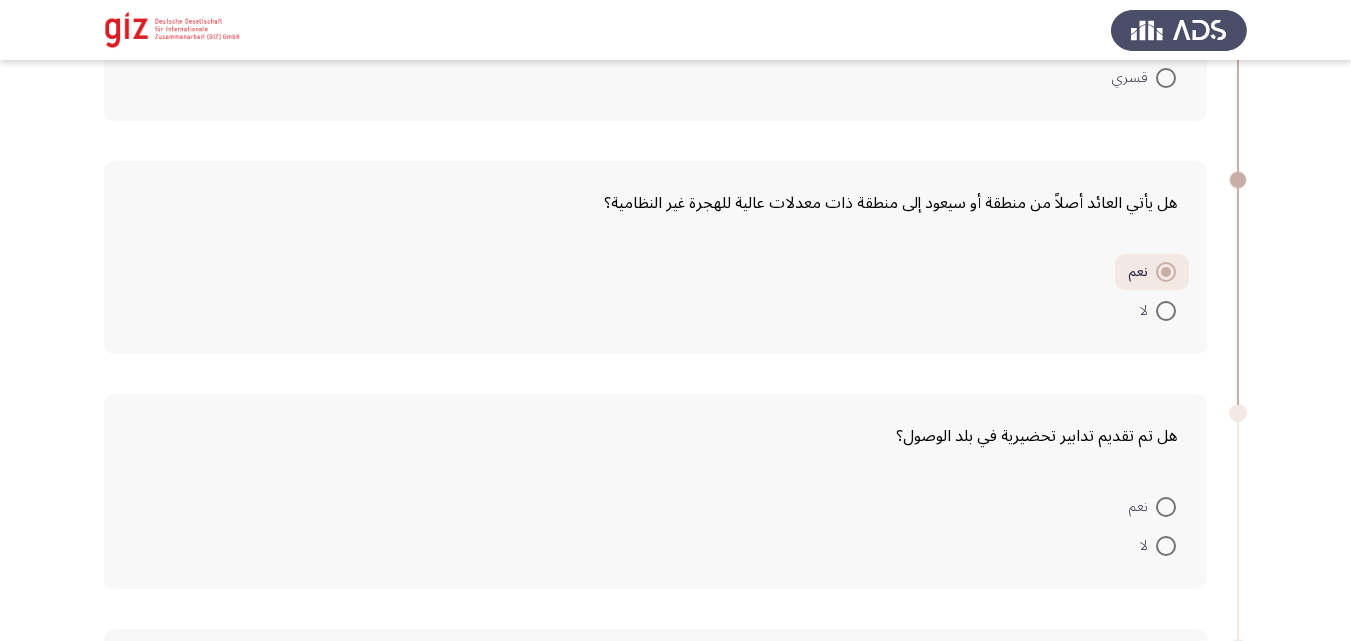 scroll, scrollTop: 1443, scrollLeft: 0, axis: vertical 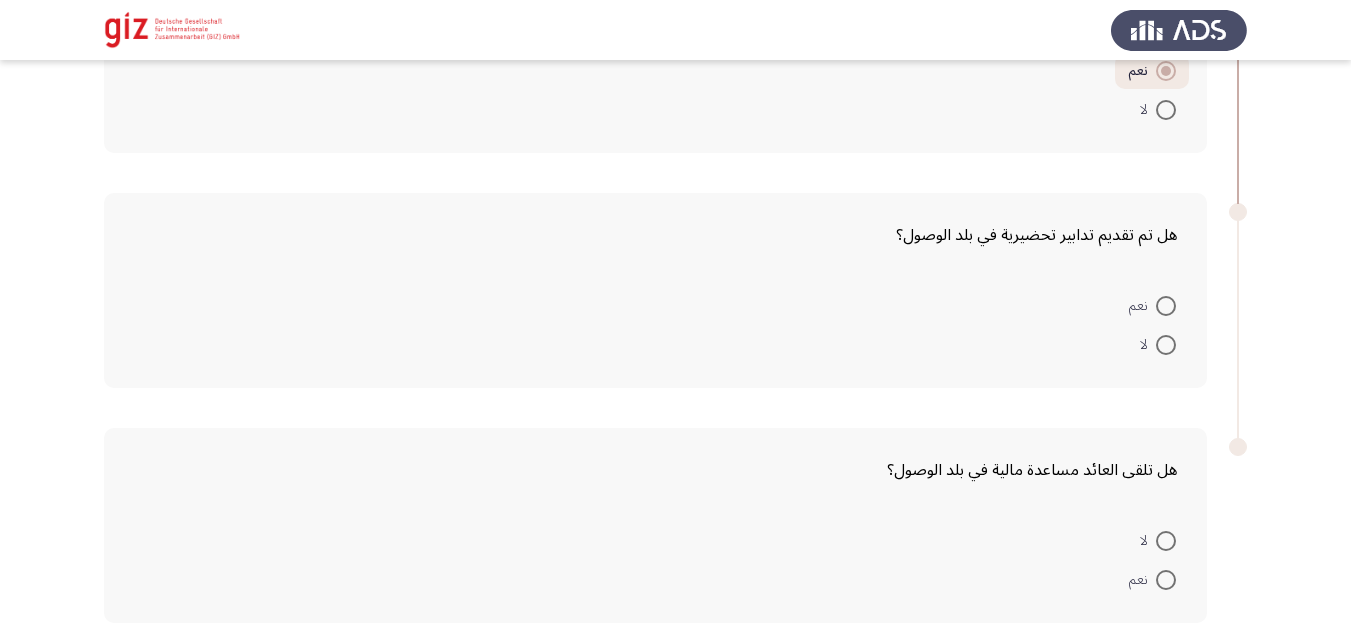 click on "لا" at bounding box center [1158, 343] 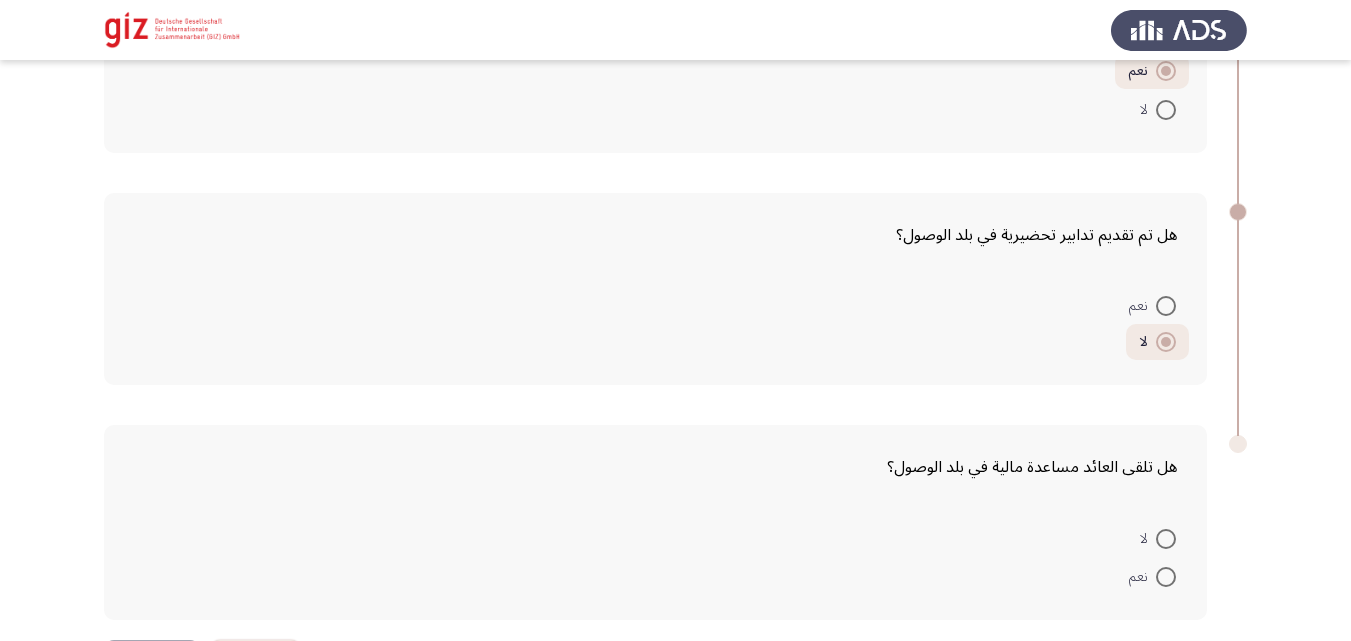 click on "لا" at bounding box center (1158, 539) 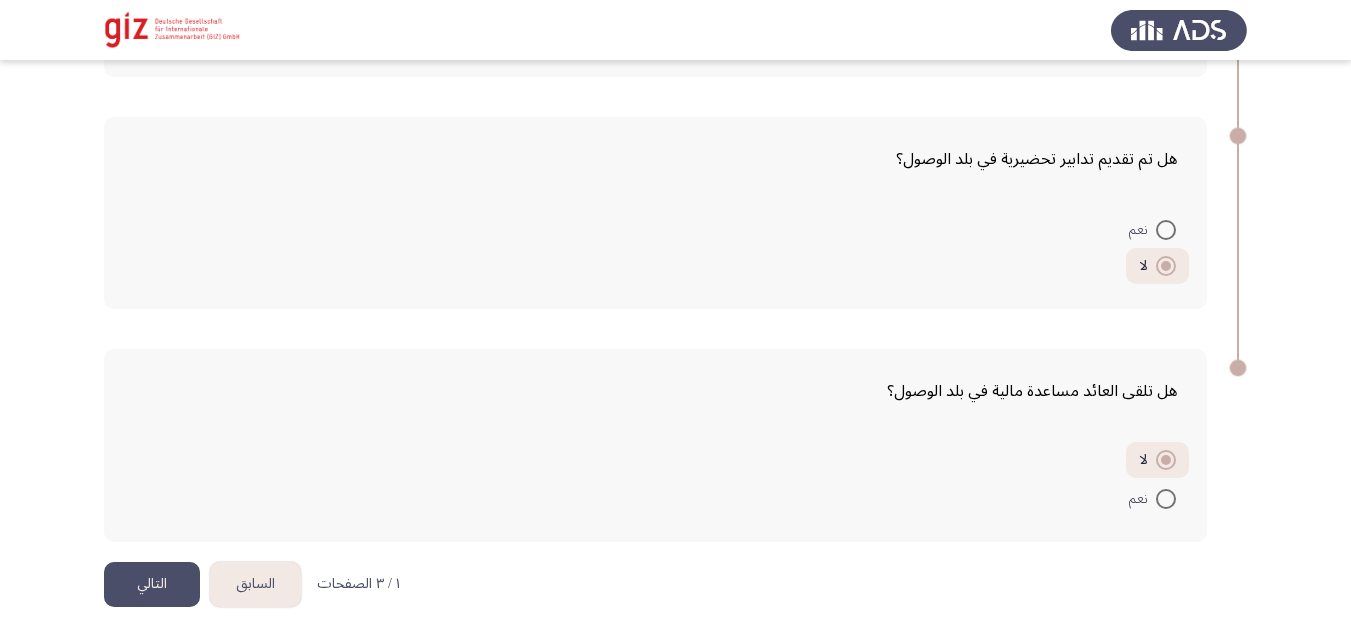 scroll, scrollTop: 1520, scrollLeft: 0, axis: vertical 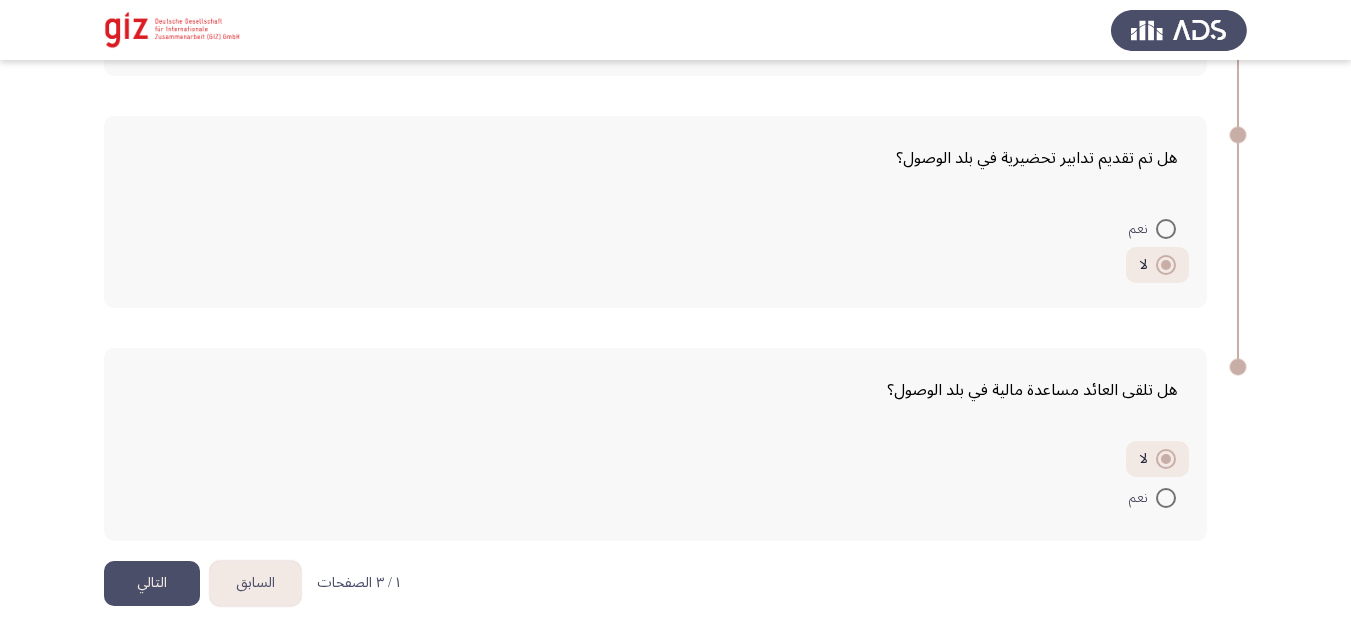 click on "السابق   Beneficiary Portfolio Assessment    التالي  هل لديك أي حالات صحية مزمنة (مثل: السكري، ارتفاع ضغط الدم، الربو)؟    لا     نعم  هل تم تشخيصك سابقاً بحالة صحية نفسية (مثل الاكتئاب، القلق)؟    لا     نعم  تشمل الأسرة على الأقل واحداً من التالي: شخص مسن، امرأة حامل أو مرضعة، شخص ذو إعاقة و/أو مرض مزمن، يتيم و/أو أحد الوالدين القصر (باستثناء الشخص المعني/ المرشح (    نعم     لا  هل هناك استمرار لهذه التدابير التحضيرية في البلد الأصلي؟    نعم     لا  سبب العودة    طوعي بالكامل     طوعي بمساعدة     قسري     نعم     لا  هل تم تقديم تدابير تحضيرية في بلد الوصول؟    نعم     لا     لا     نعم" at bounding box center [675, -440] 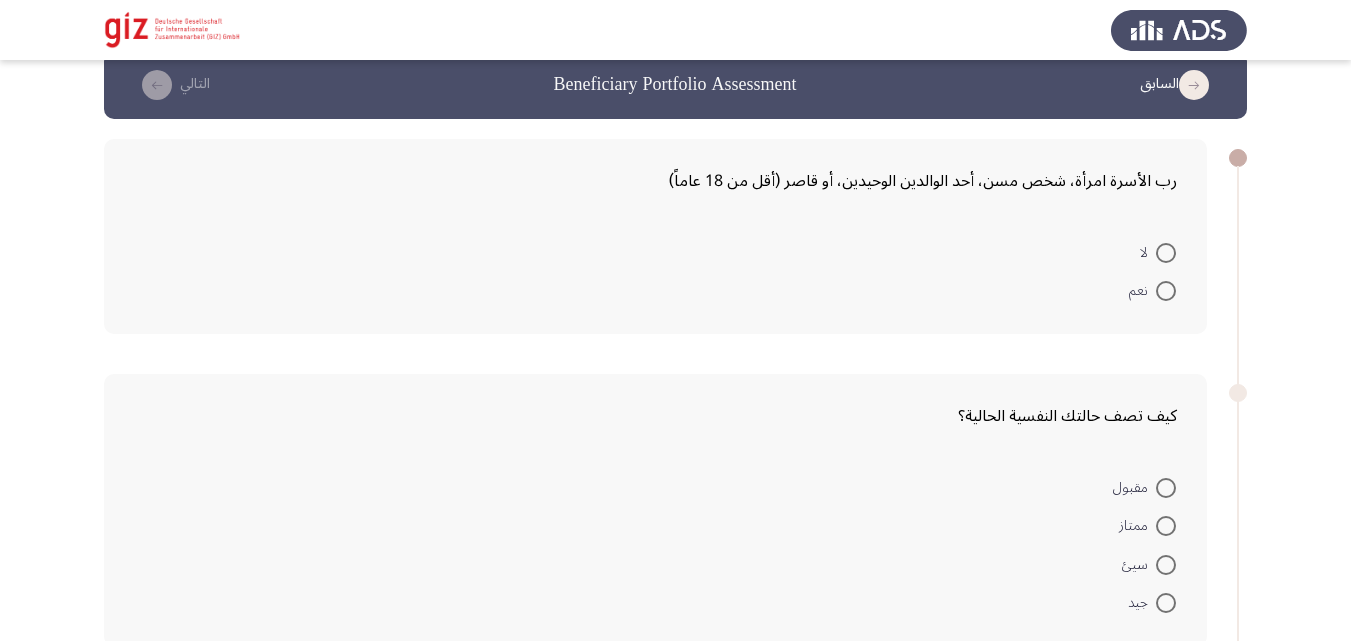 scroll, scrollTop: 59, scrollLeft: 0, axis: vertical 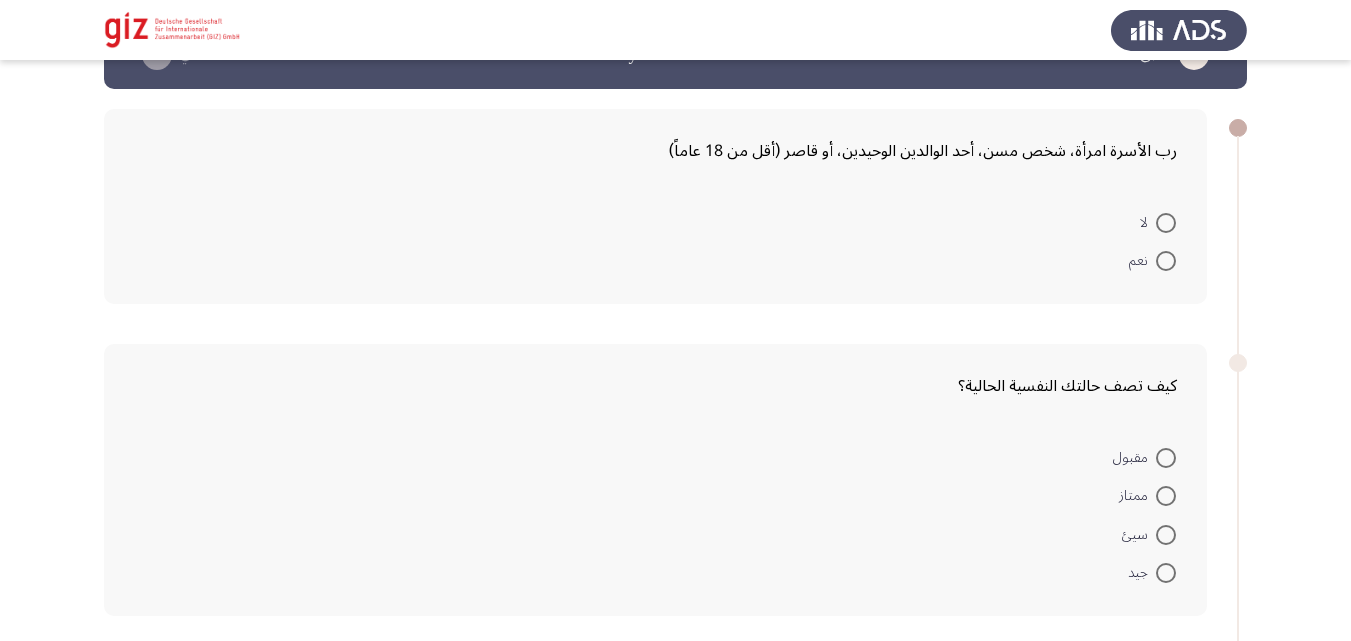 click on "لا" at bounding box center (1158, 223) 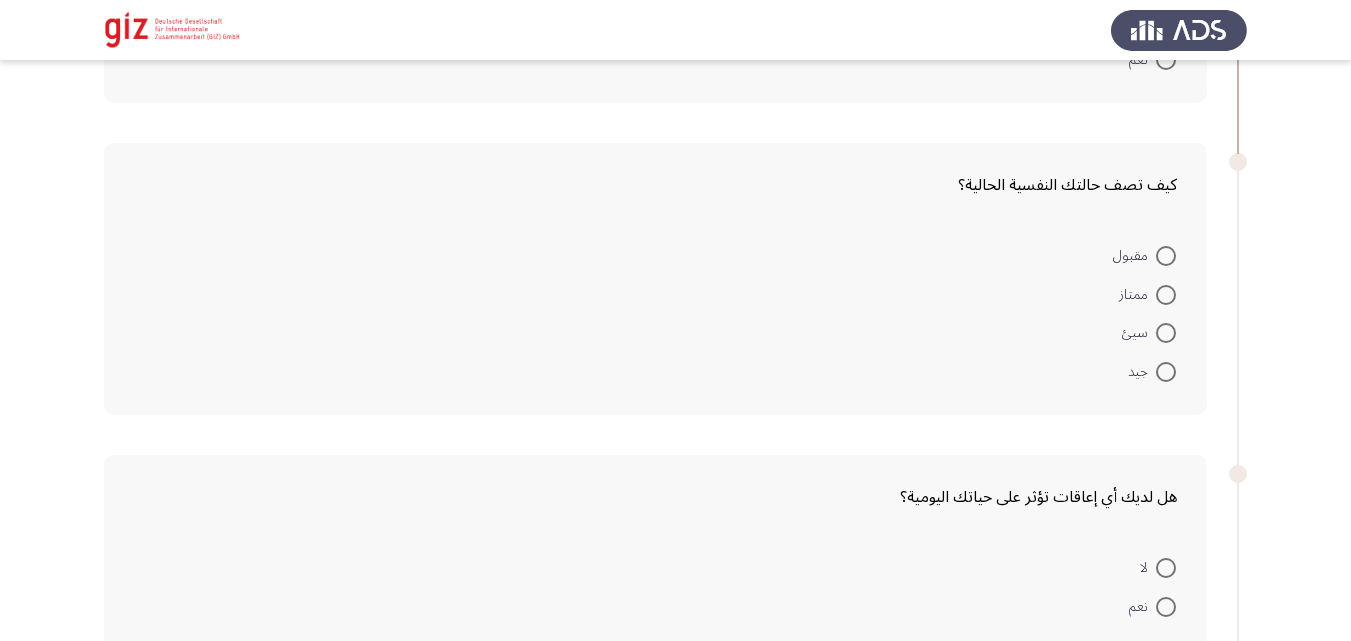 scroll, scrollTop: 257, scrollLeft: 0, axis: vertical 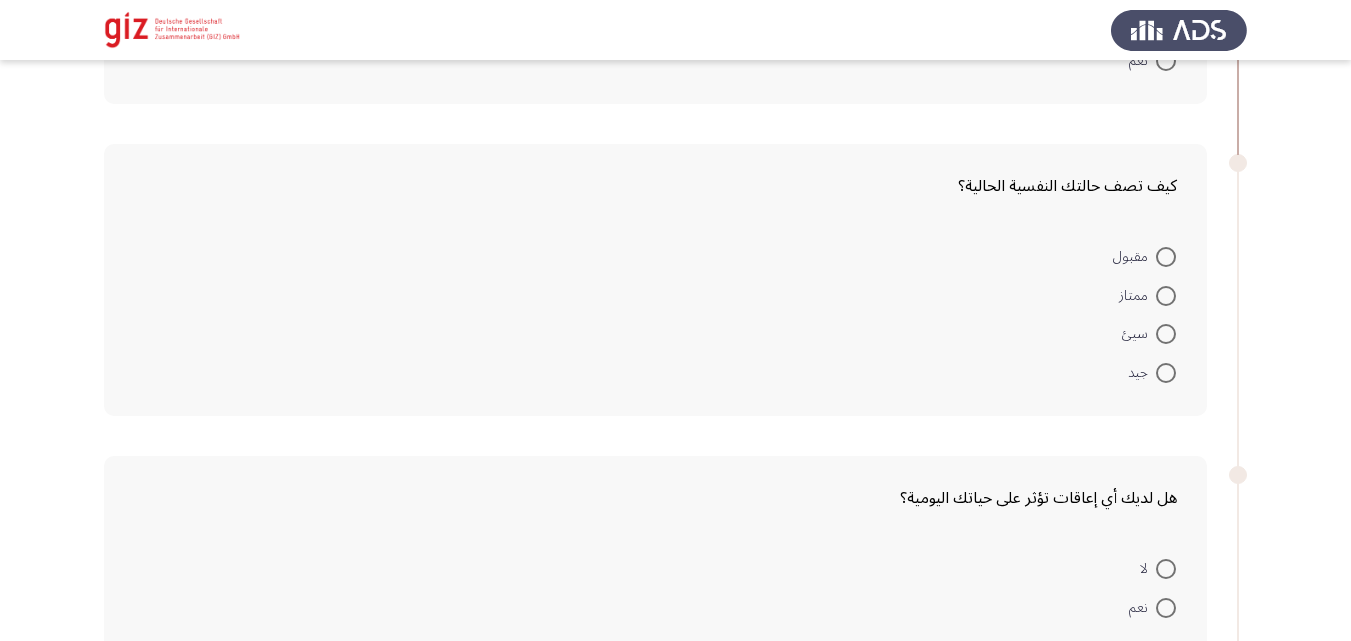 click at bounding box center [1166, 257] 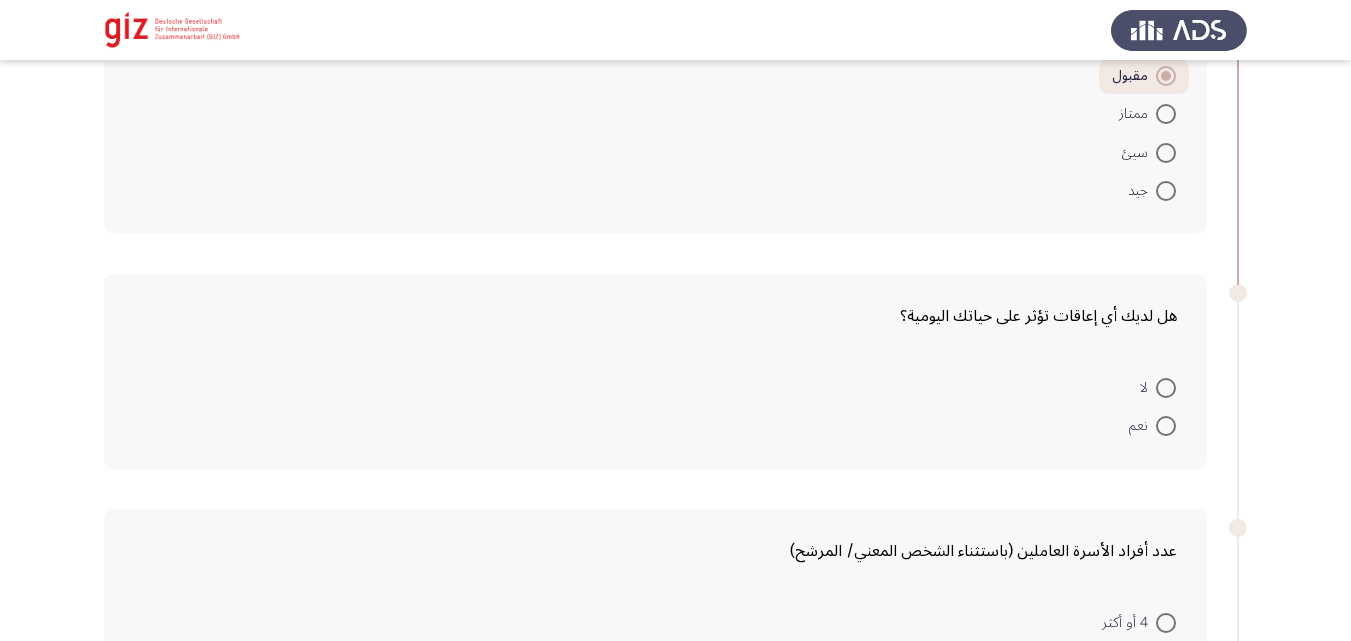 scroll, scrollTop: 439, scrollLeft: 0, axis: vertical 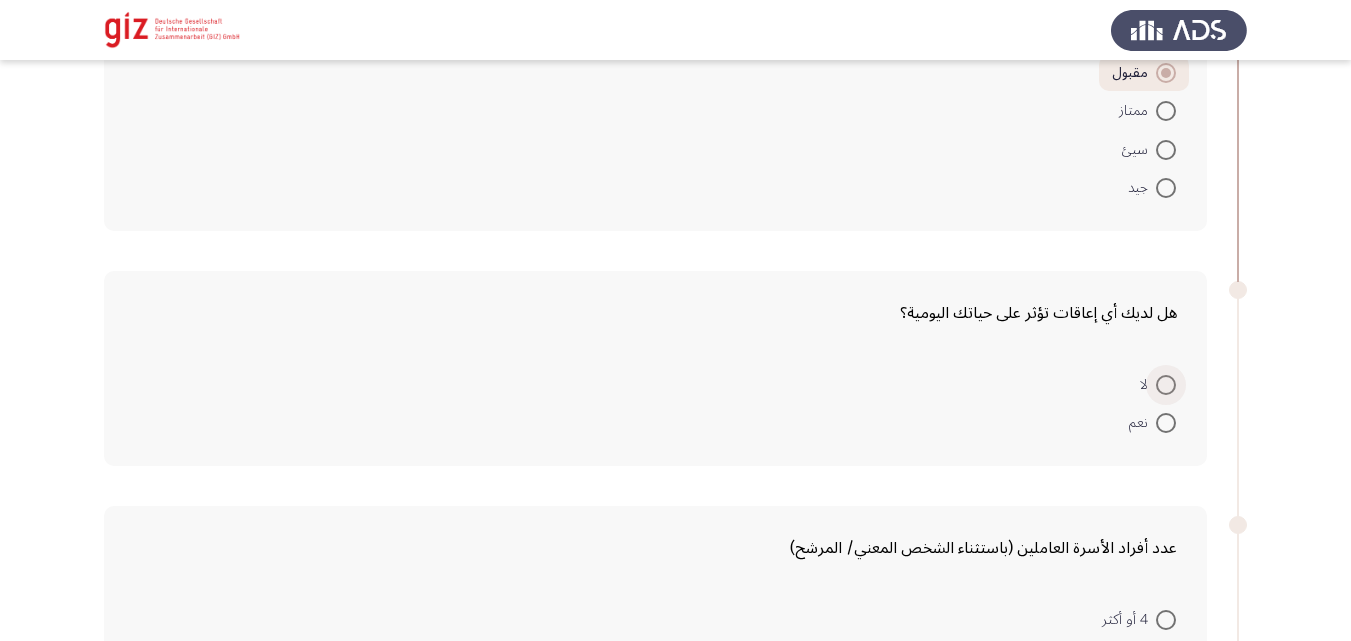 click at bounding box center (1166, 385) 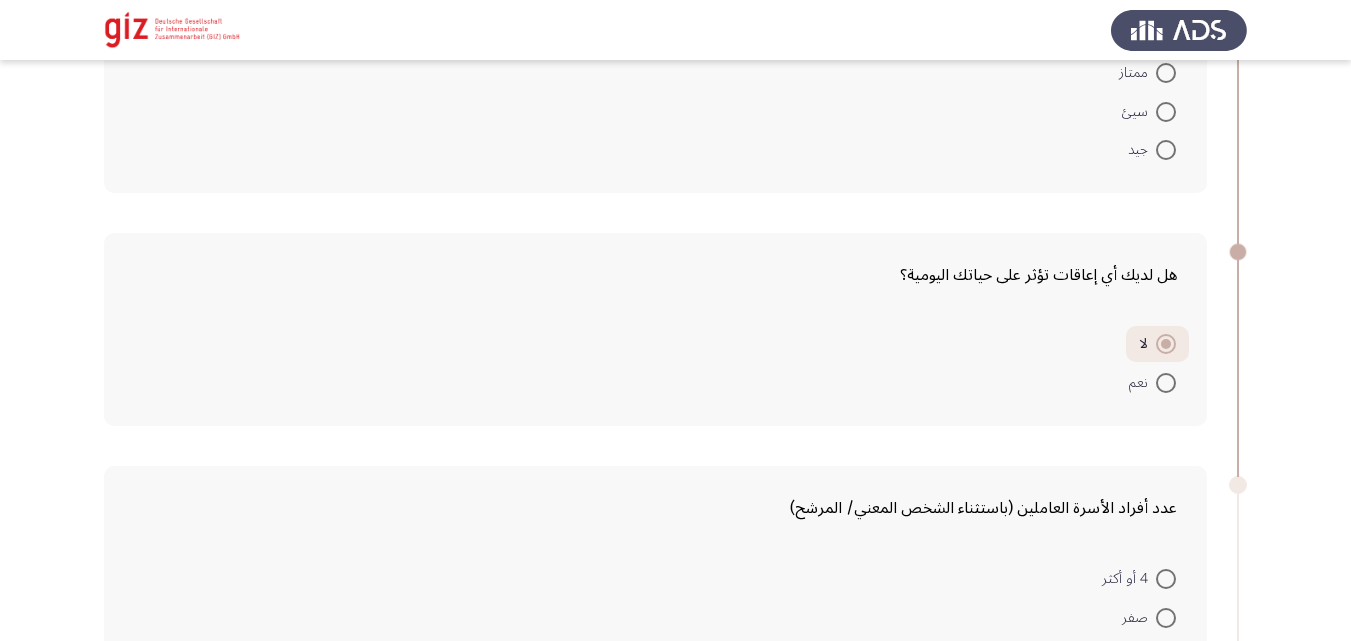 scroll, scrollTop: 644, scrollLeft: 0, axis: vertical 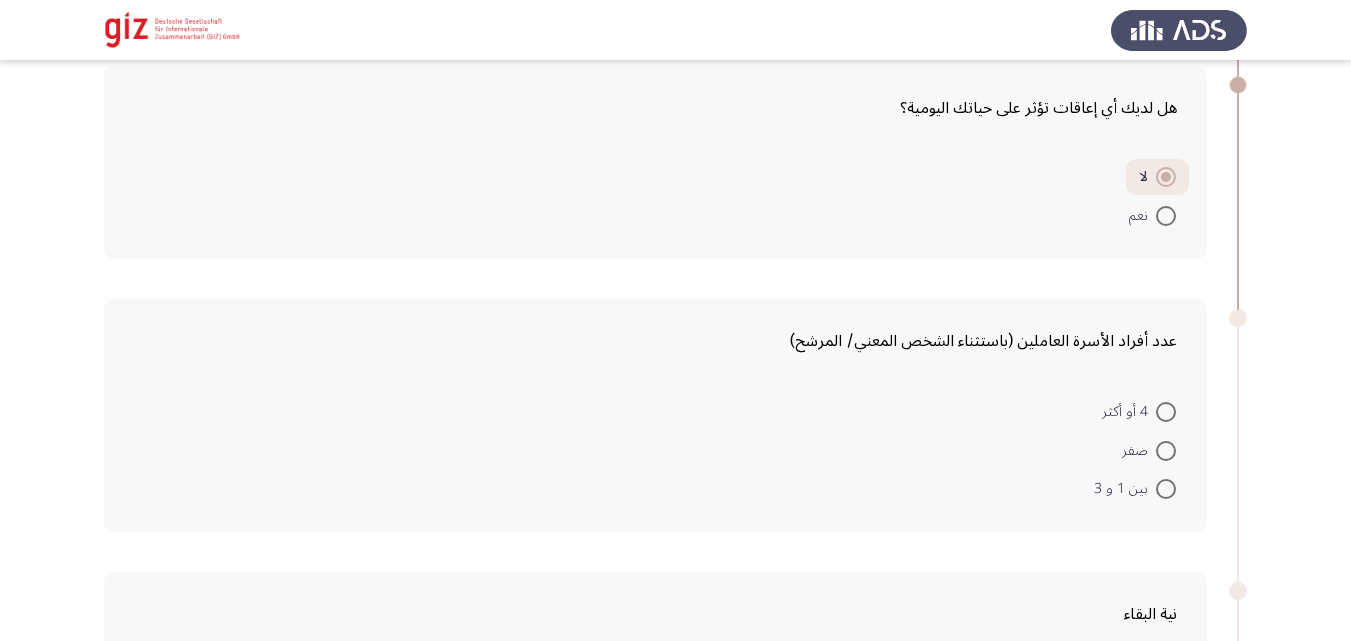 click on "عدد أفراد الأسرة العاملين (باستثناء الشخص المعني/ المرشح)    4 أو أكثر     صفر     بين 1 و 3" 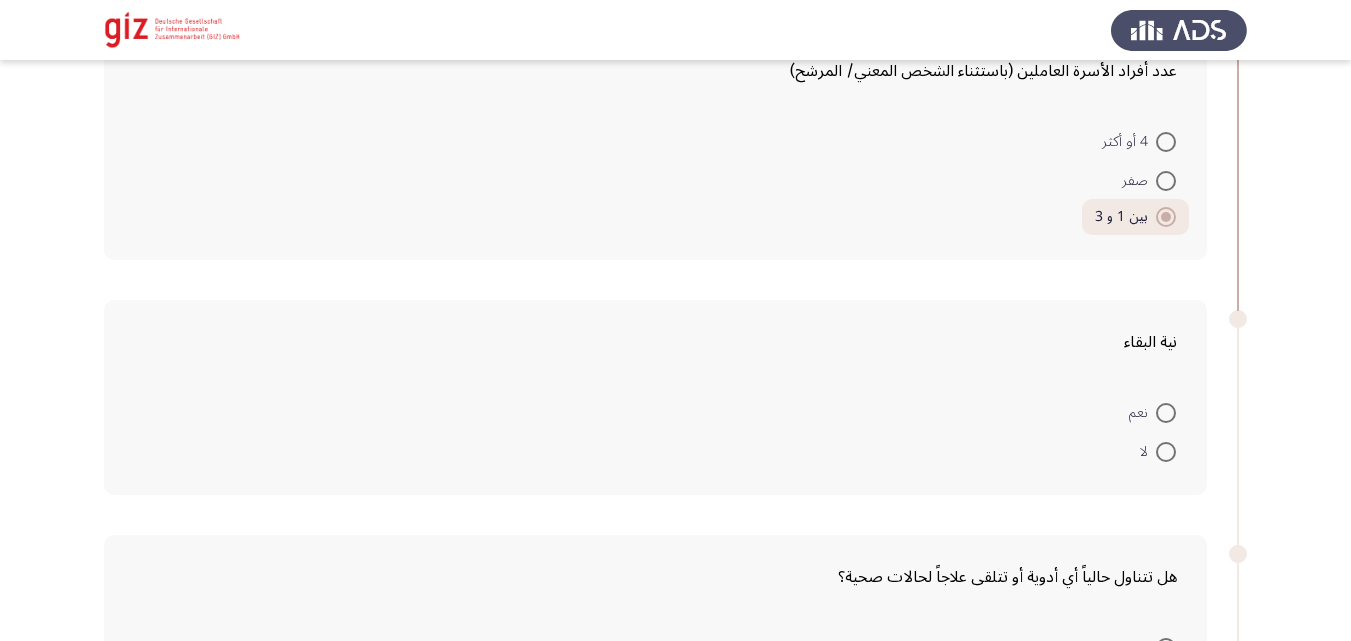 scroll, scrollTop: 963, scrollLeft: 0, axis: vertical 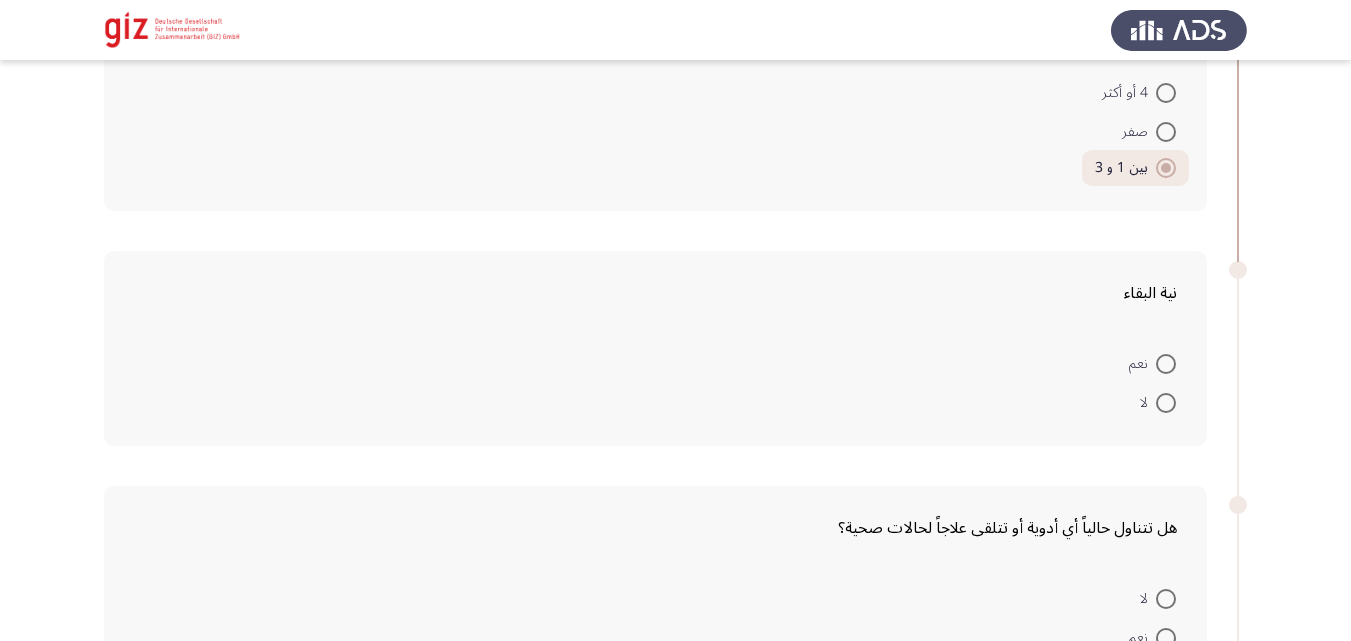 click on "نية البقاء    نعم     لا" 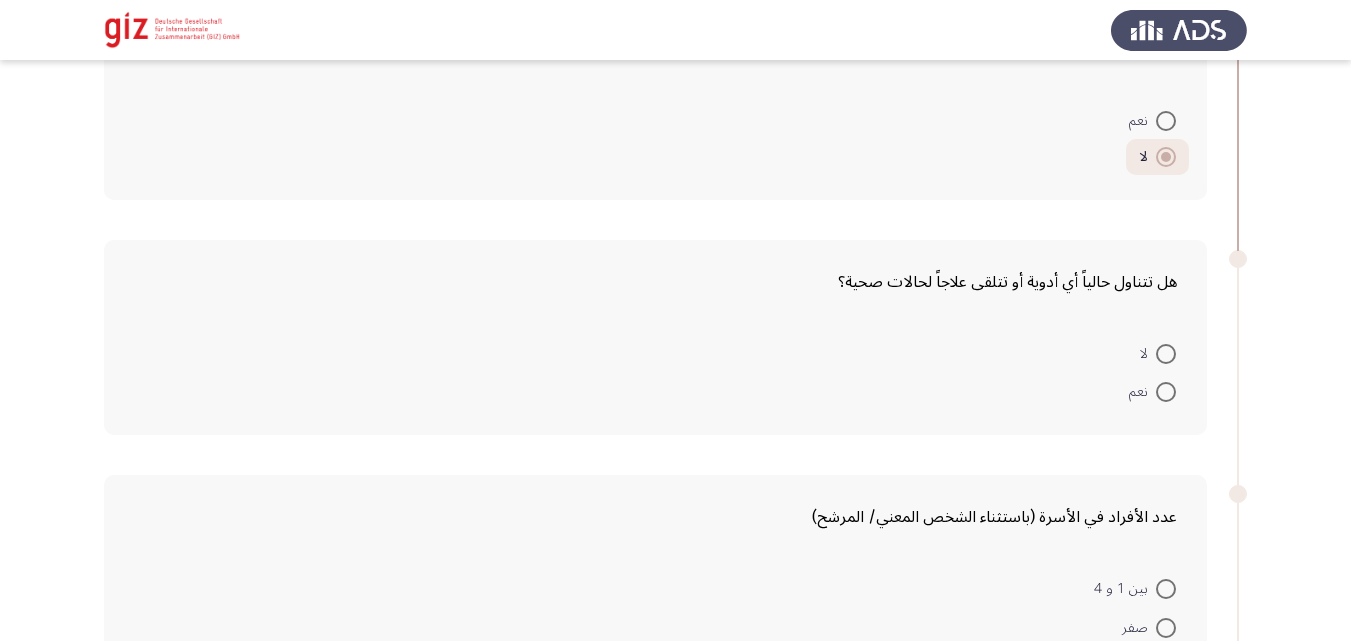 scroll, scrollTop: 1260, scrollLeft: 0, axis: vertical 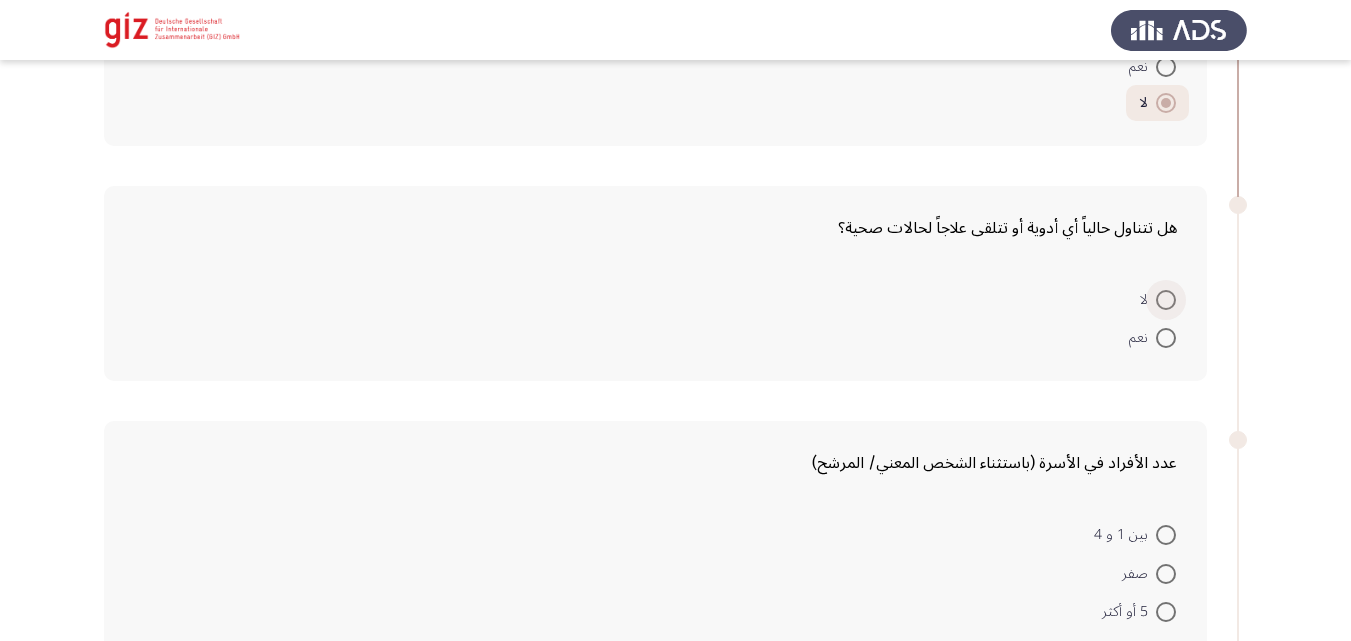 click at bounding box center (1166, 300) 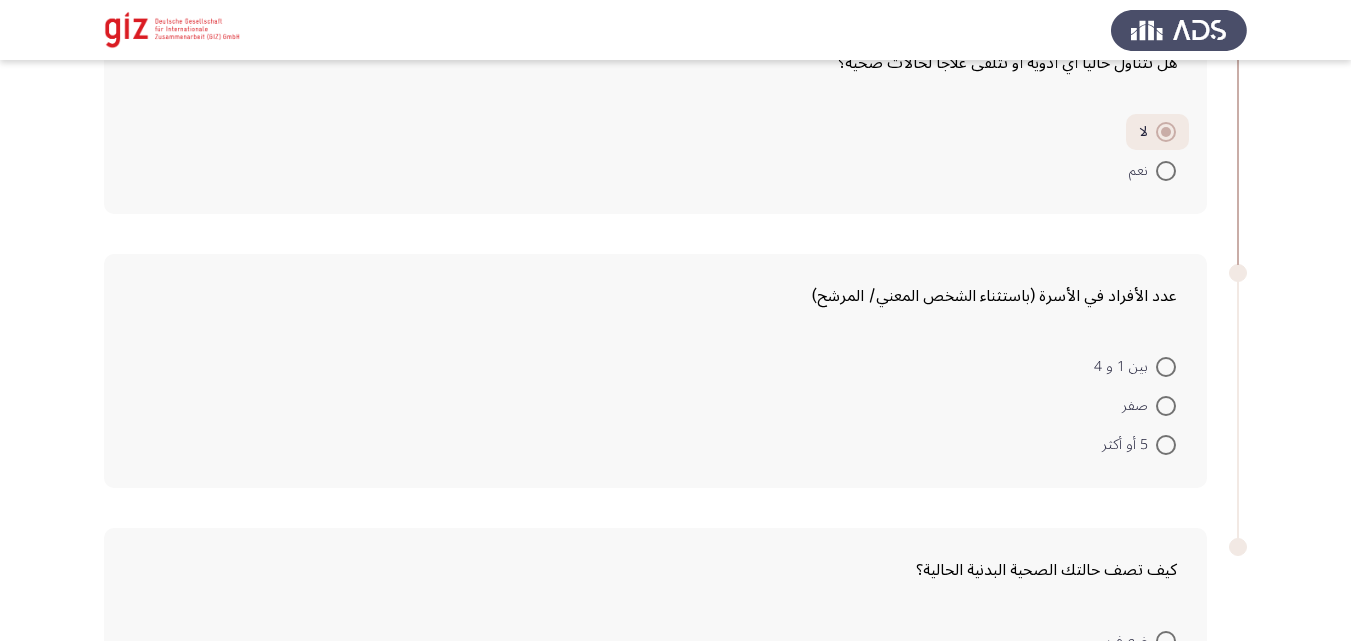 scroll, scrollTop: 1474, scrollLeft: 0, axis: vertical 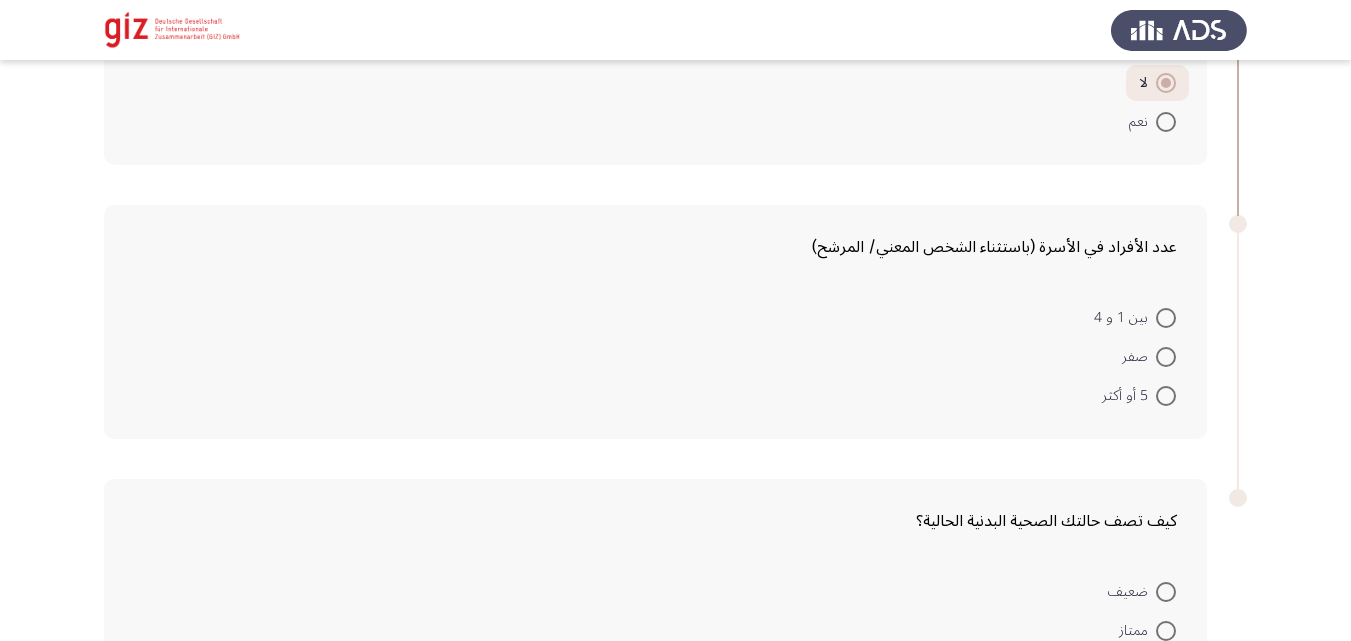 click at bounding box center (1166, 318) 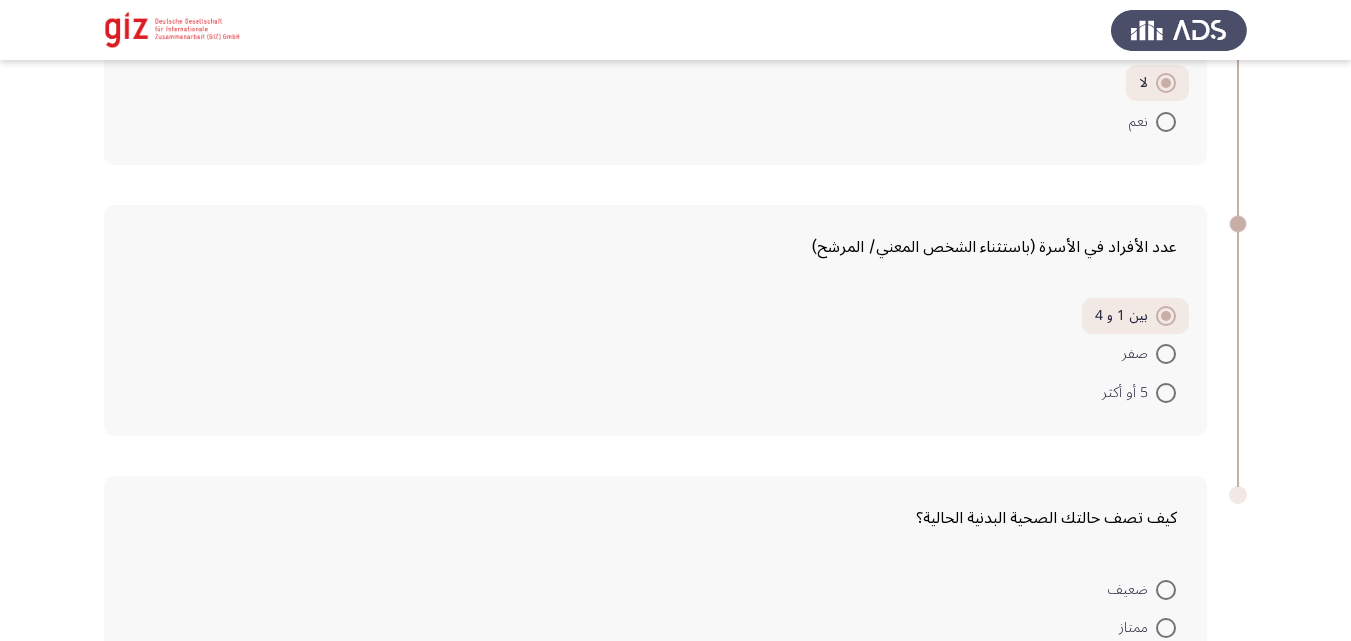 click on "5 أو أكثر" at bounding box center (1139, 391) 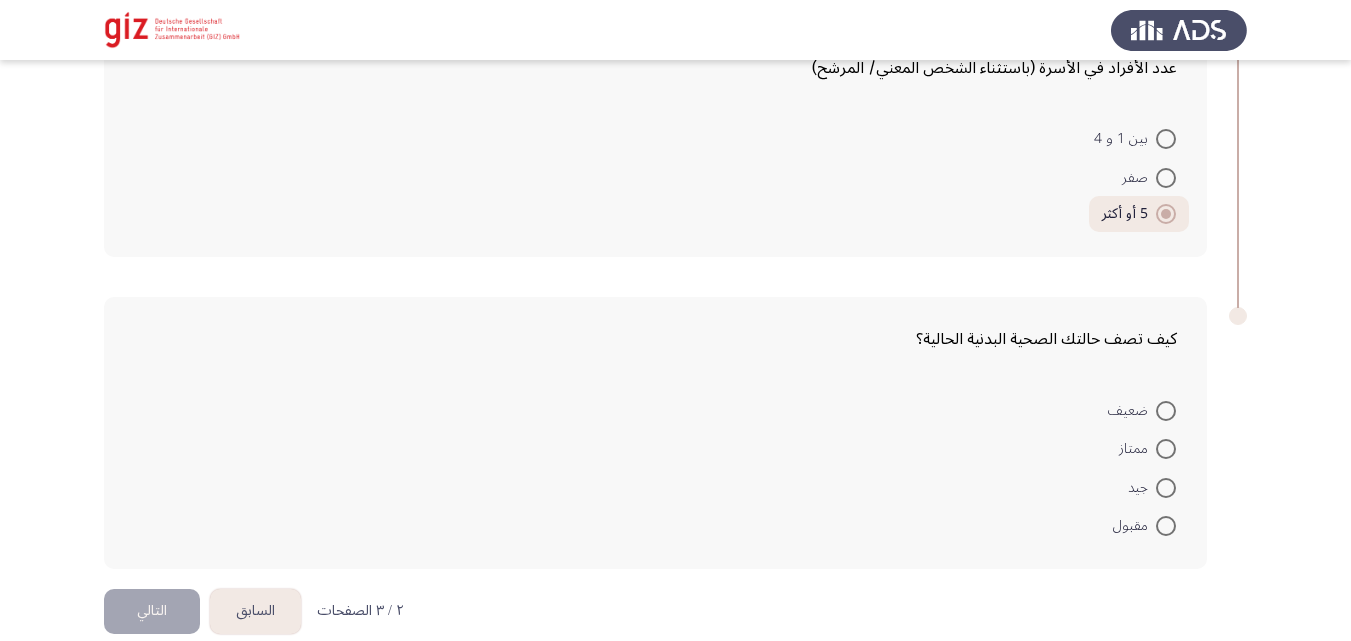 scroll, scrollTop: 1681, scrollLeft: 0, axis: vertical 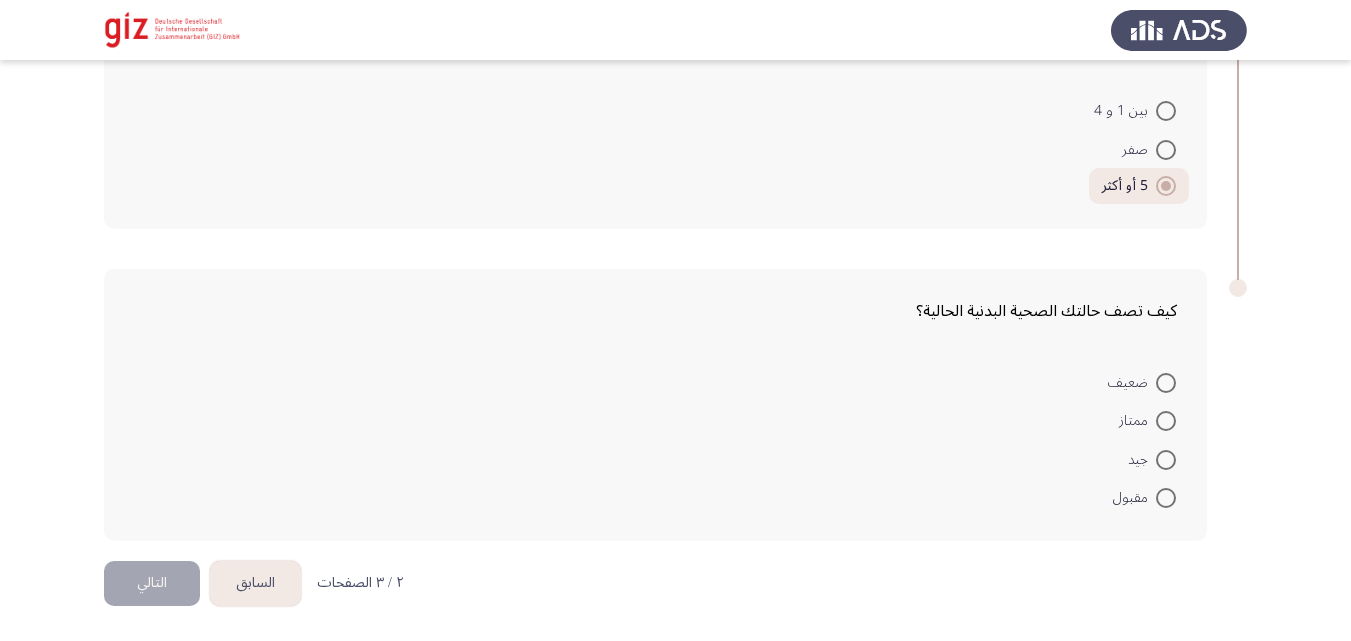 click on "جيد" at bounding box center (1152, 458) 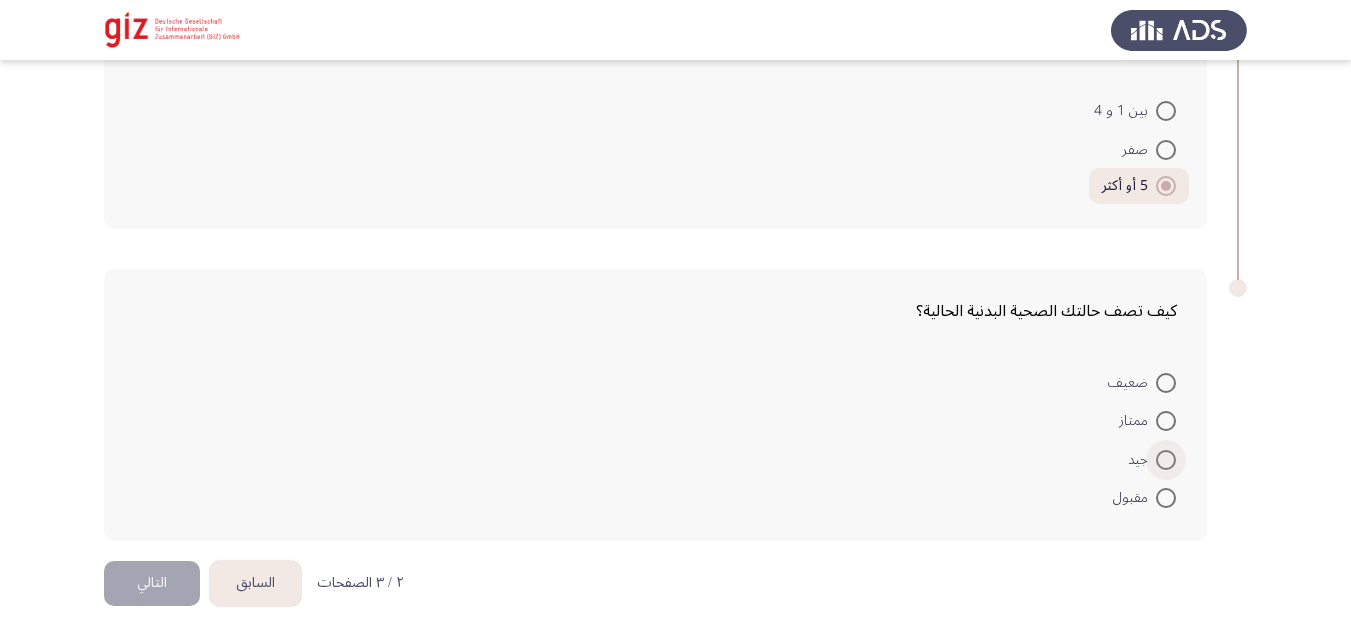 click on "جيد" at bounding box center [1142, 460] 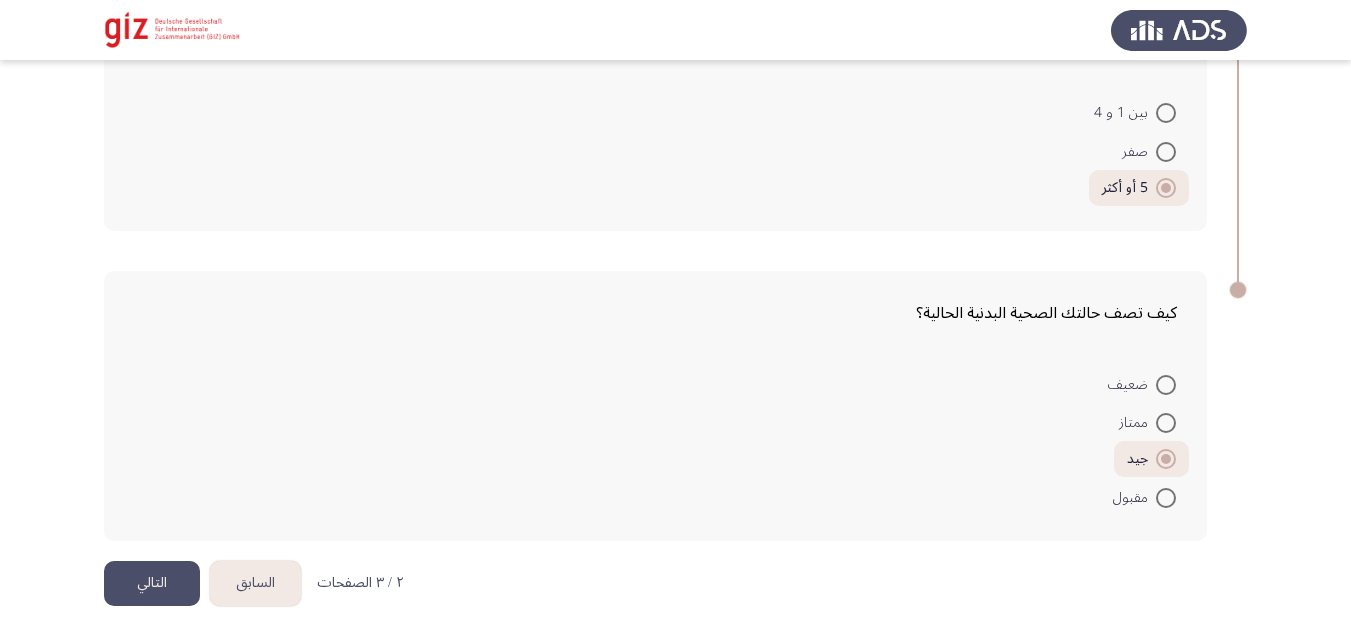 click on "التالي" 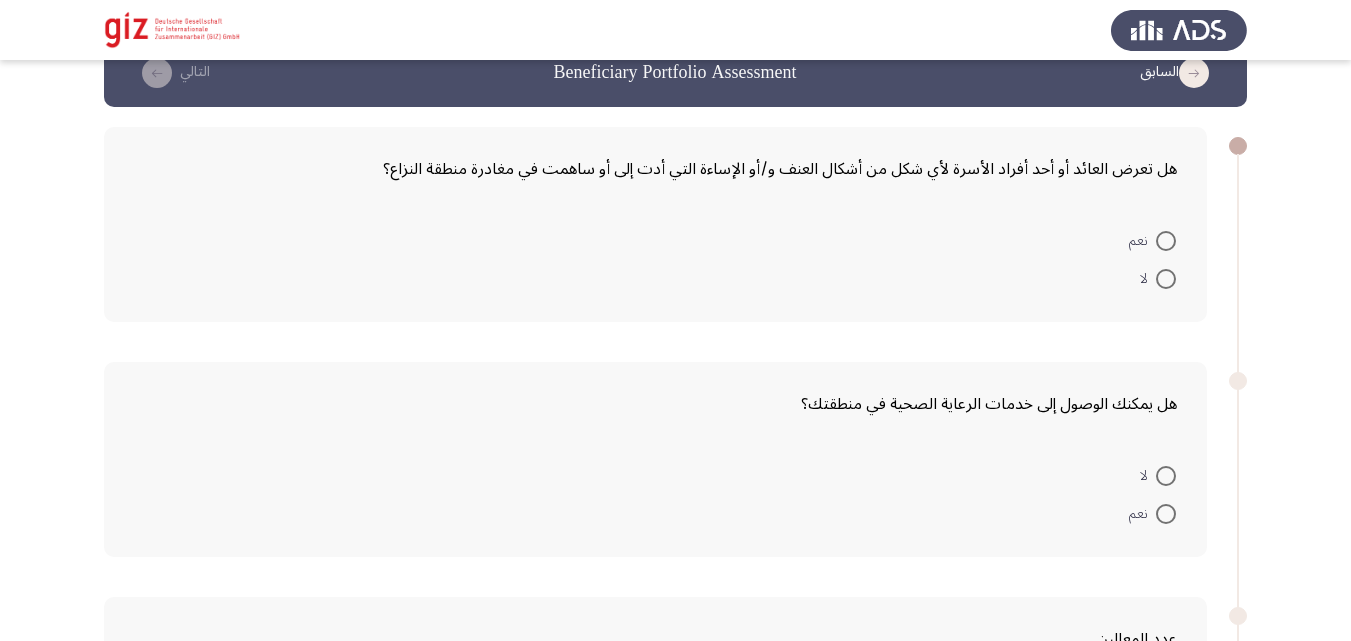 scroll, scrollTop: 45, scrollLeft: 0, axis: vertical 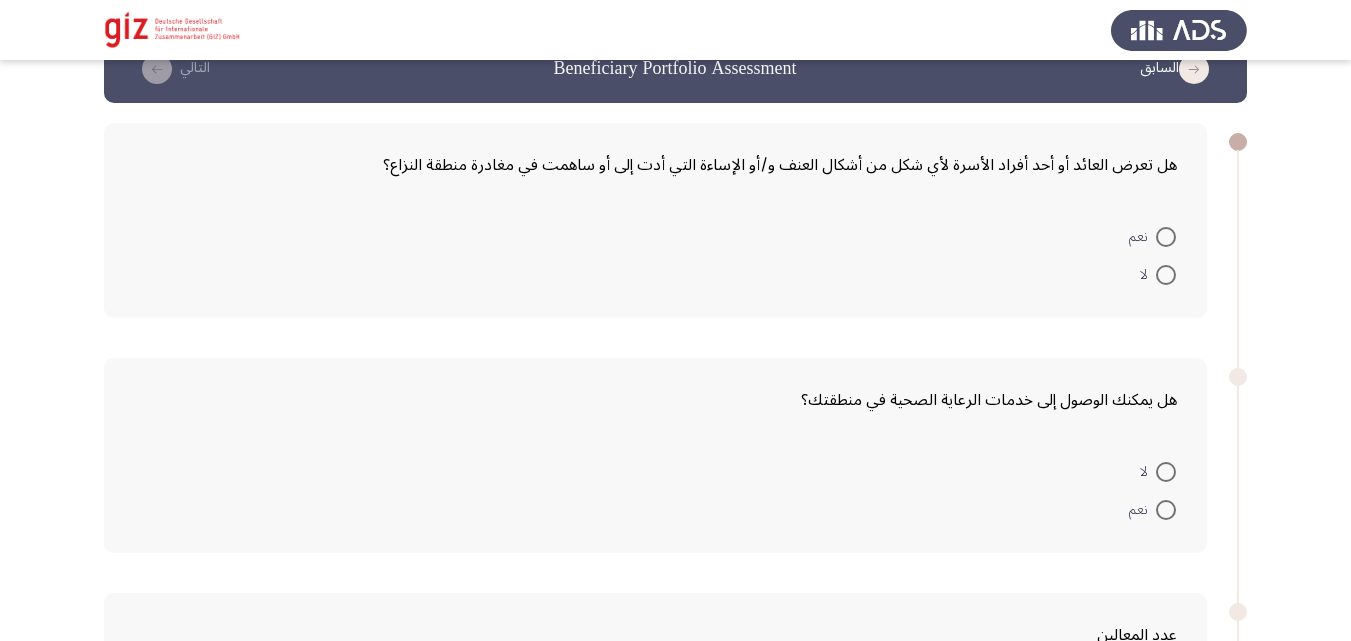 click at bounding box center (1166, 275) 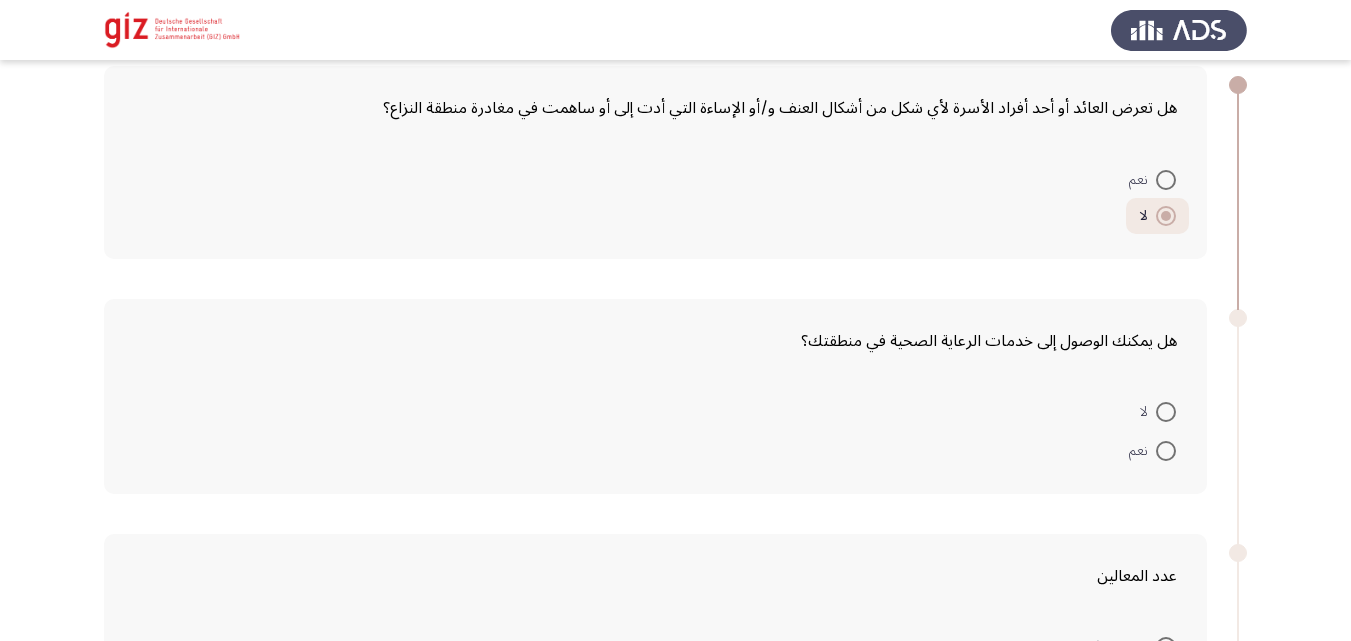 scroll, scrollTop: 120, scrollLeft: 0, axis: vertical 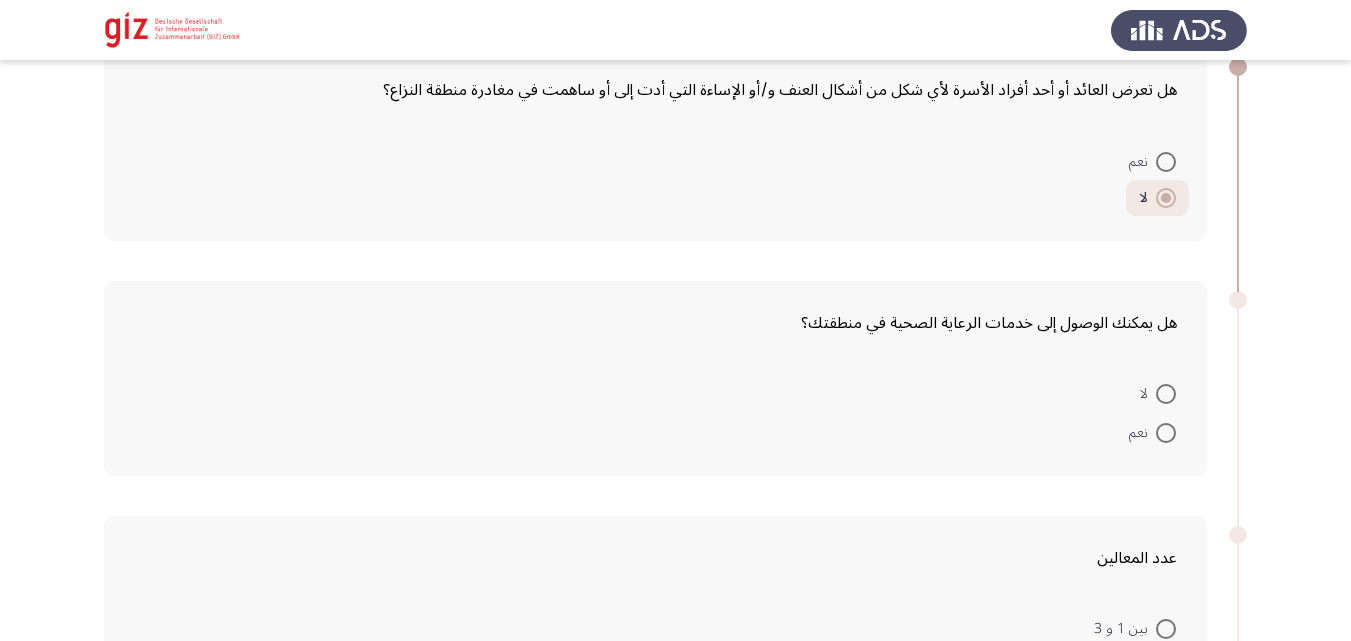 click on "هل يمكنك الوصول إلى خدمات الرعاية الصحية في منطقتك؟    لا     نعم" 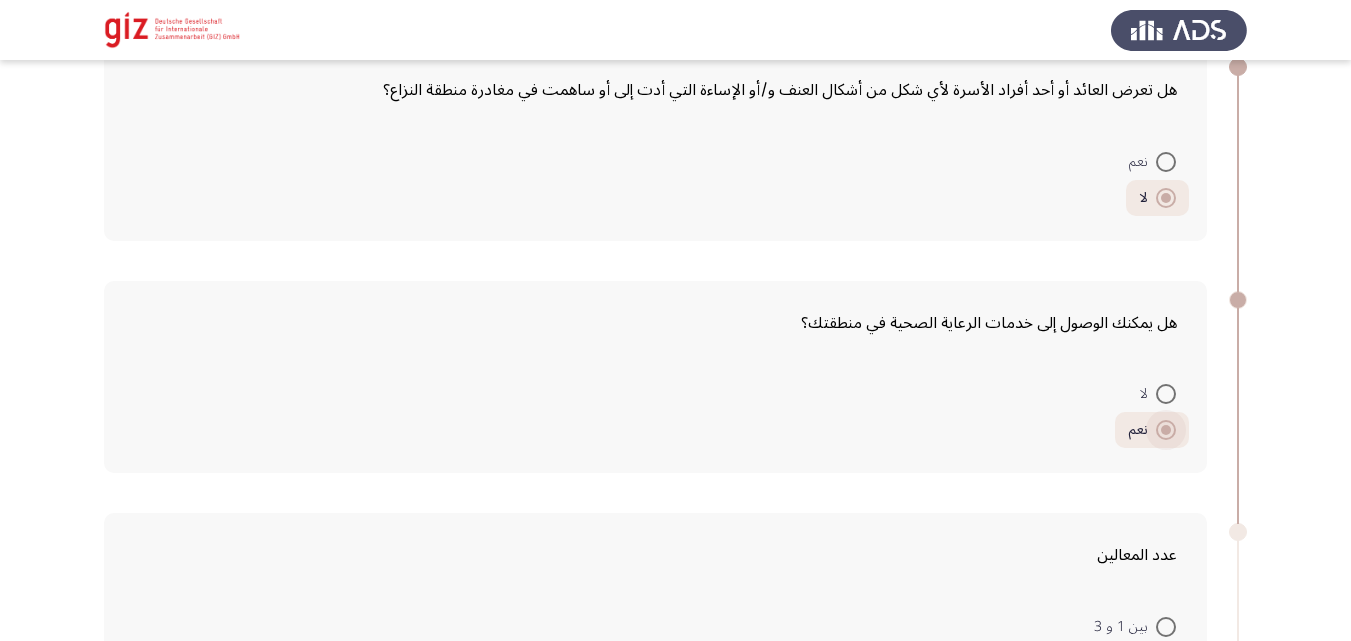 click on "نعم" at bounding box center [1152, 430] 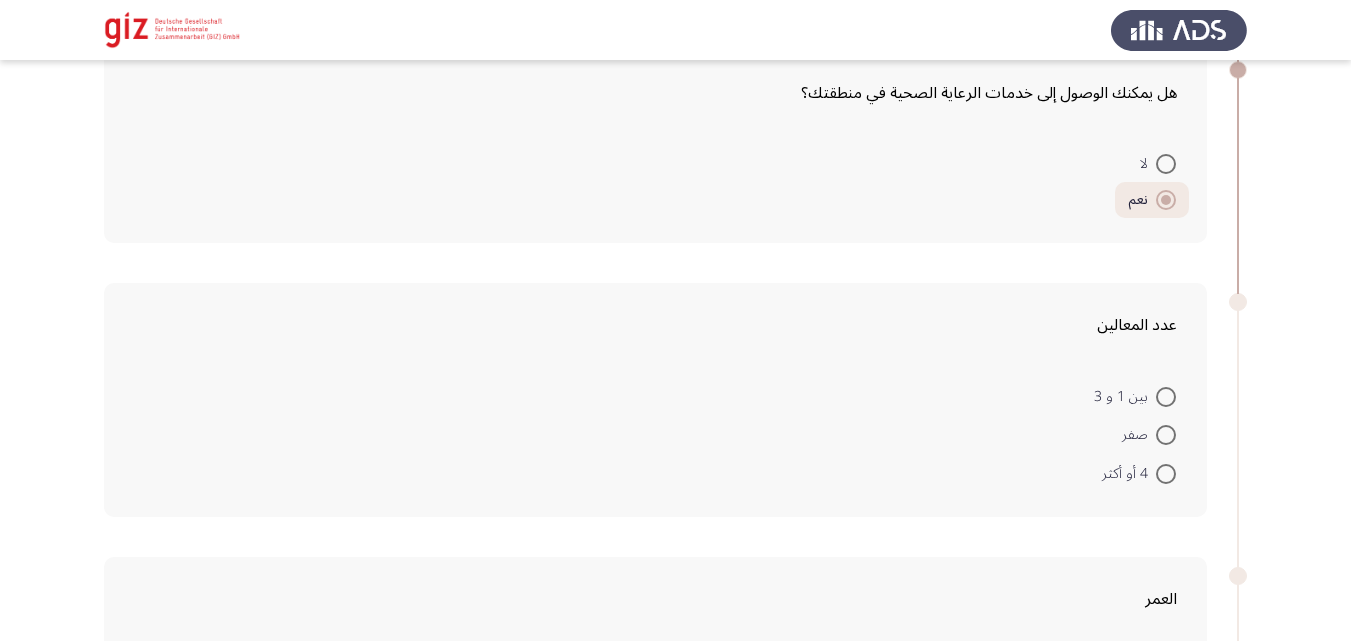 scroll, scrollTop: 377, scrollLeft: 0, axis: vertical 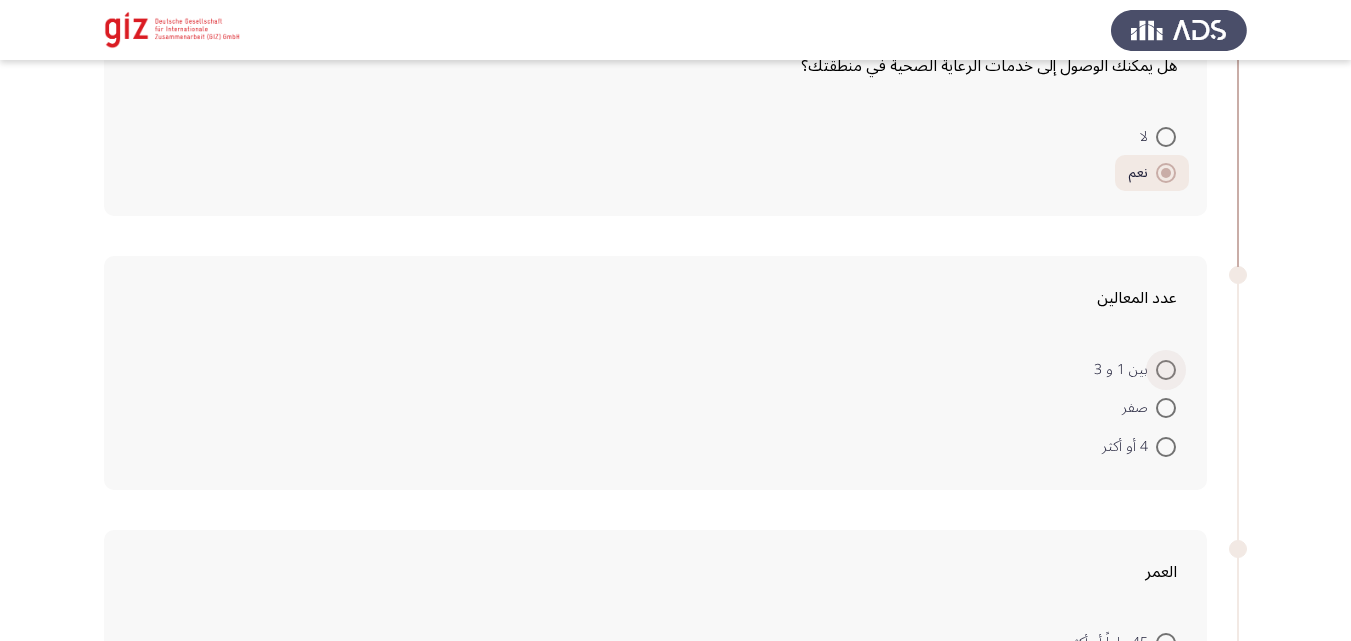 click at bounding box center [1166, 370] 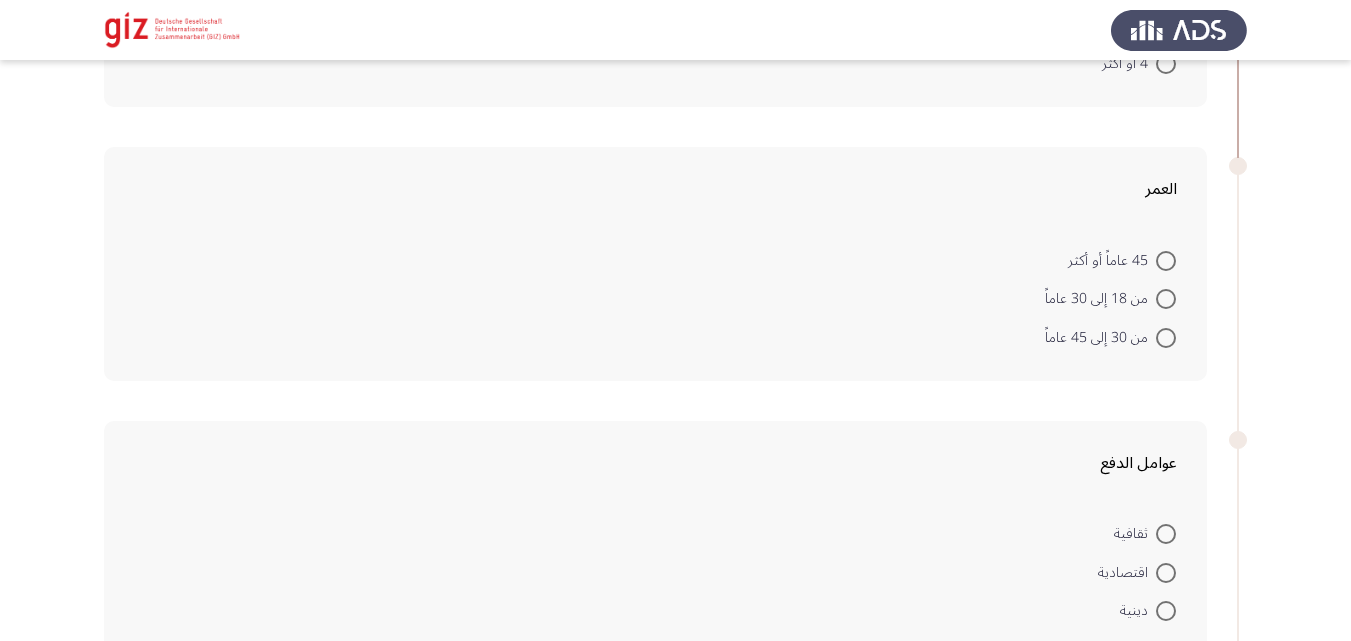 scroll, scrollTop: 778, scrollLeft: 0, axis: vertical 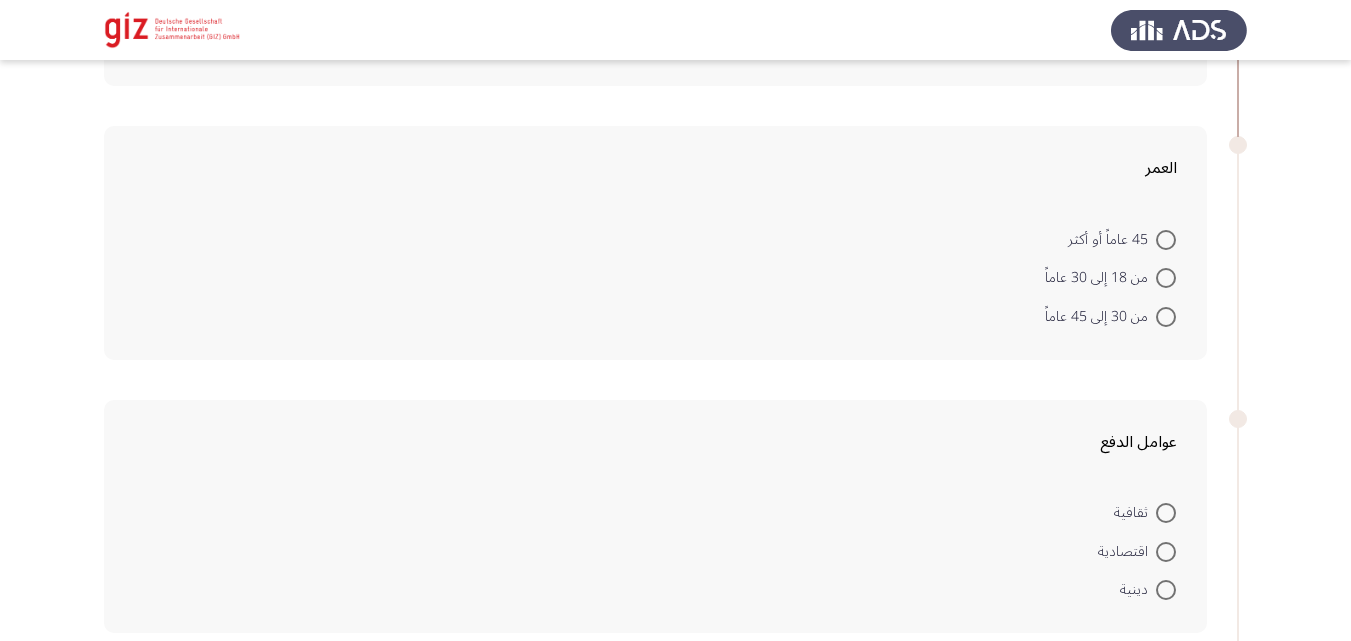 click on "من 18 إلى 30 عاماً" at bounding box center [1110, 278] 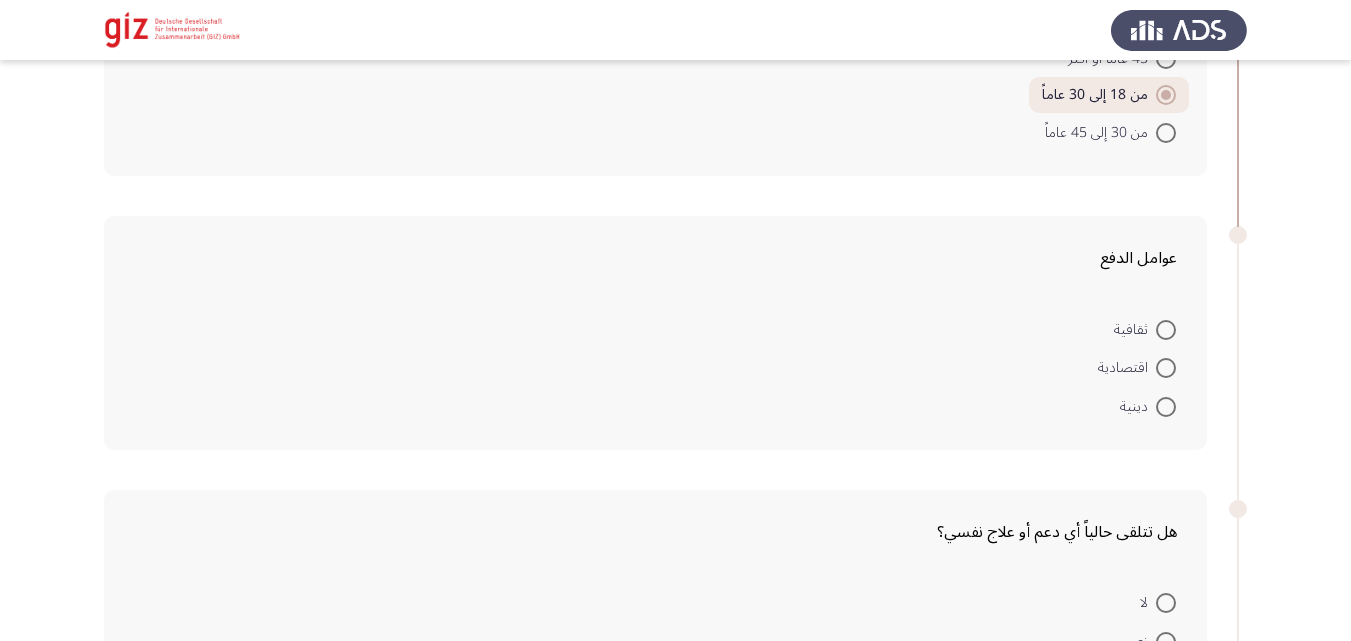 scroll, scrollTop: 990, scrollLeft: 0, axis: vertical 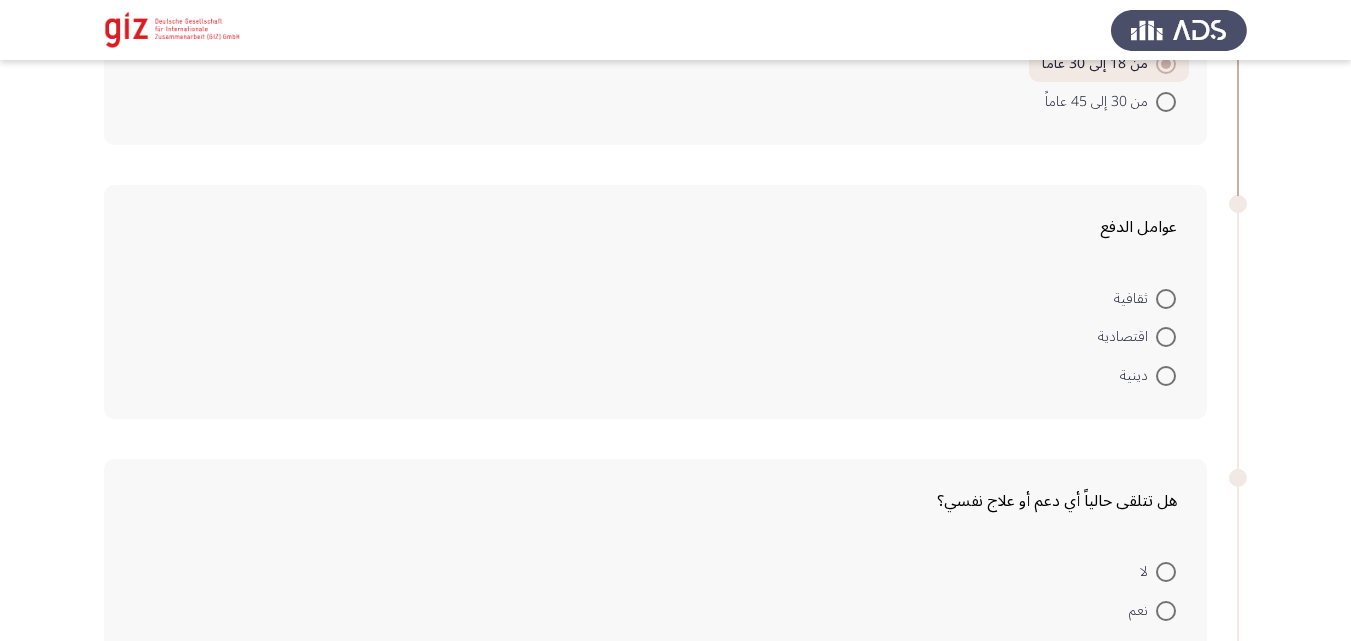 click at bounding box center (1166, 337) 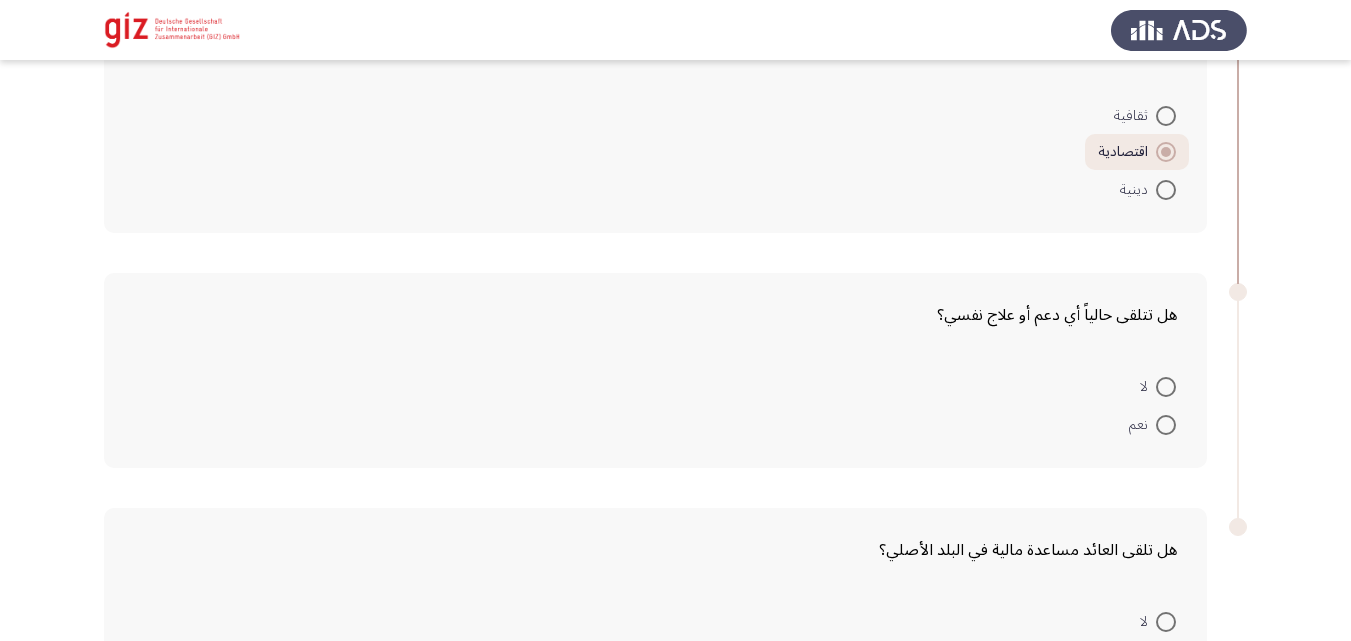 scroll, scrollTop: 1174, scrollLeft: 0, axis: vertical 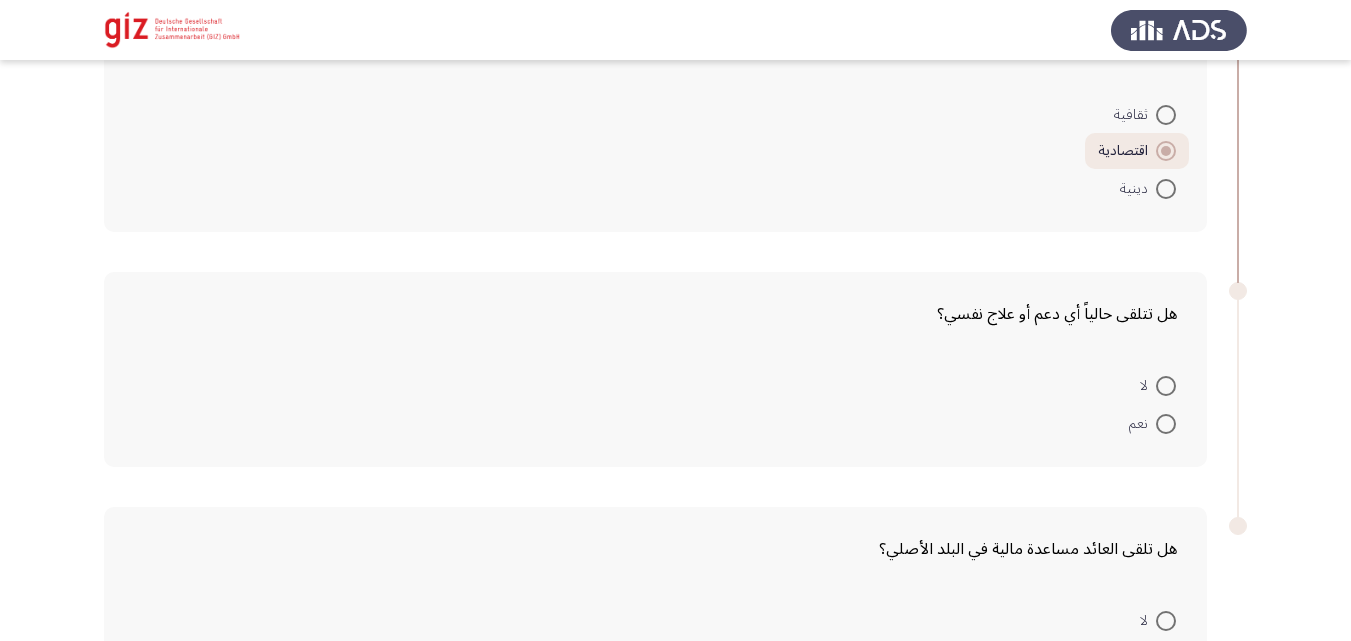 click at bounding box center (1166, 386) 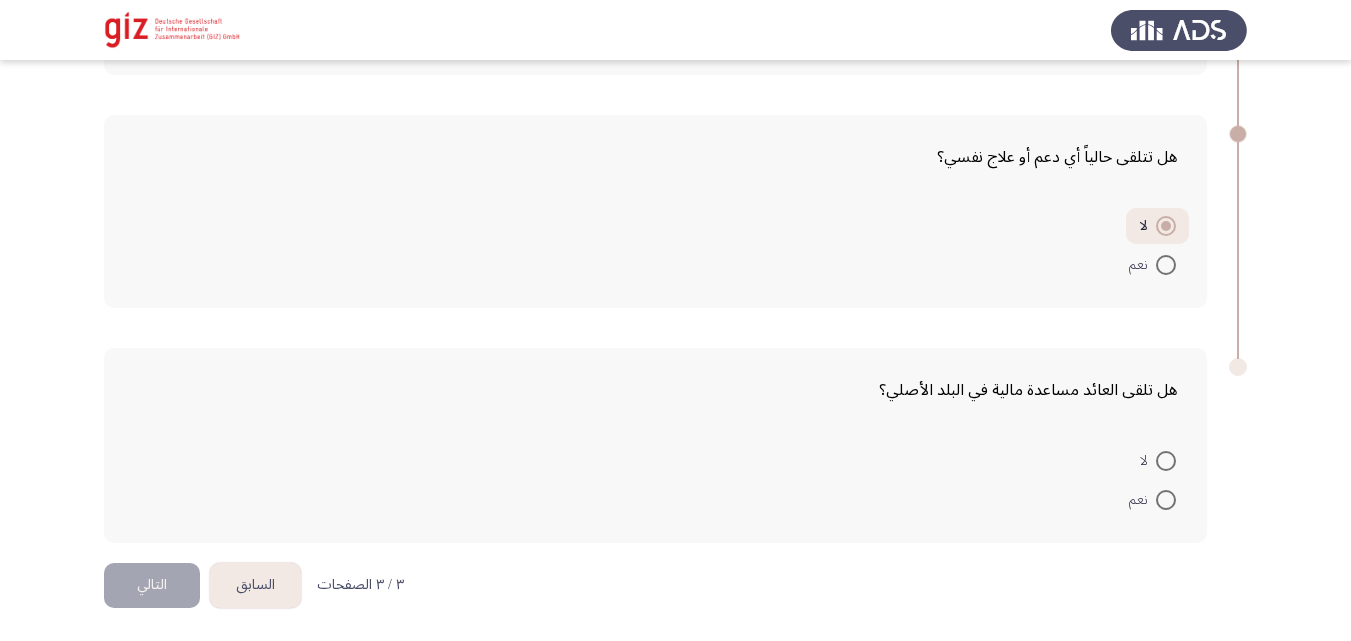 scroll, scrollTop: 1333, scrollLeft: 0, axis: vertical 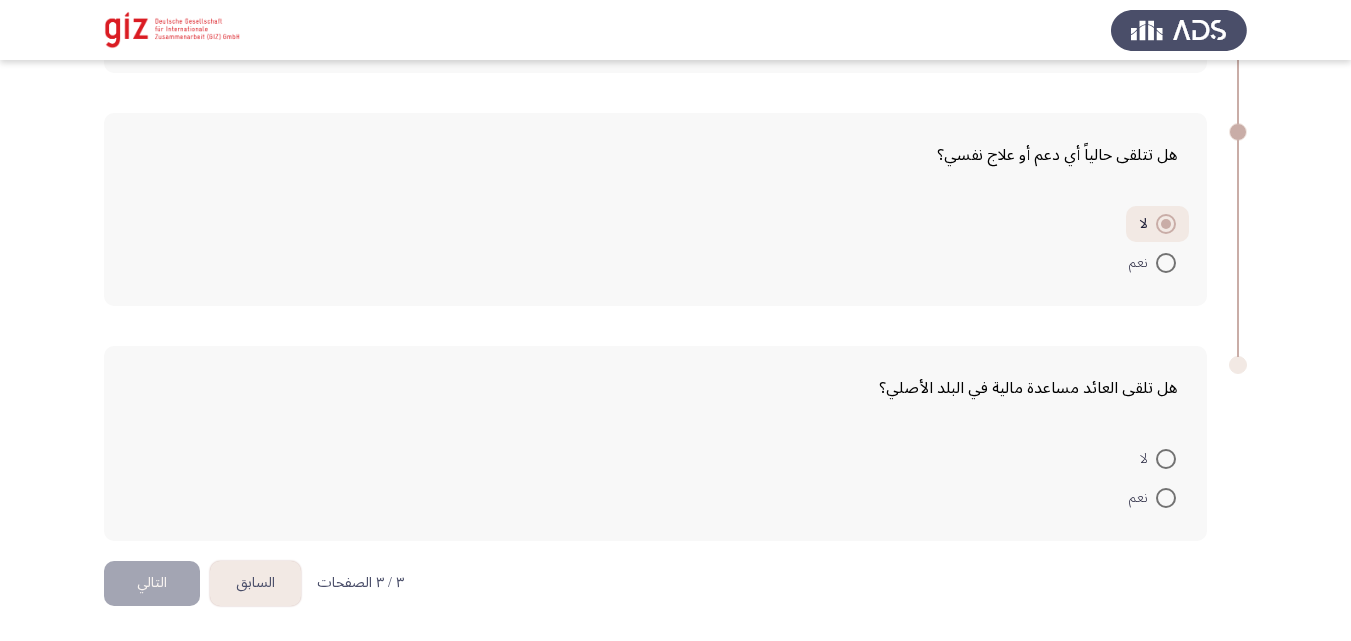 click on "لا" at bounding box center [1158, 458] 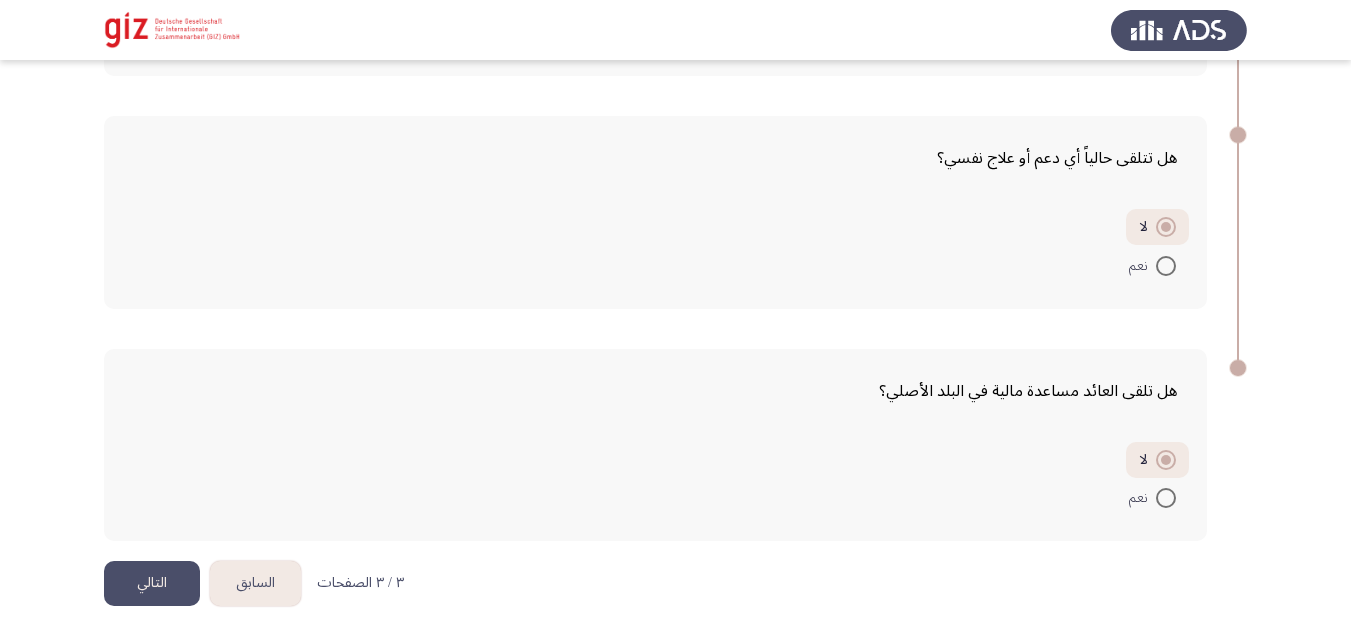 click on "التالي" 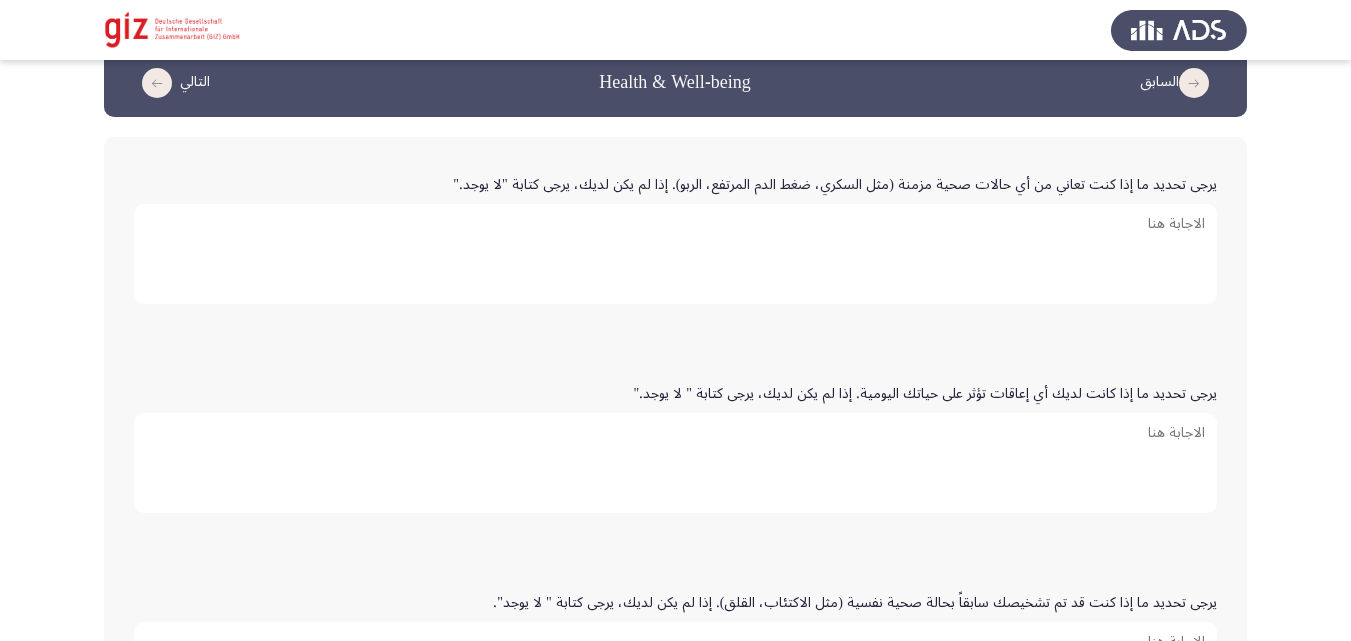 scroll, scrollTop: 0, scrollLeft: 0, axis: both 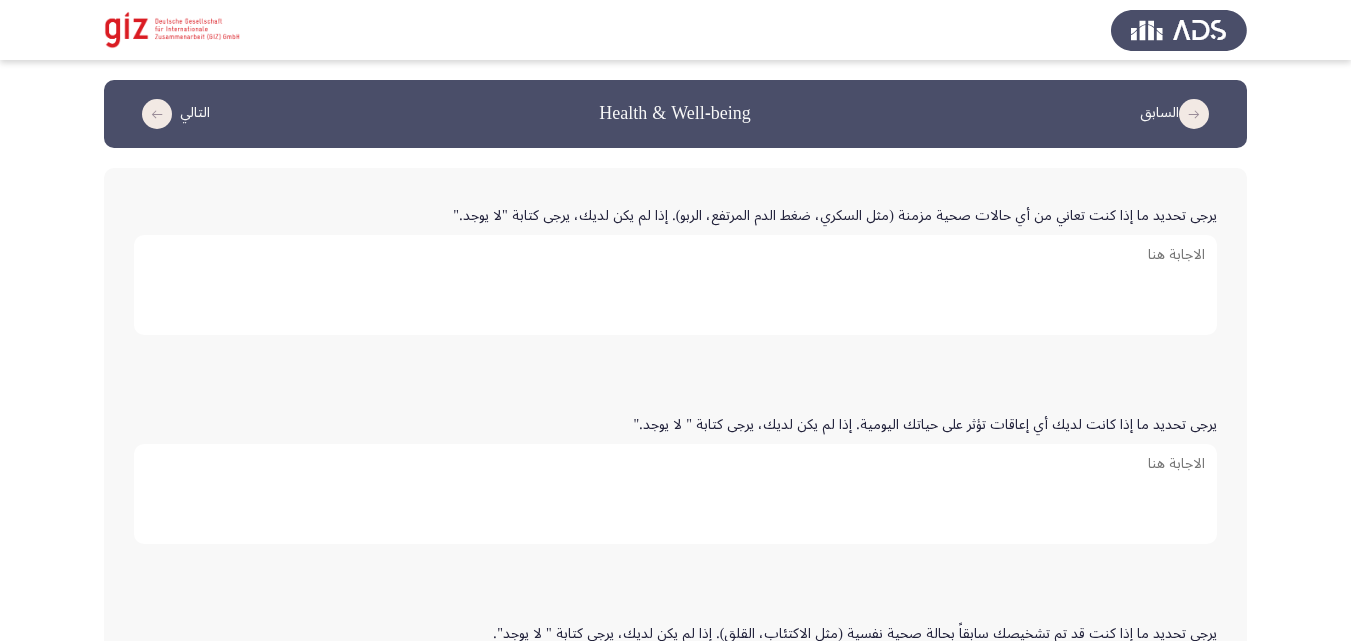 click on "يرجى تحديد ما إذا كنت تعاني من أي حالات صحية مزمنة (مثل السكري، ضغط الدم المرتفع، الربو). إذا لم يكن لديك، يرجى كتابة "لا يوجد."" 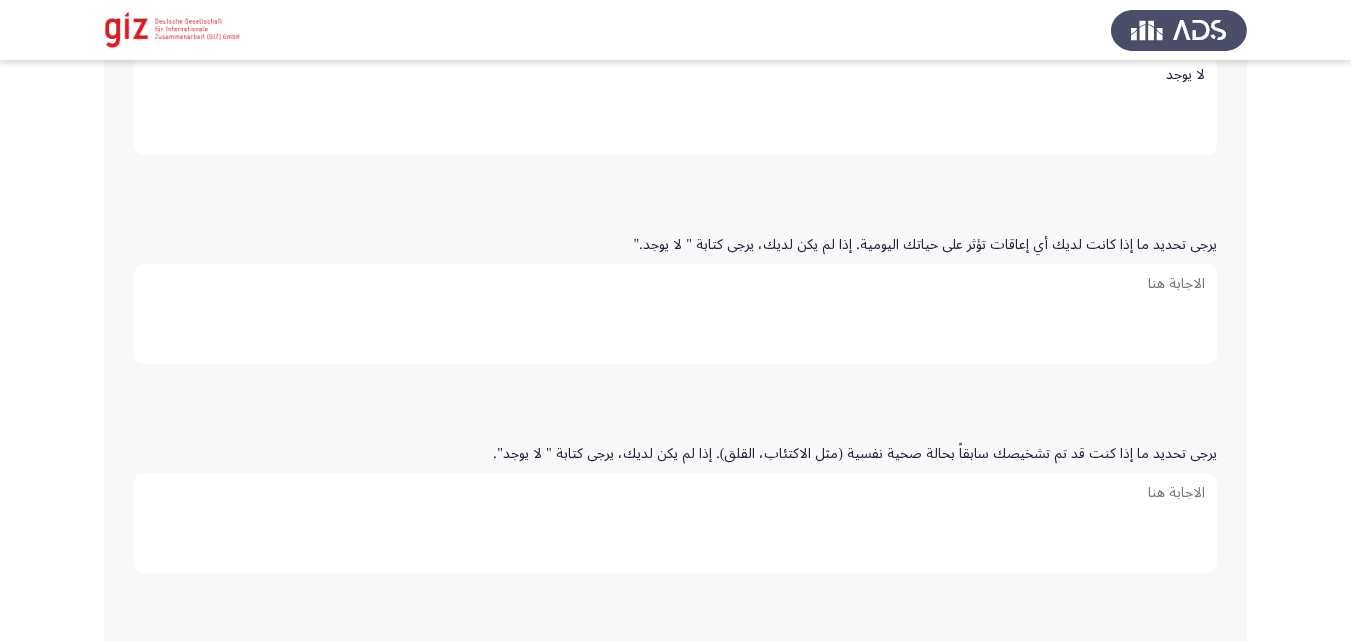 scroll, scrollTop: 205, scrollLeft: 0, axis: vertical 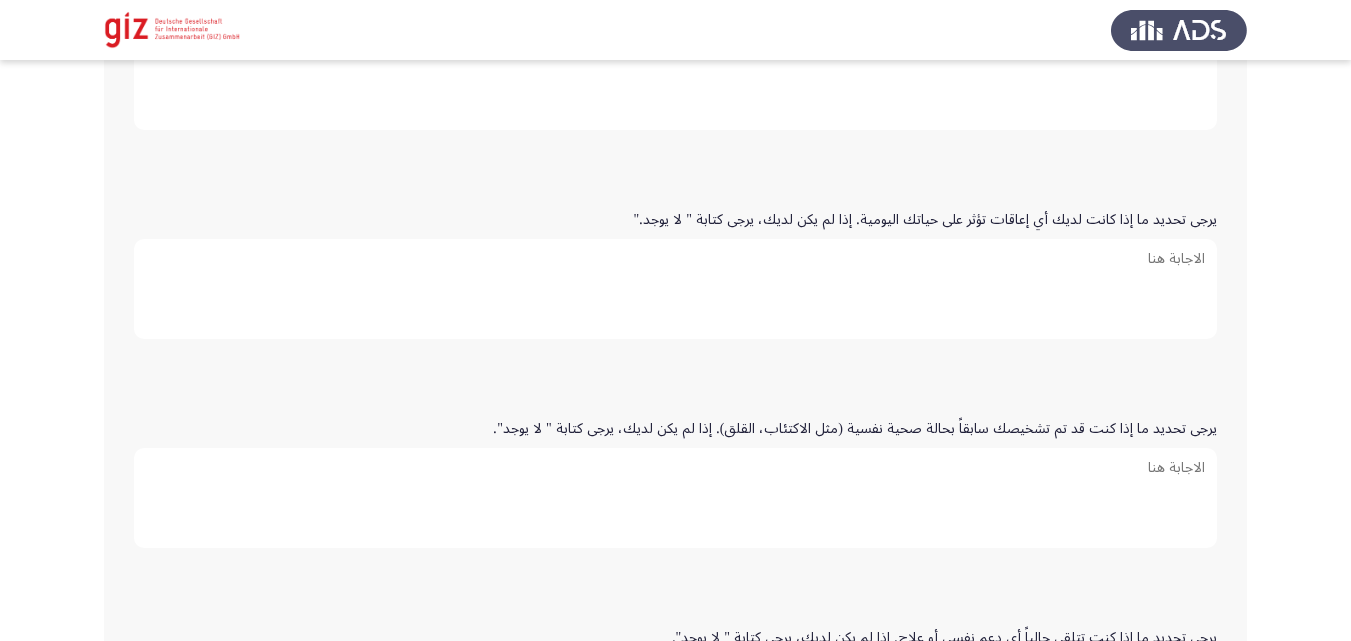 type on "لا يوجد" 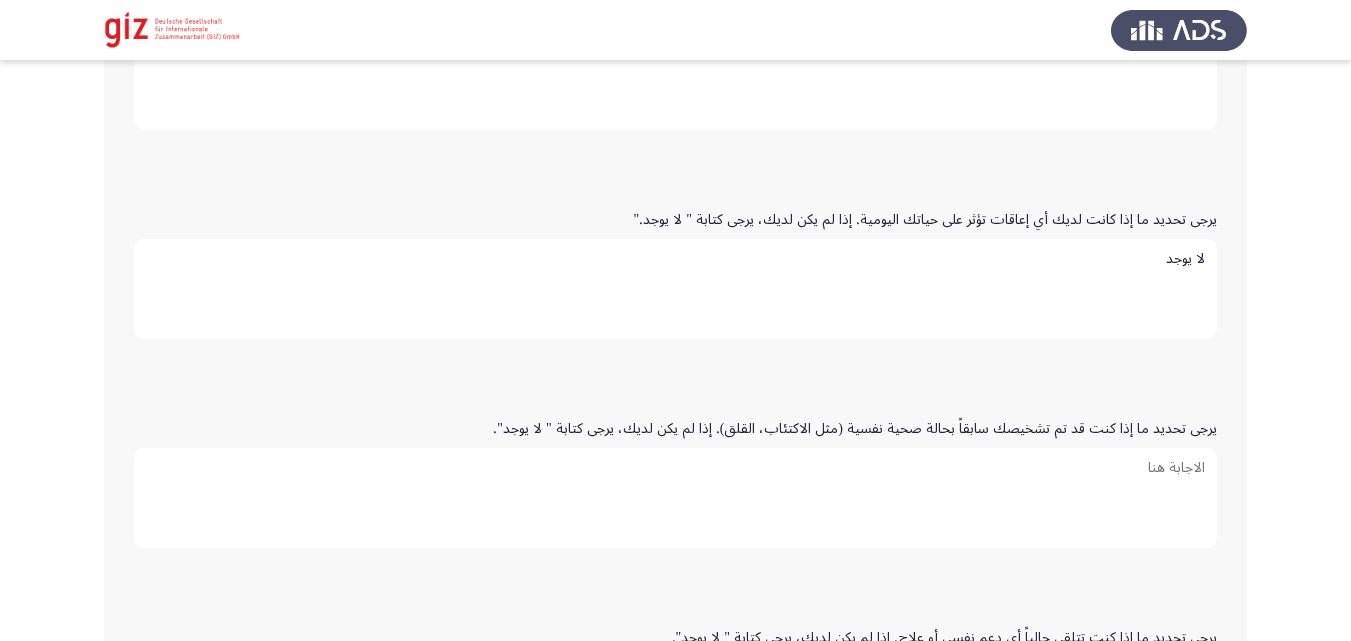 type on "لا يوجد" 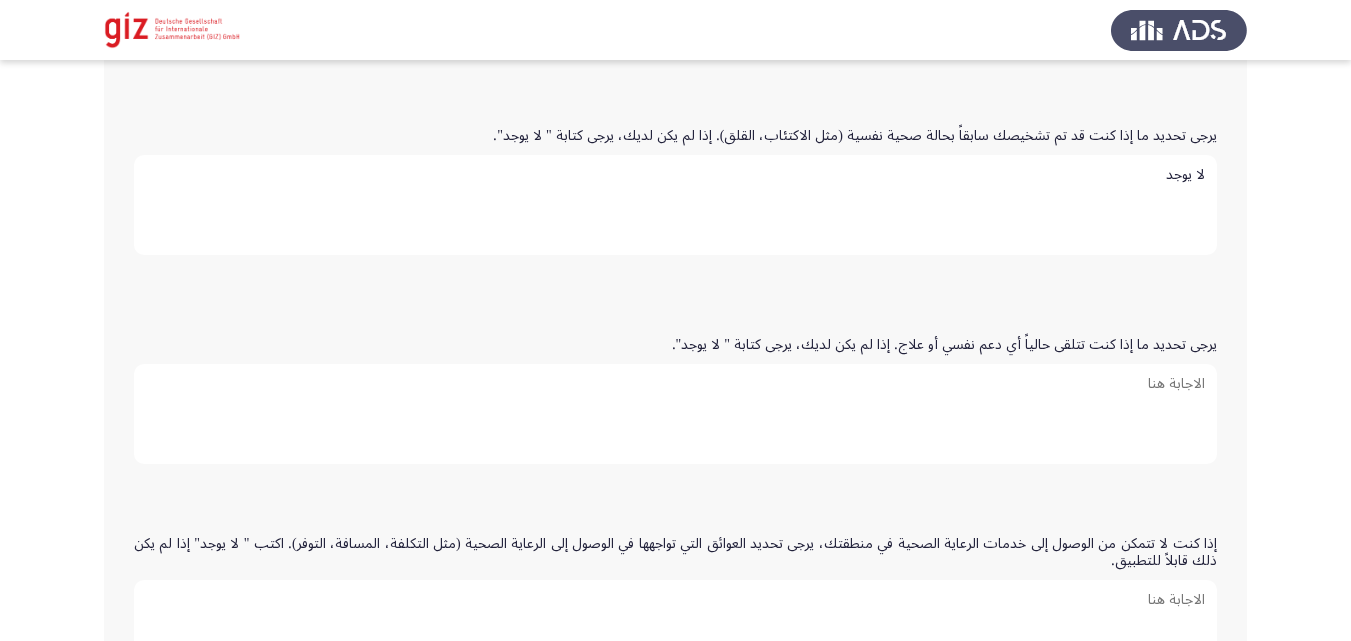 type on "لا يوجد" 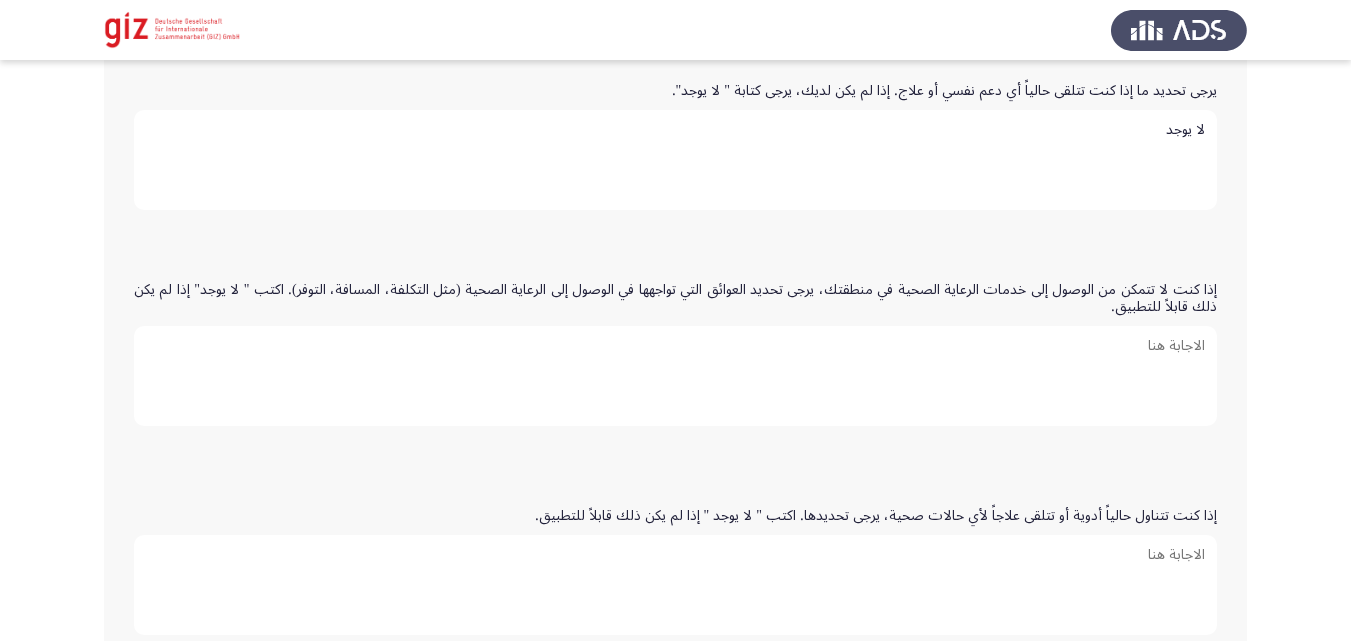 scroll, scrollTop: 753, scrollLeft: 0, axis: vertical 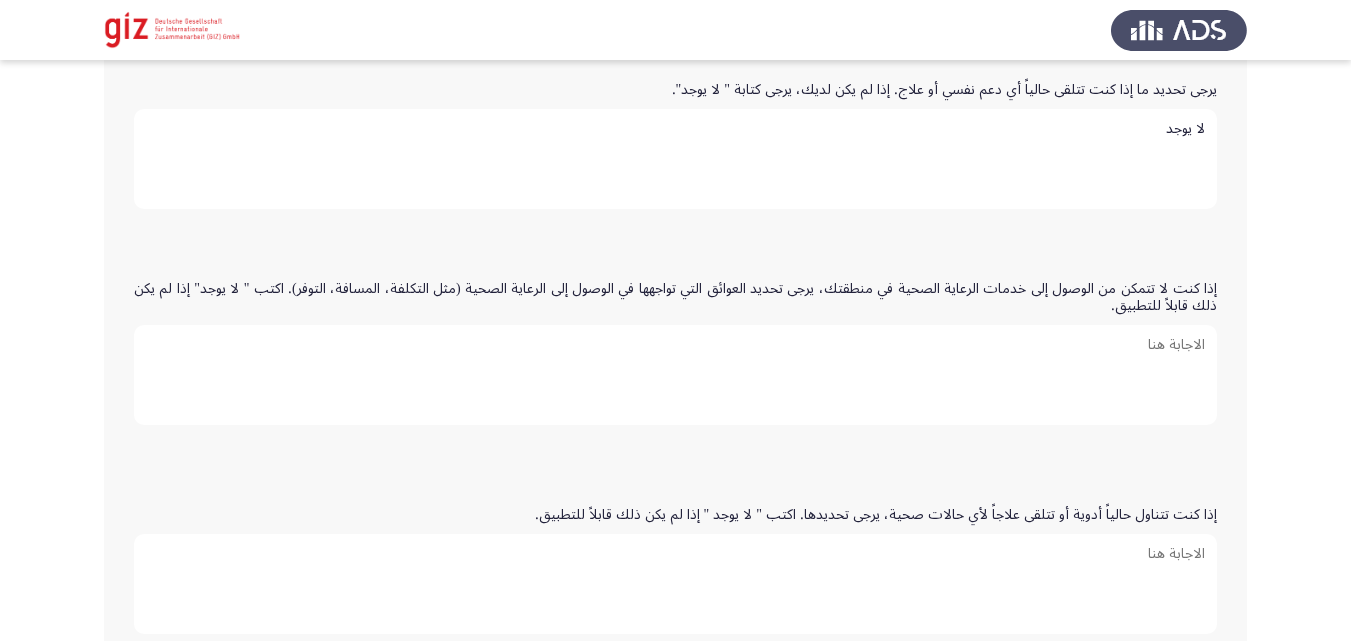 type on "لا يوجد" 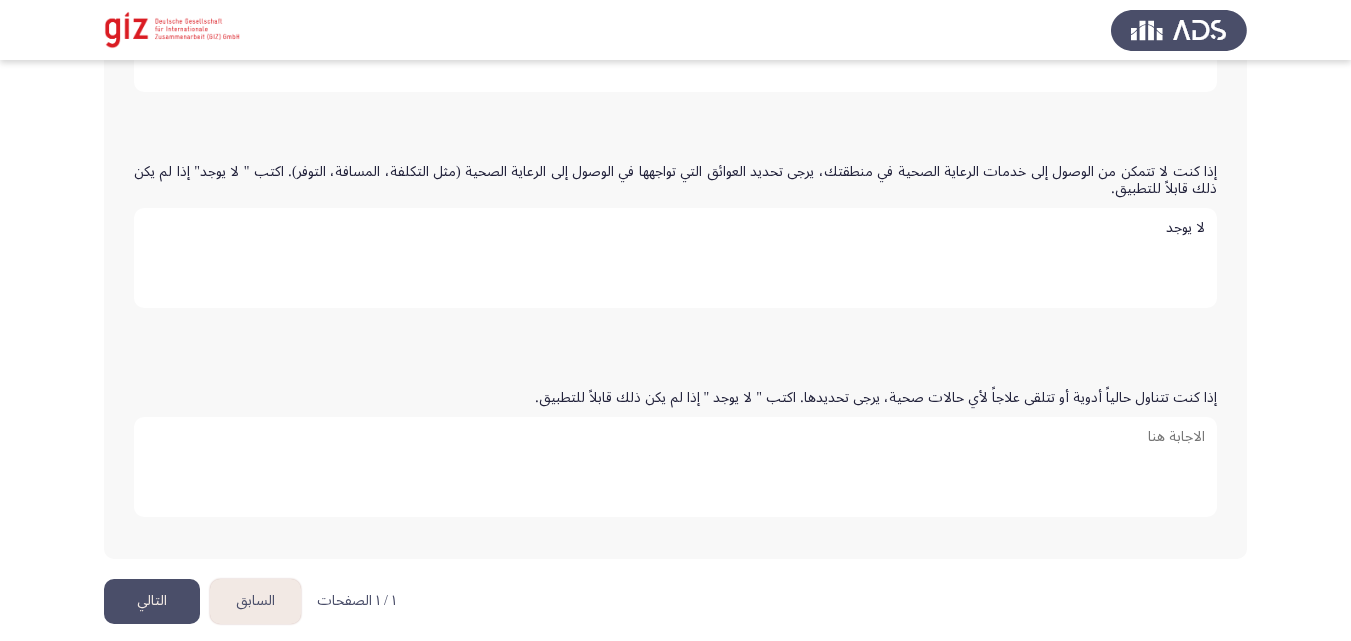 scroll, scrollTop: 888, scrollLeft: 0, axis: vertical 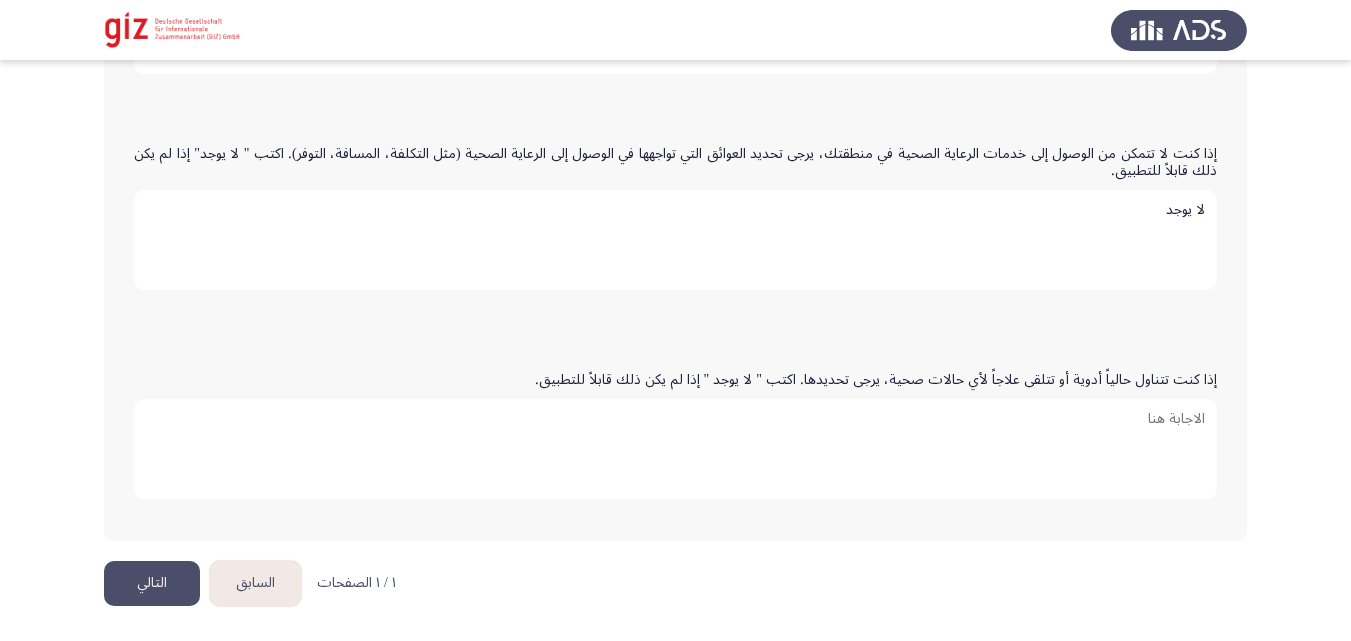 type on "لا يوجد" 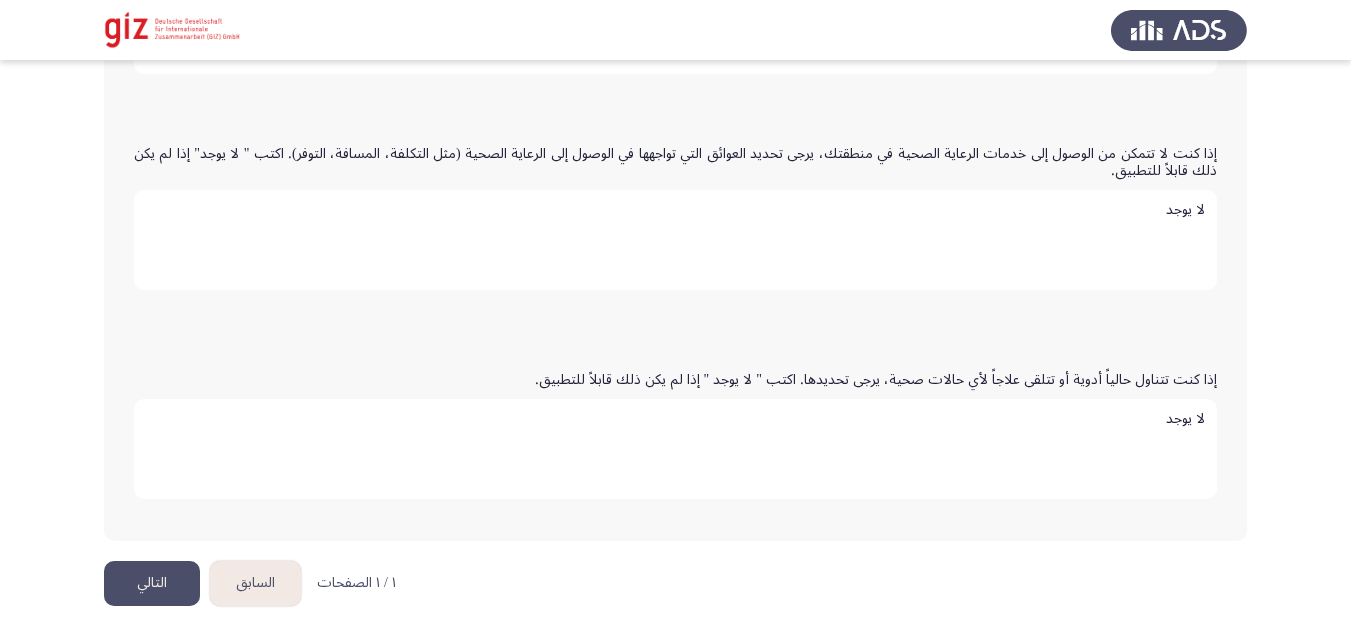 type on "لا يوجد" 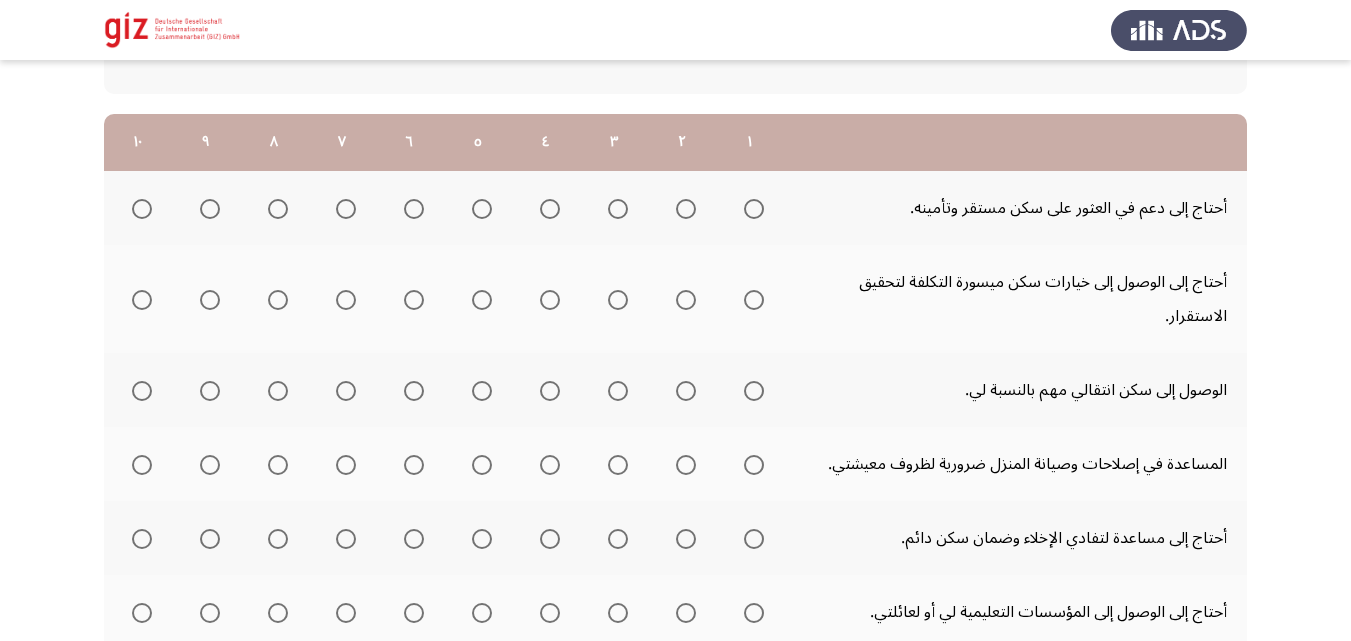 scroll, scrollTop: 255, scrollLeft: 0, axis: vertical 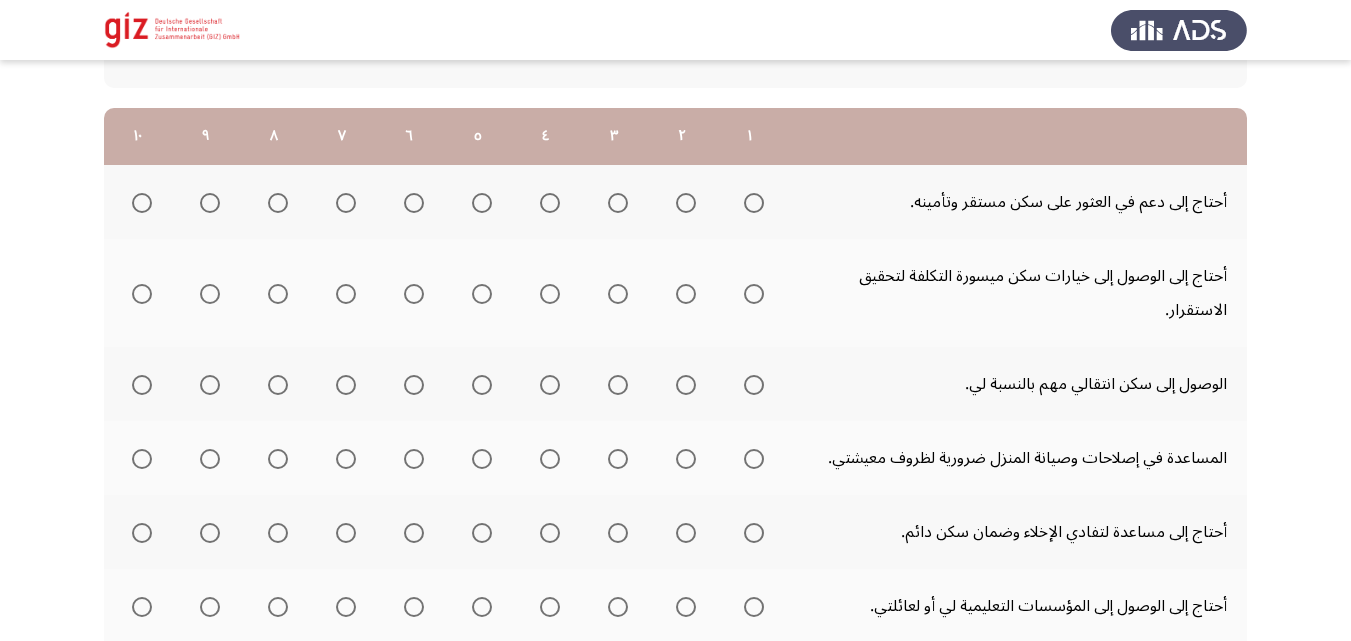 click 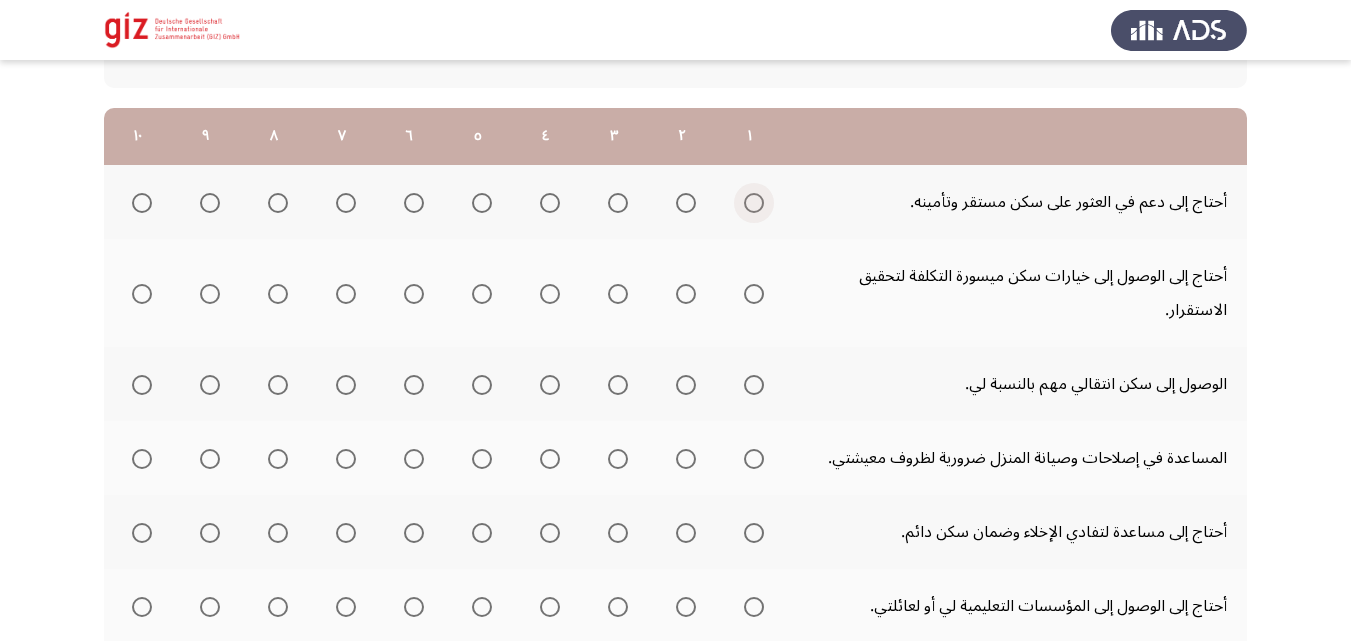 click at bounding box center [754, 203] 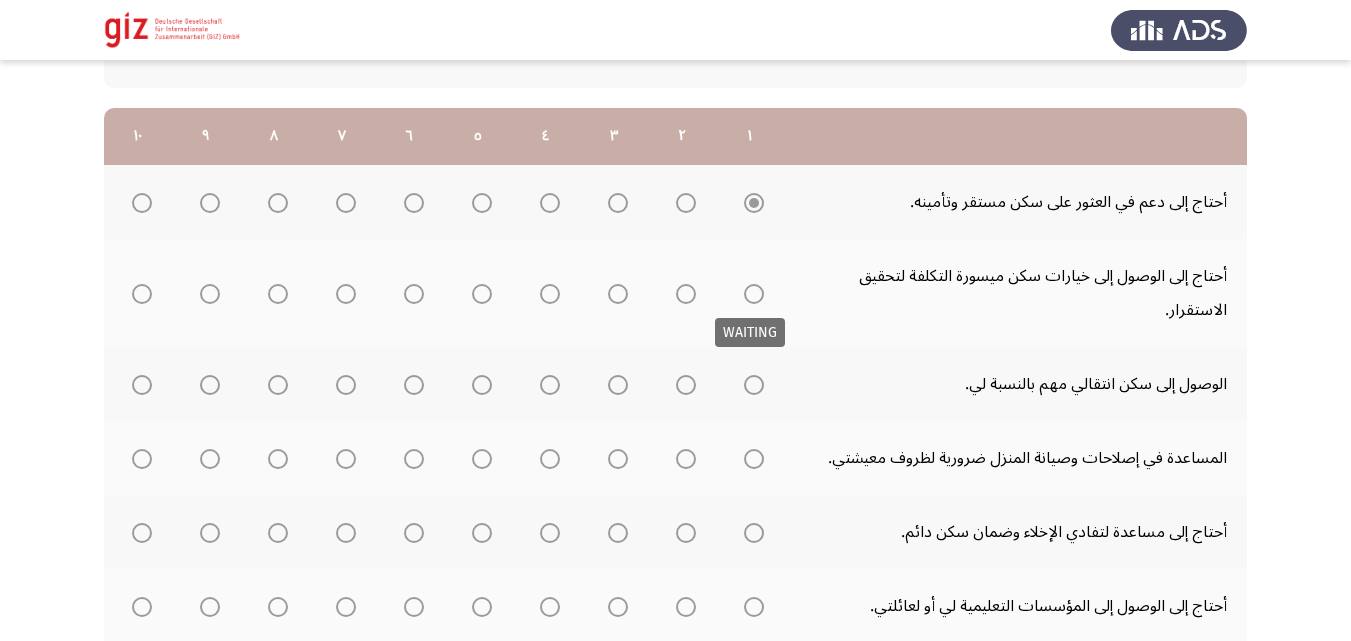 click at bounding box center (754, 294) 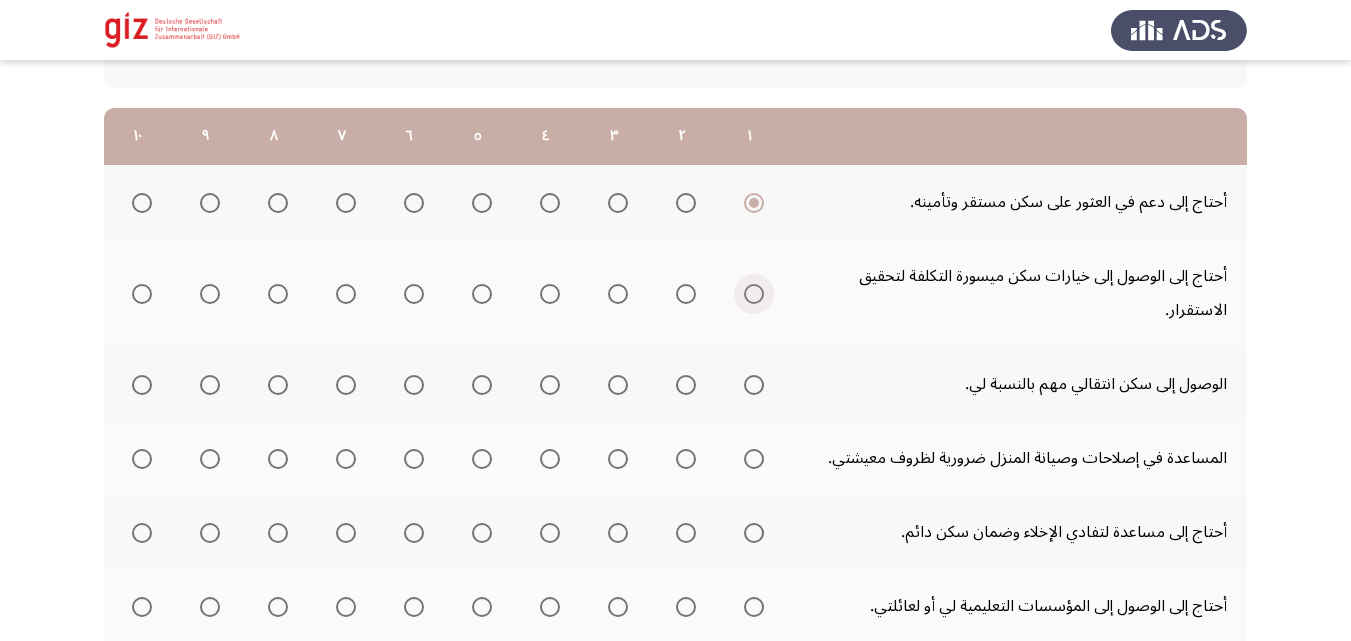 click at bounding box center (754, 294) 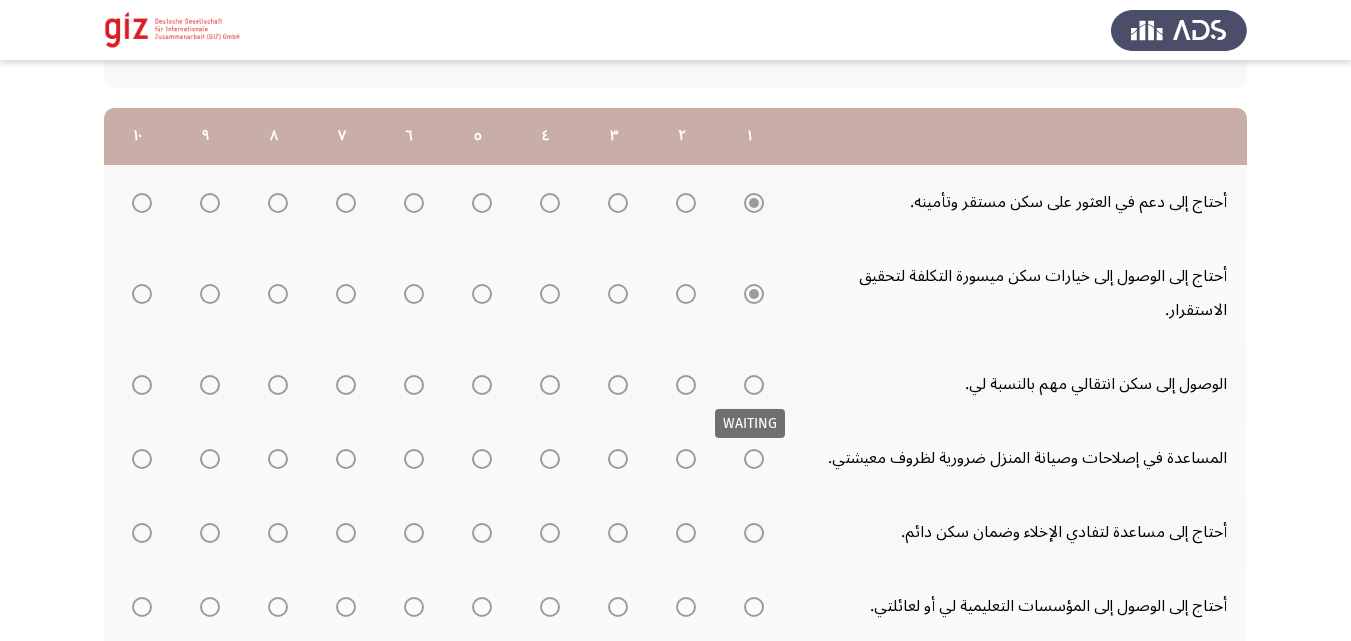 click at bounding box center [754, 385] 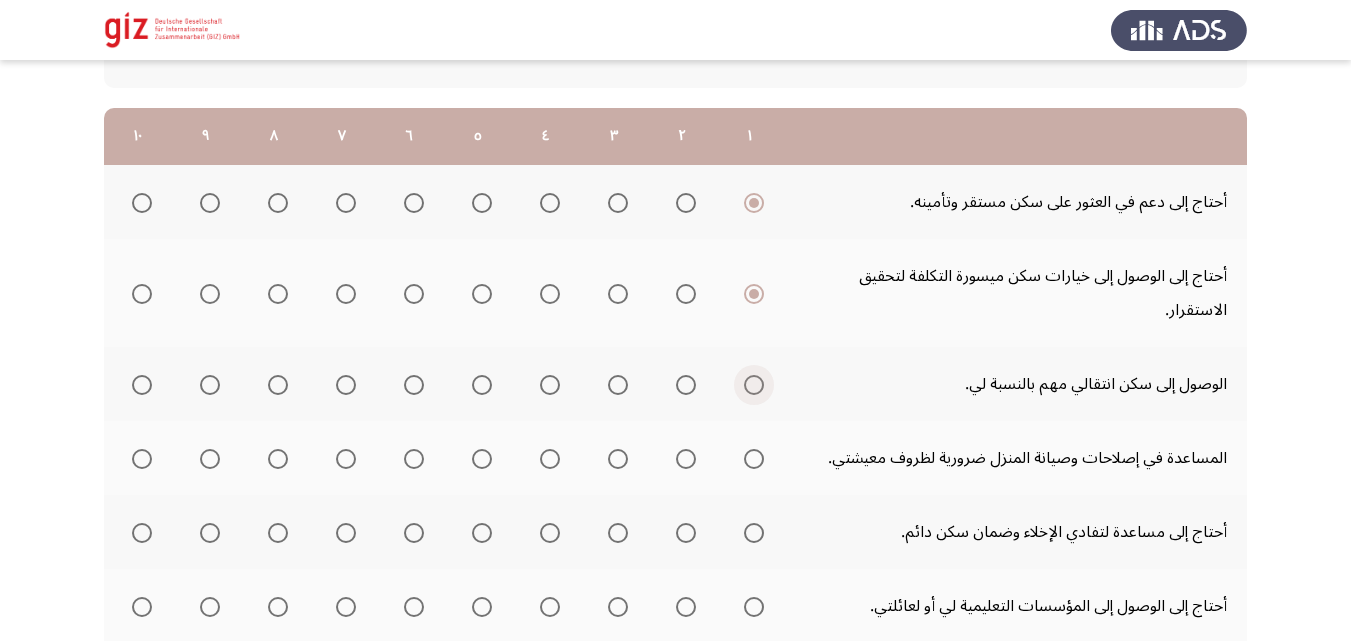 click at bounding box center [754, 385] 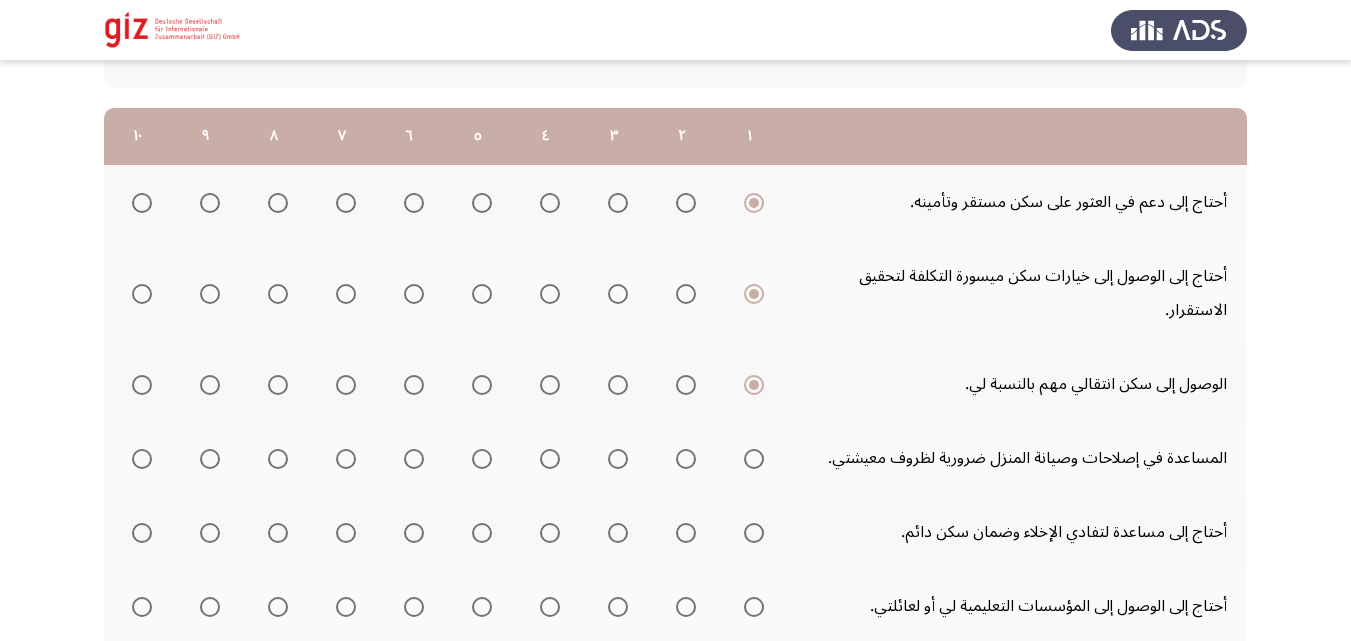 click 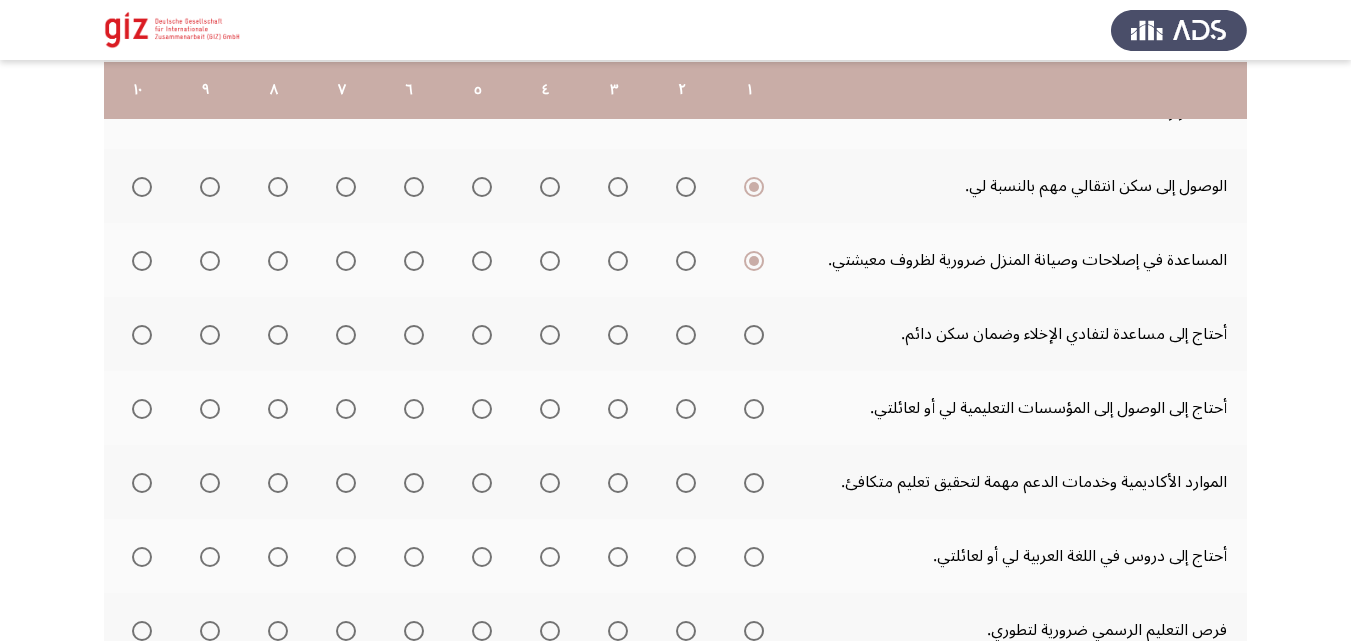 scroll, scrollTop: 455, scrollLeft: 0, axis: vertical 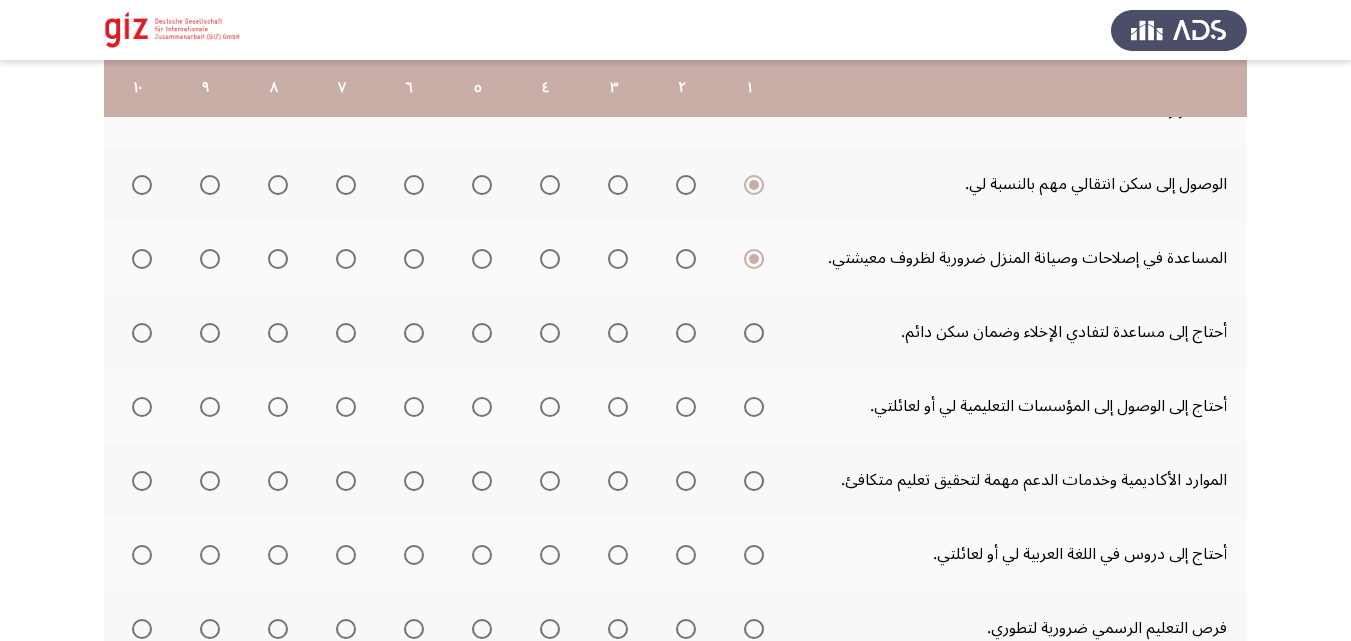 click 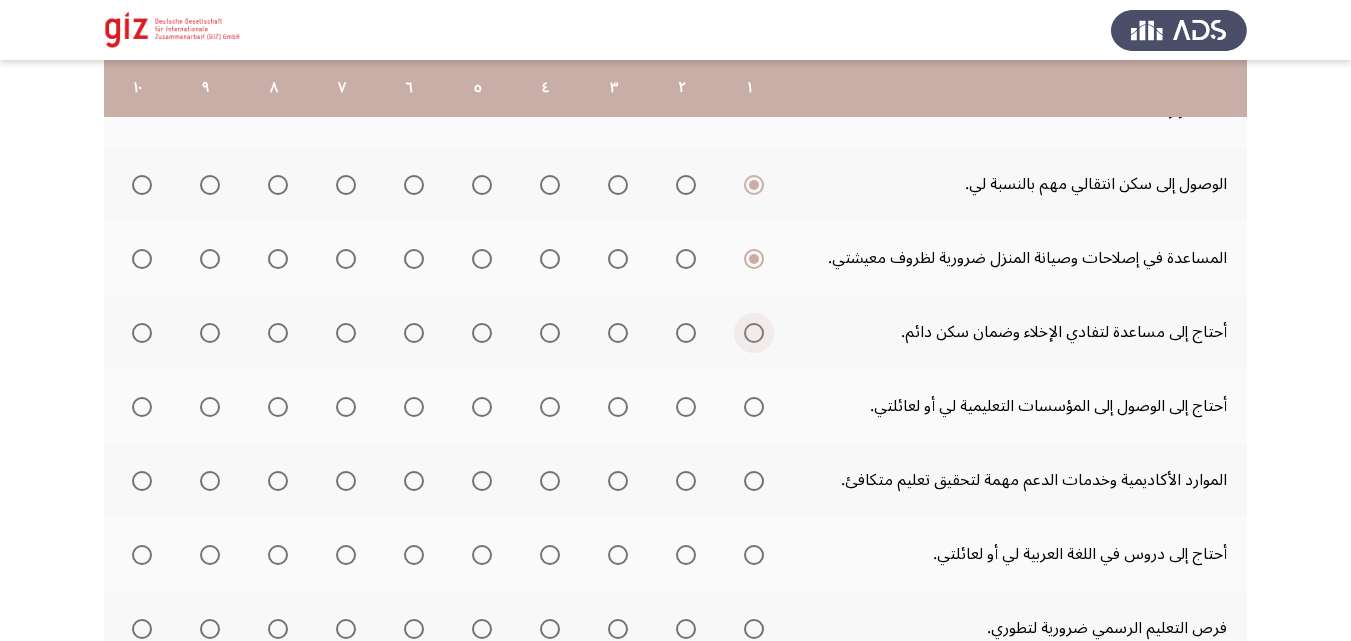 click at bounding box center [754, 333] 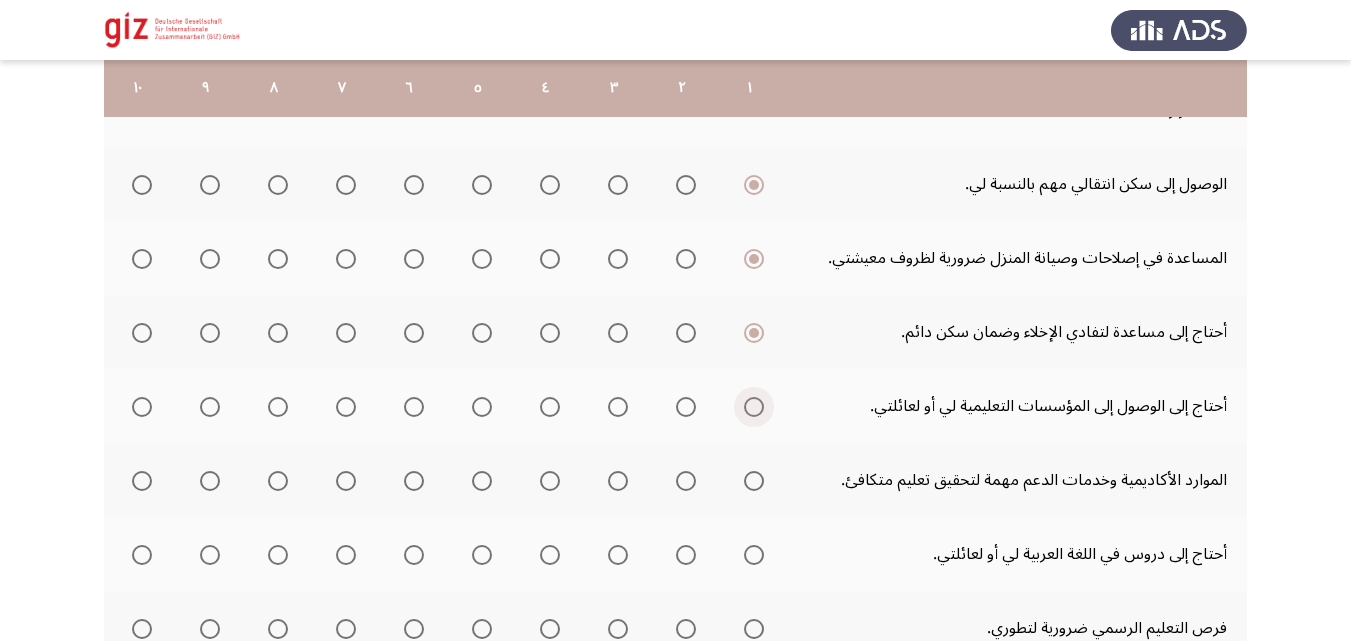 click at bounding box center [754, 407] 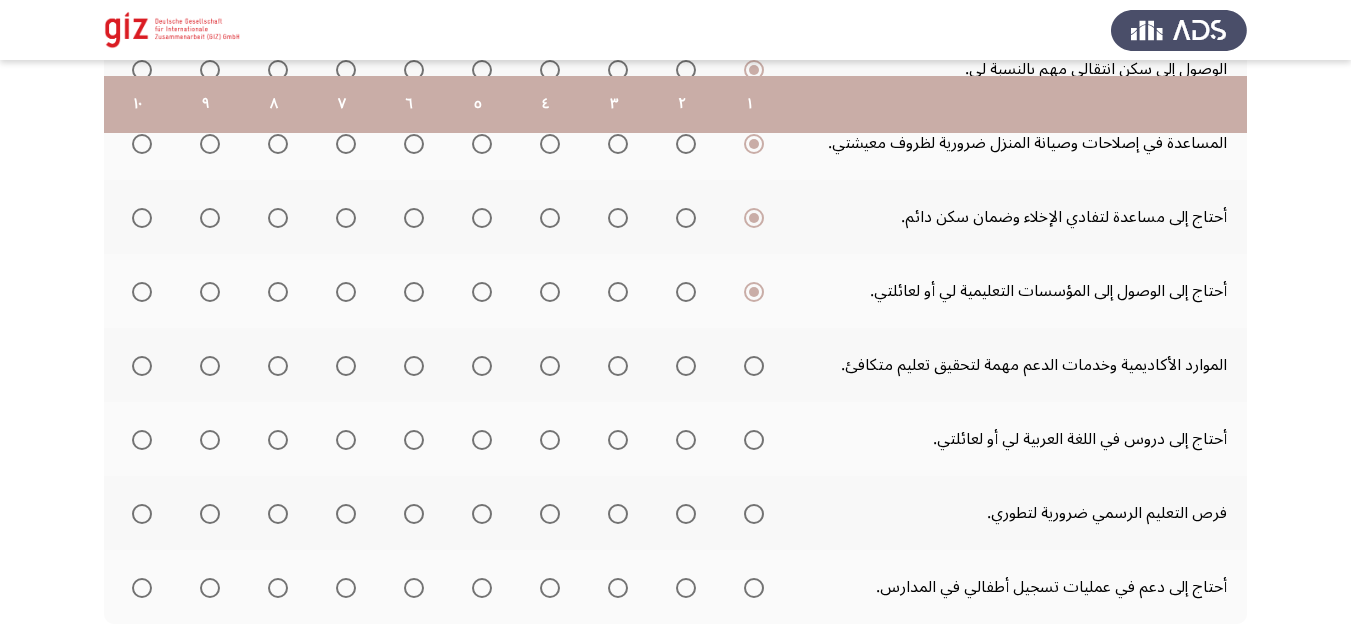 scroll, scrollTop: 586, scrollLeft: 0, axis: vertical 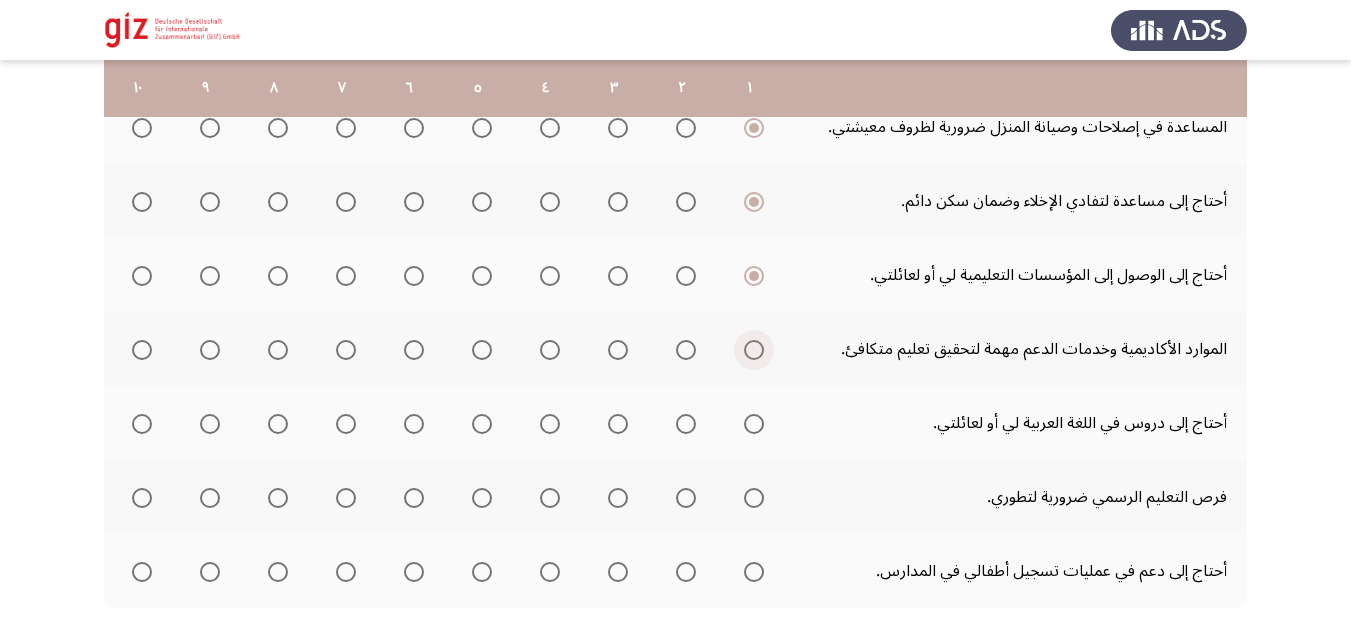 click at bounding box center [754, 350] 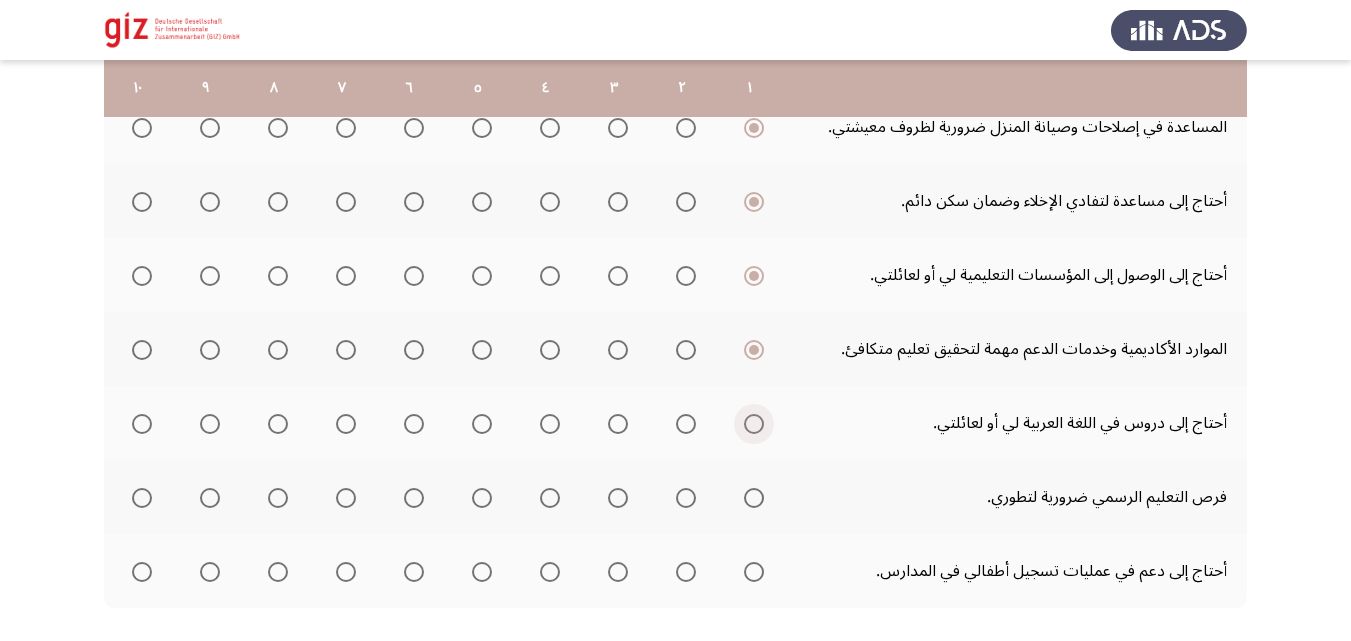 click at bounding box center [754, 424] 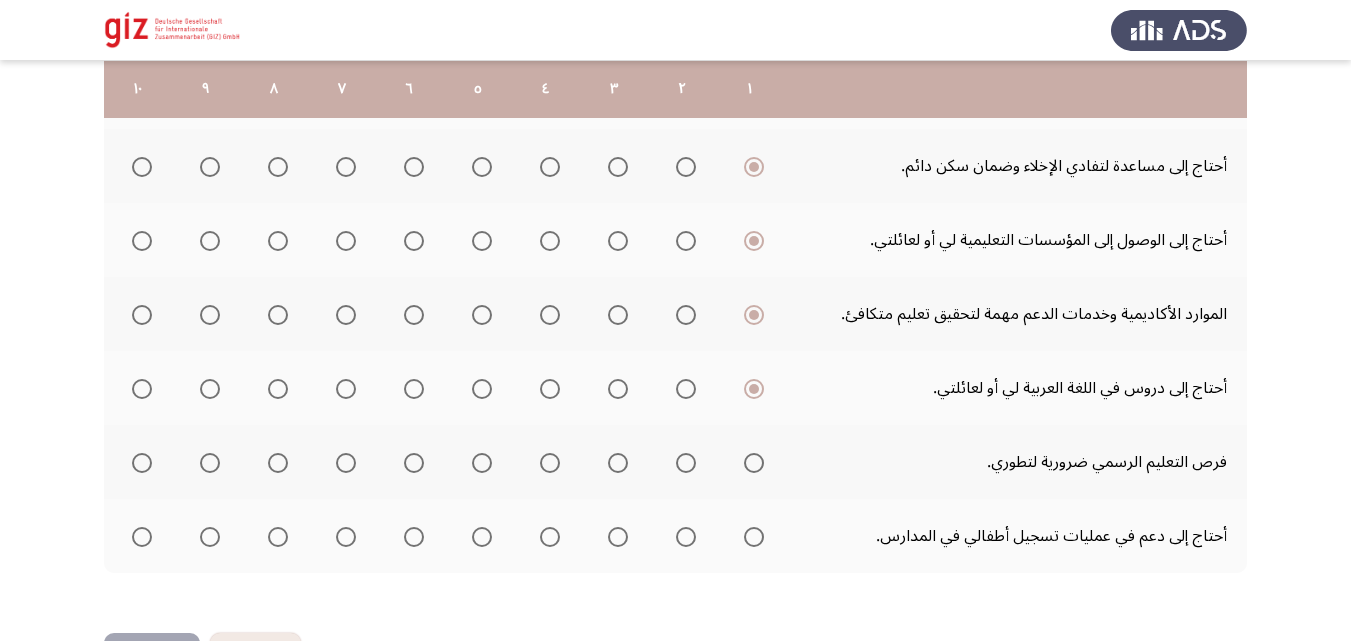 scroll, scrollTop: 622, scrollLeft: 0, axis: vertical 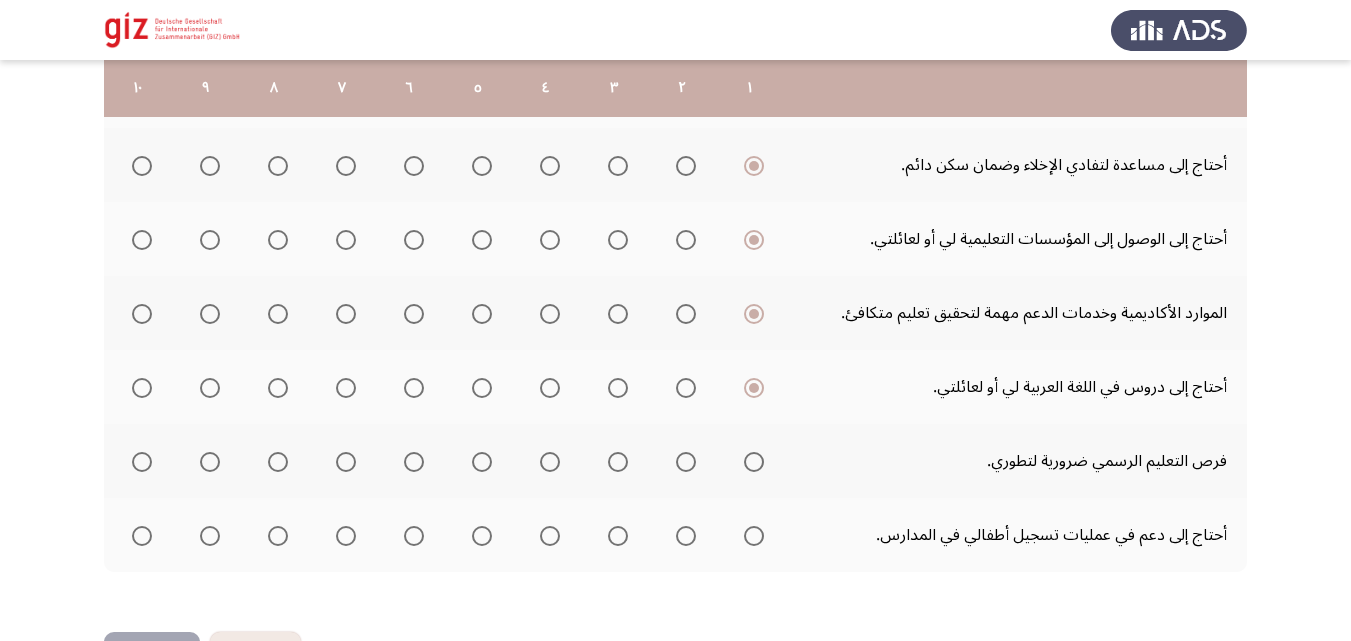 click 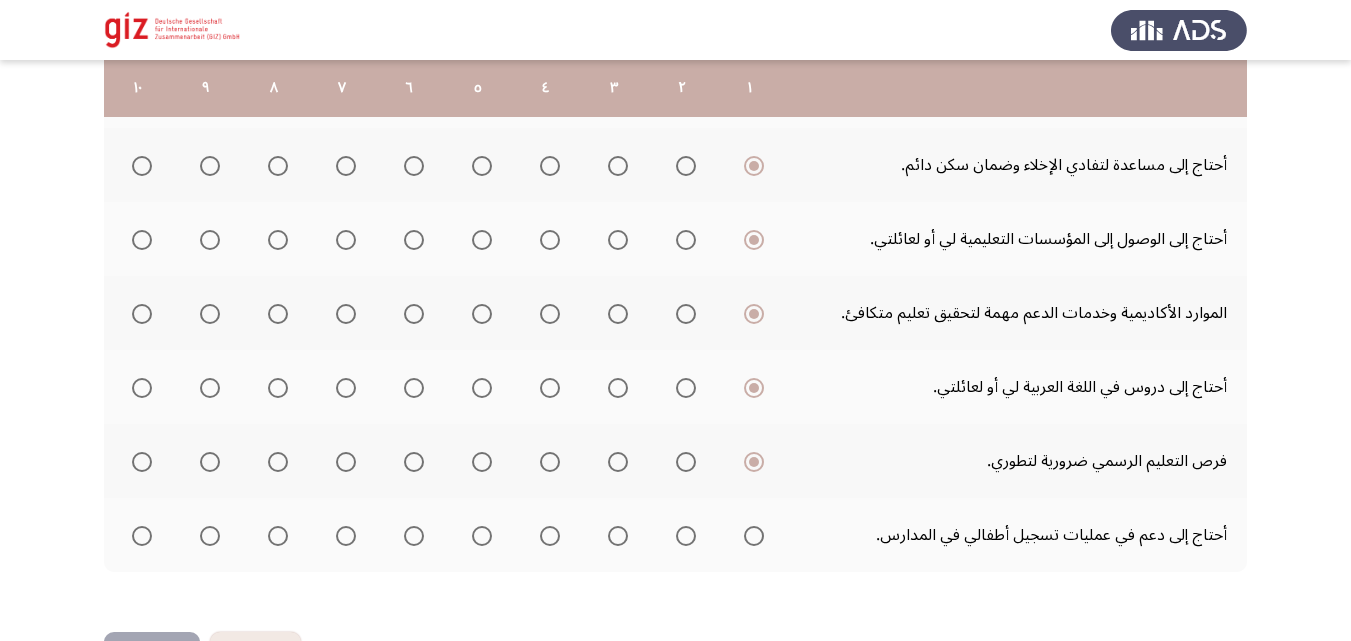 click at bounding box center [754, 536] 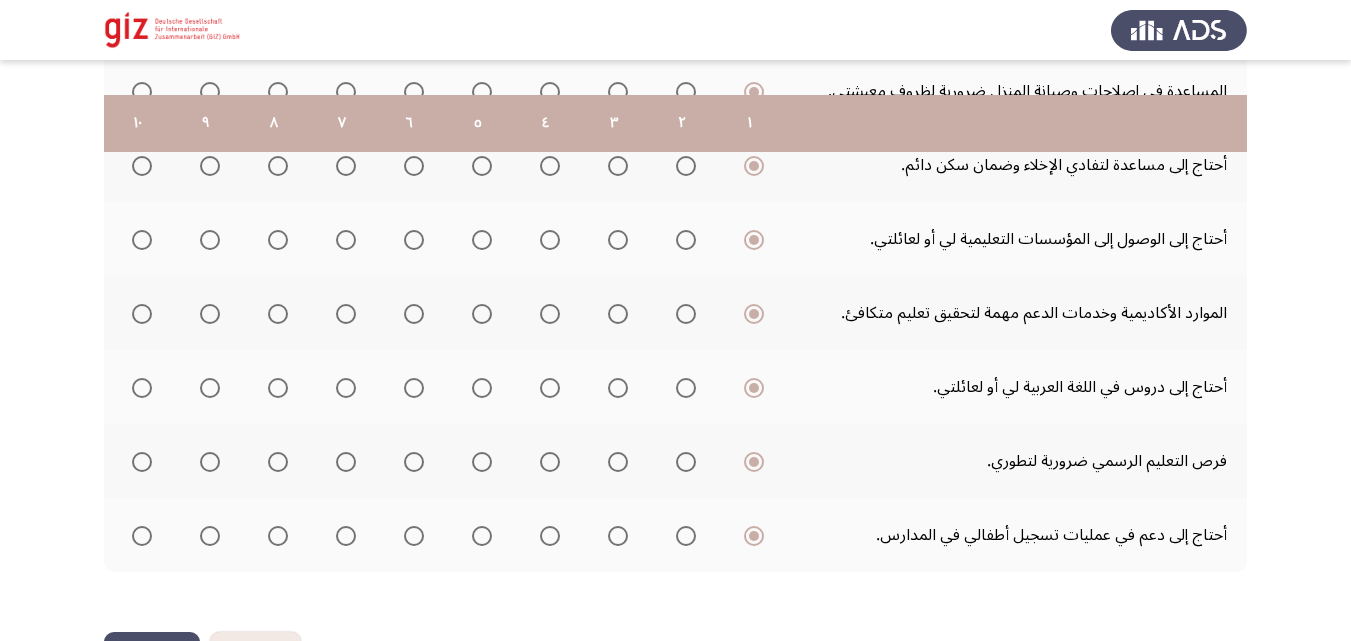 scroll, scrollTop: 693, scrollLeft: 0, axis: vertical 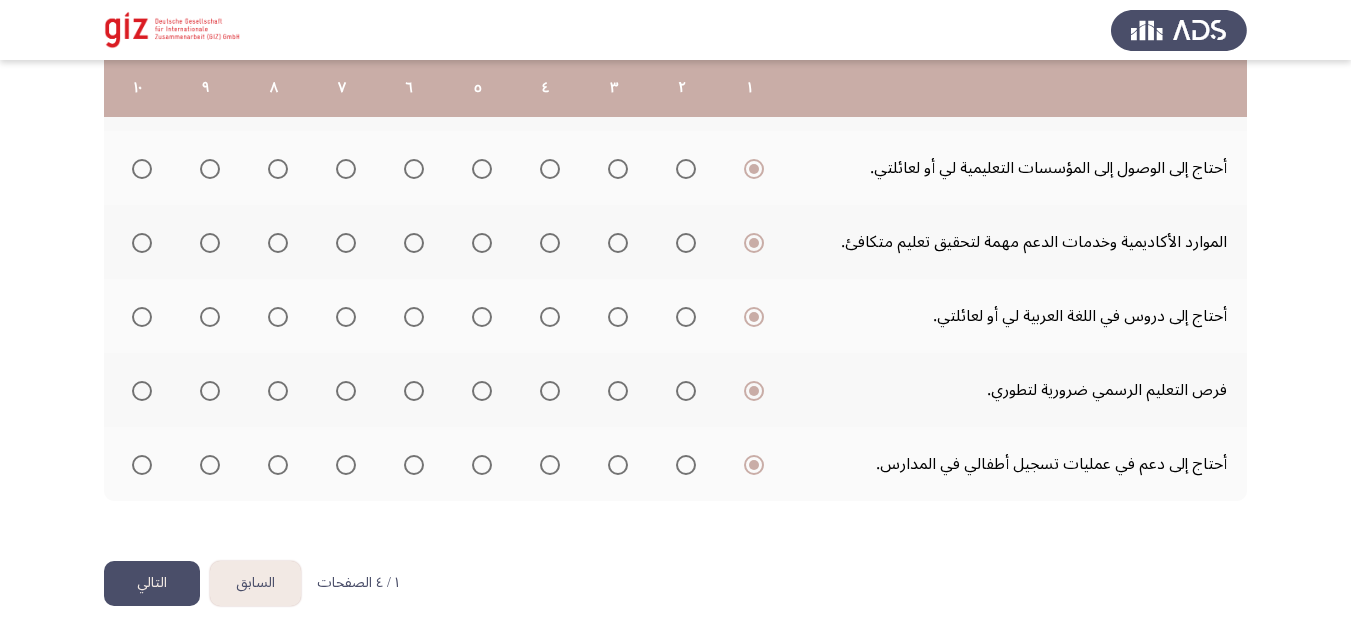 click on "السابق   Required Services by the Beneficiary   التالي  . إلى أي مدى تصف احتياجاتك فيما يلي؟  قم بالتقييم على مقياس من 1 إلى 10، حيث 10 هو الأعلى و1 هو الأدنى  ١   ٢   ٣   ٤   ٥   ٦   ٧   ٨   ٩   ١٠  أحتاج إلى دعم في العثور على سكن مستقر وتأمينه.                     أحتاج إلى الوصول إلى خيارات سكن ميسورة التكلفة لتحقيق الاستقرار.                     الوصول إلى سكن انتقالي مهم بالنسبة لي.                     المساعدة في إصلاحات وصيانة المنزل ضرورية لظروف معيشتي.                     أحتاج إلى مساعدة لتفادي الإخلاء وضمان سكن دائم.                     أحتاج إلى الوصول إلى المؤسسات التعليمية لي أو لعائلتي." at bounding box center (675, -26) 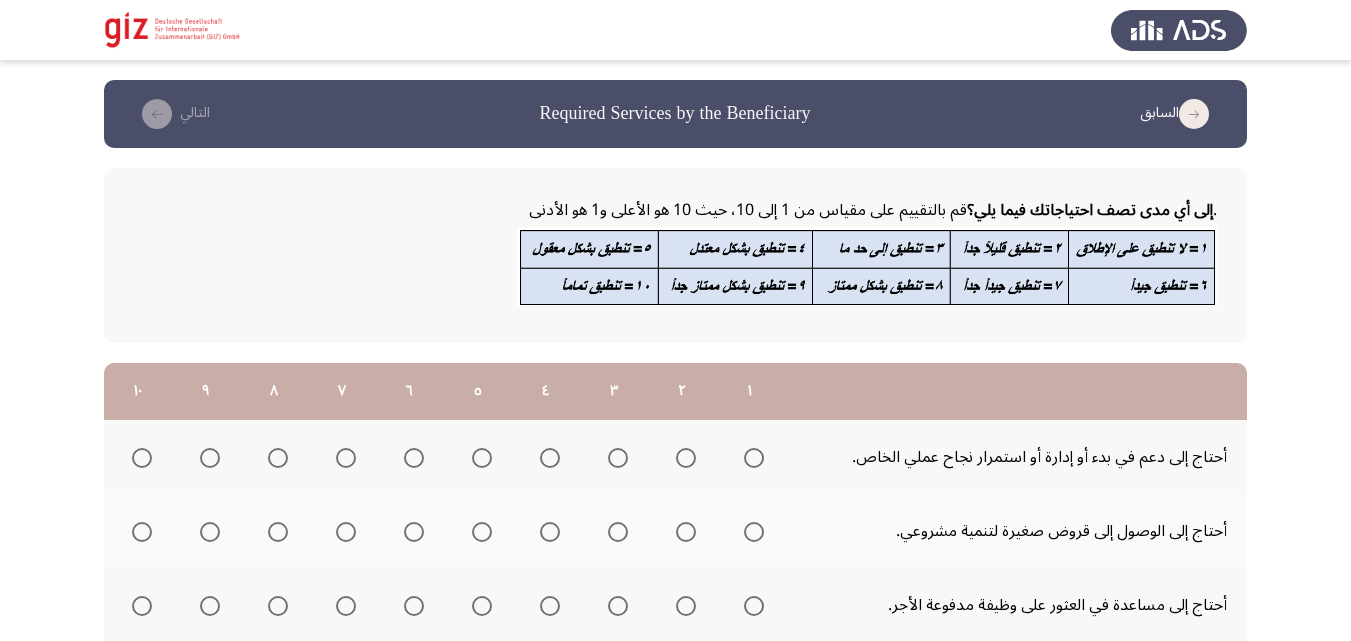 click at bounding box center [142, 458] 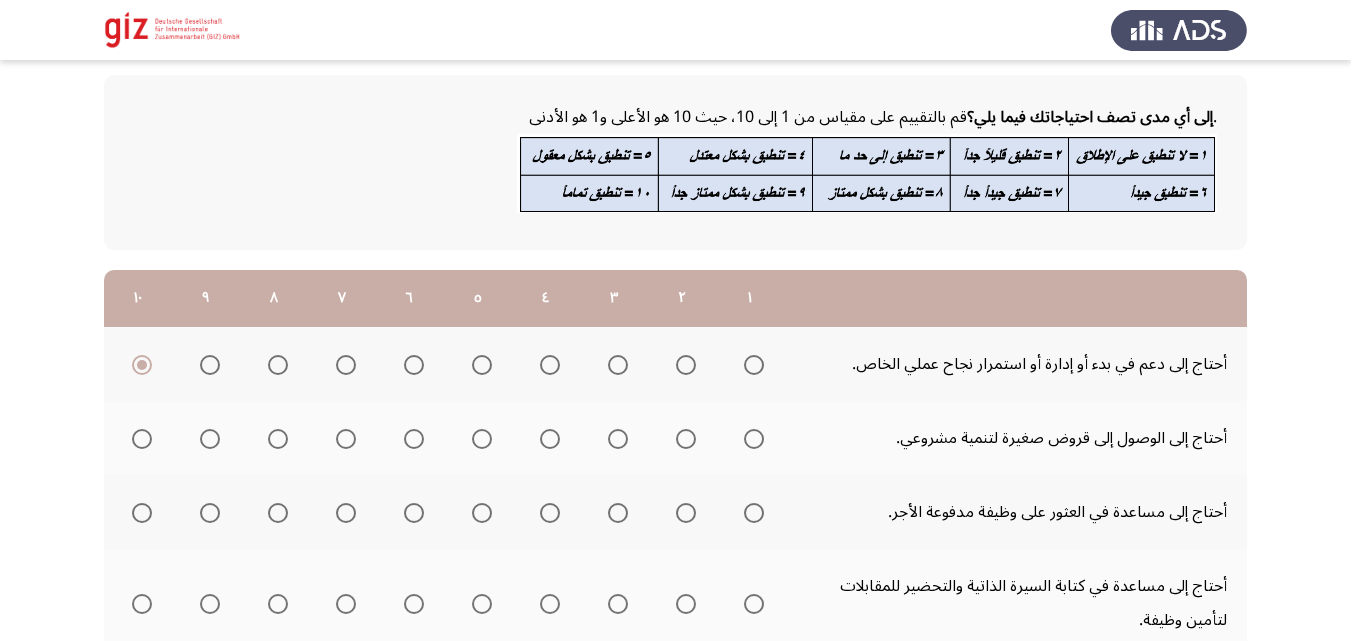 scroll, scrollTop: 99, scrollLeft: 0, axis: vertical 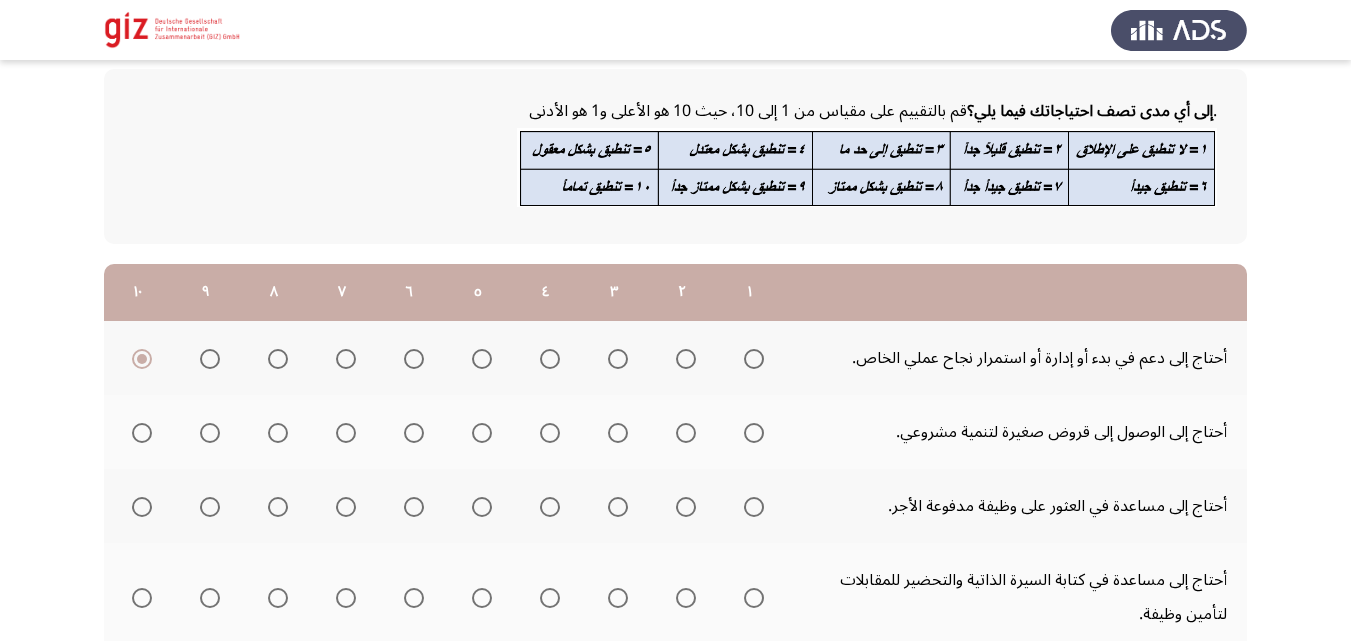 click 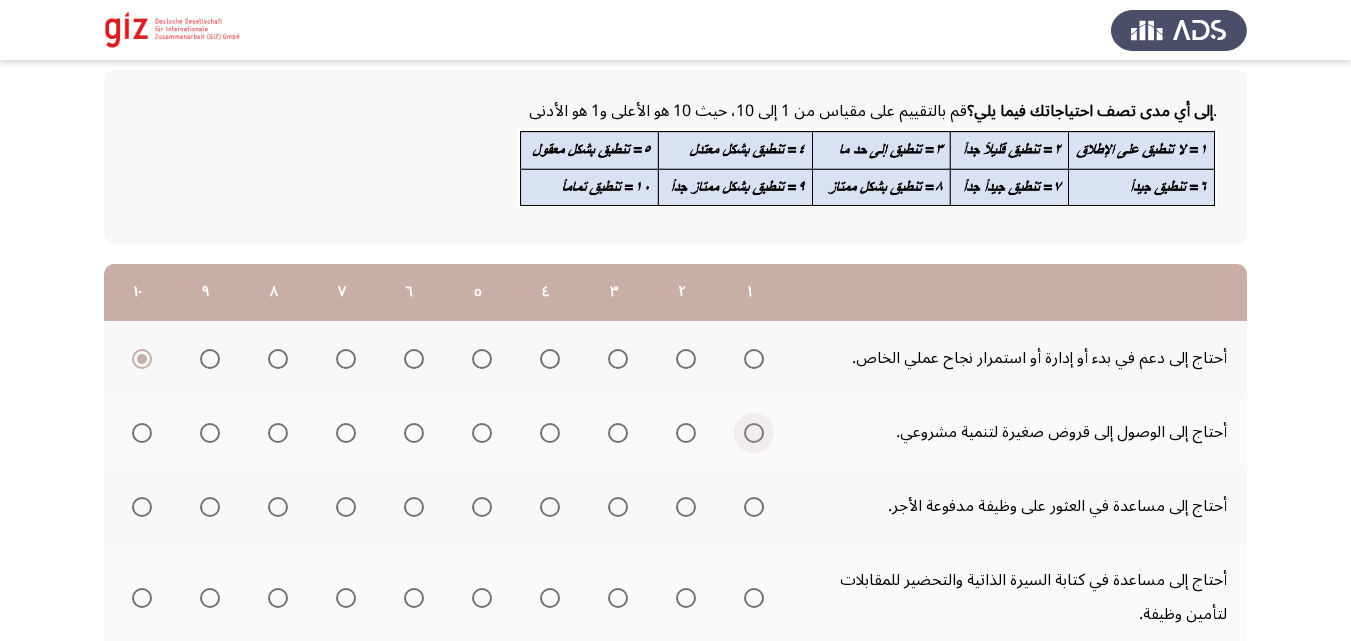 click at bounding box center [754, 433] 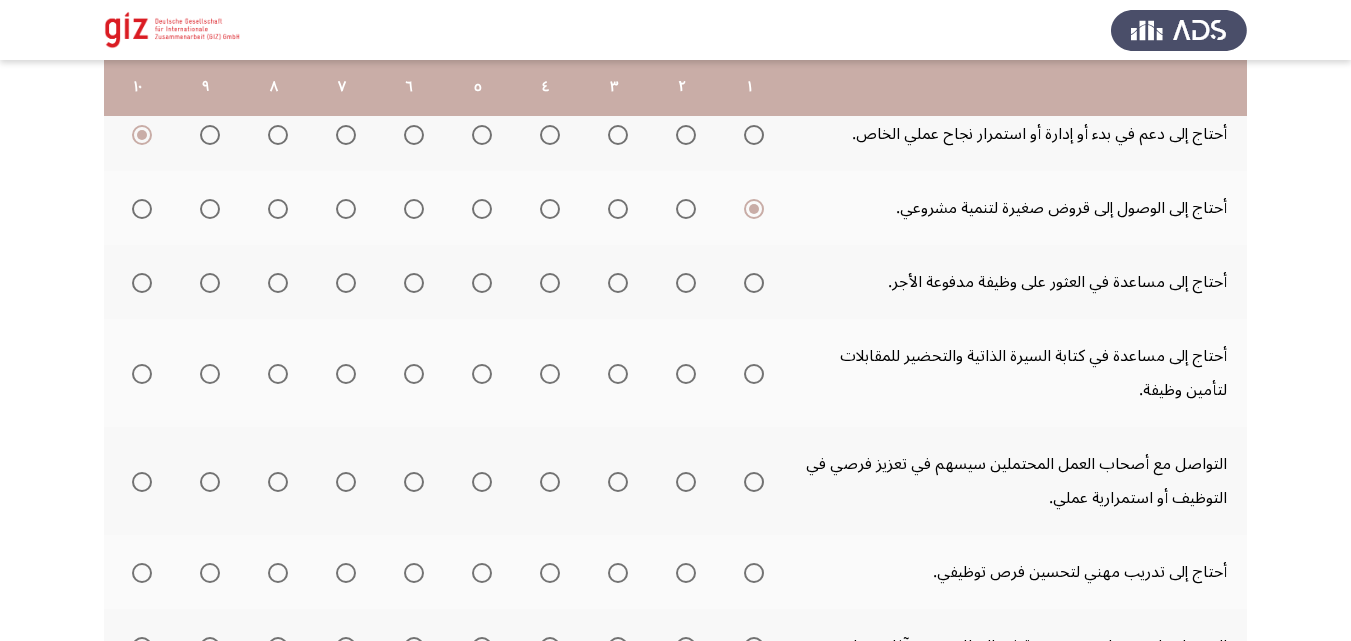 scroll, scrollTop: 324, scrollLeft: 0, axis: vertical 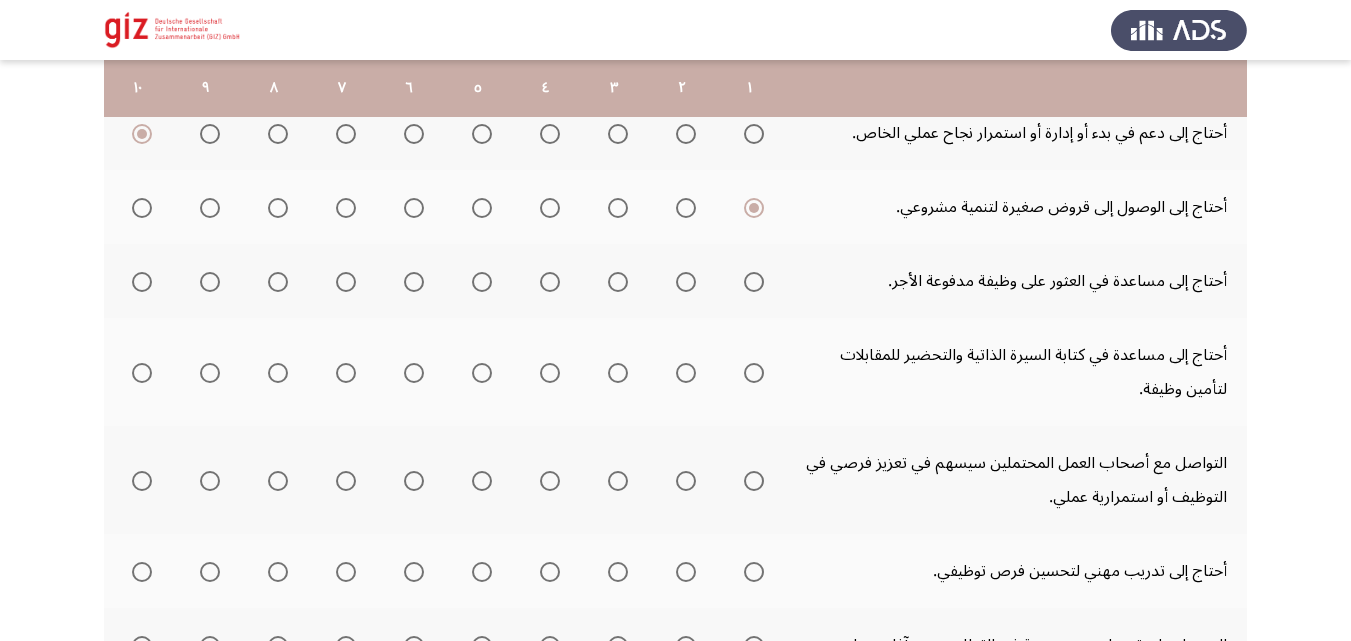 click at bounding box center (754, 282) 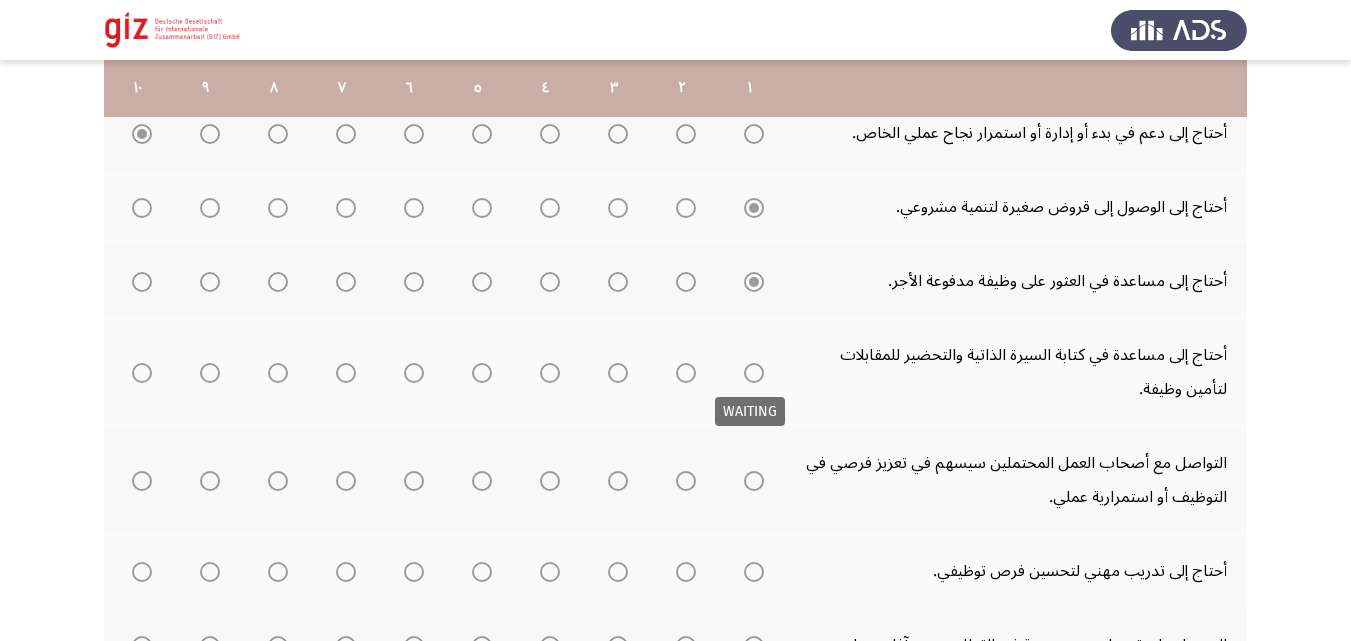 click on "WAITING" at bounding box center [750, 411] 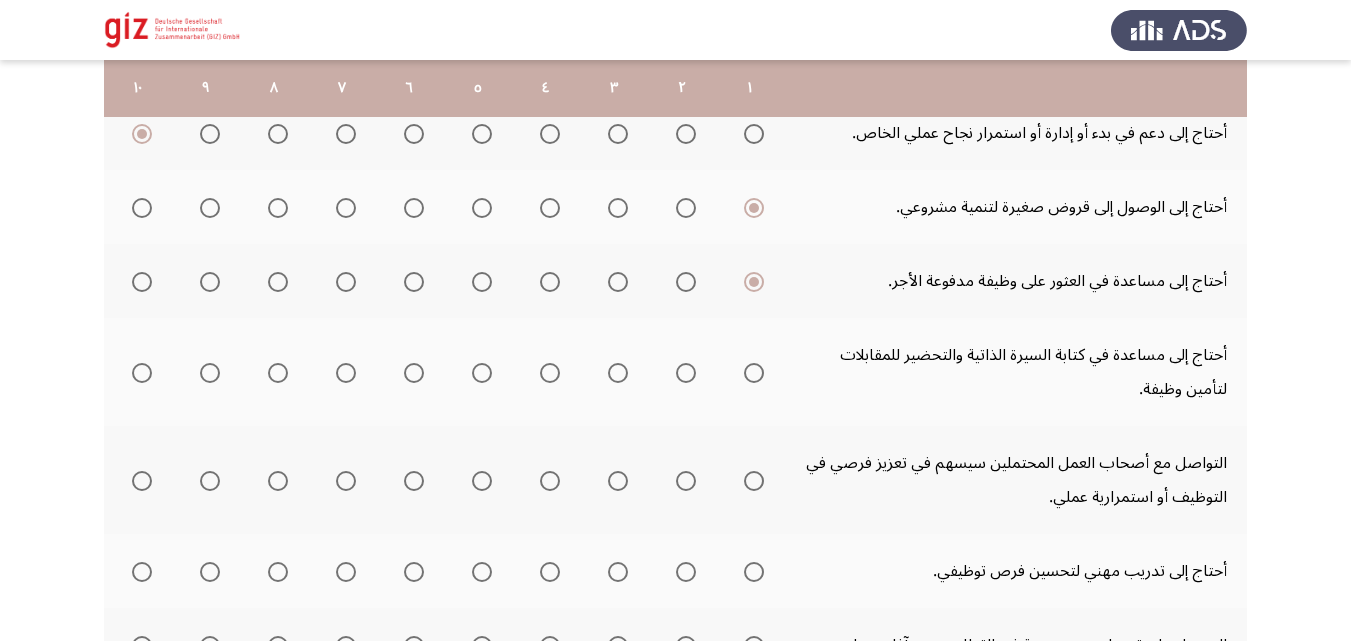 click 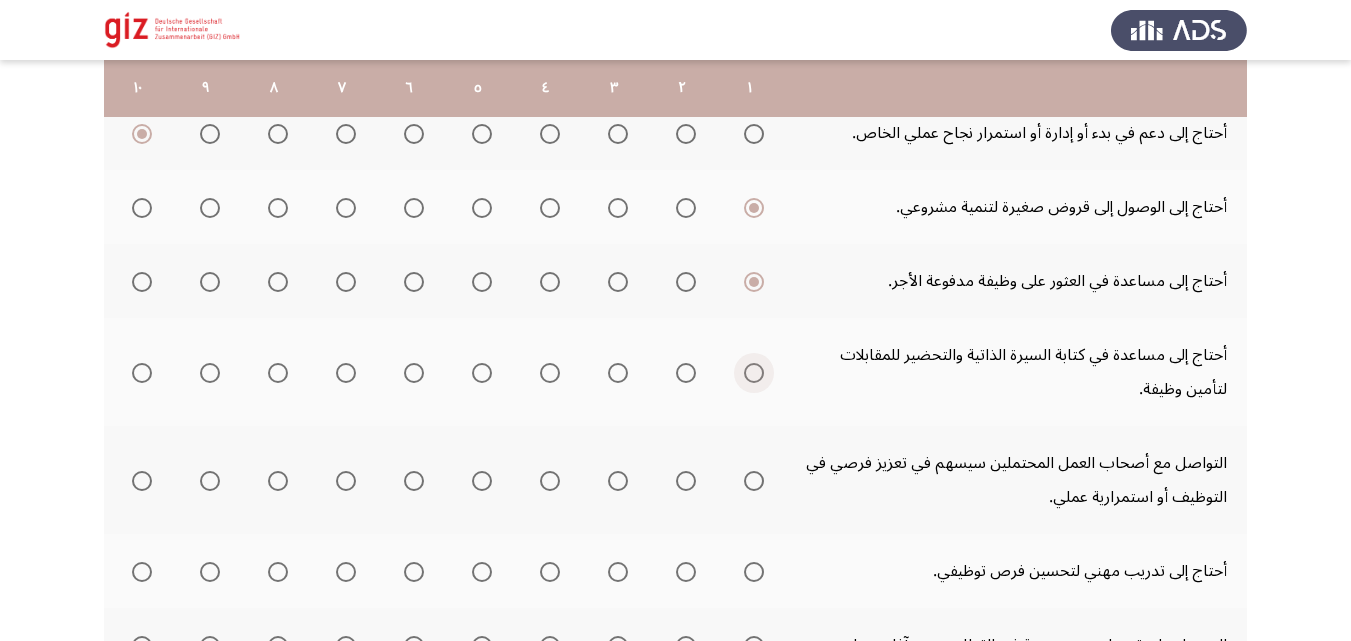 click at bounding box center (754, 373) 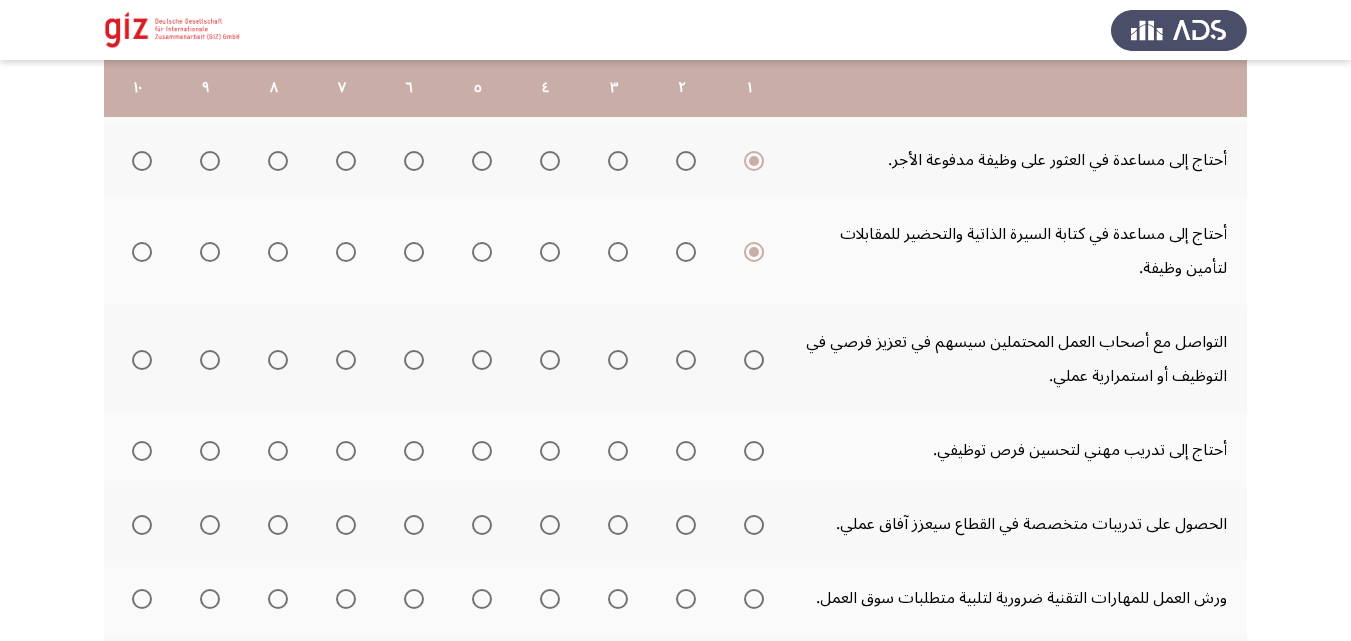 click at bounding box center [754, 360] 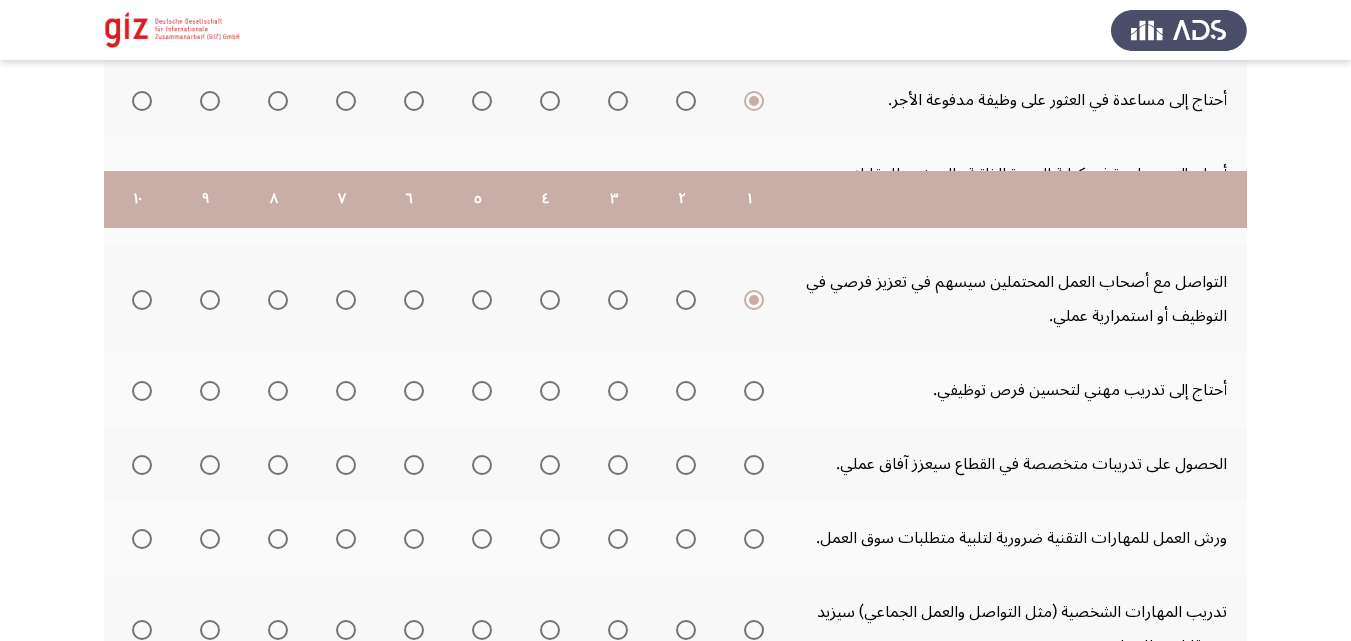 scroll, scrollTop: 669, scrollLeft: 0, axis: vertical 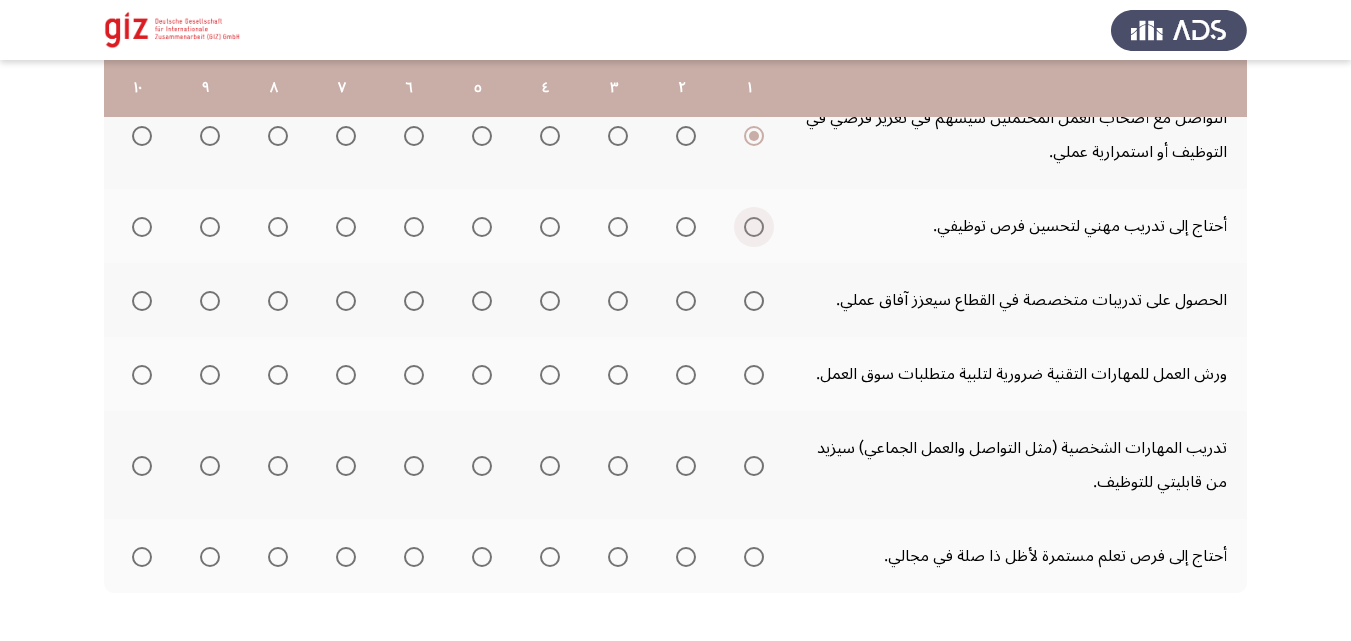 click at bounding box center [754, 227] 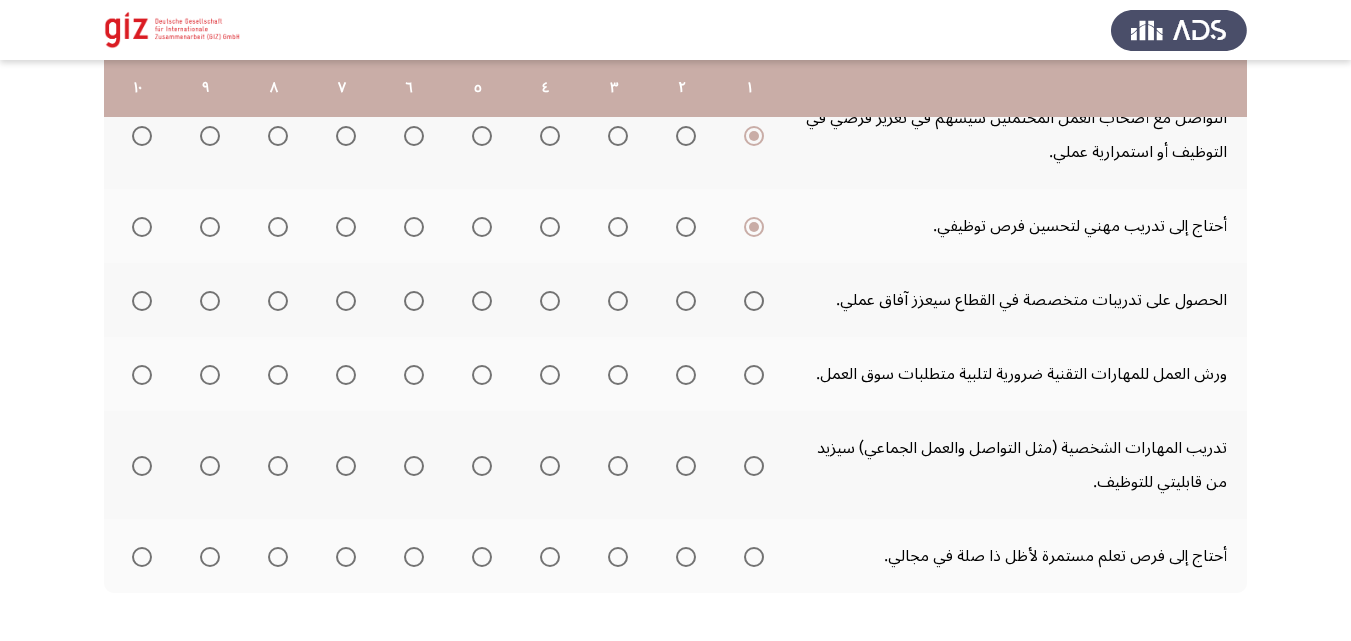 click 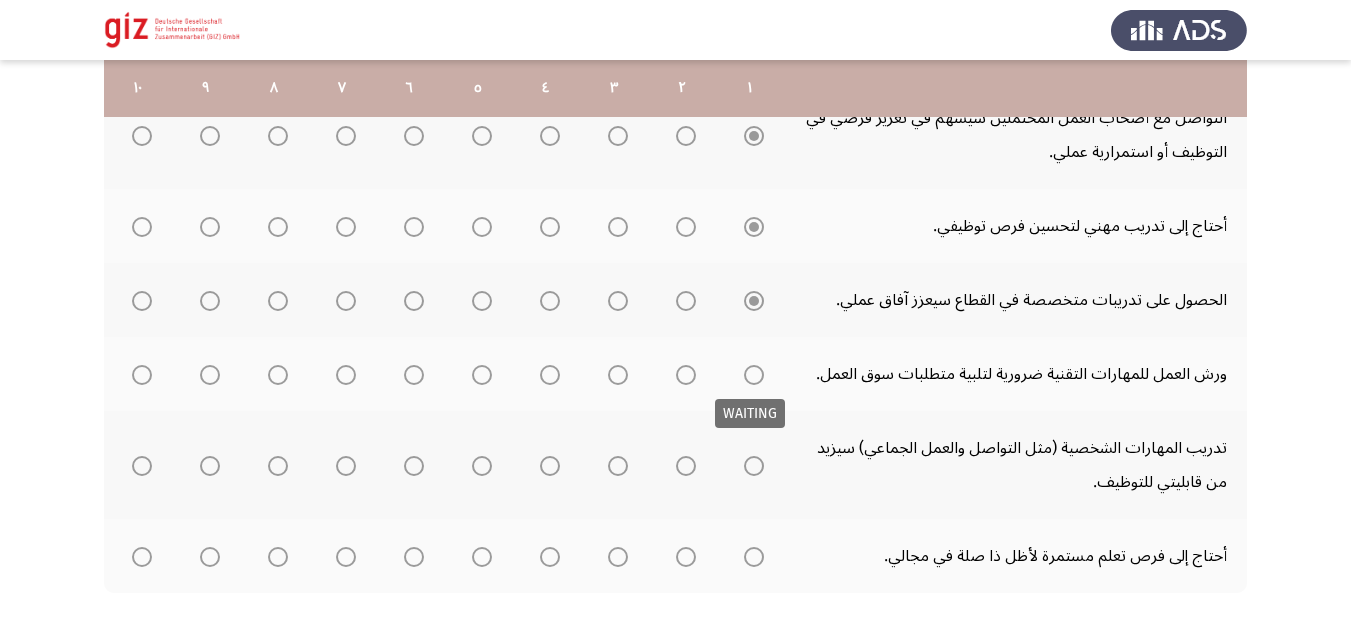 click at bounding box center [754, 375] 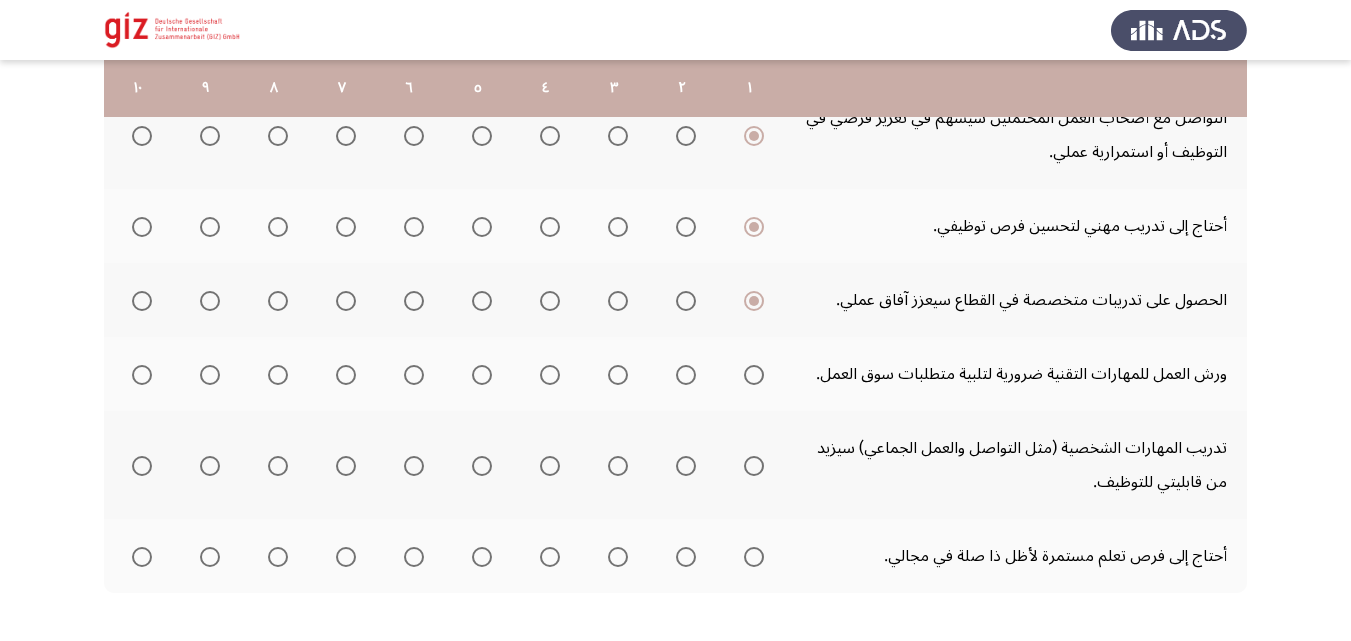 click at bounding box center (754, 375) 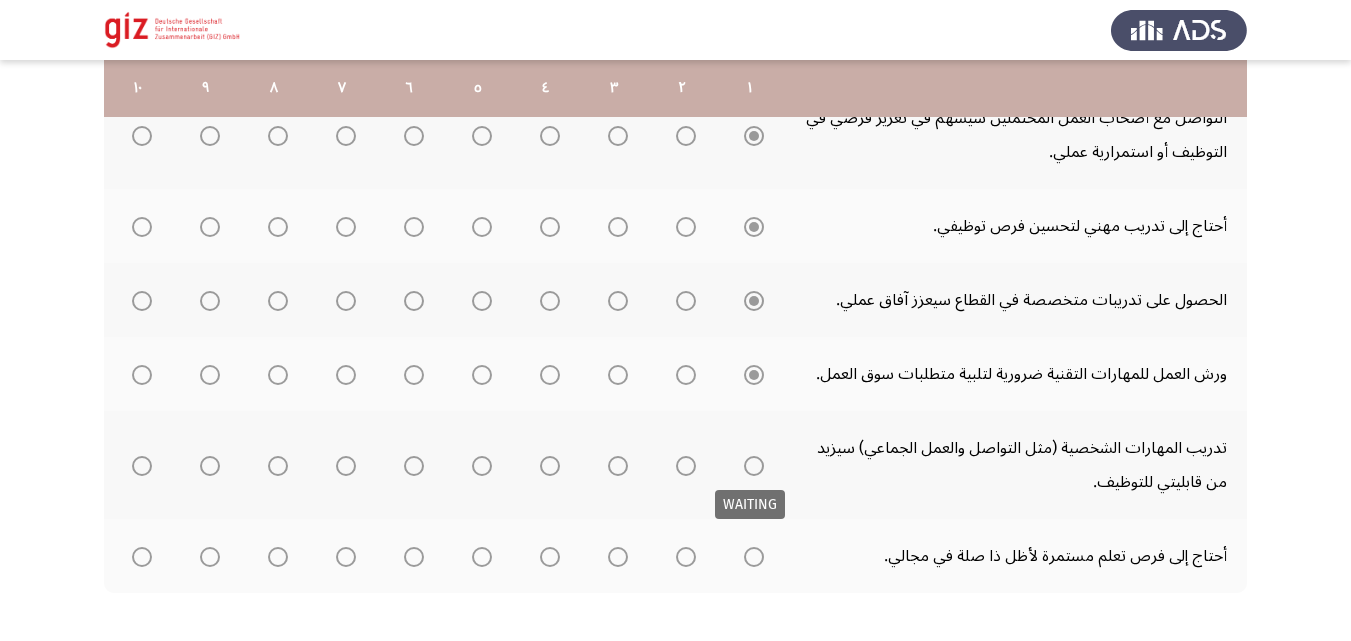 click on "WAITING" at bounding box center [750, 504] 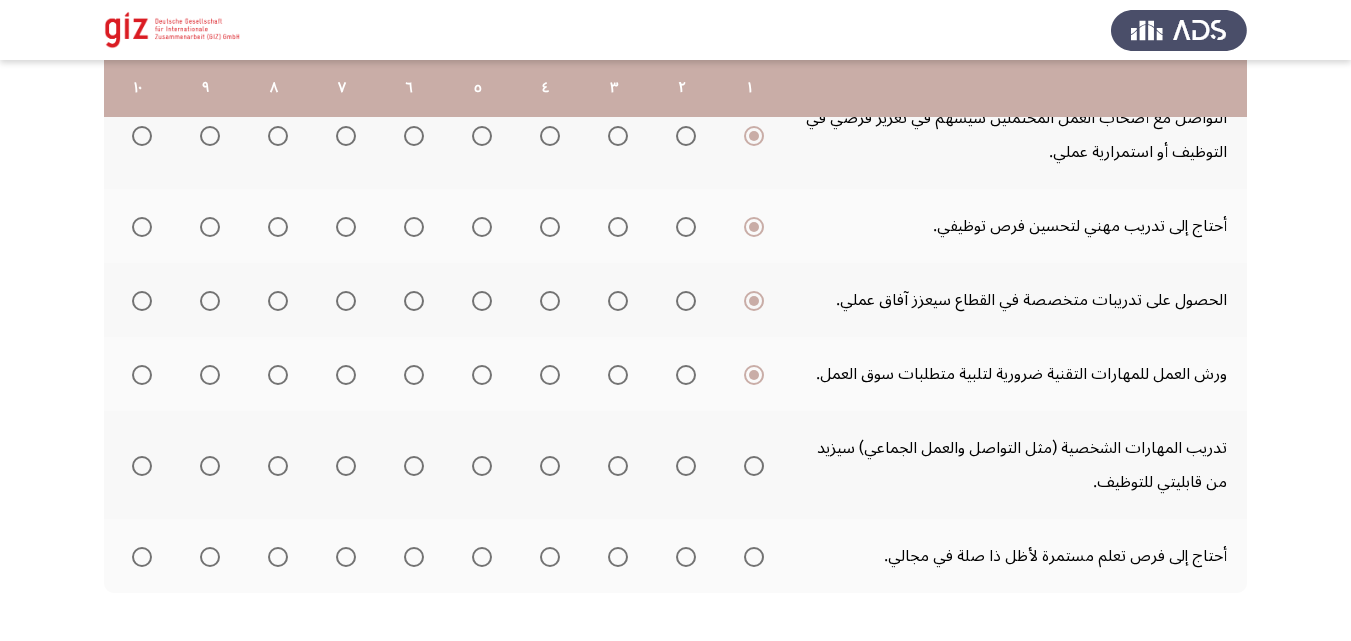 click at bounding box center [754, 466] 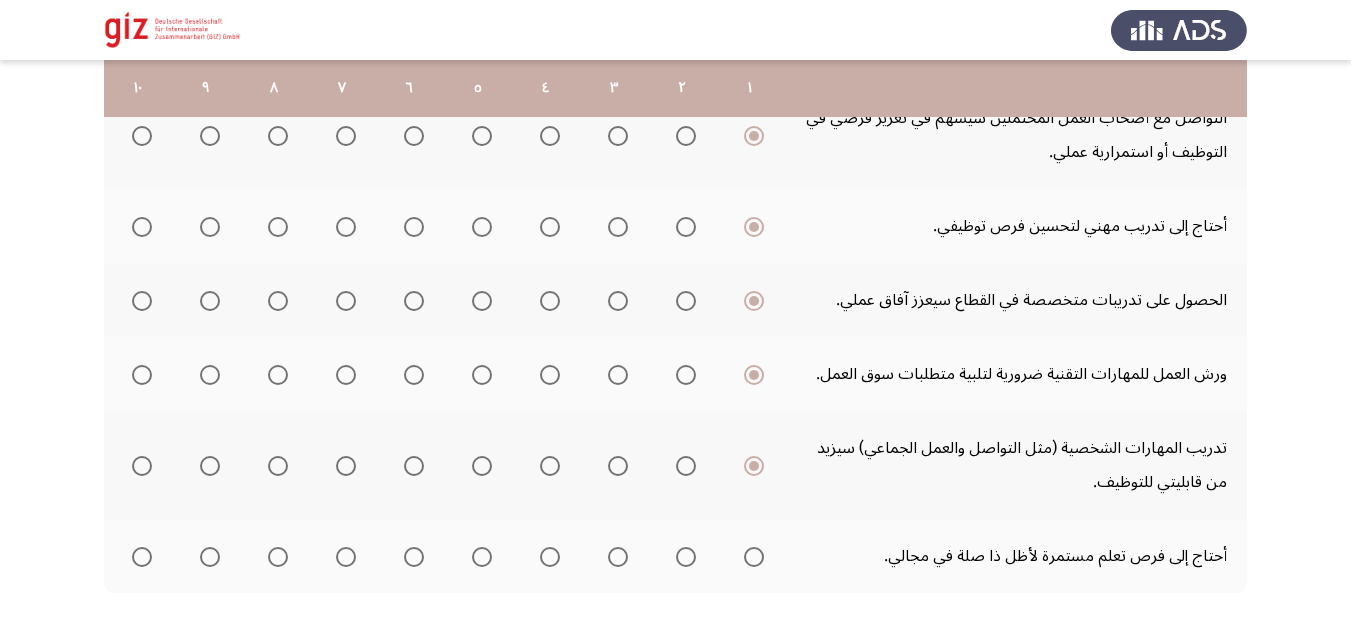 click at bounding box center (754, 557) 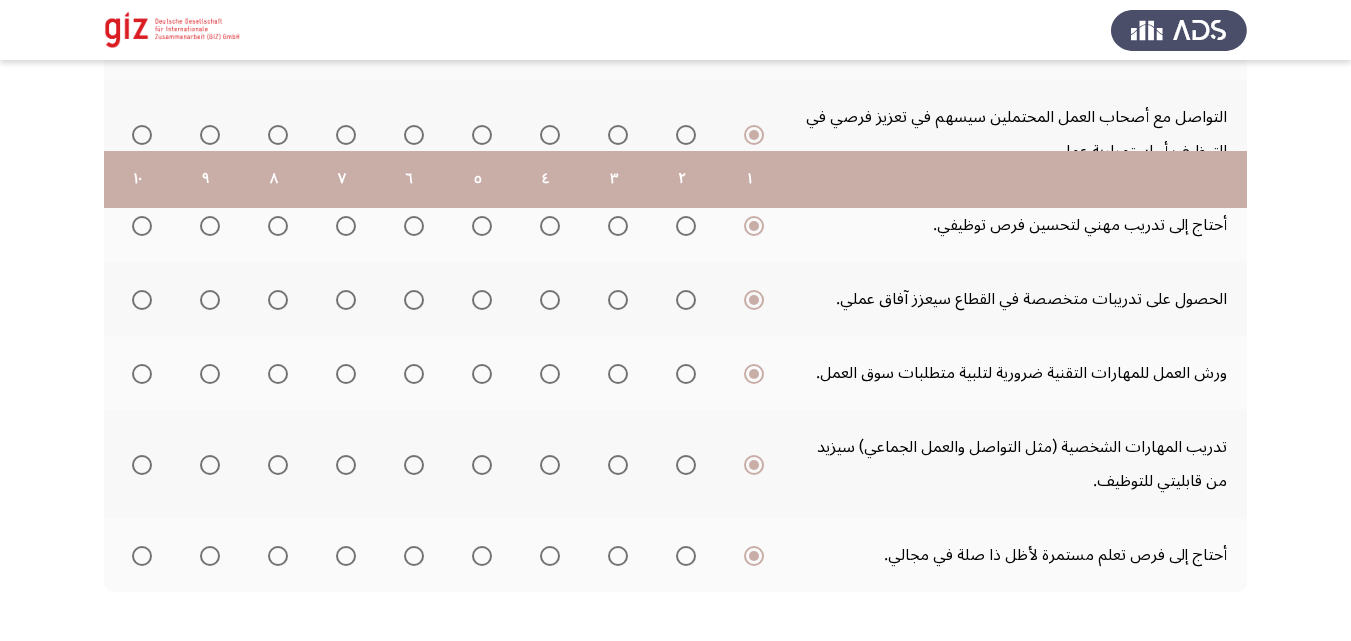 scroll, scrollTop: 761, scrollLeft: 0, axis: vertical 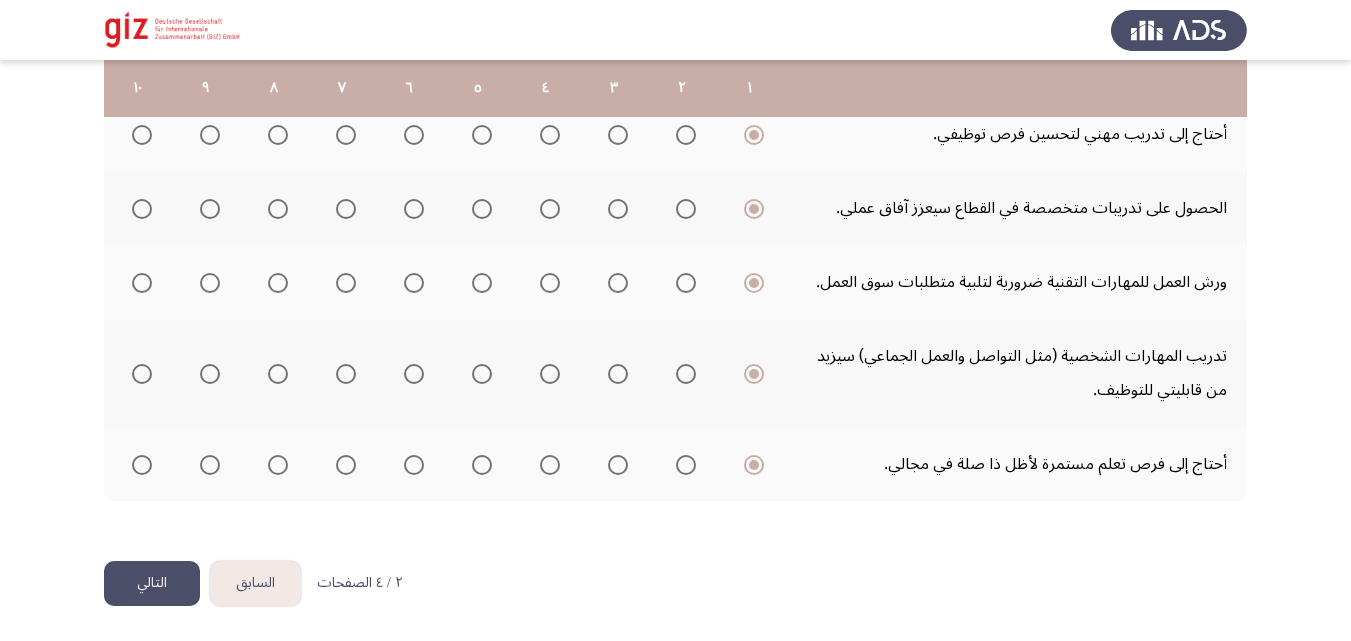 click on "التالي" 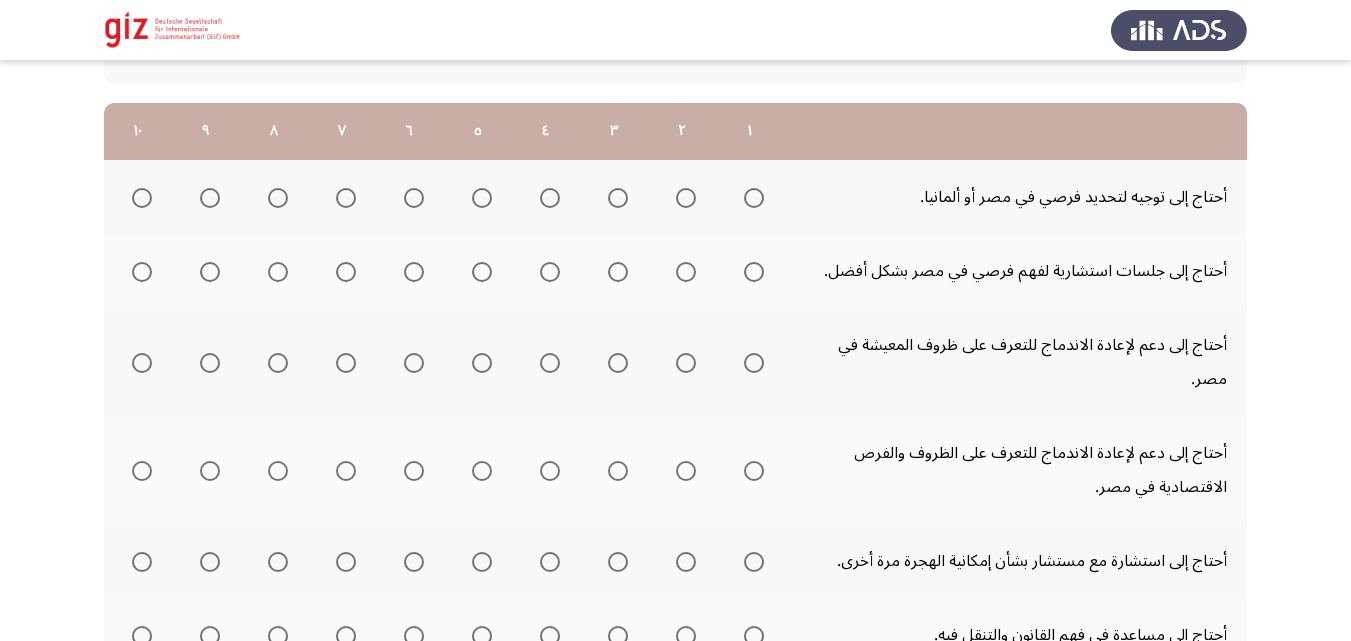 scroll, scrollTop: 272, scrollLeft: 0, axis: vertical 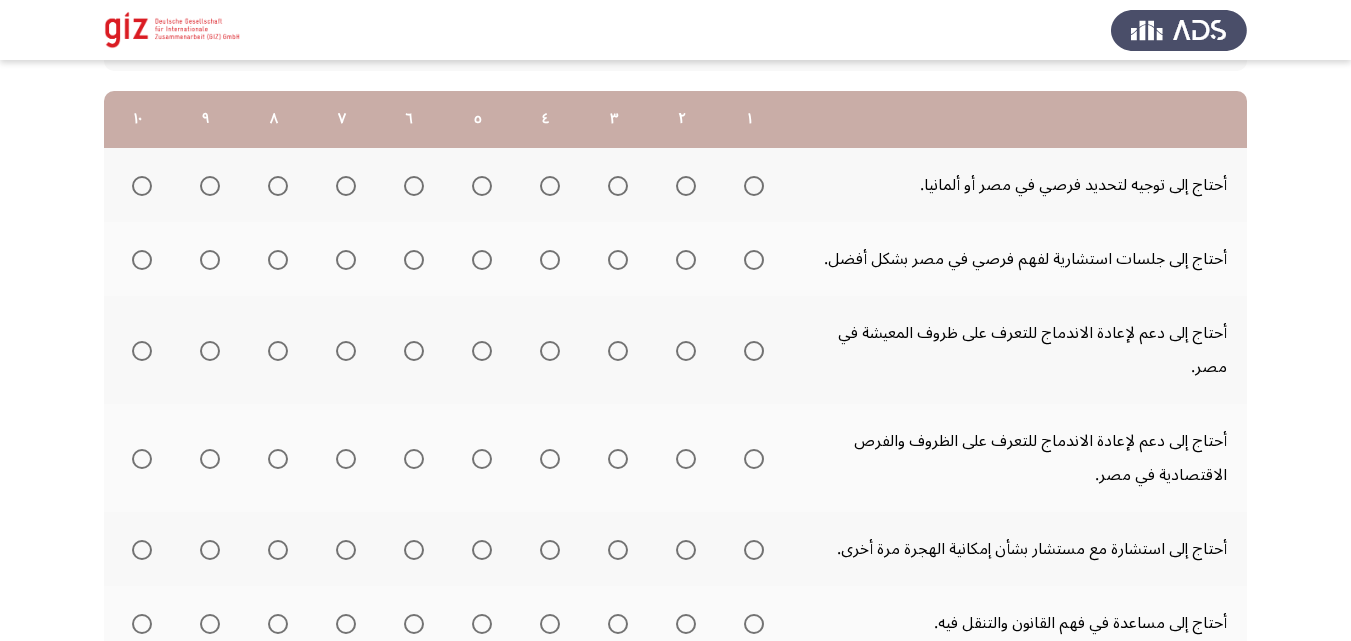 click at bounding box center (754, 186) 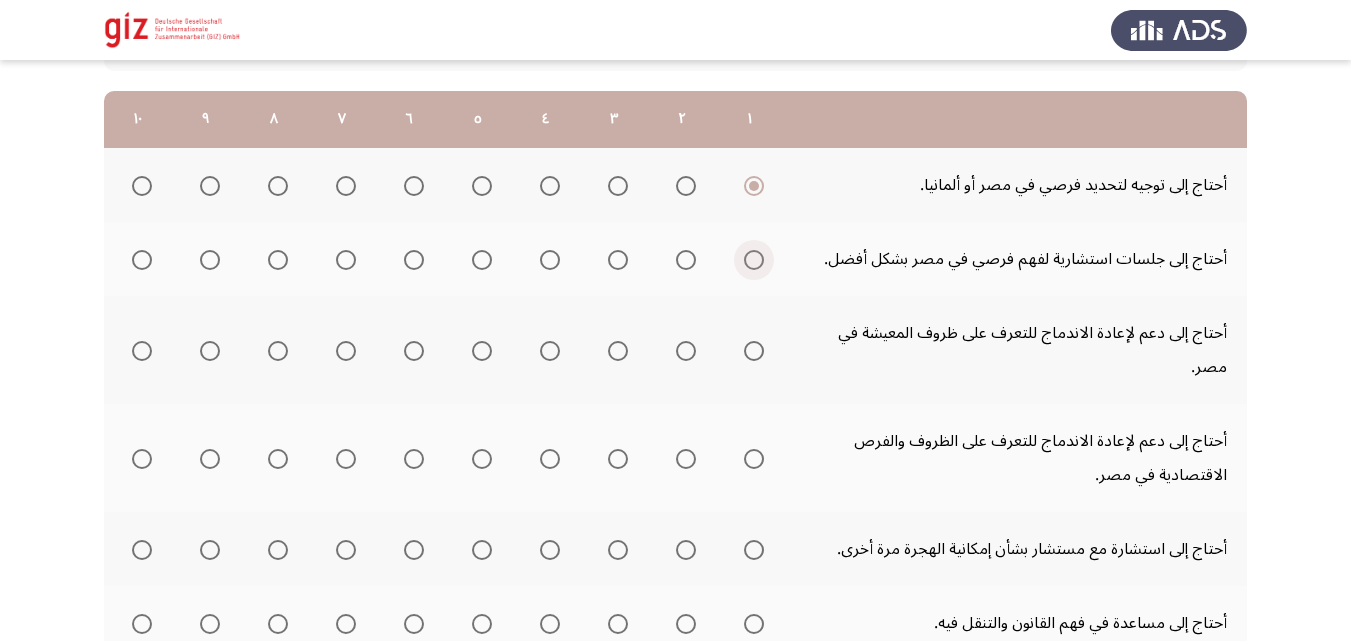 click at bounding box center (754, 260) 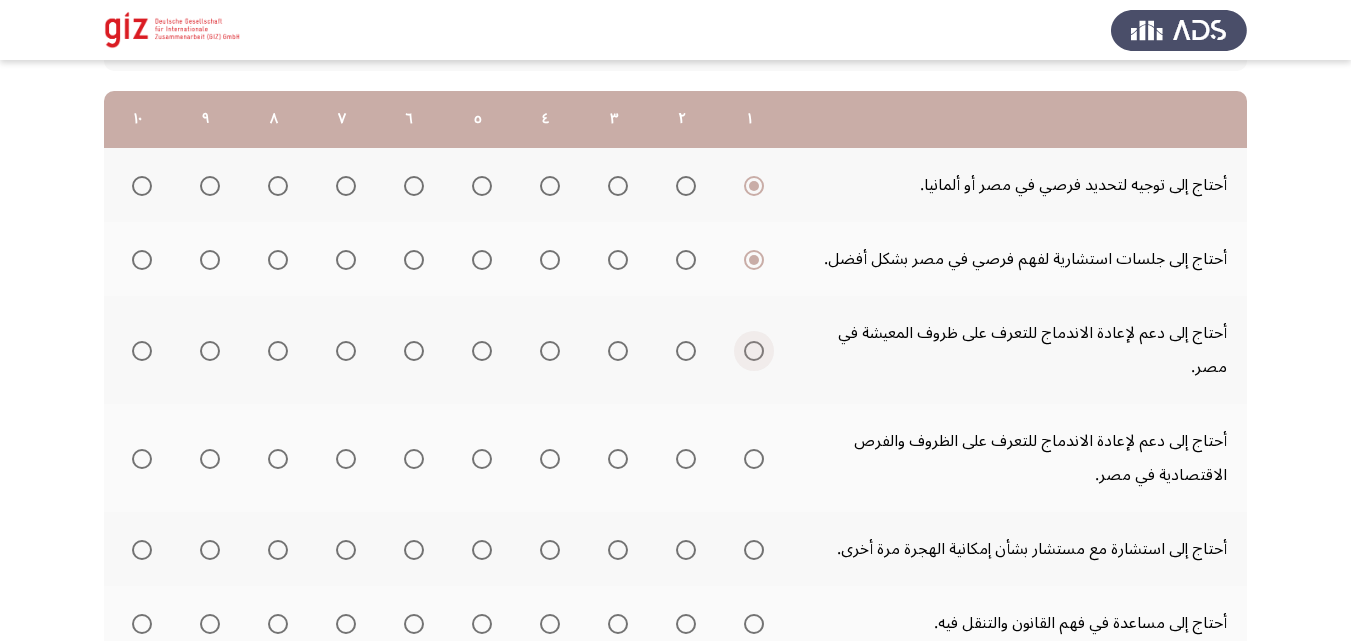 click at bounding box center (754, 351) 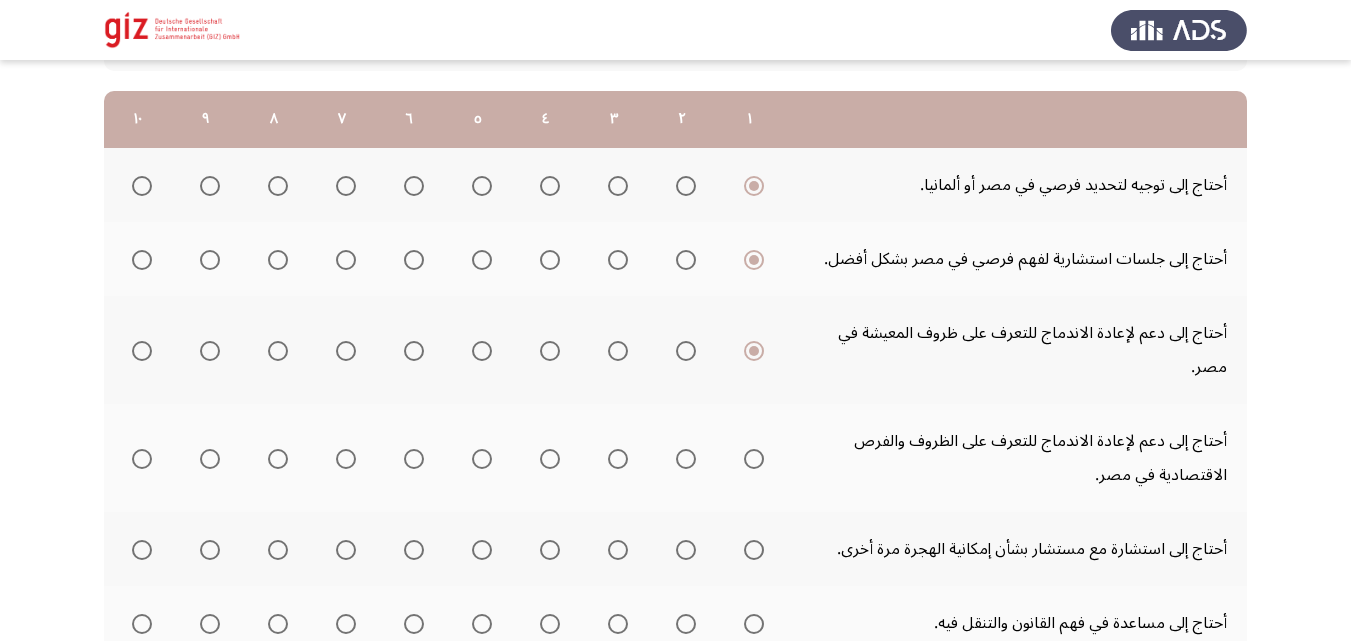 click at bounding box center (754, 459) 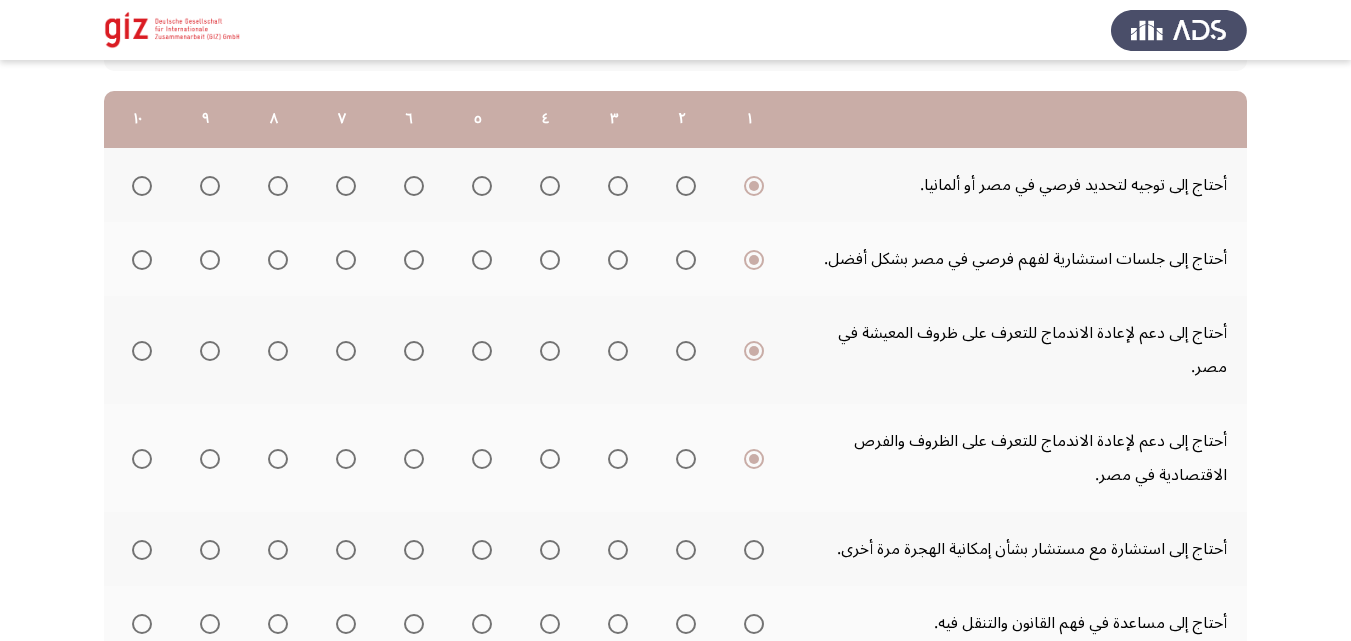 click at bounding box center (754, 550) 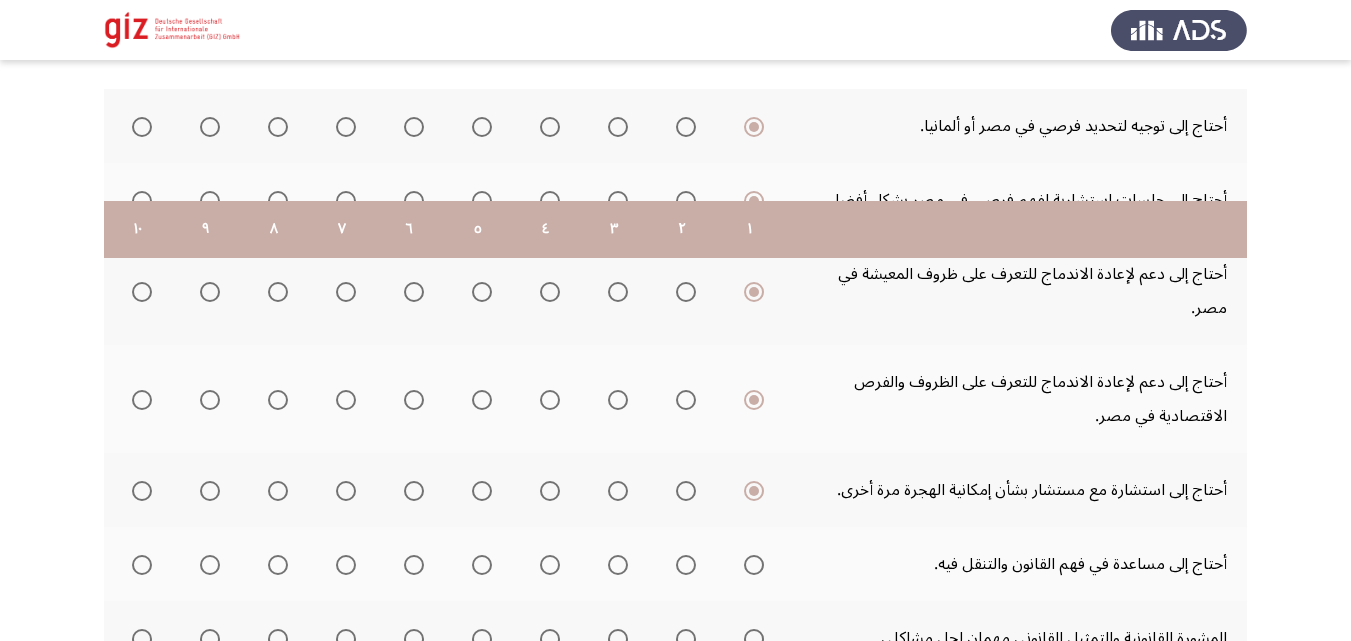 scroll, scrollTop: 505, scrollLeft: 0, axis: vertical 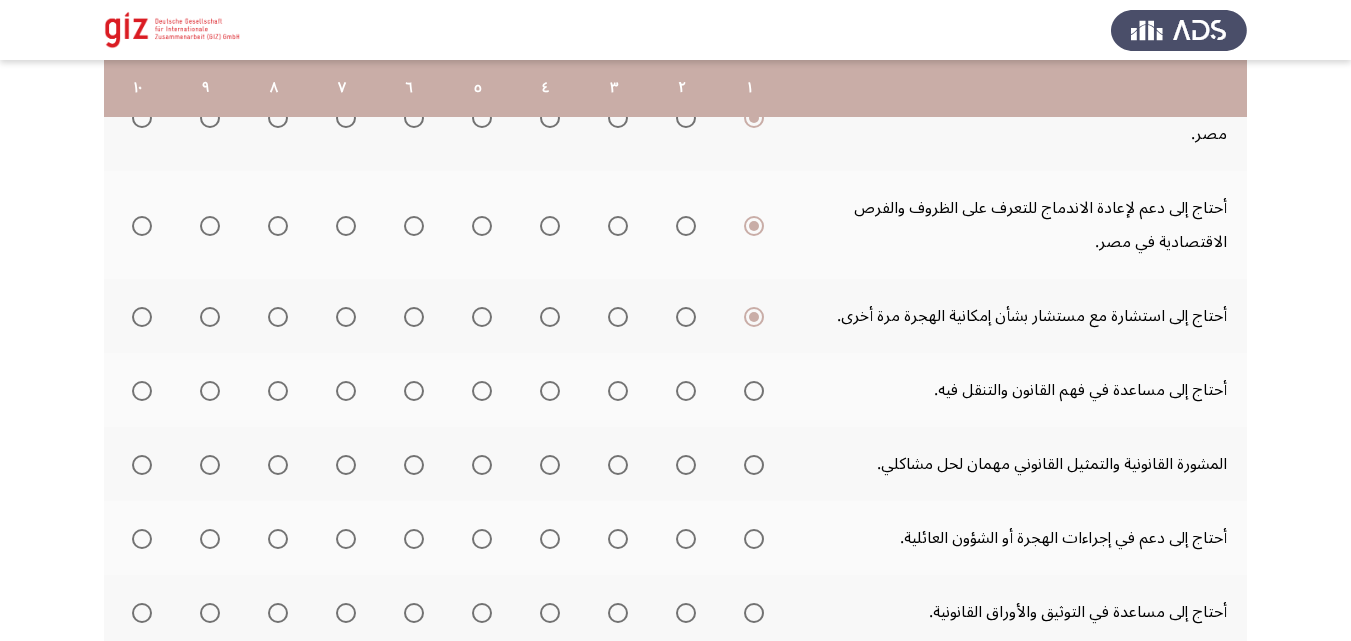 click at bounding box center (754, 391) 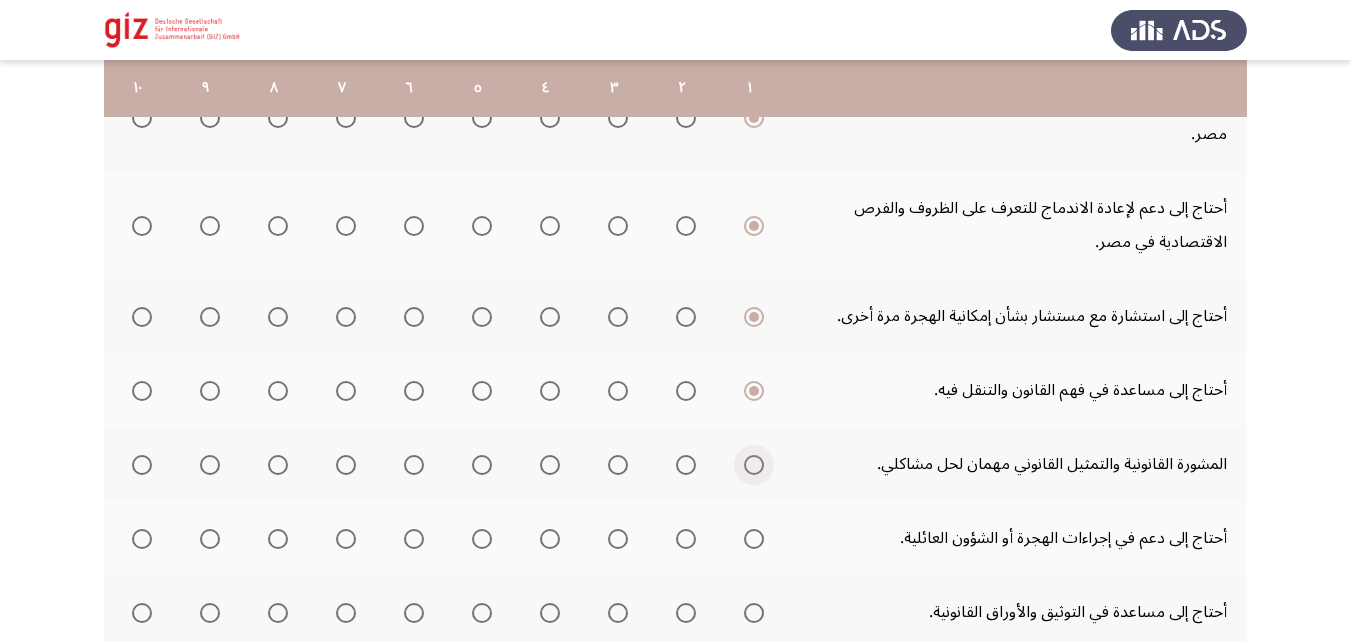 click at bounding box center (754, 465) 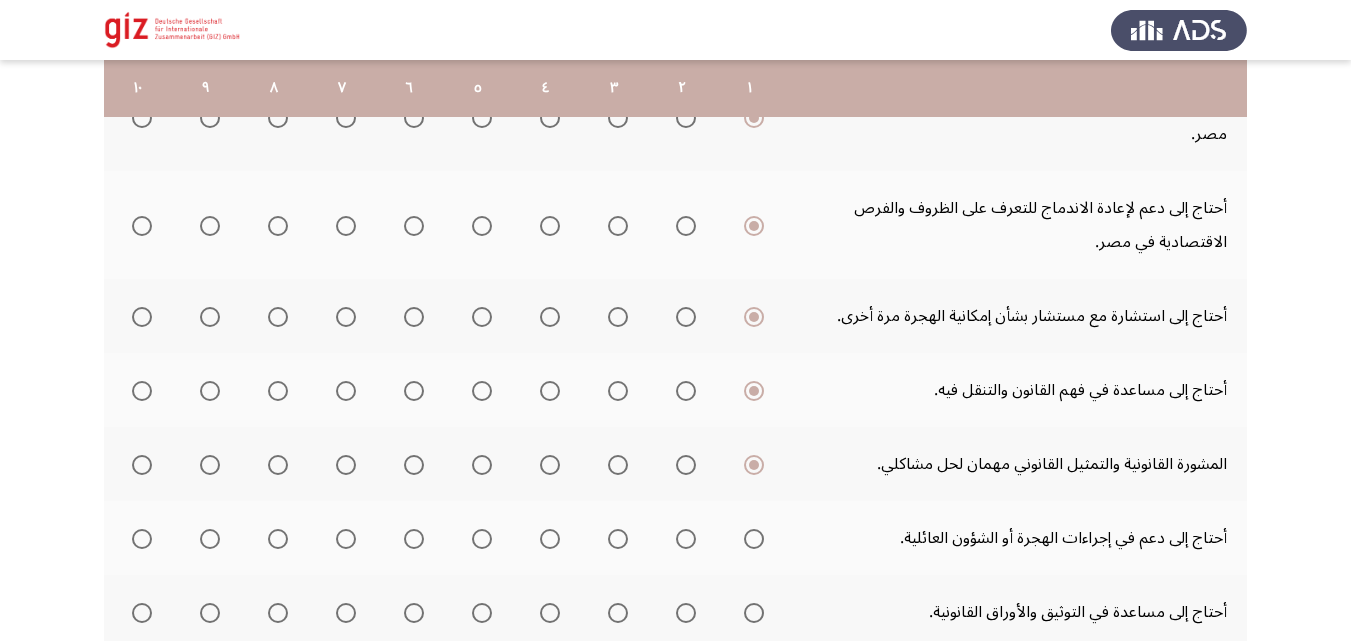 click at bounding box center [754, 539] 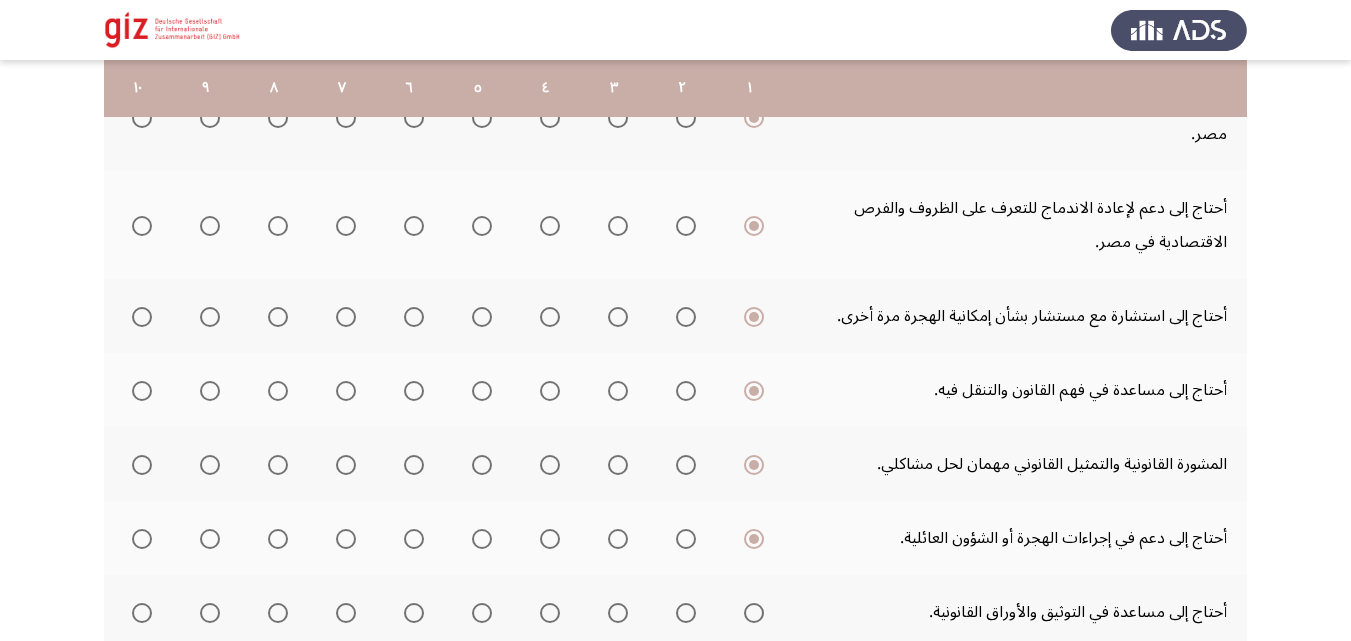 click at bounding box center (754, 613) 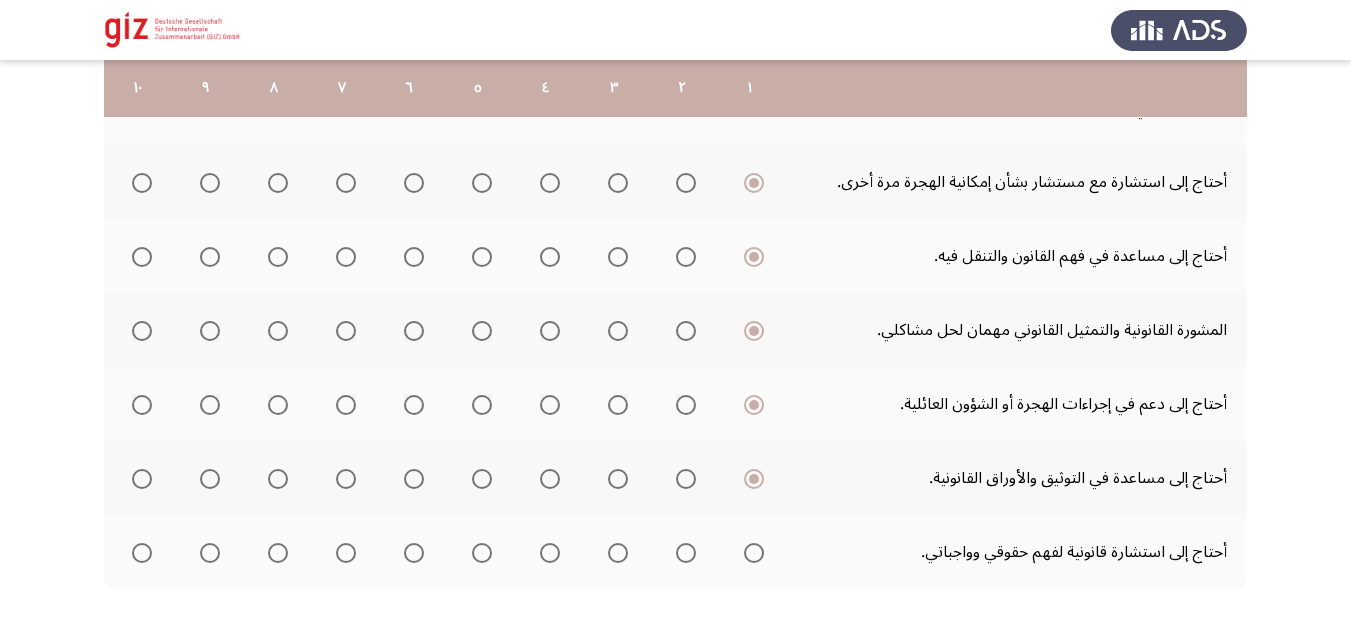 scroll, scrollTop: 640, scrollLeft: 0, axis: vertical 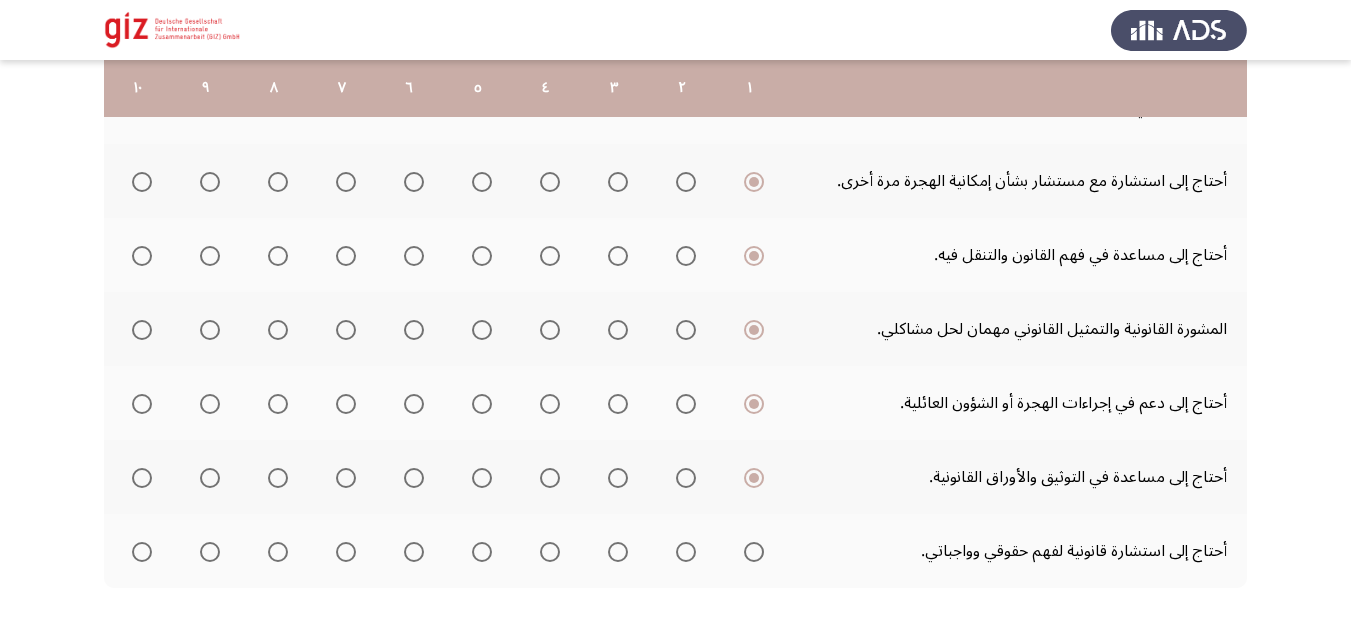 click at bounding box center (754, 552) 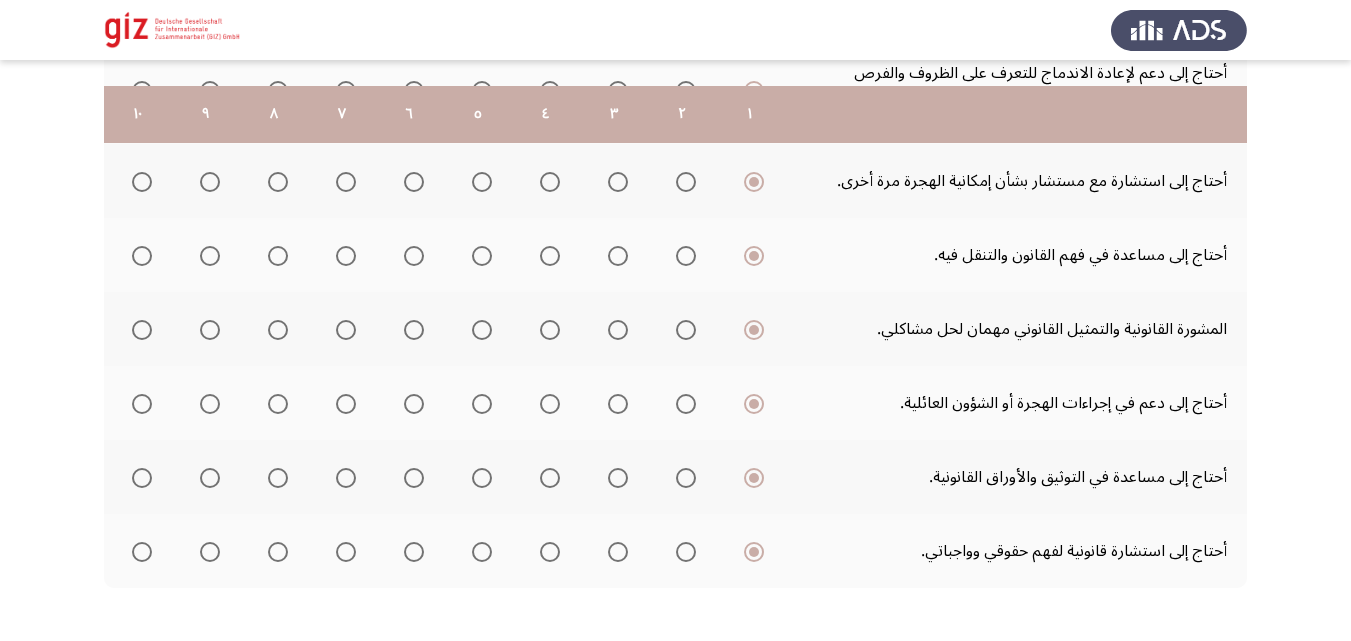 scroll, scrollTop: 693, scrollLeft: 0, axis: vertical 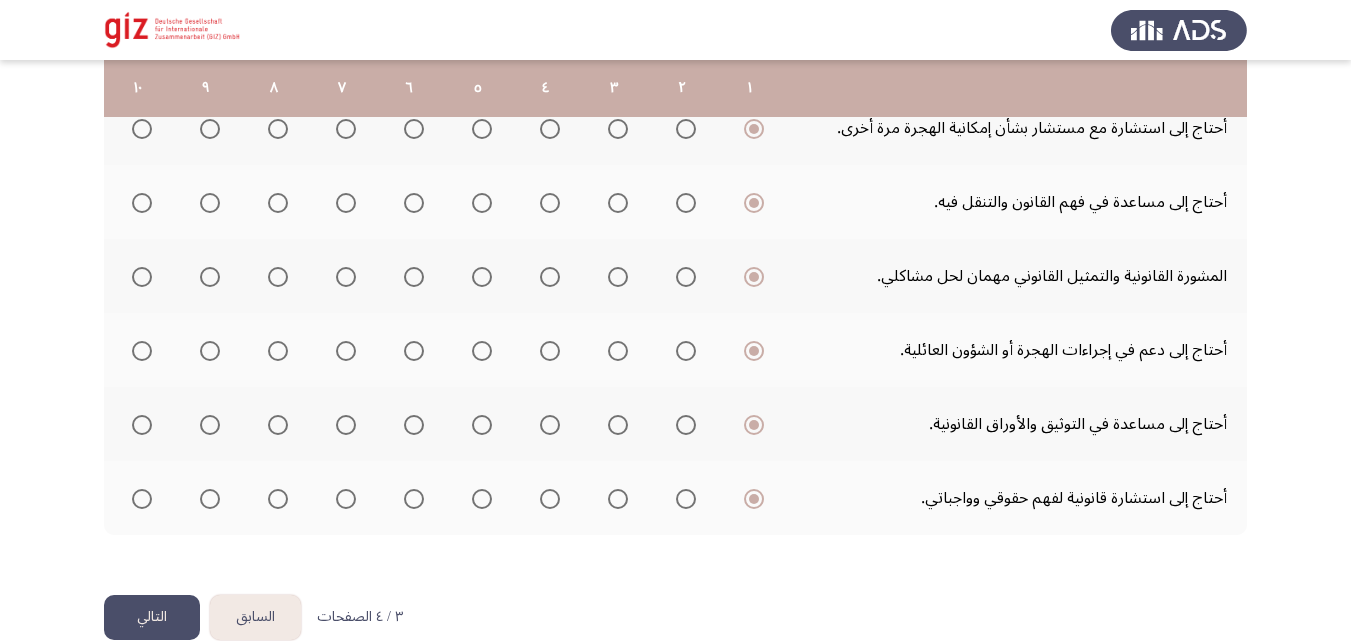 click on "التالي" 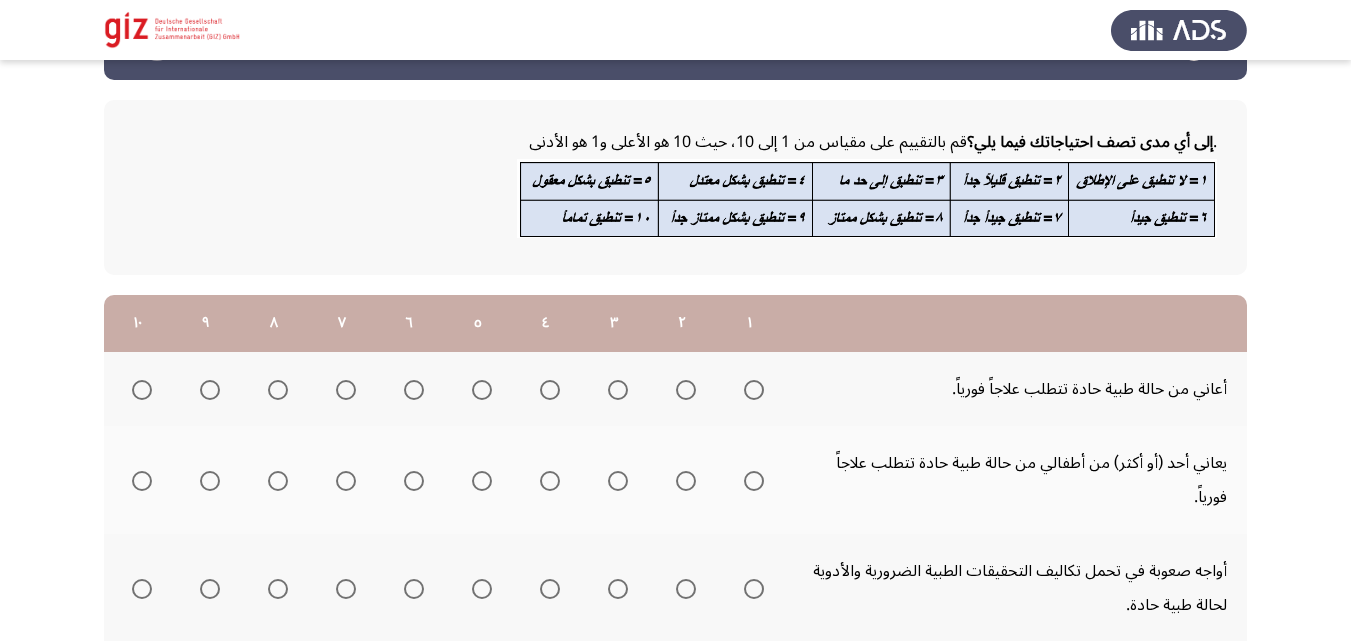 scroll, scrollTop: 76, scrollLeft: 0, axis: vertical 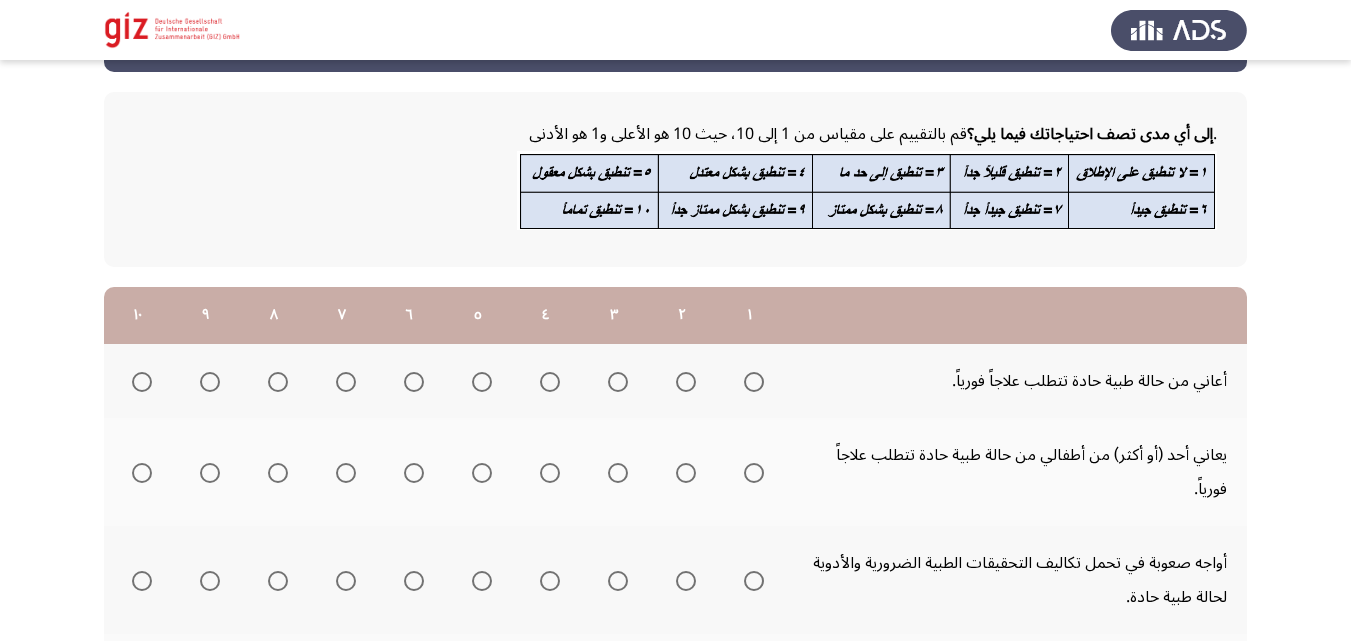 click 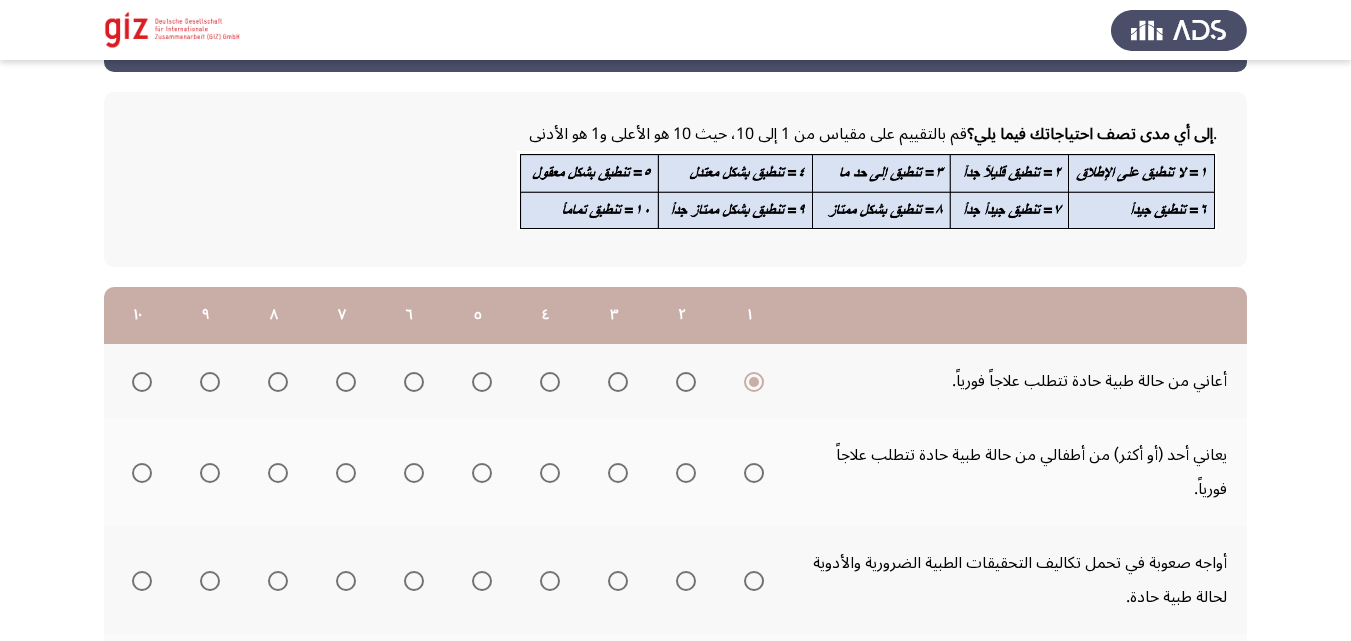 click at bounding box center [754, 473] 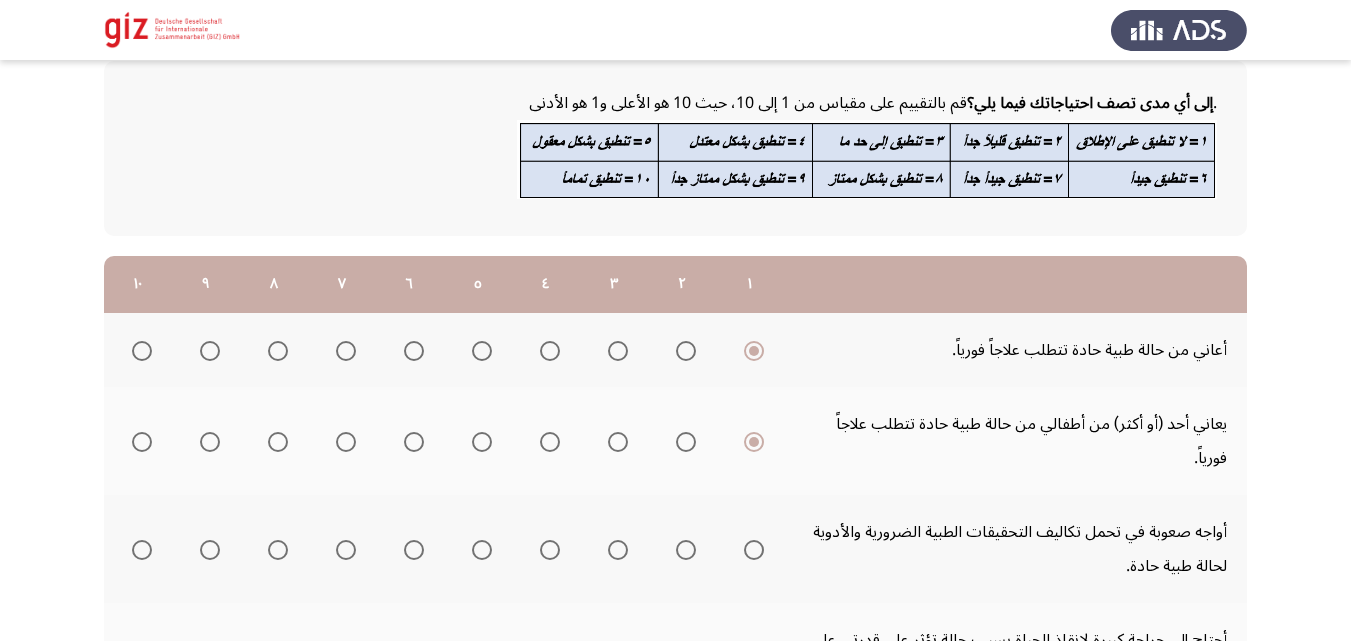 click at bounding box center (754, 550) 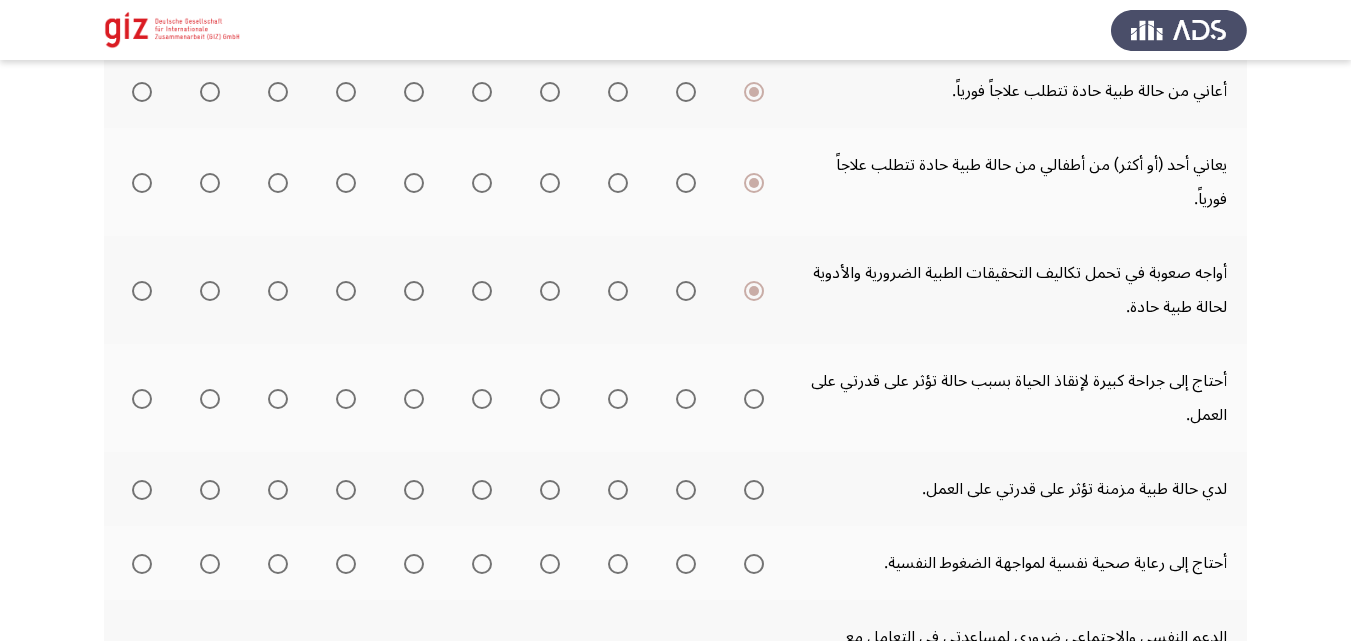 click on "أعاني من حالة طبية حادة تتطلب علاجاً فورياً.                     يعاني أحد (أو أكثر) من أطفالي من حالة طبية حادة تتطلب علاجاً فورياً.                     أواجه صعوبة في تحمل تكاليف التحقيقات الطبية الضرورية والأدوية لحالة طبية حادة.                     أحتاج إلى جراحة كبيرة لإنقاذ الحياة بسبب حالة تؤثر على قدرتي على العمل.                     لدي حالة طبية مزمنة تؤثر على قدرتي على العمل.                     أحتاج إلى رعاية صحية نفسية لمواجهة الضغوط النفسية.                     الدعم النفسي والاجتماعي ضروري لمساعدتي في التعامل مع التحديات الاجتماعية." 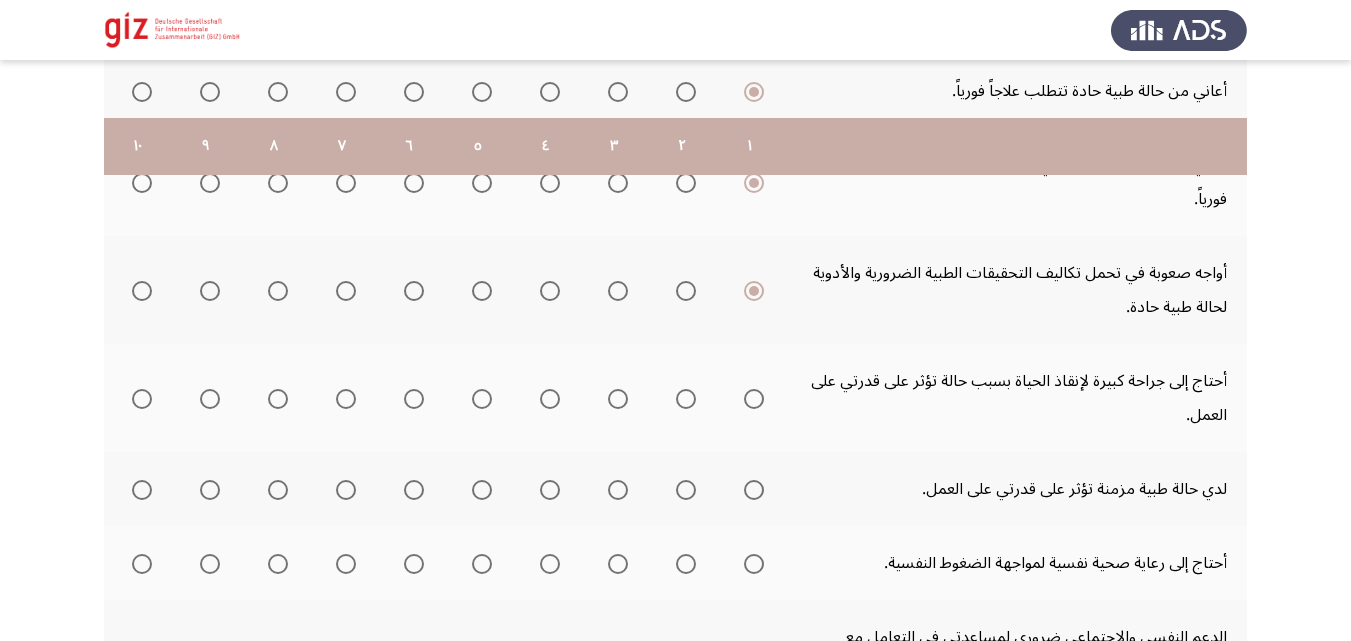 scroll, scrollTop: 425, scrollLeft: 0, axis: vertical 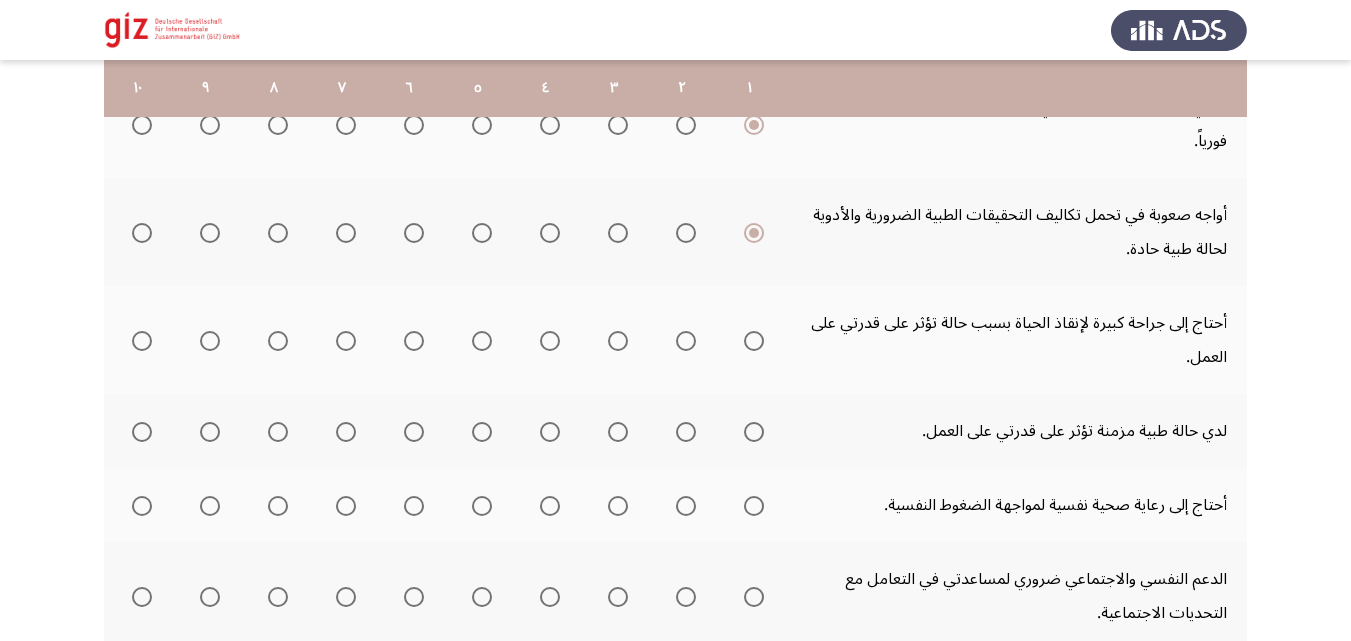 click 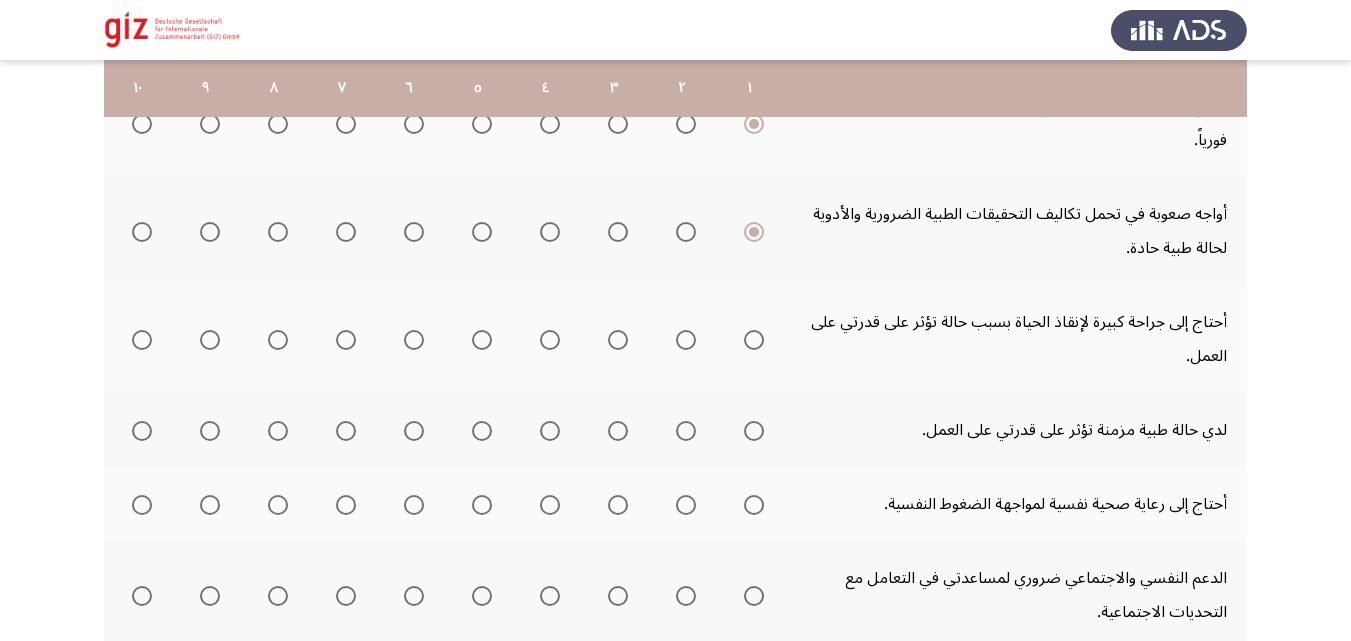 click 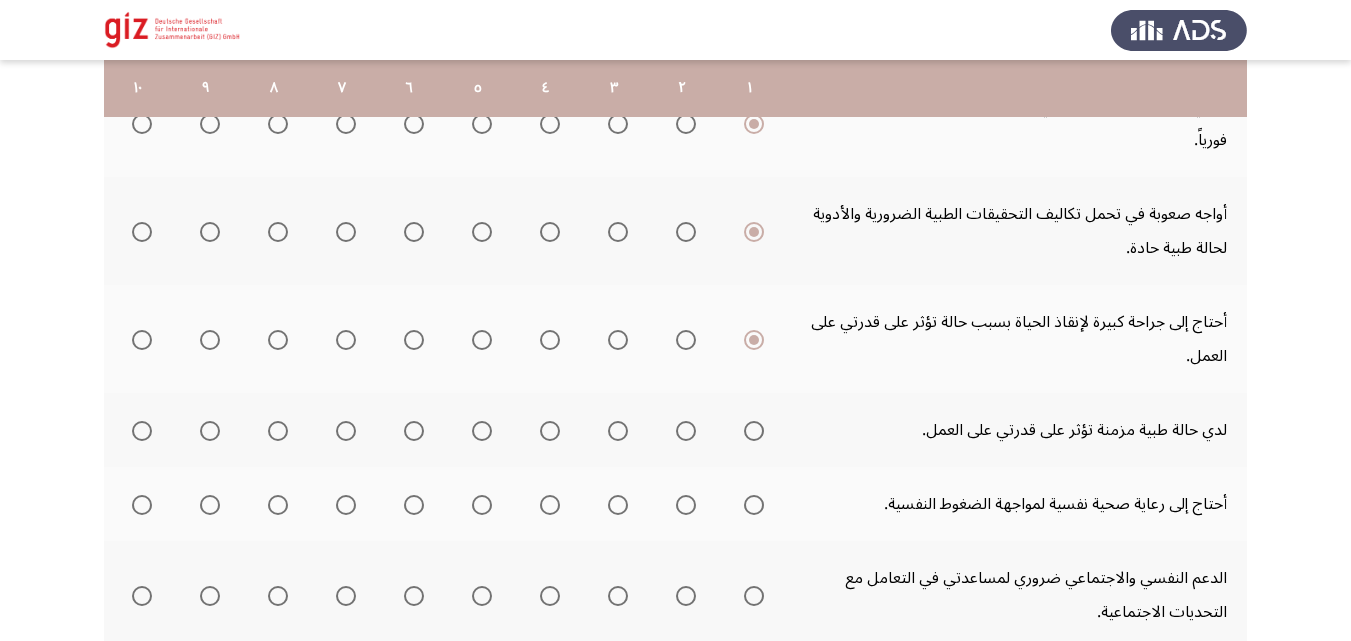 click at bounding box center [754, 431] 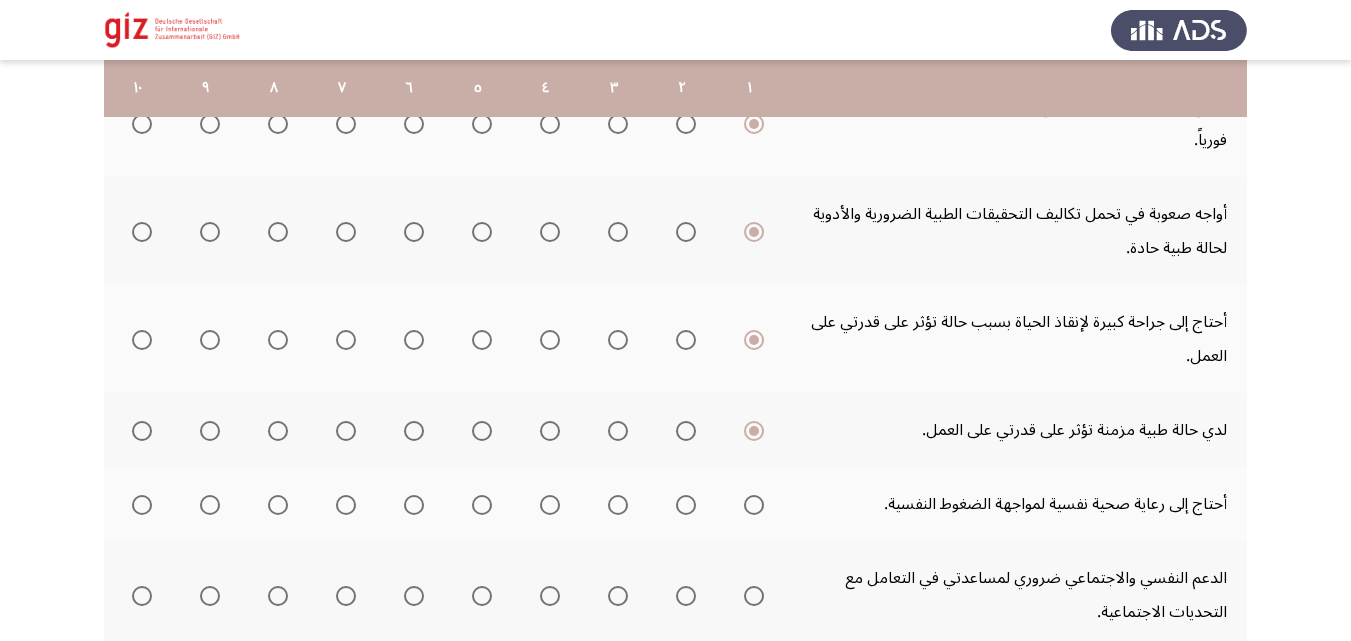 click at bounding box center (754, 505) 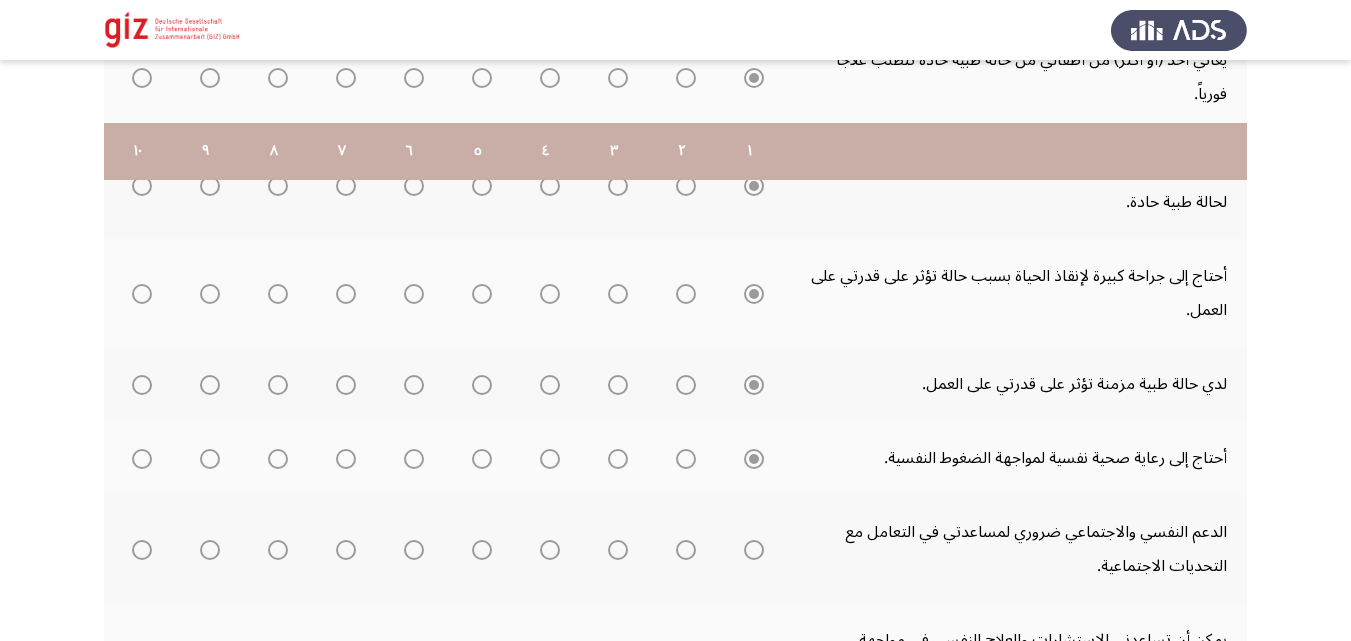 scroll, scrollTop: 615, scrollLeft: 0, axis: vertical 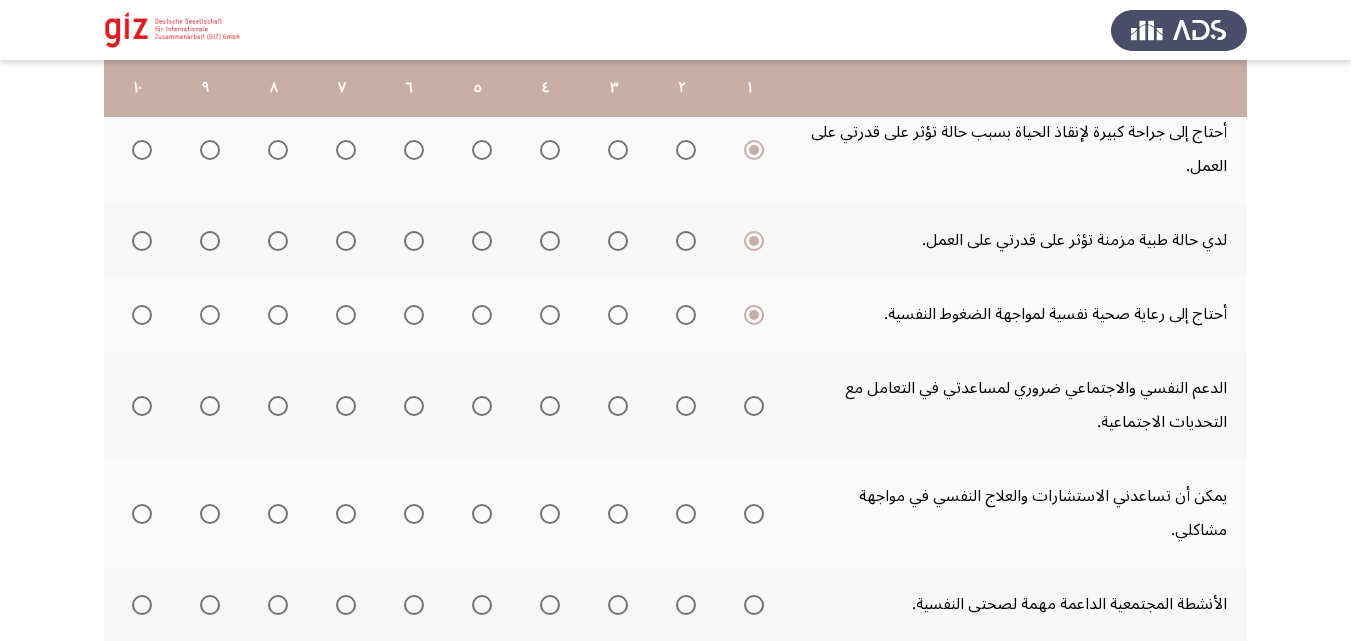 click 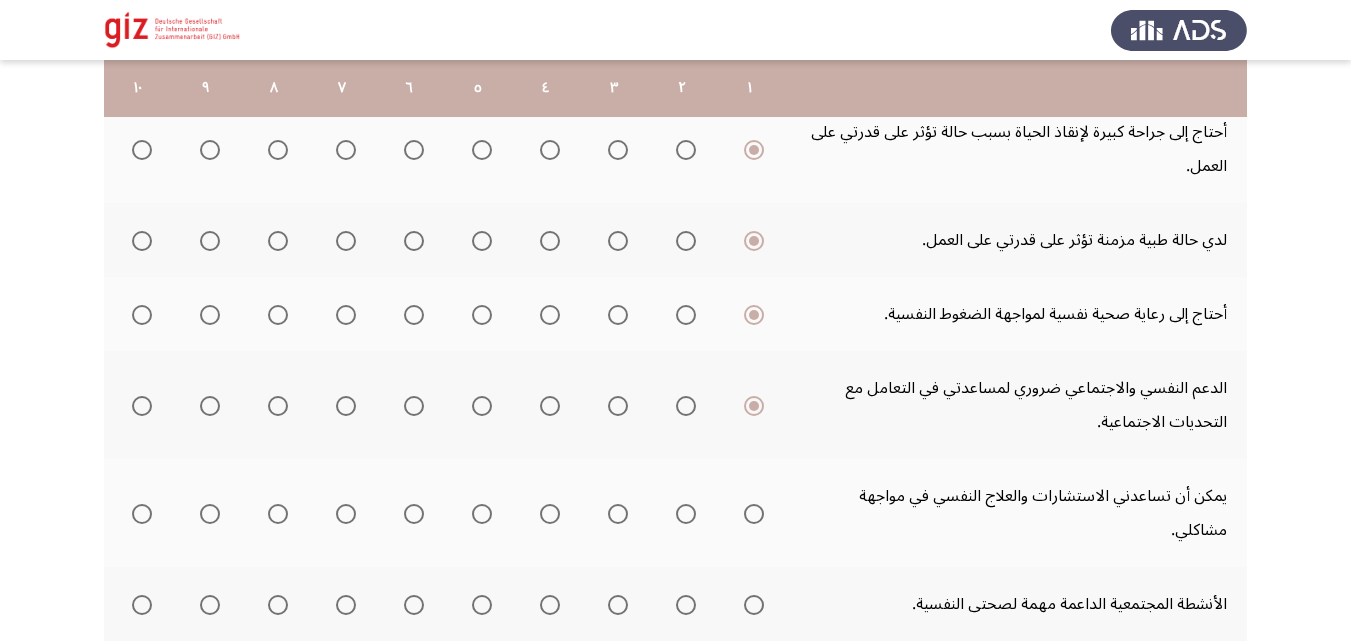 click at bounding box center [750, 513] 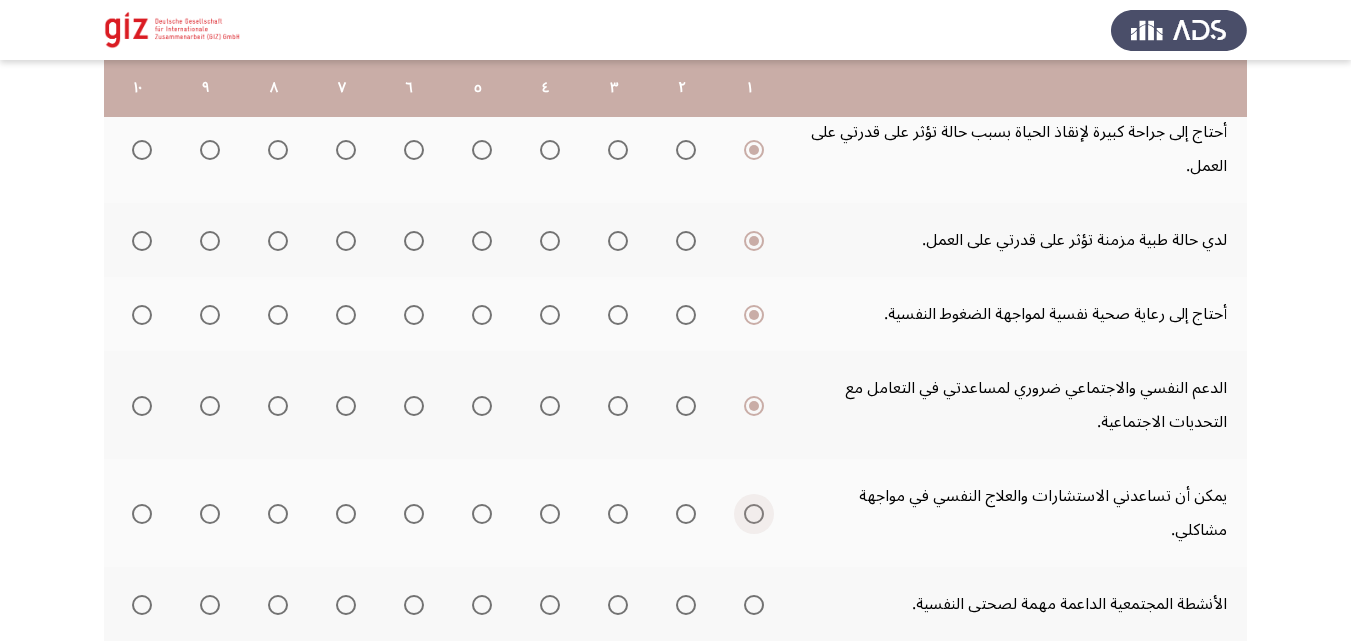 click at bounding box center [754, 514] 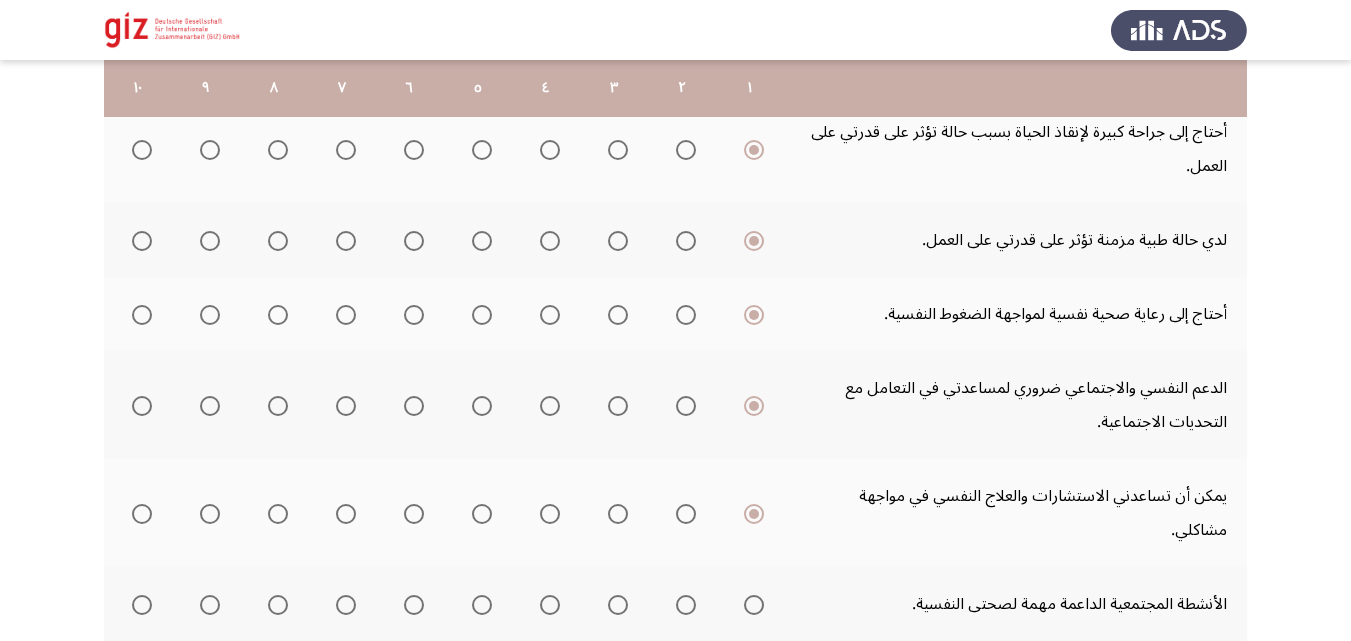 click at bounding box center (754, 605) 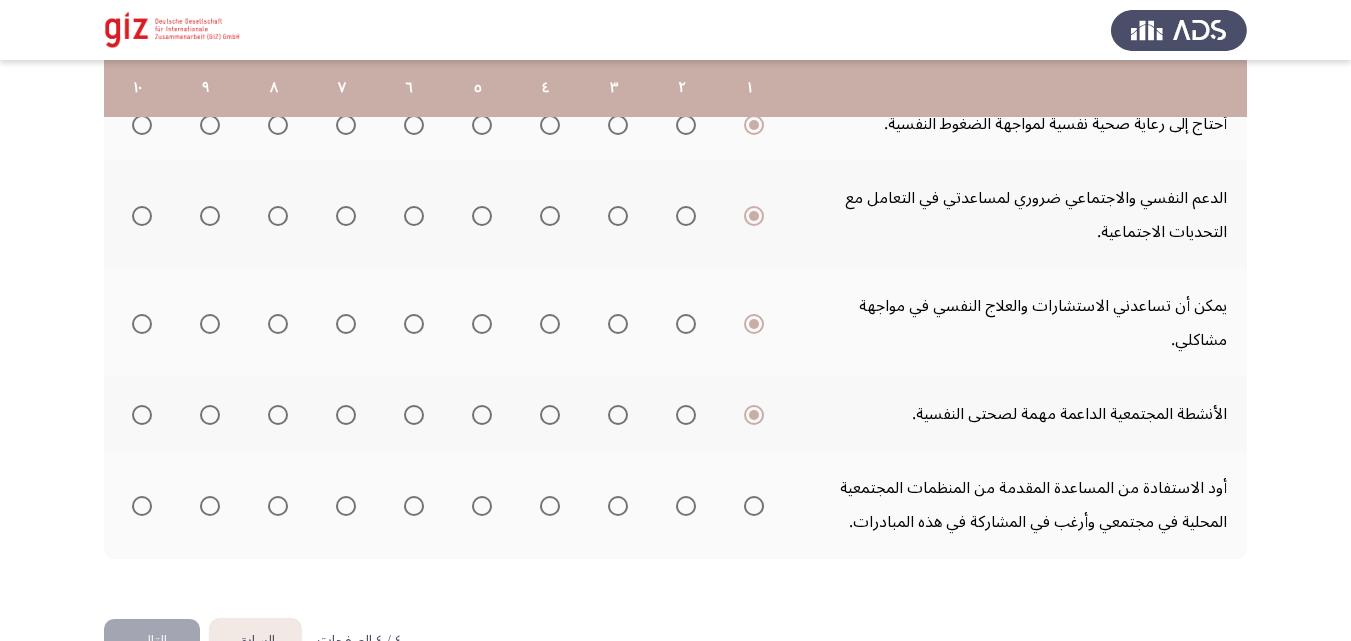 scroll, scrollTop: 829, scrollLeft: 0, axis: vertical 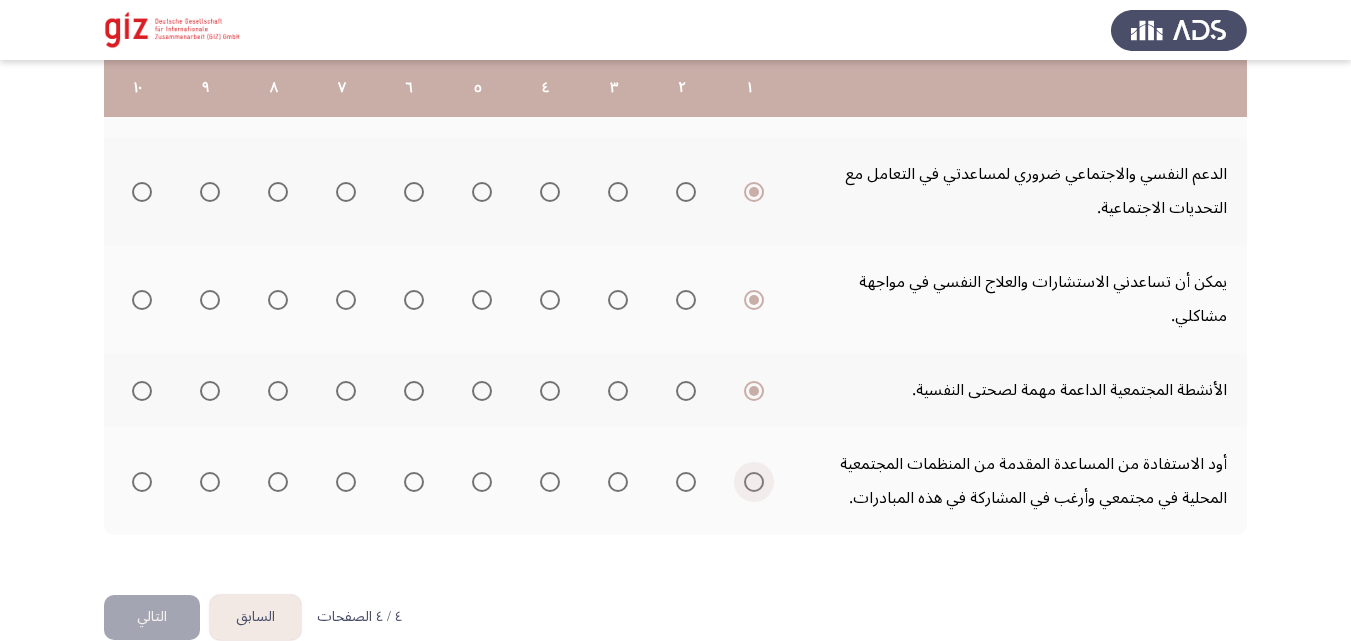click at bounding box center [754, 482] 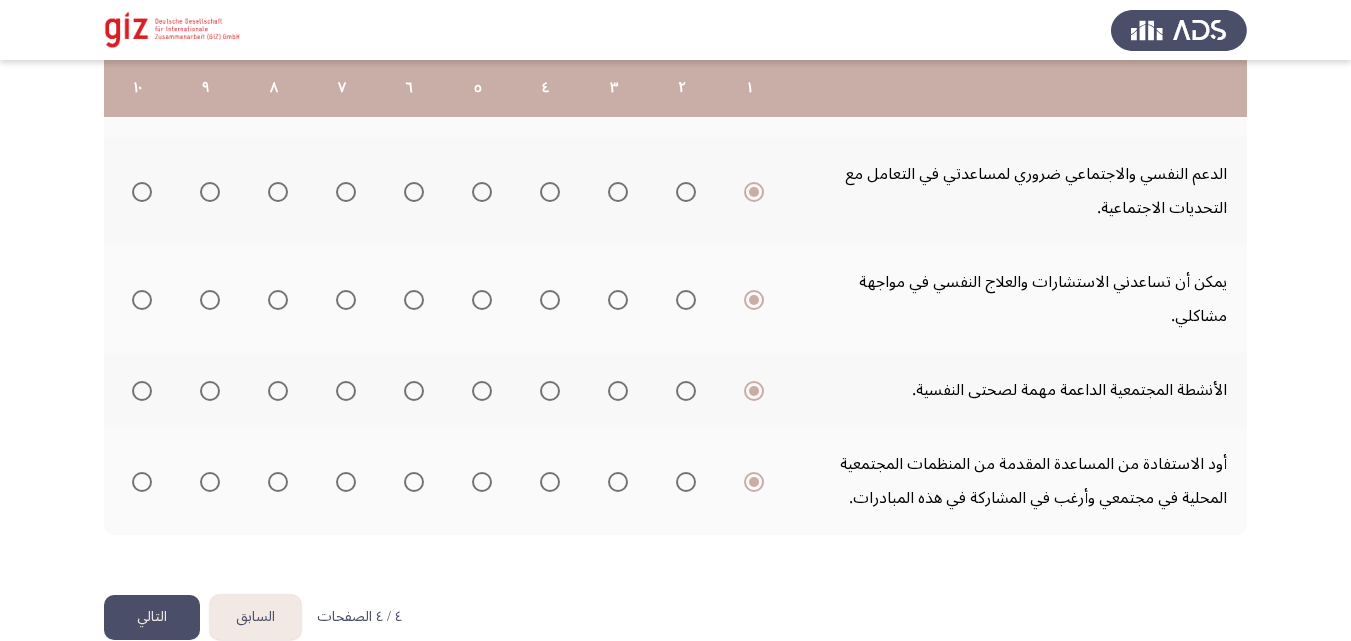 click on "التالي" 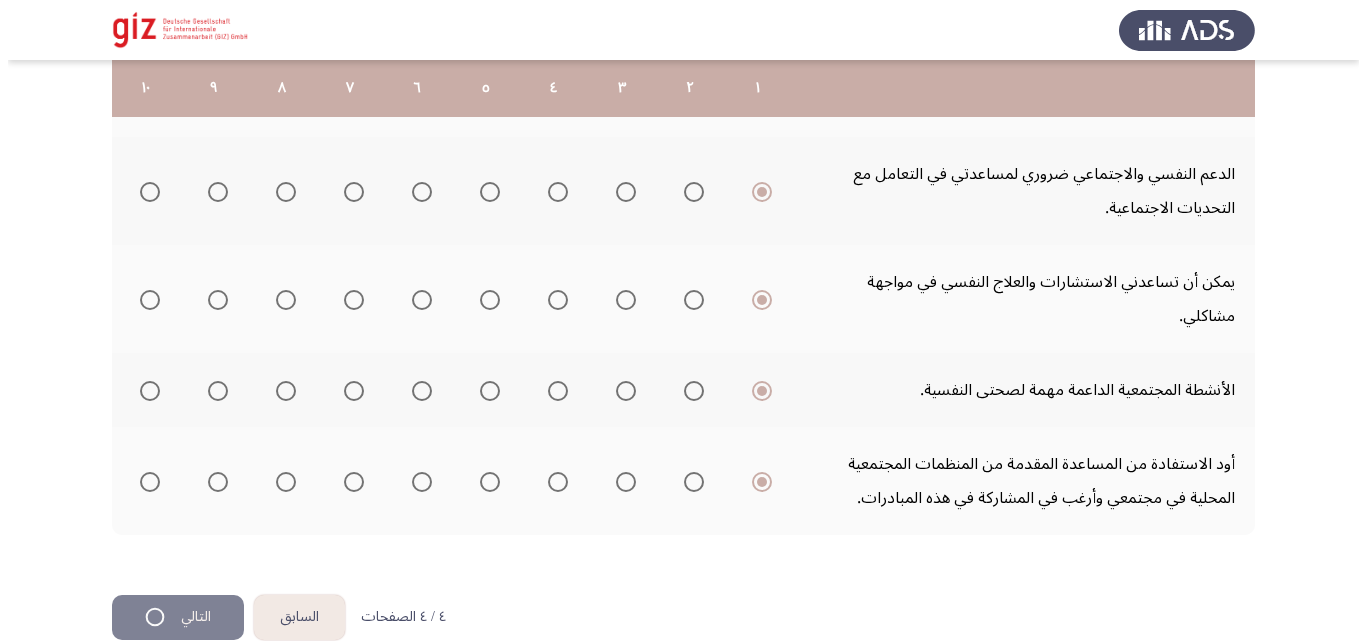 scroll, scrollTop: 0, scrollLeft: 0, axis: both 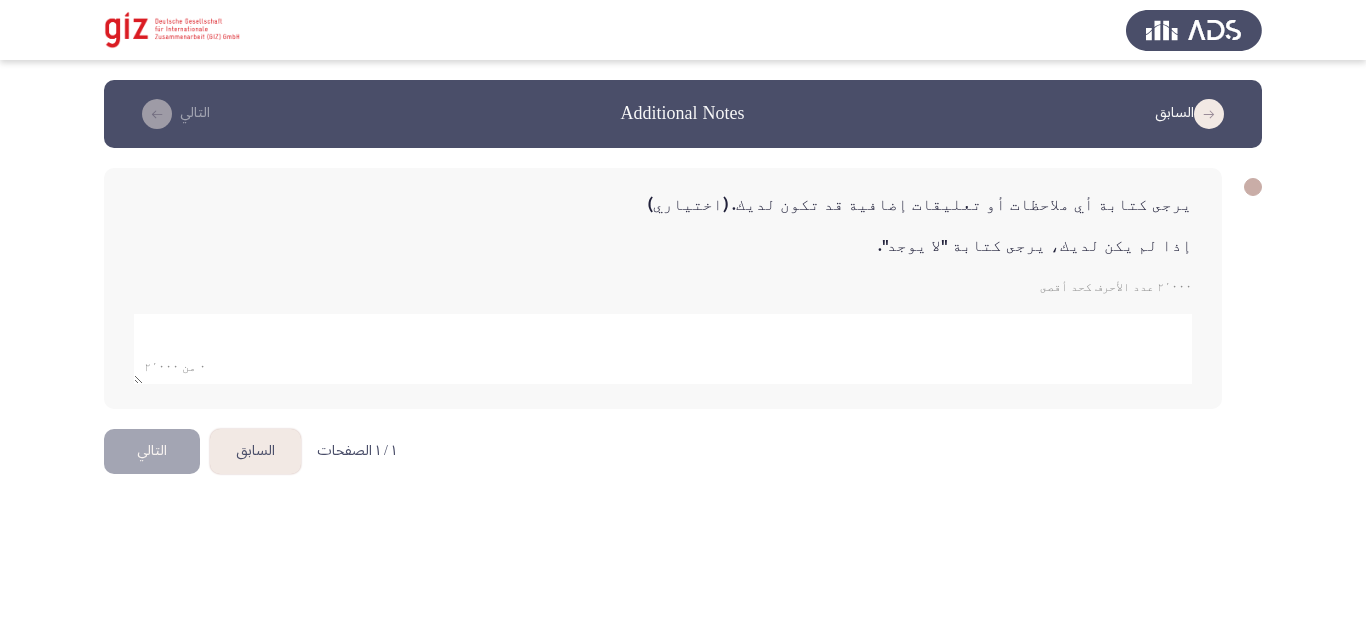 click 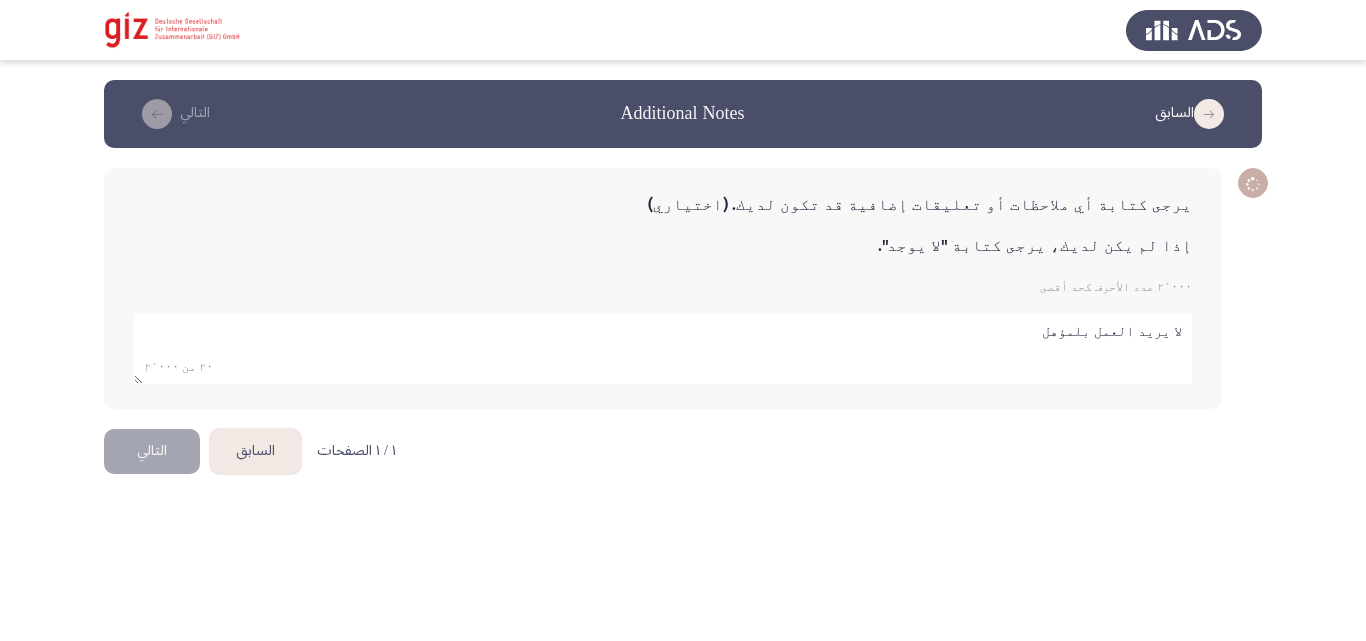 type on "لا يريد العمل بلمؤهل" 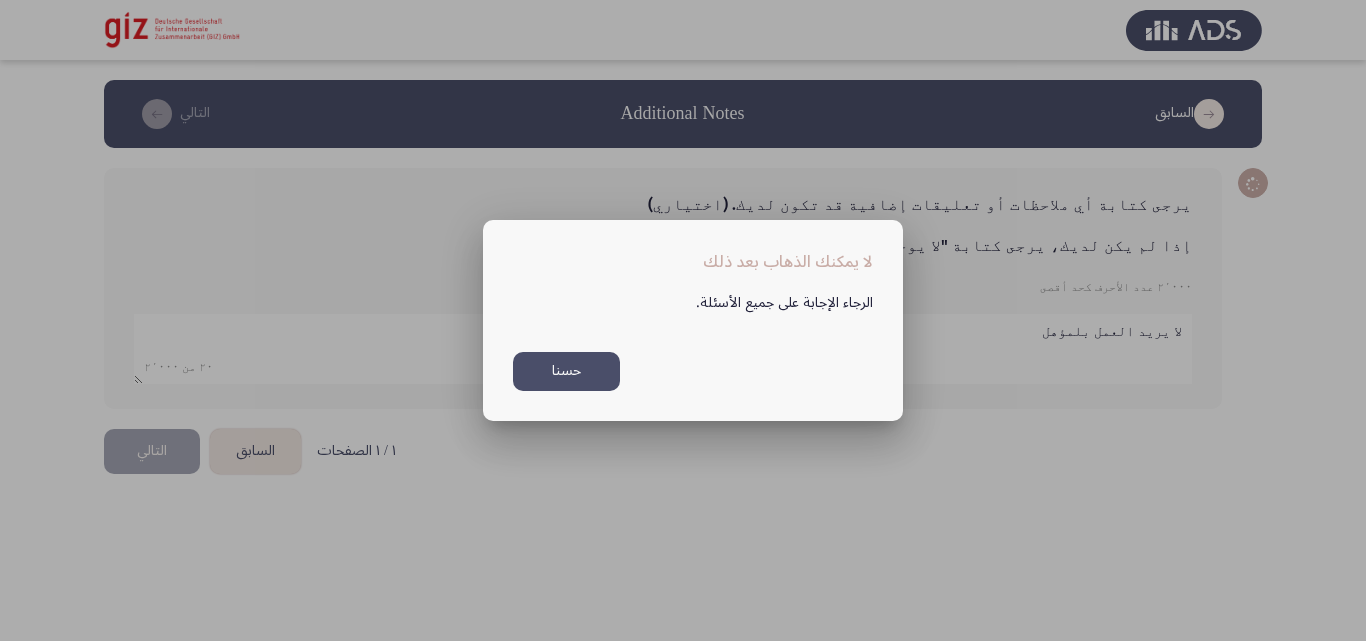 click on "حسنا" at bounding box center [566, 371] 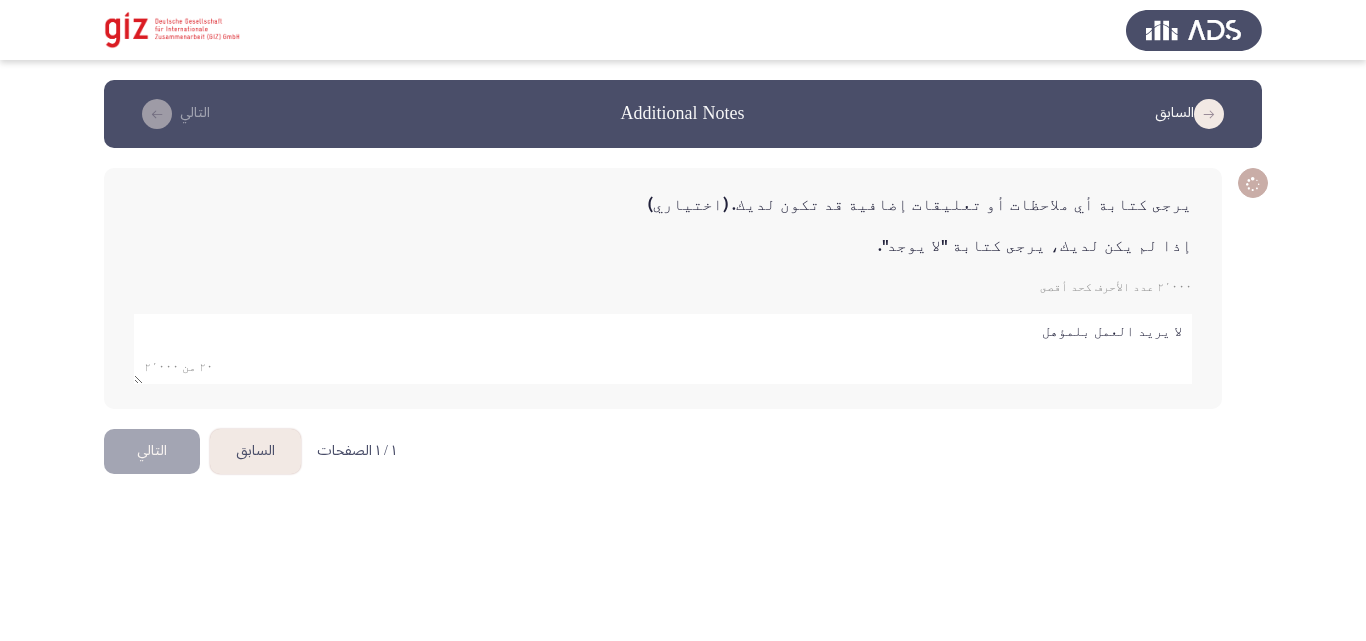 click on "يرجى كتابة أي ملاحظات أو تعليقات إضافية قد تكون لديك. (اختياري) إذا لم يكن لديك، يرجى كتابة " لا يوجد "." 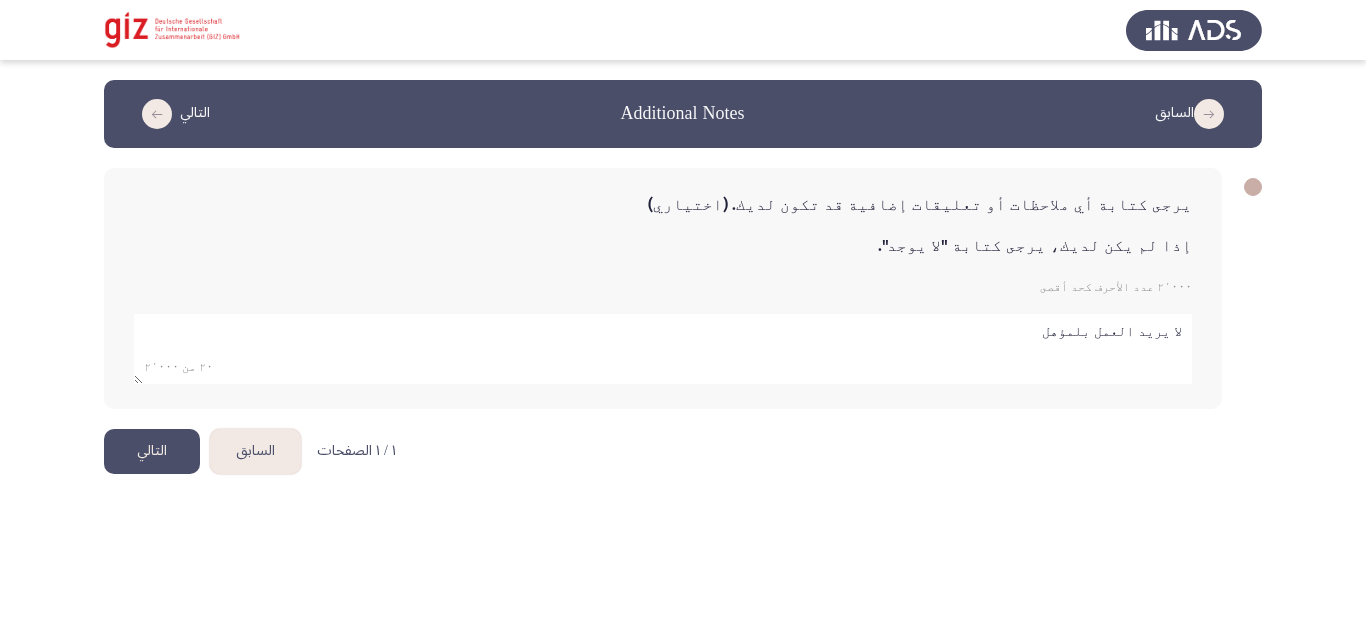 click on "يرجى كتابة أي ملاحظات أو تعليقات إضافية قد تكون لديك. (اختياري) إذا لم يكن لديك، يرجى كتابة " لا يوجد ".  ٢٬٠٠٠ عدد الأحرف كحد أقصى            ٢٠ من ٢٬٠٠٠" 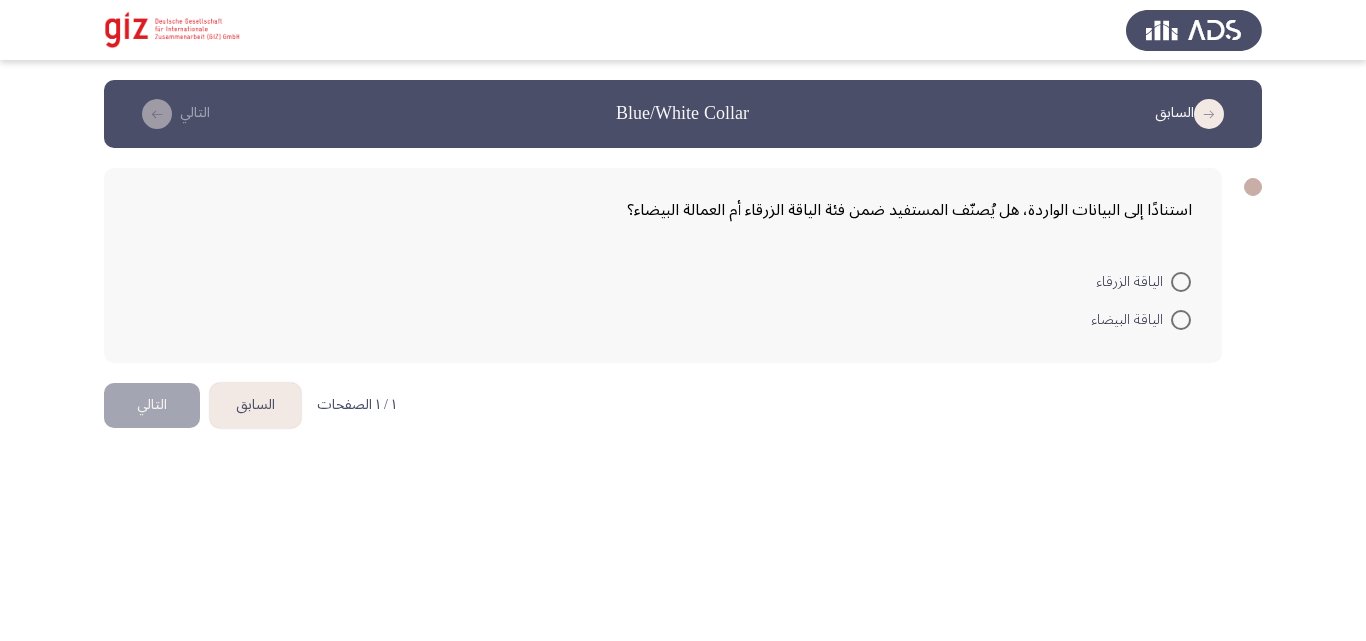 click at bounding box center [1181, 282] 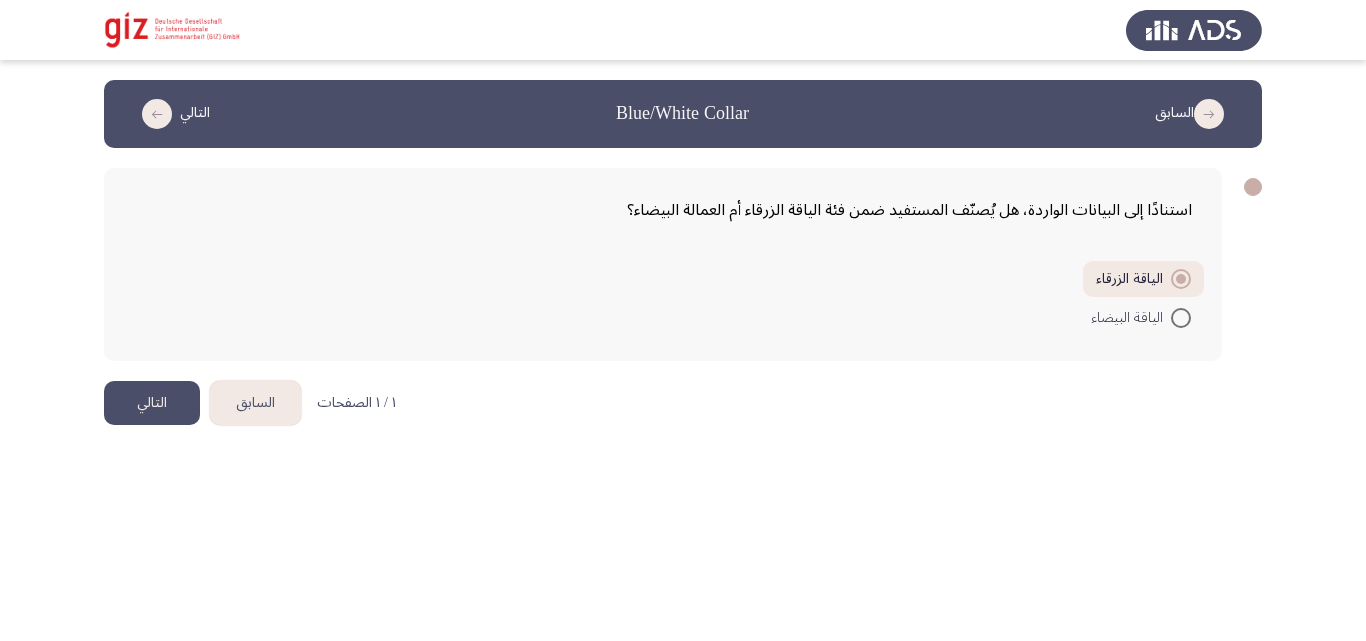 click on "التالي" 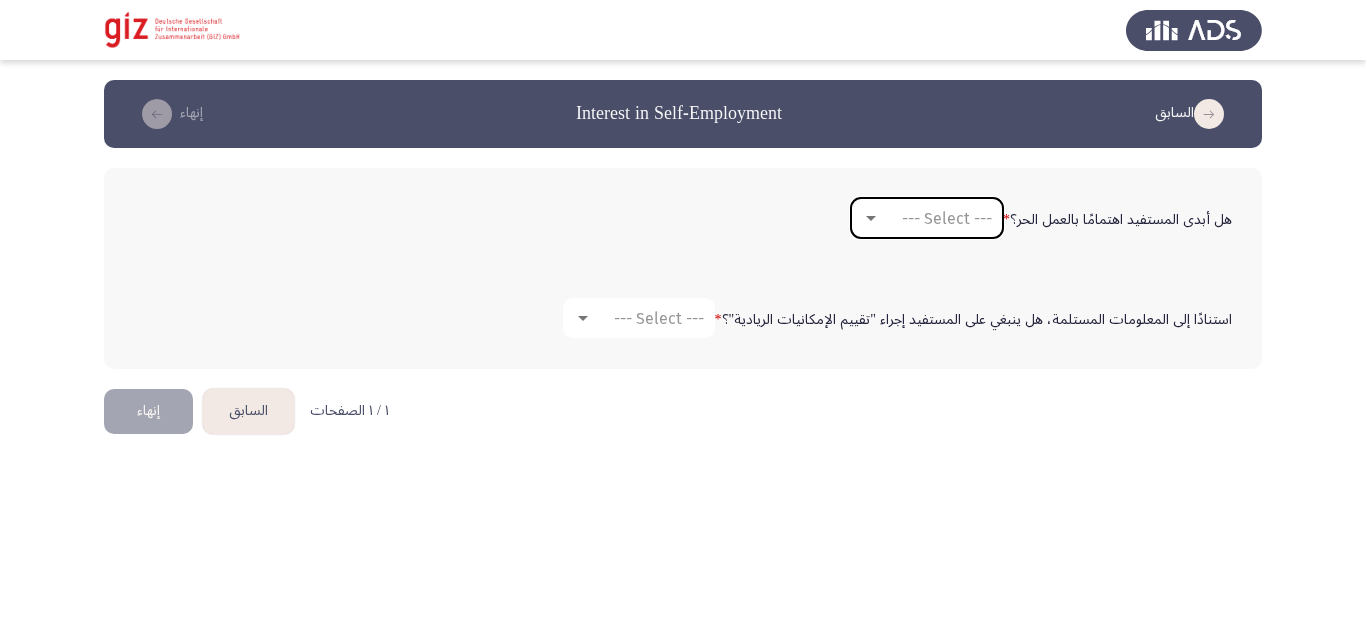click on "--- Select ---" at bounding box center (936, 218) 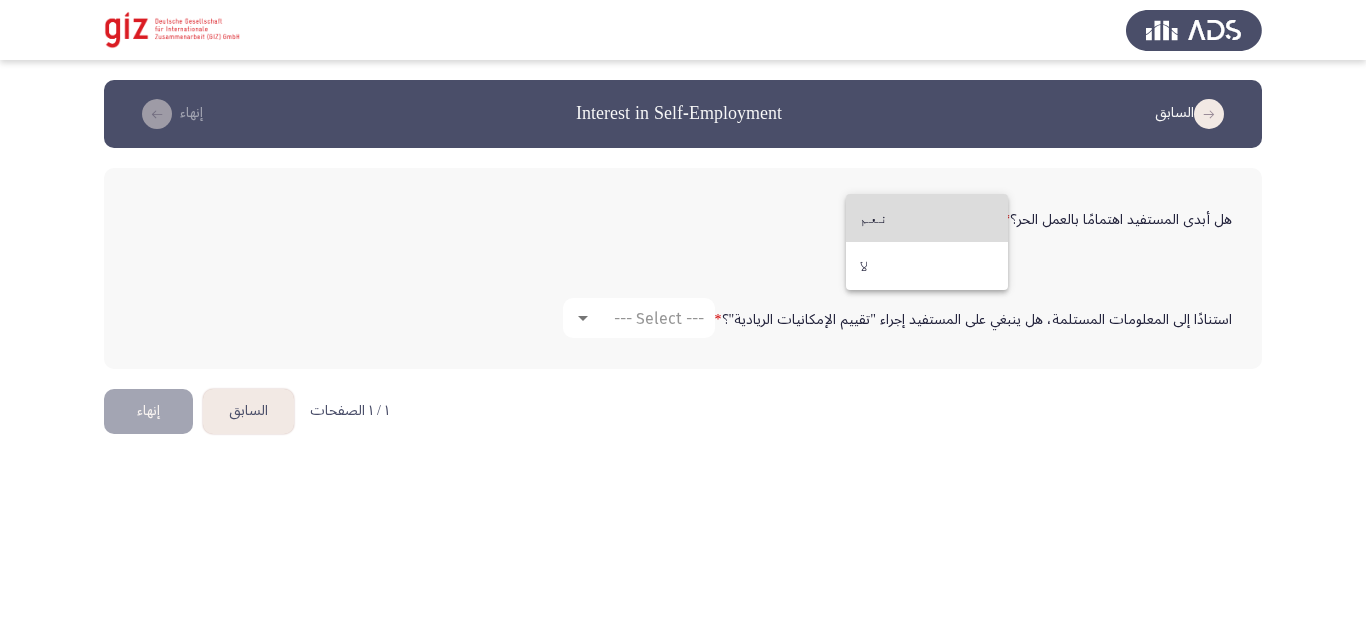 click on "نعم" at bounding box center [927, 218] 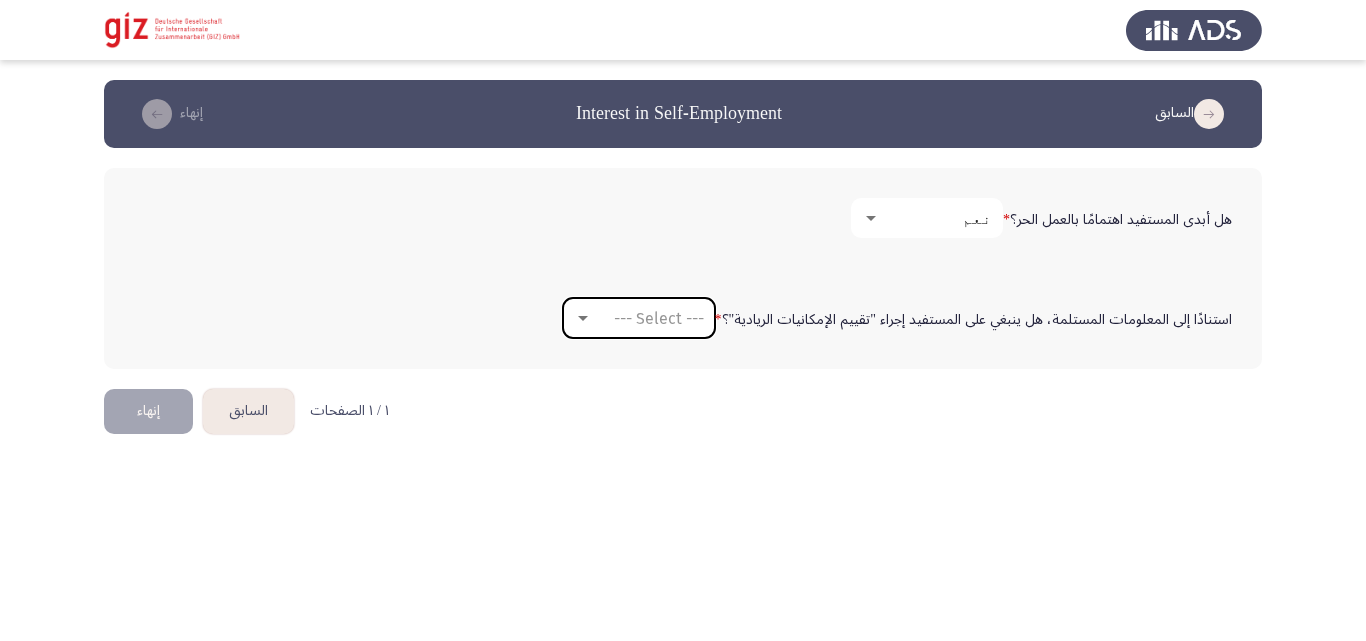 click on "--- Select ---" at bounding box center (659, 318) 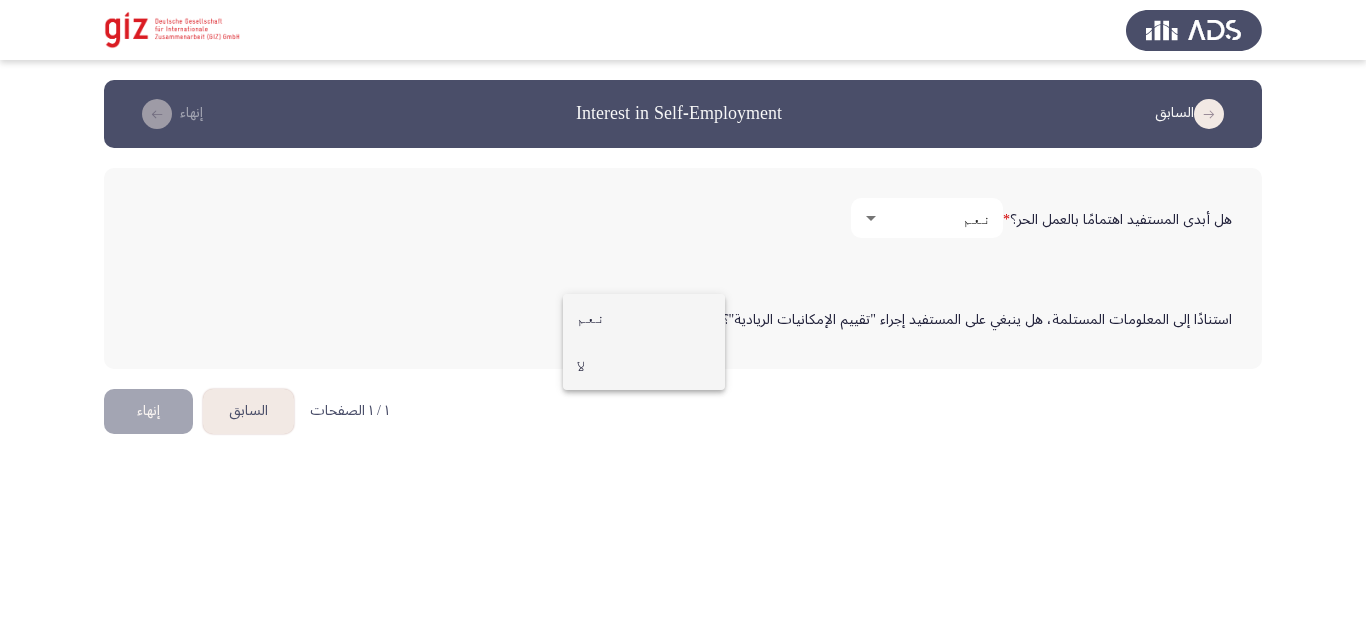 click on "لا" at bounding box center [644, 366] 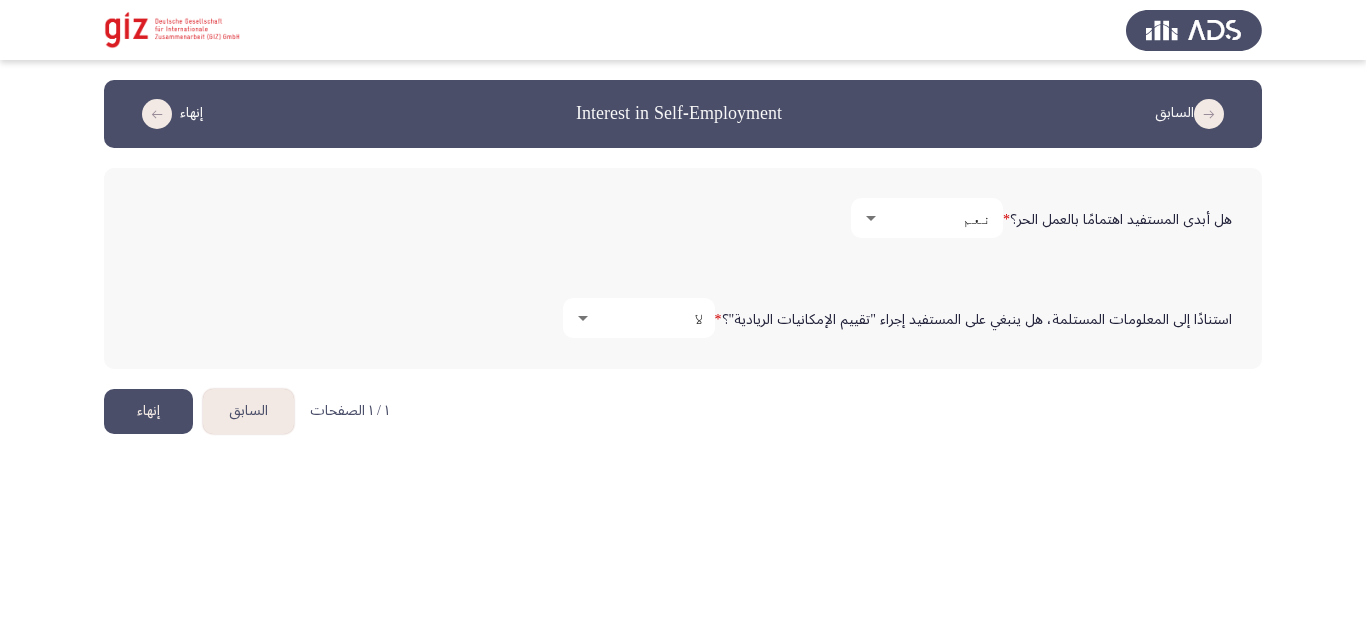 click on "إنهاء" 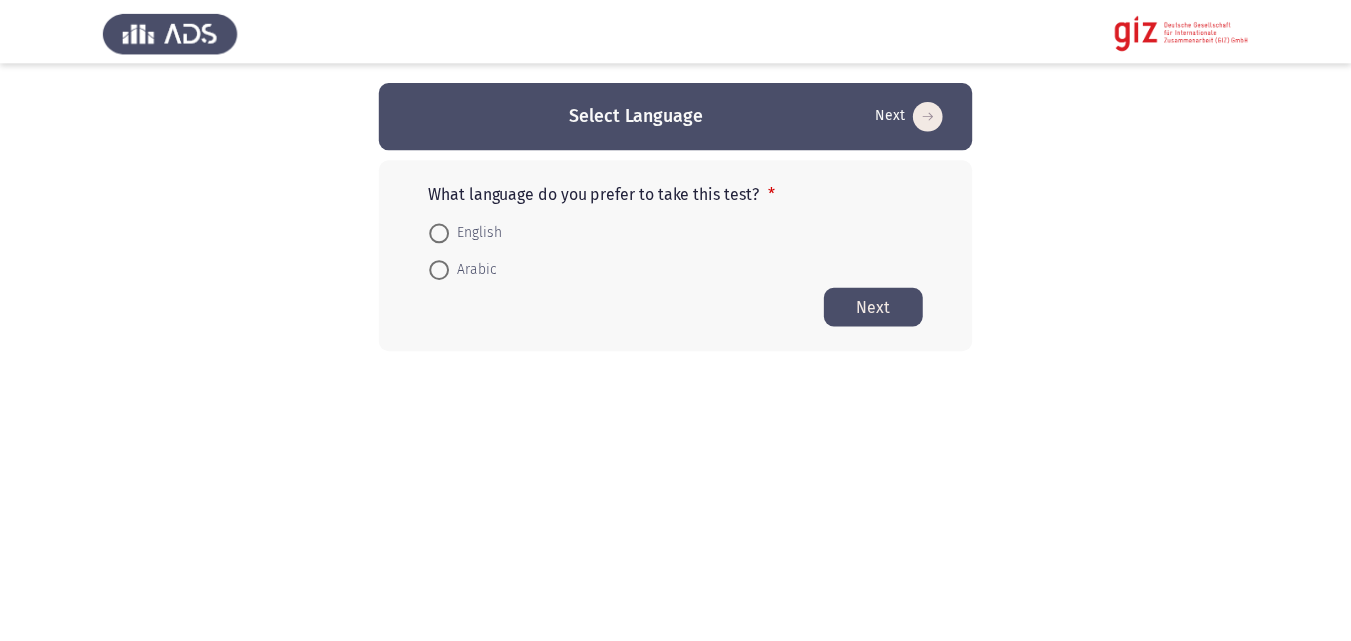 scroll, scrollTop: 0, scrollLeft: 0, axis: both 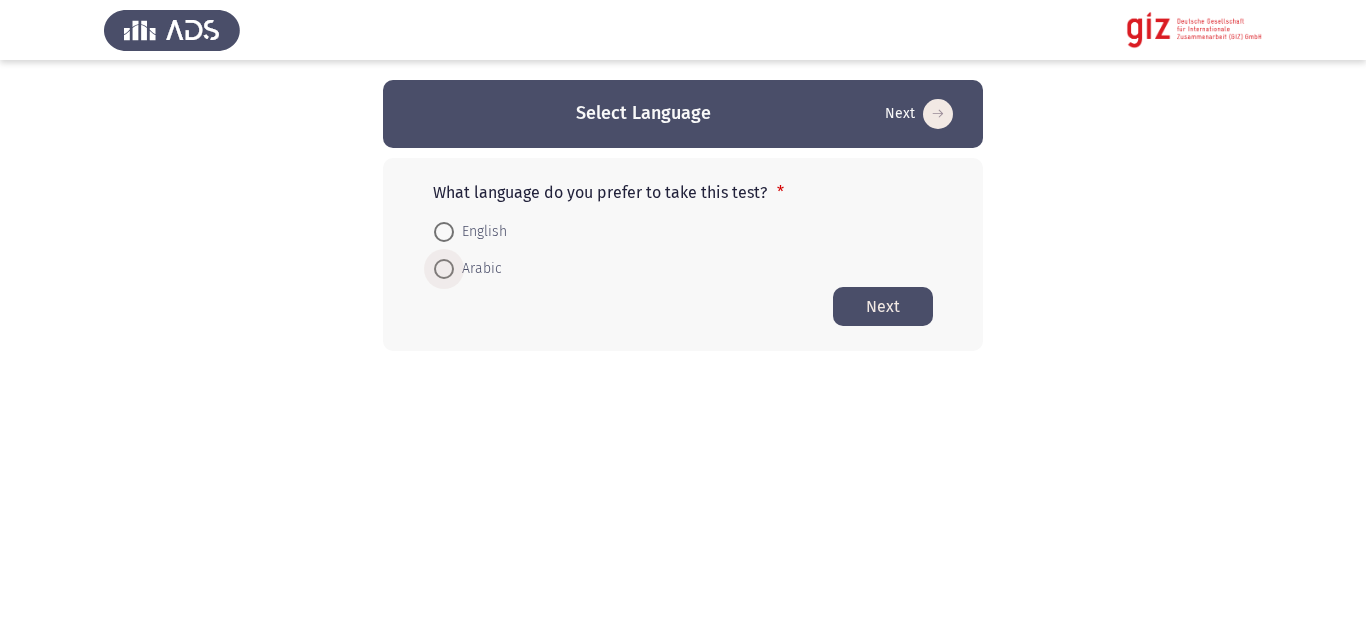 click on "Arabic" at bounding box center (478, 269) 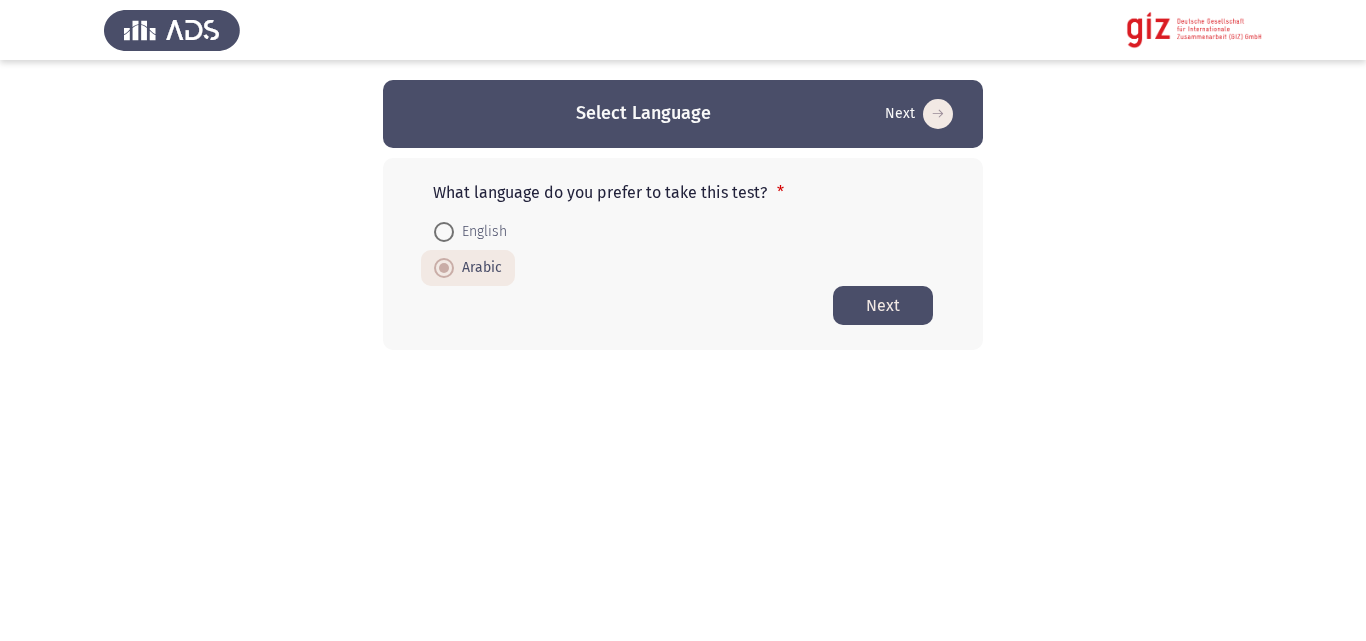 click on "Next" 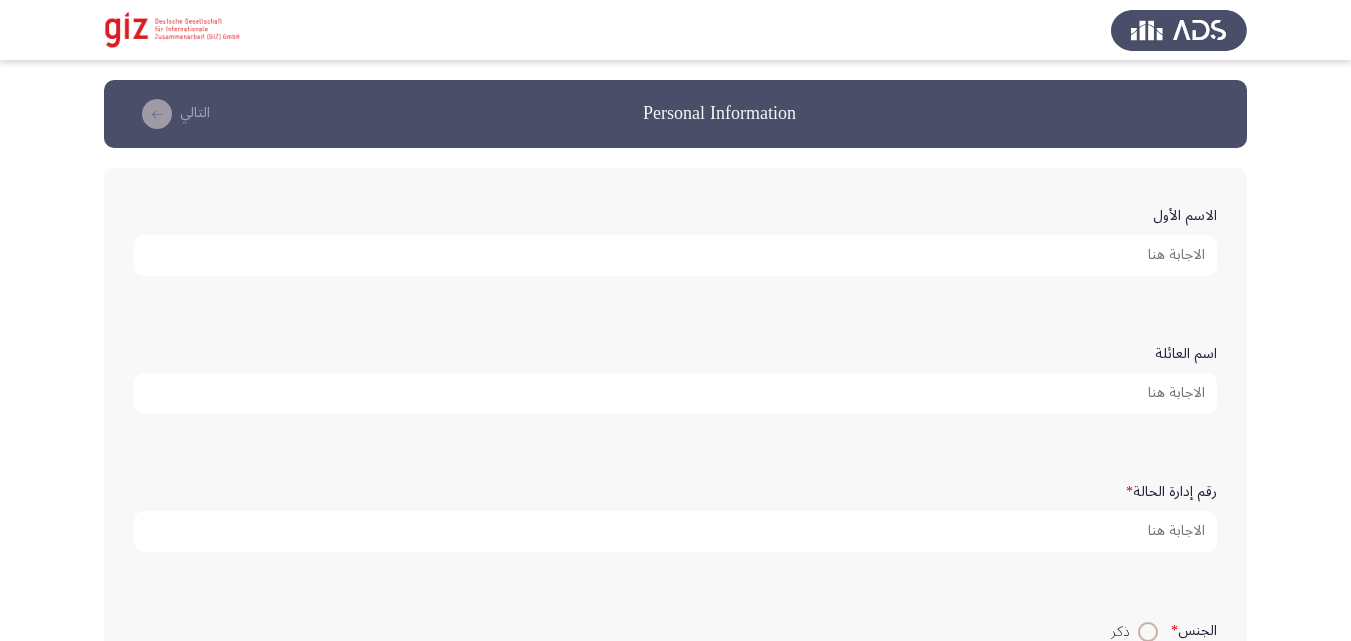 click on "الاسم الأول" at bounding box center (675, 255) 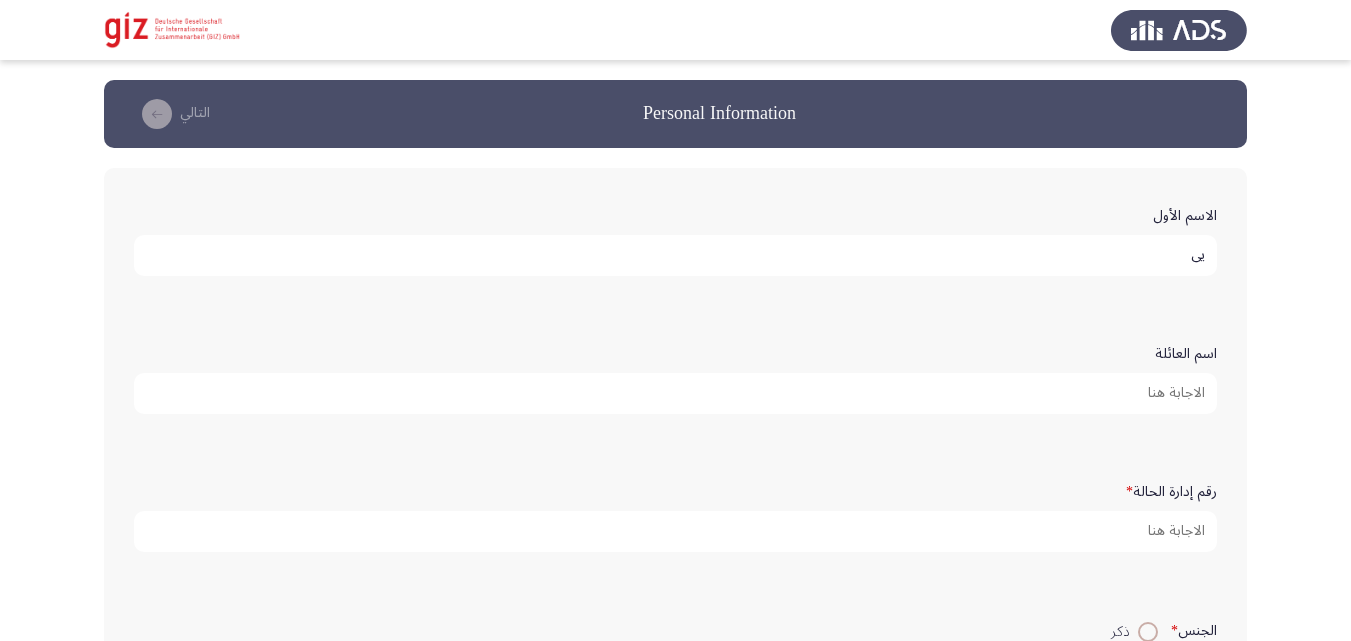 type on "ي" 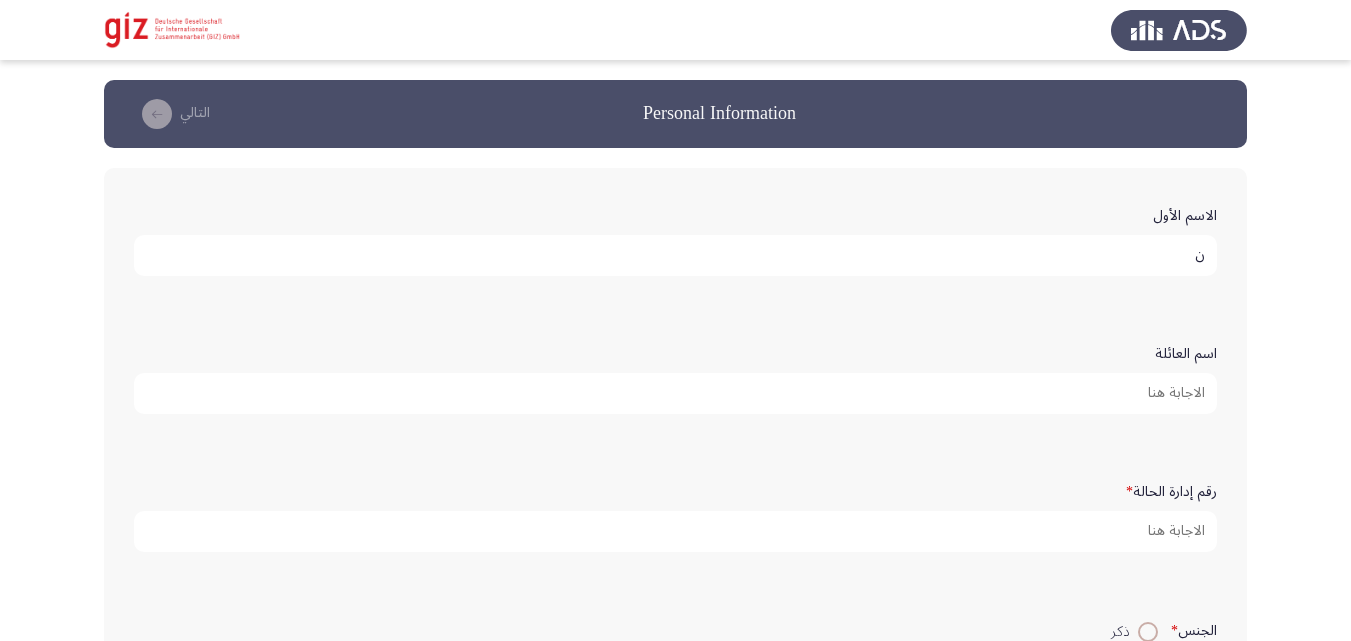 paste on "علي بسام عبدالصادق" 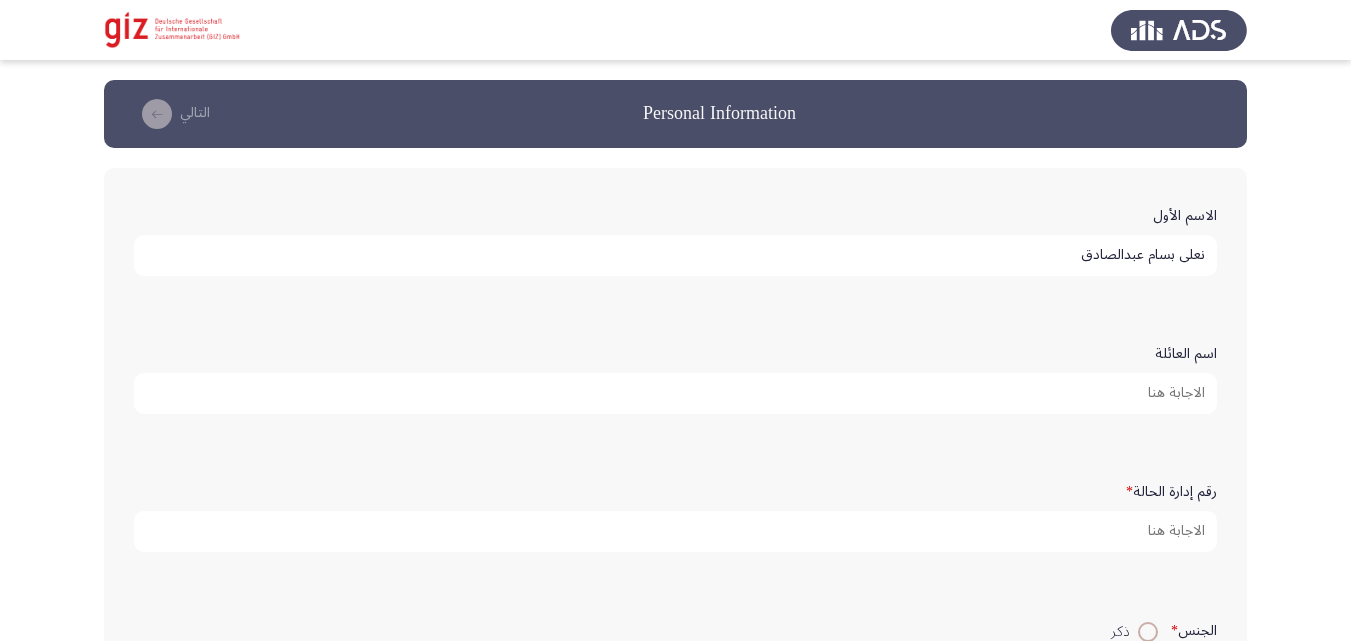 paste 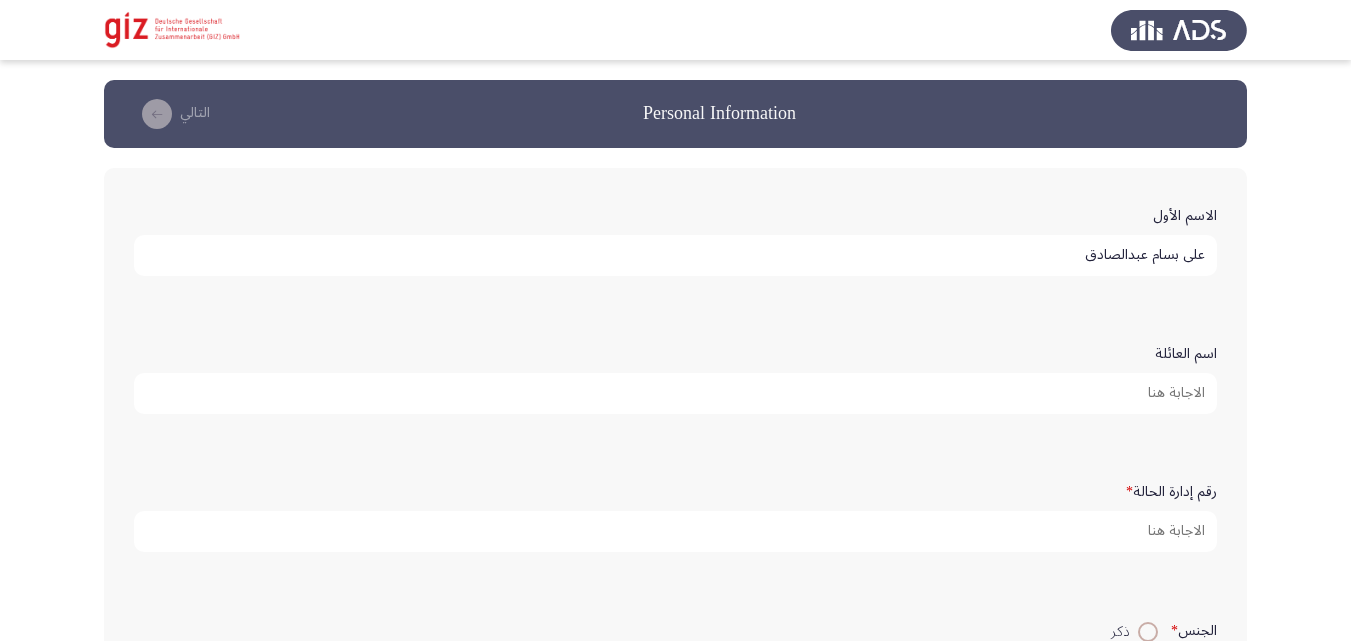 paste on "REAUG00007-SOHAG" 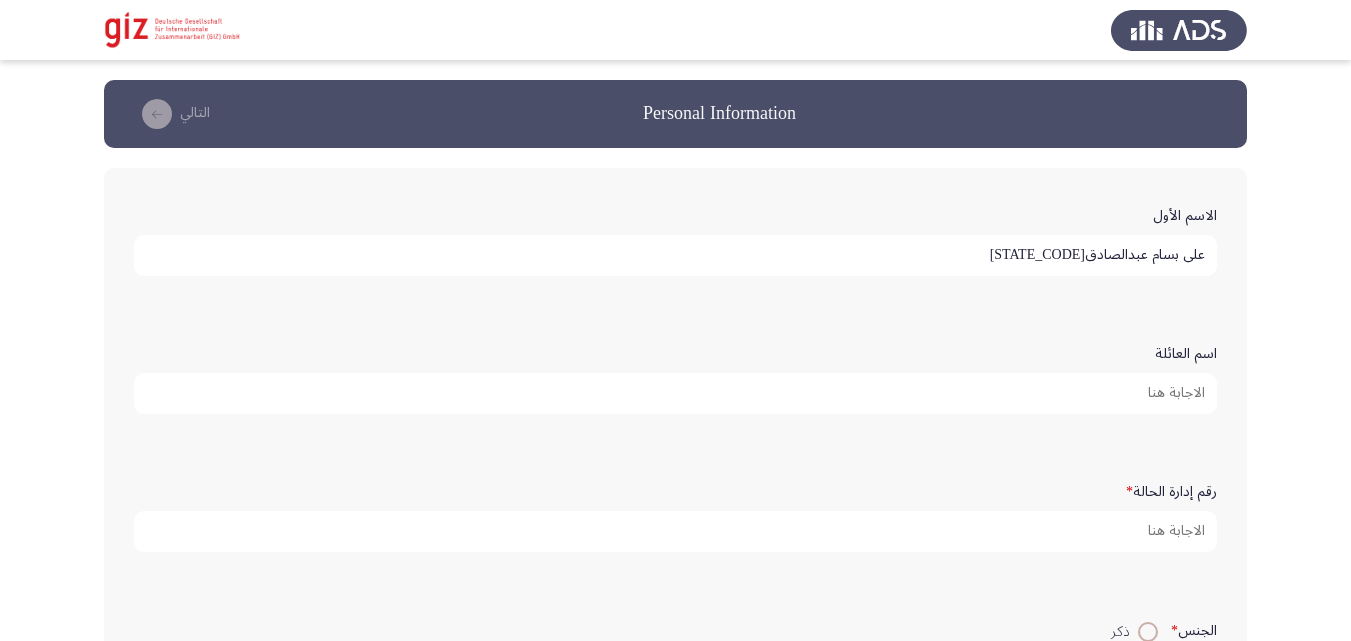 drag, startPoint x: 885, startPoint y: 248, endPoint x: 1085, endPoint y: 263, distance: 200.5617 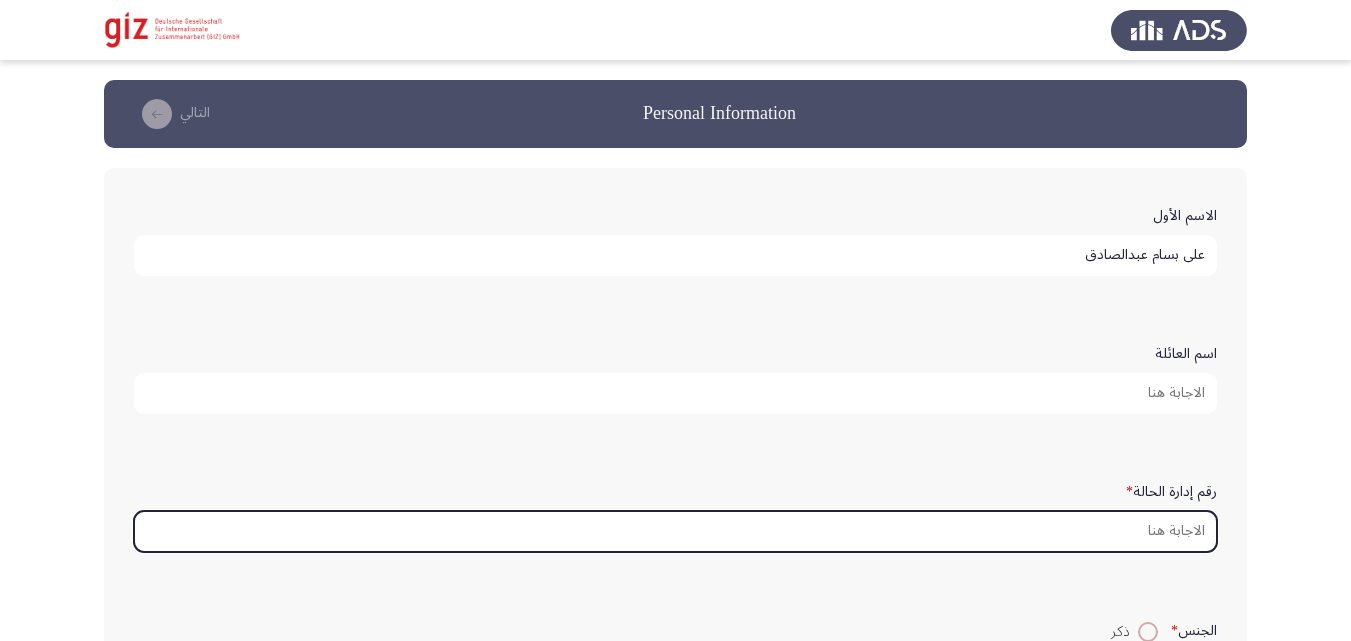 paste on "REAUG00007-SOHAG" 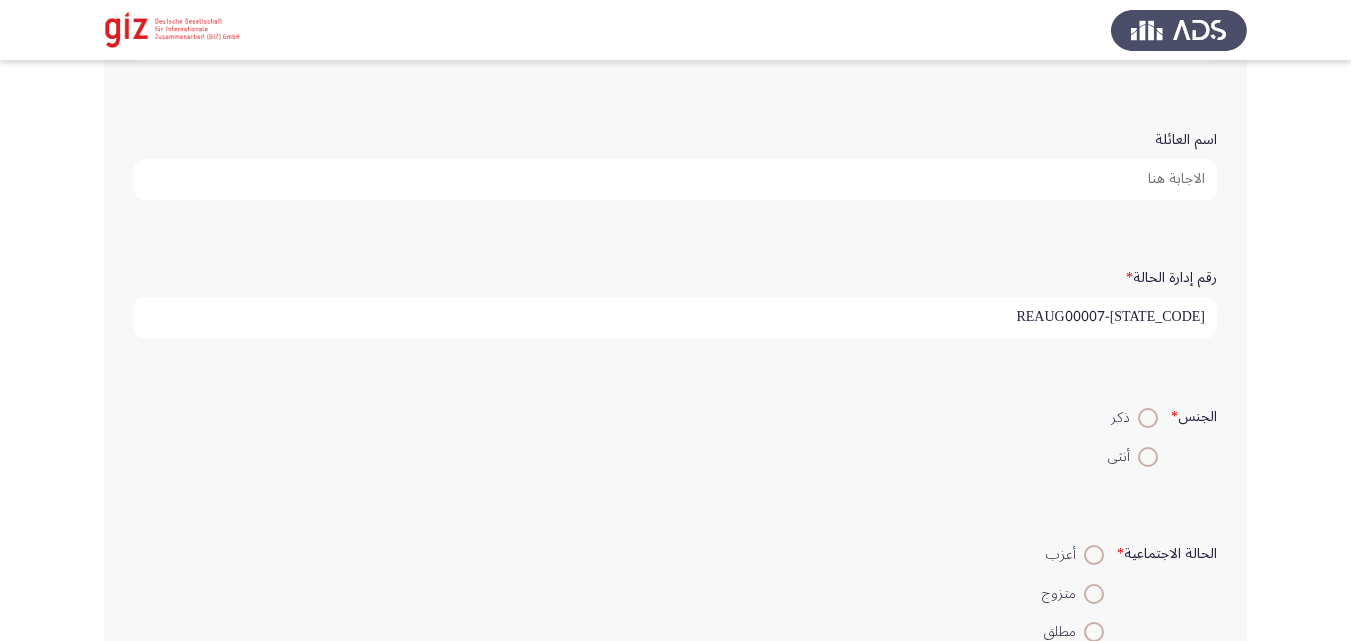 scroll, scrollTop: 266, scrollLeft: 0, axis: vertical 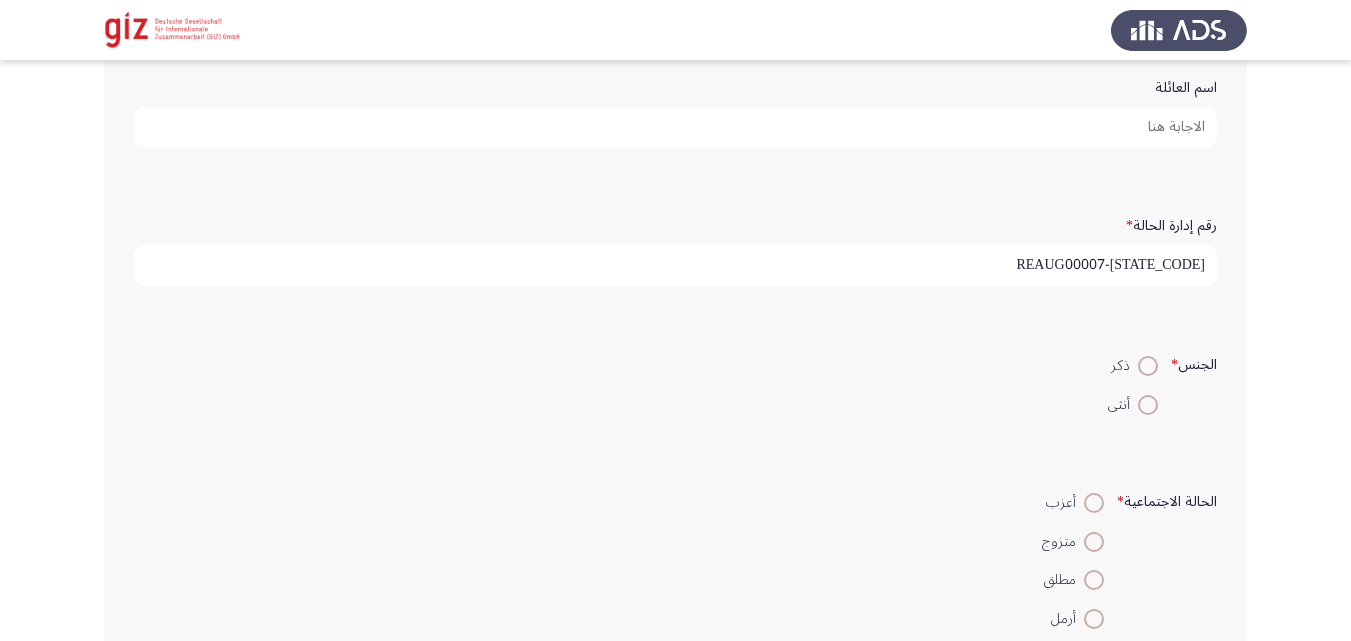 type on "REAUG00007-SOHAG" 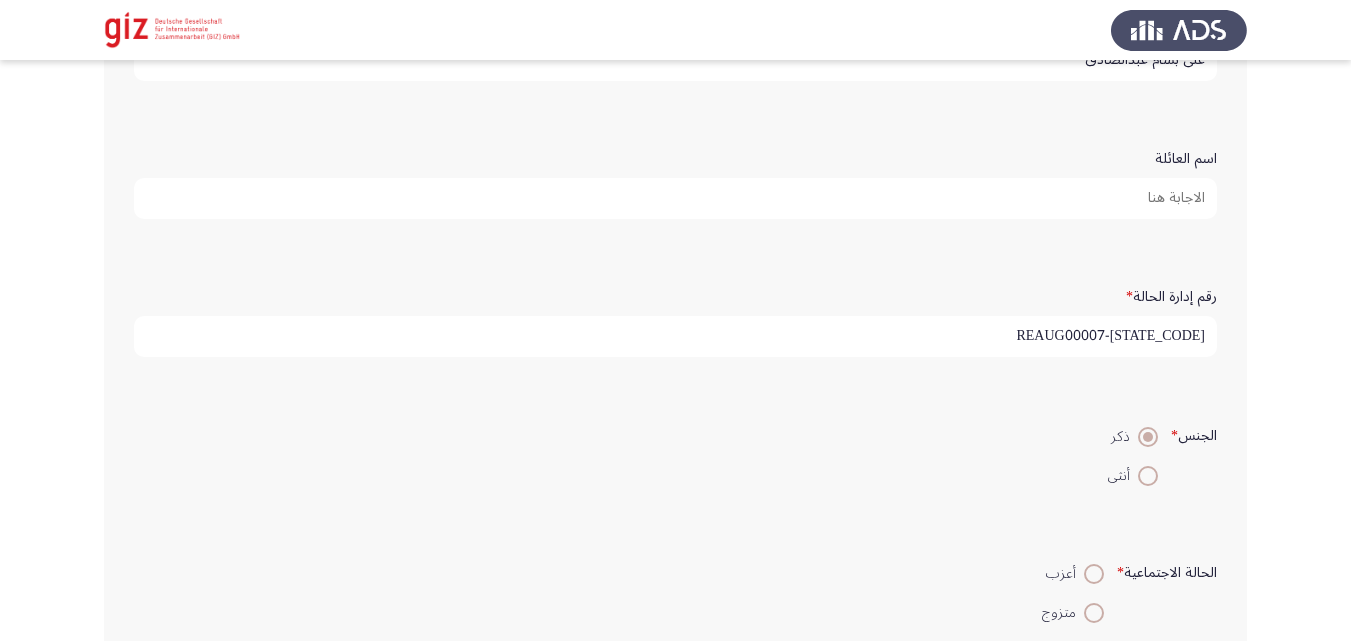 scroll, scrollTop: 0, scrollLeft: 0, axis: both 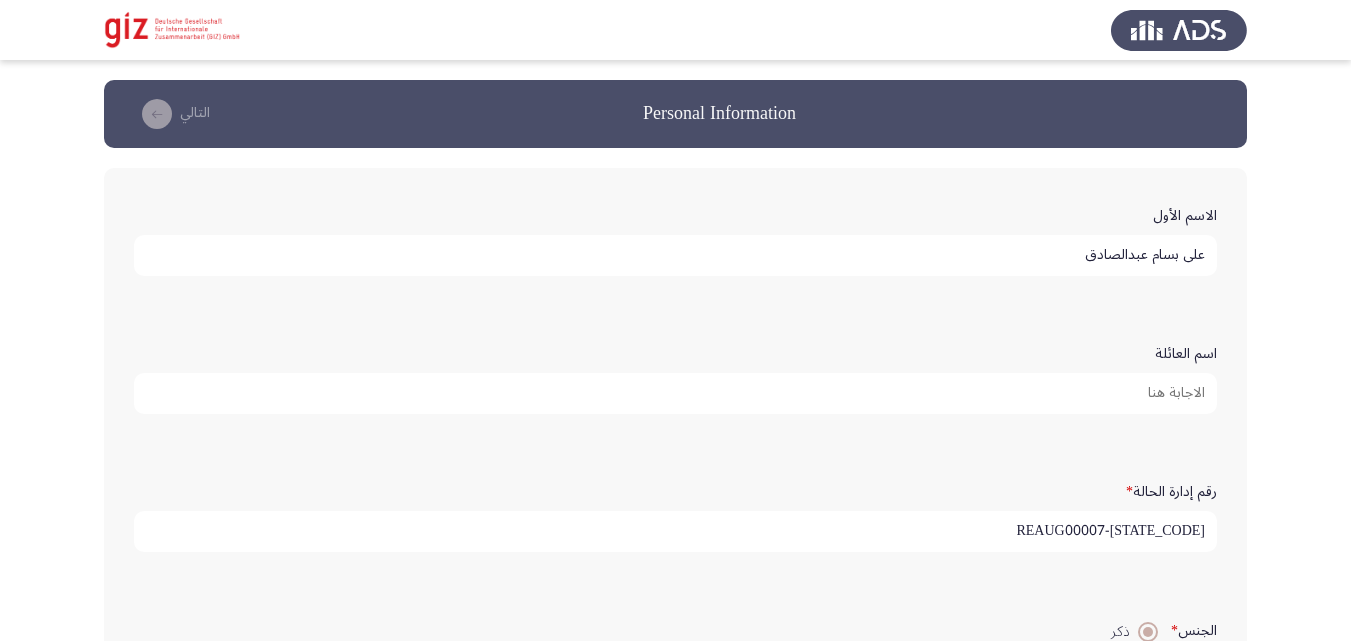 click 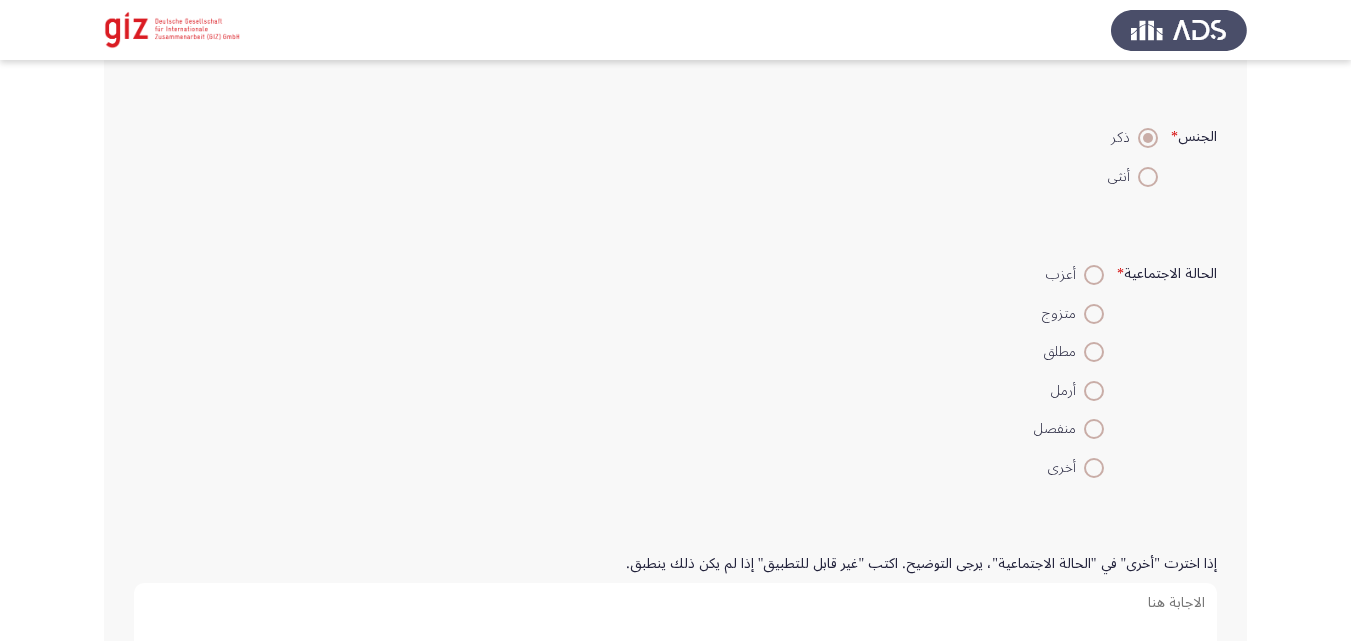 scroll, scrollTop: 527, scrollLeft: 0, axis: vertical 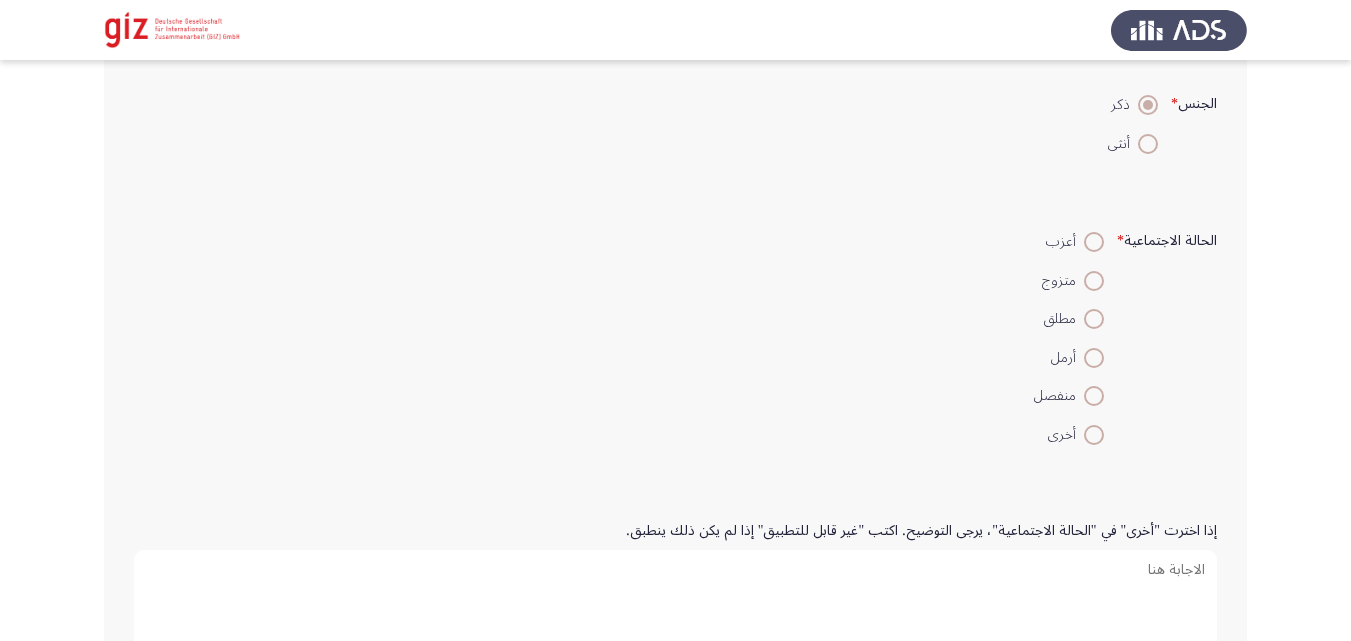 click at bounding box center (1094, 242) 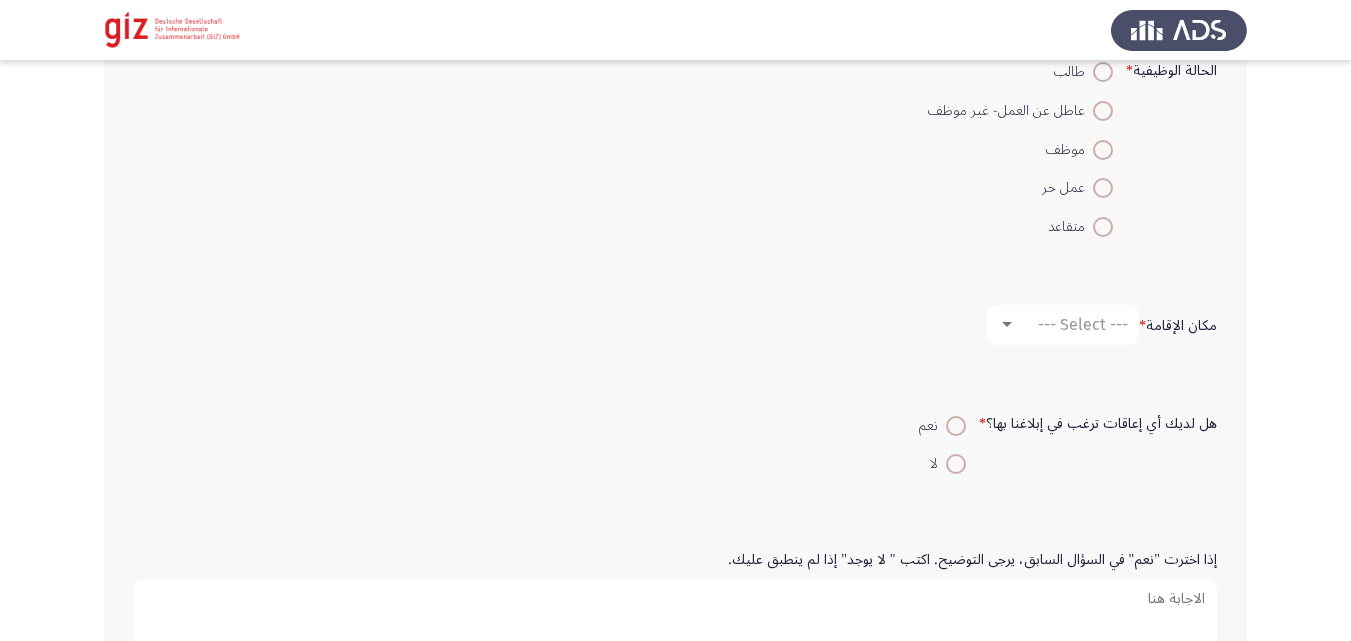 scroll, scrollTop: 1193, scrollLeft: 0, axis: vertical 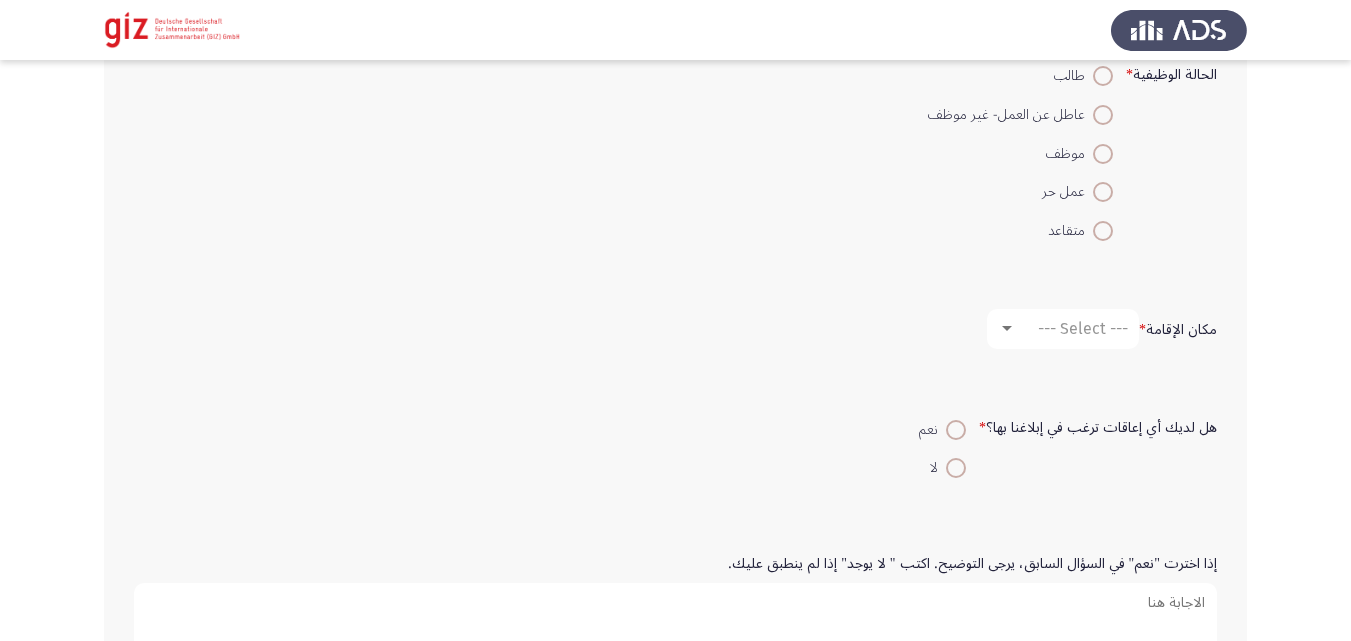 click at bounding box center [1103, 115] 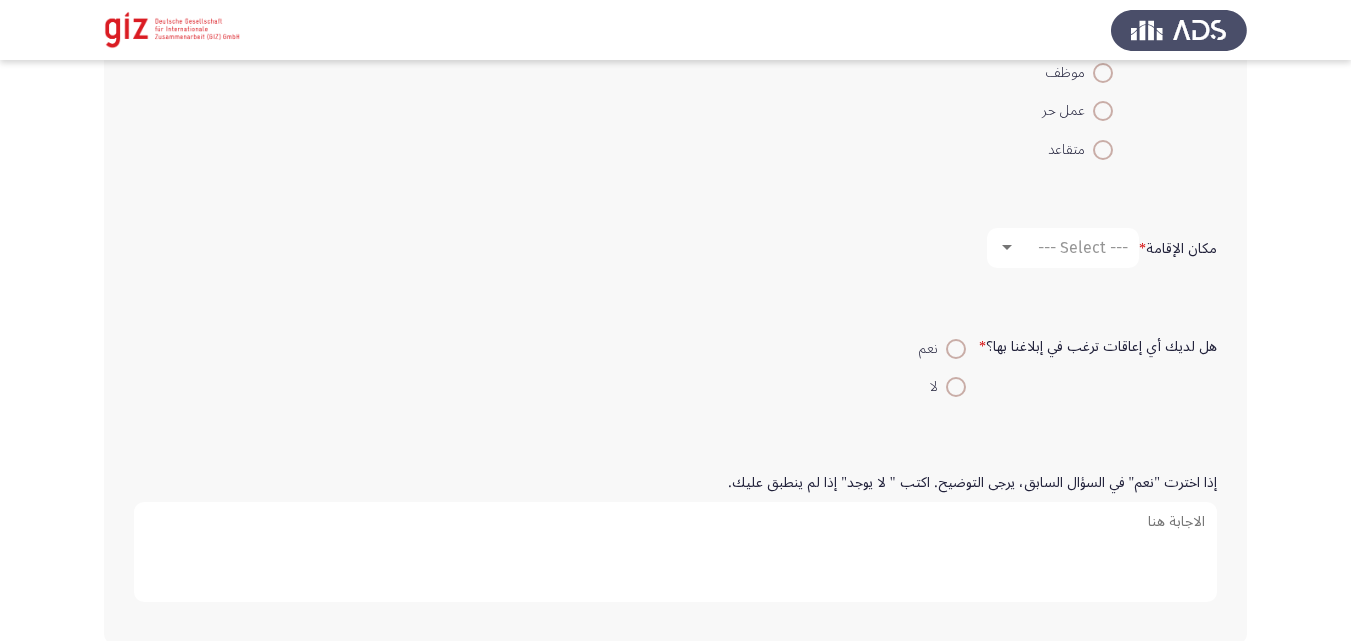 scroll, scrollTop: 1292, scrollLeft: 0, axis: vertical 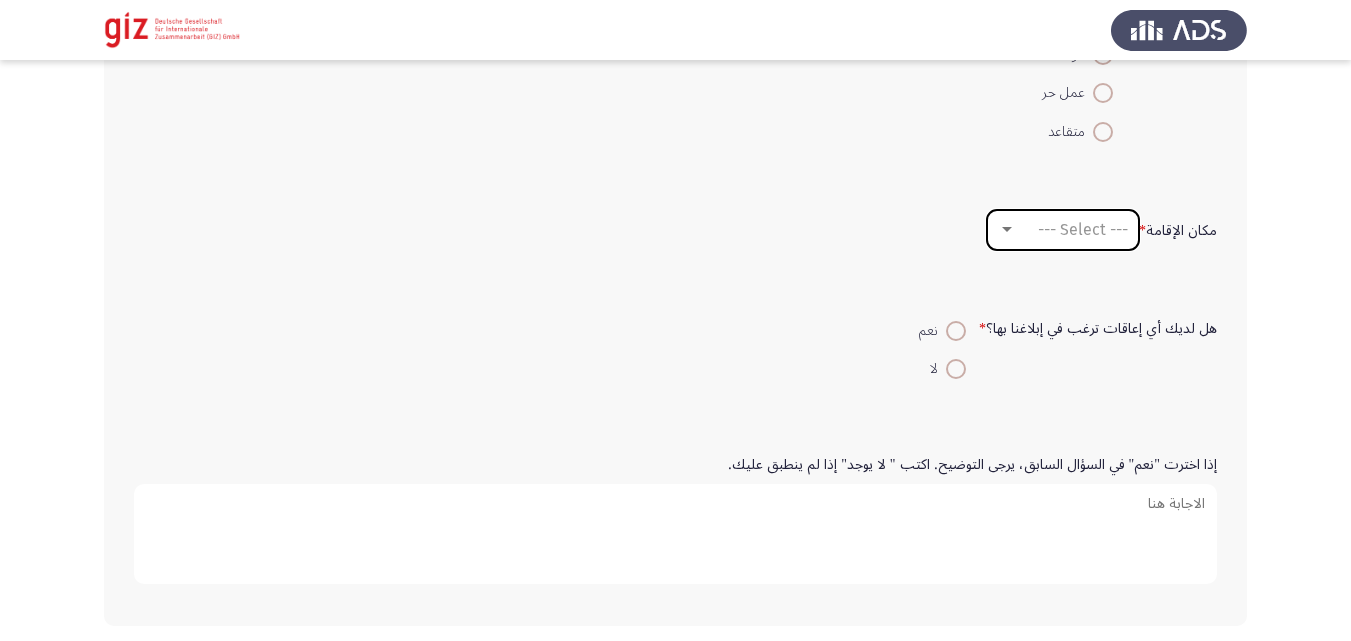 click on "--- Select ---" at bounding box center [1063, 230] 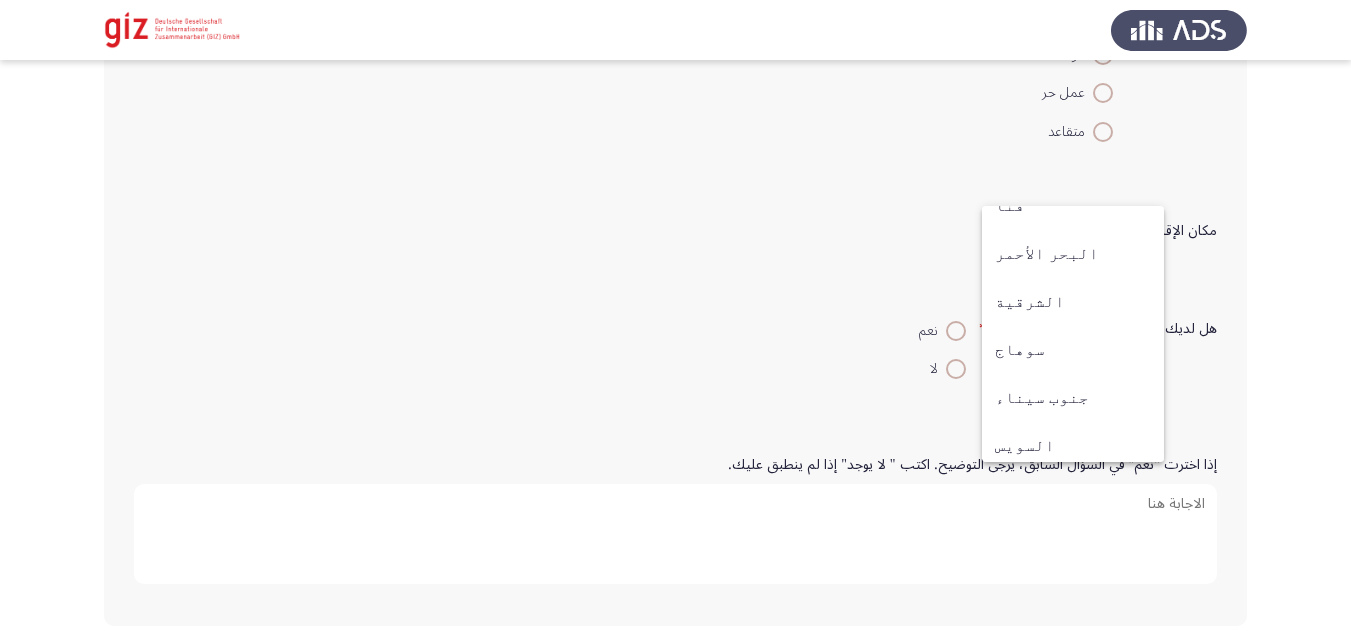 scroll, scrollTop: 1040, scrollLeft: 0, axis: vertical 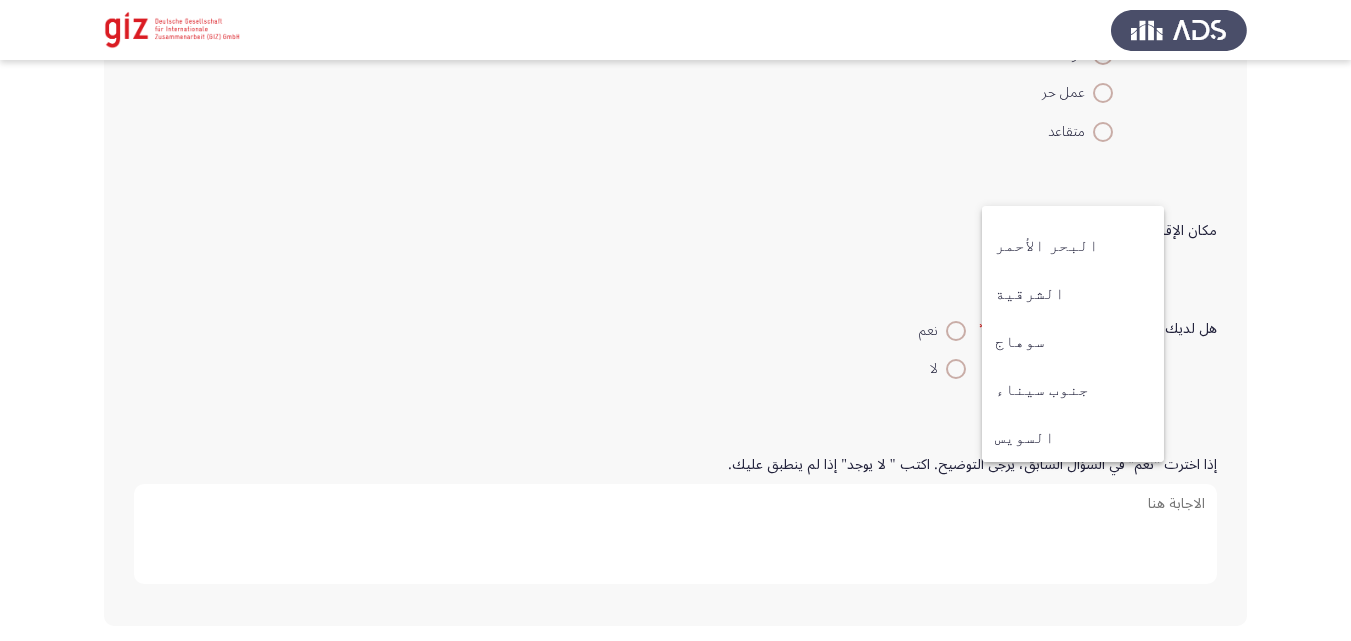 click on "سوهاج" at bounding box center (1073, 342) 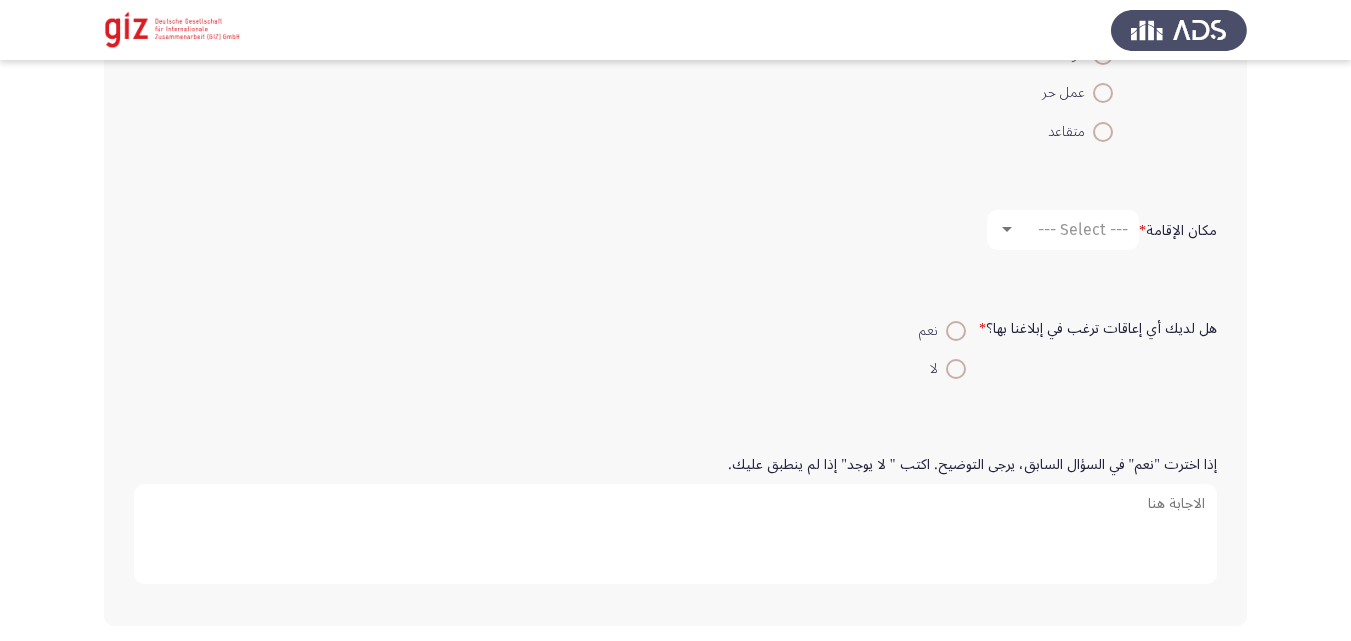 click on "هل لديك أي إعاقات ترغب في إبلاغنا بها؟   *" 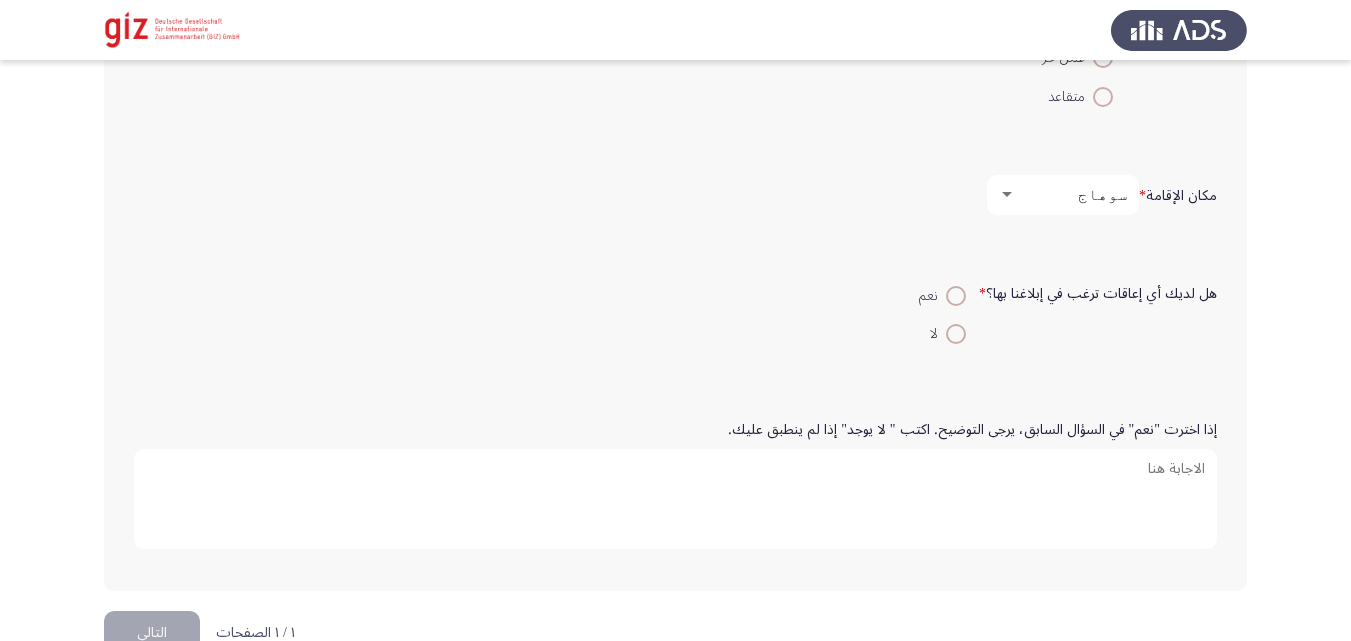 scroll, scrollTop: 1328, scrollLeft: 0, axis: vertical 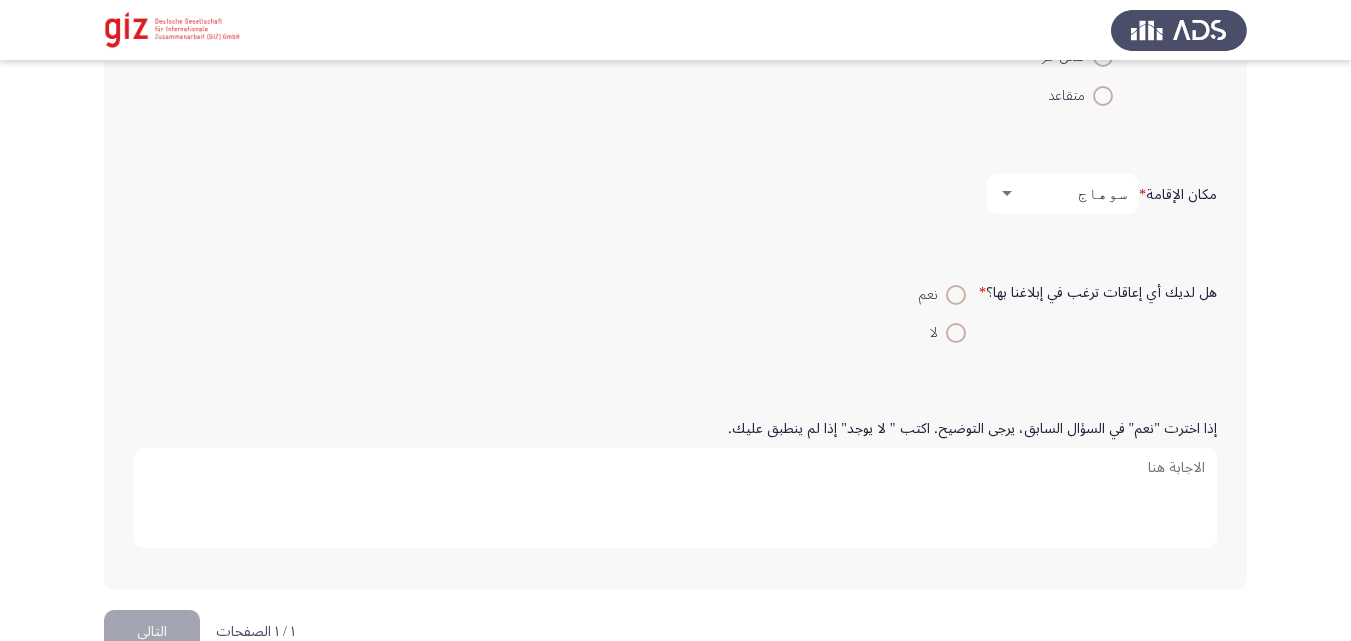 click at bounding box center [956, 333] 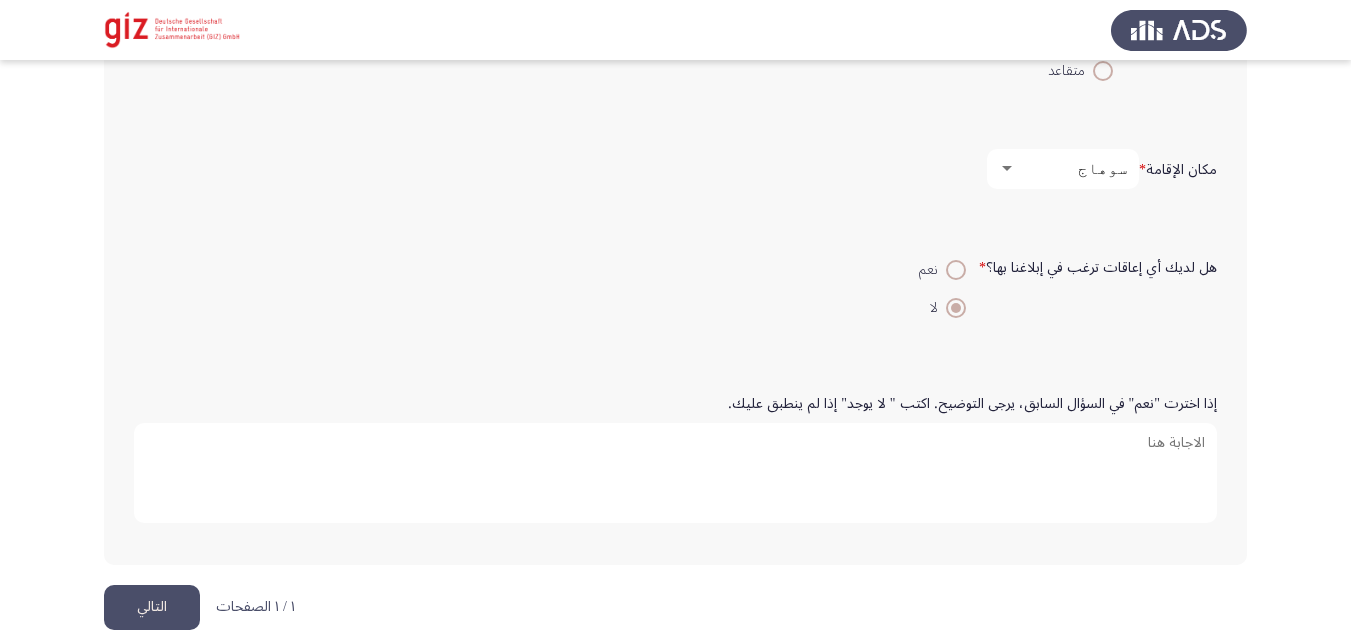 scroll, scrollTop: 1377, scrollLeft: 0, axis: vertical 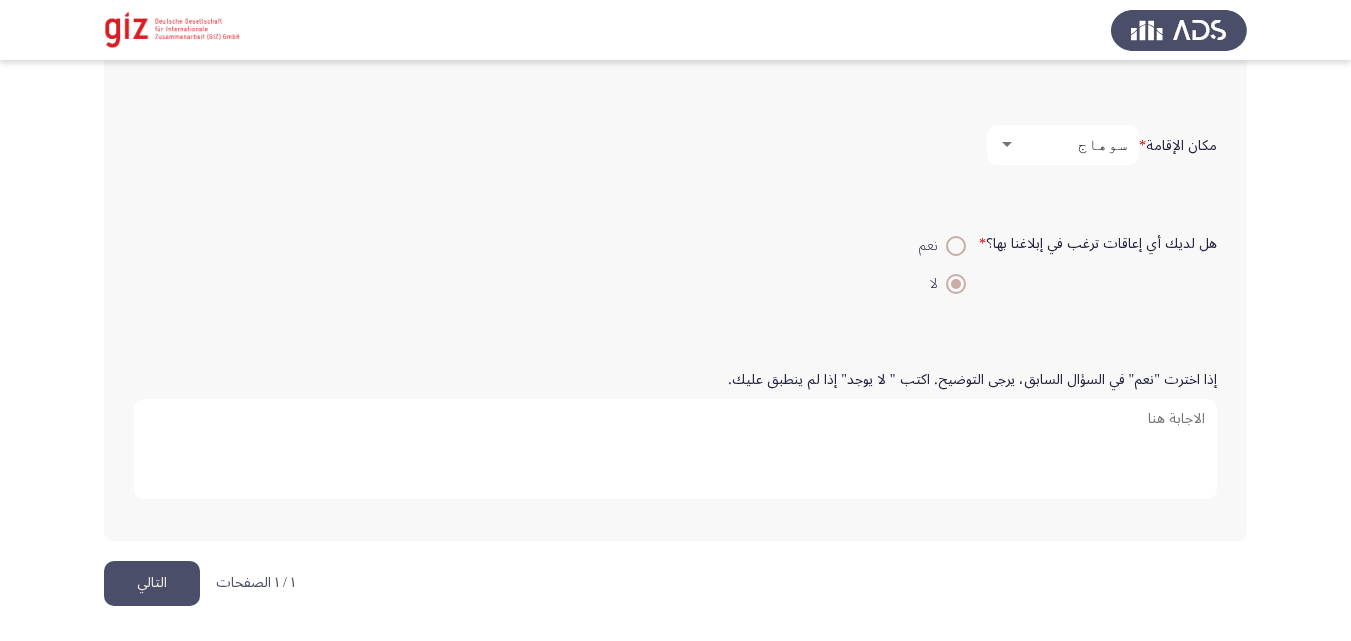 click on "التالي" 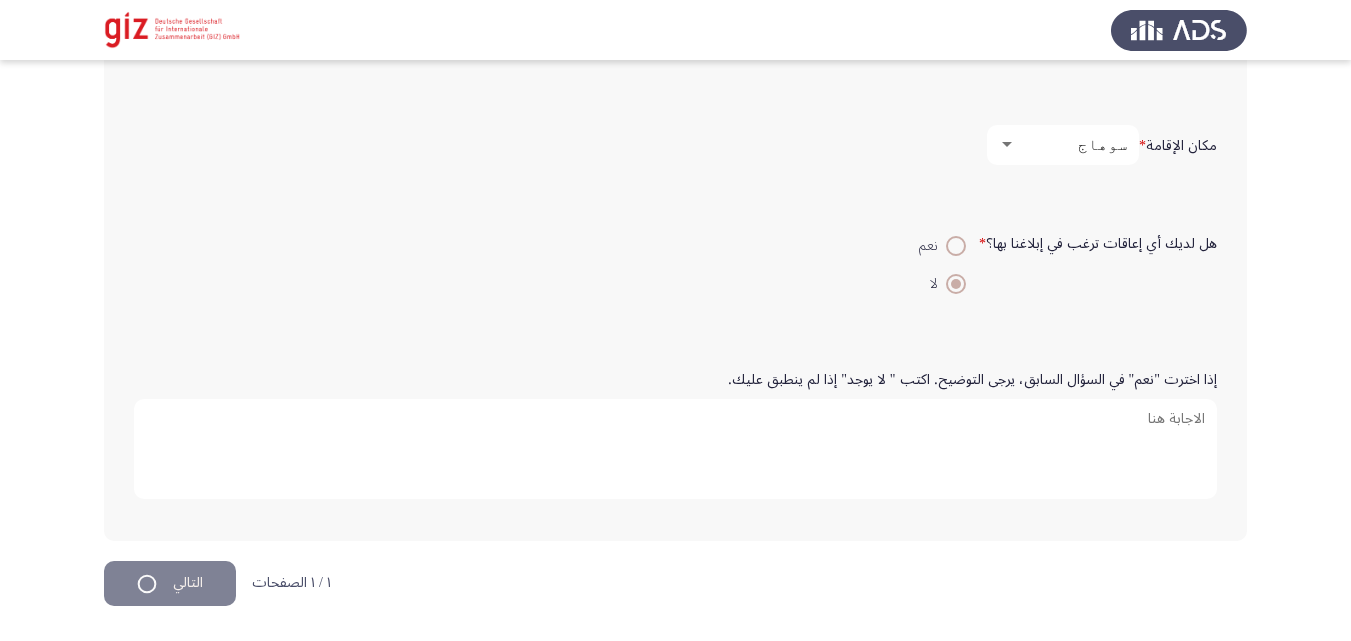 scroll, scrollTop: 0, scrollLeft: 0, axis: both 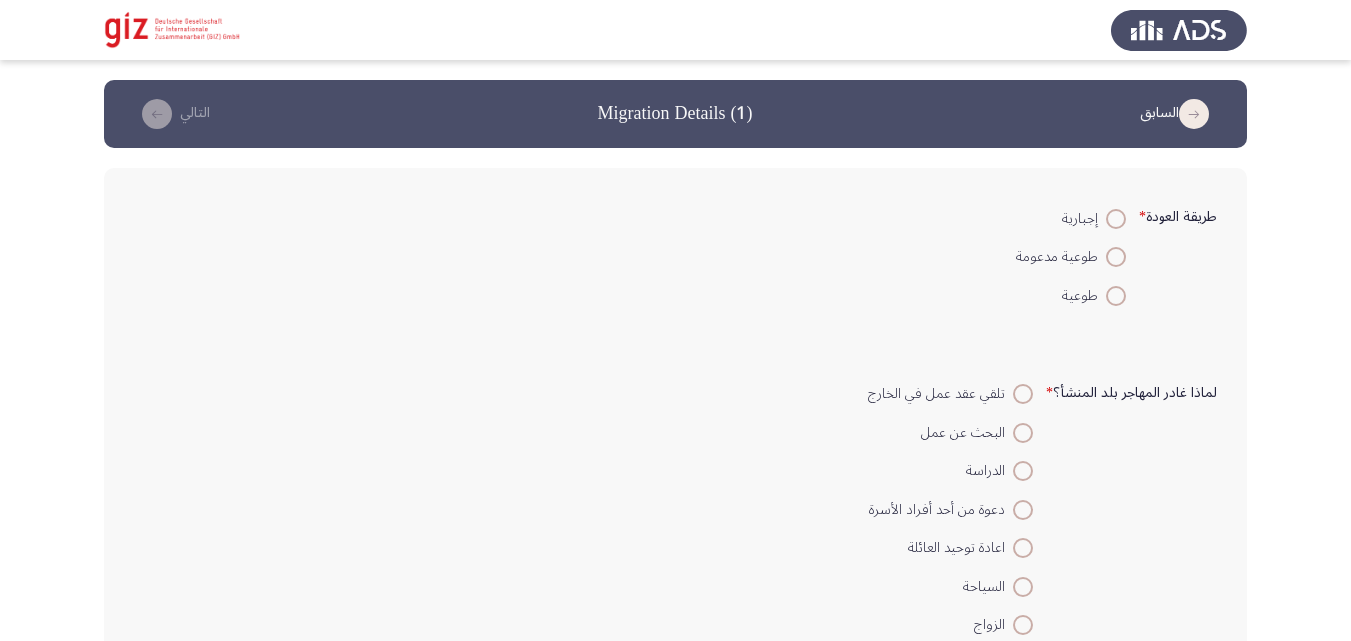 click at bounding box center (1116, 219) 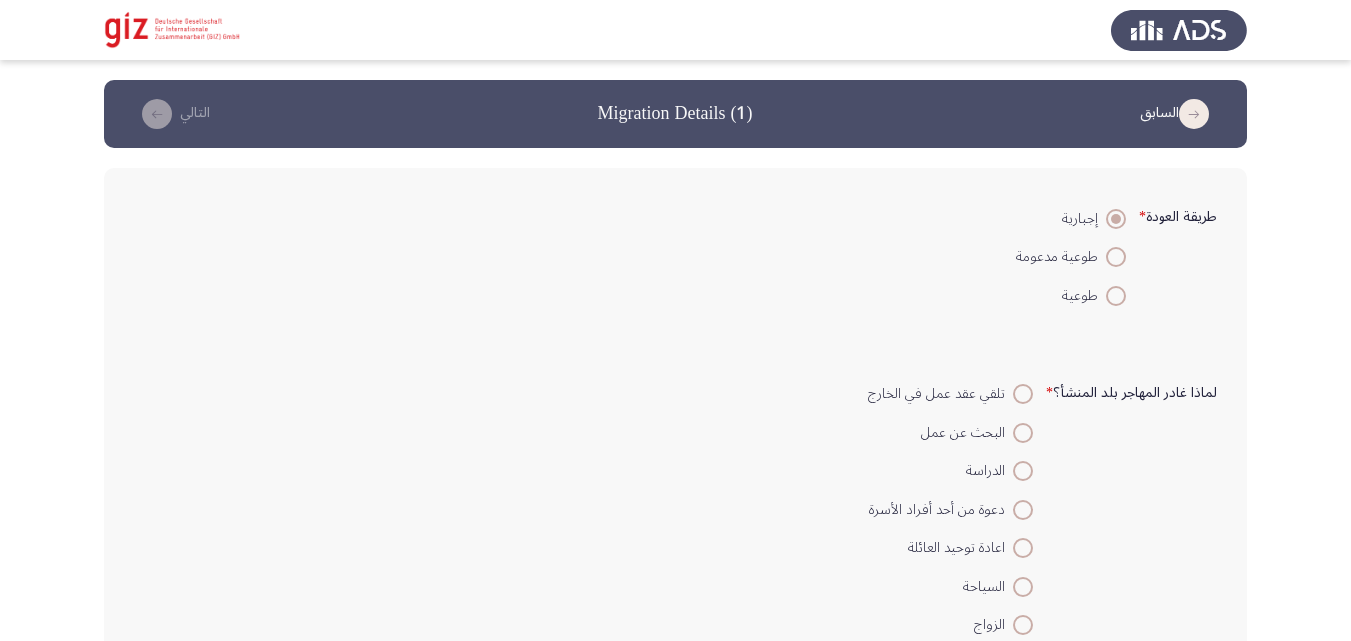 click at bounding box center [1023, 433] 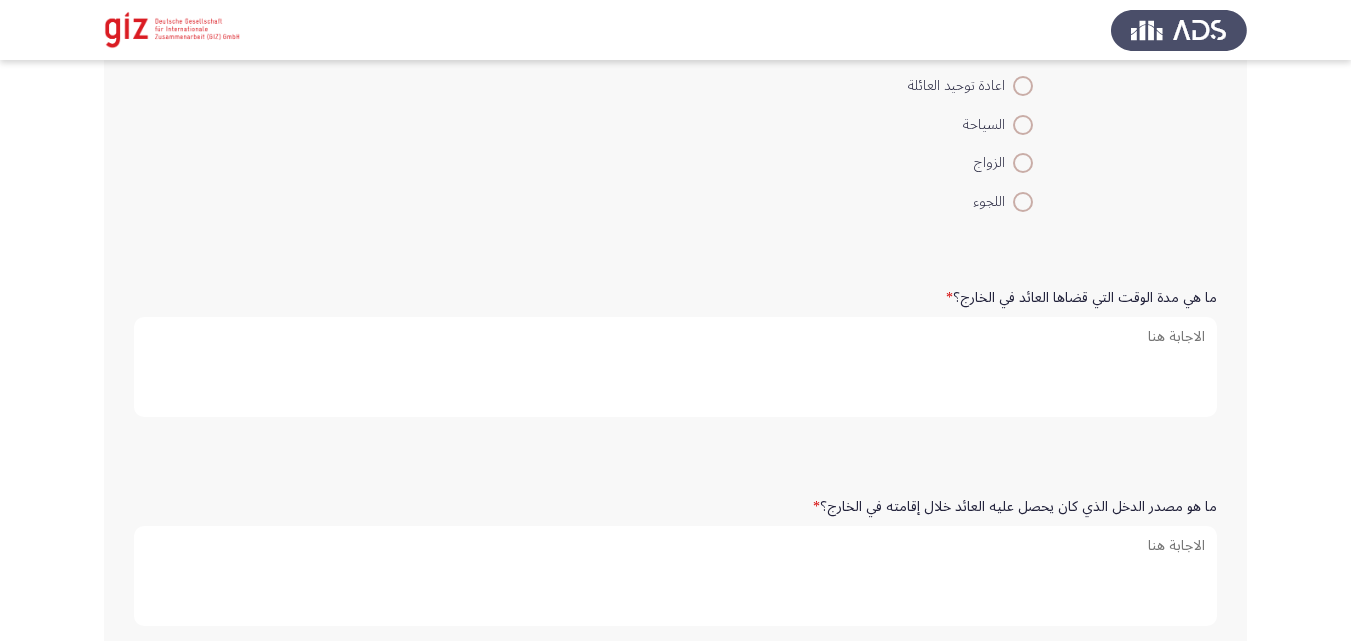 scroll, scrollTop: 463, scrollLeft: 0, axis: vertical 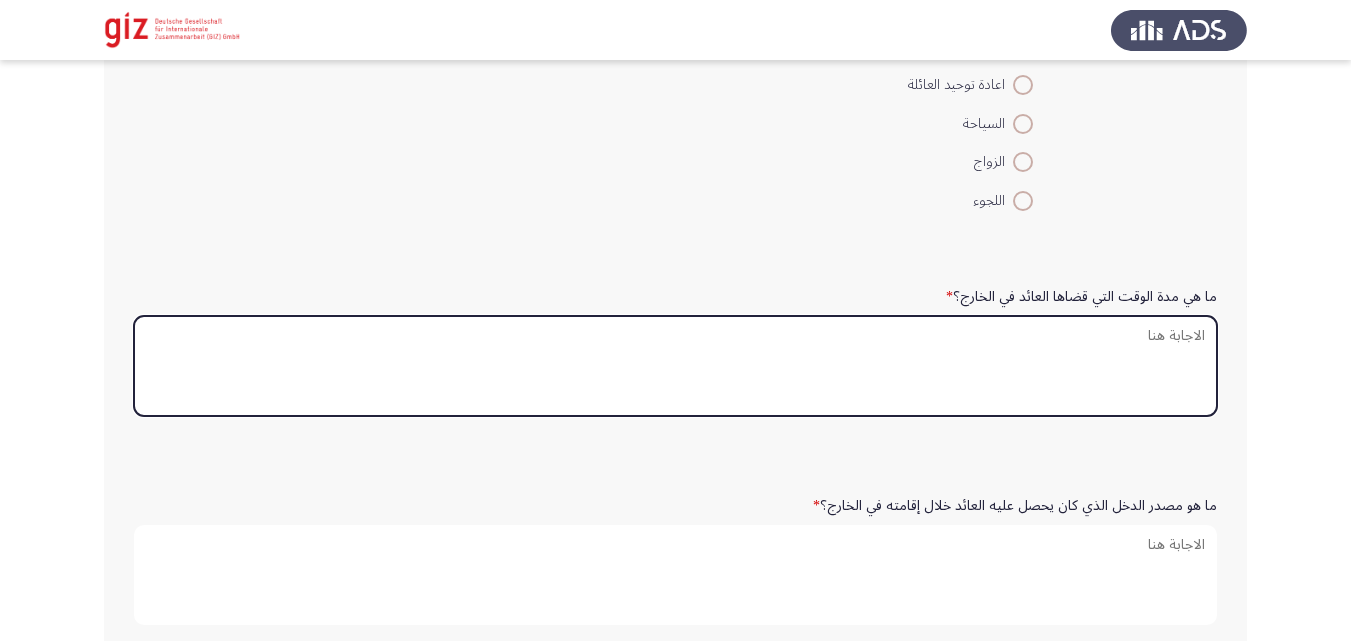 click on "ما هي مدة الوقت التي قضاها العائد في الخارج؟   *" at bounding box center (675, 366) 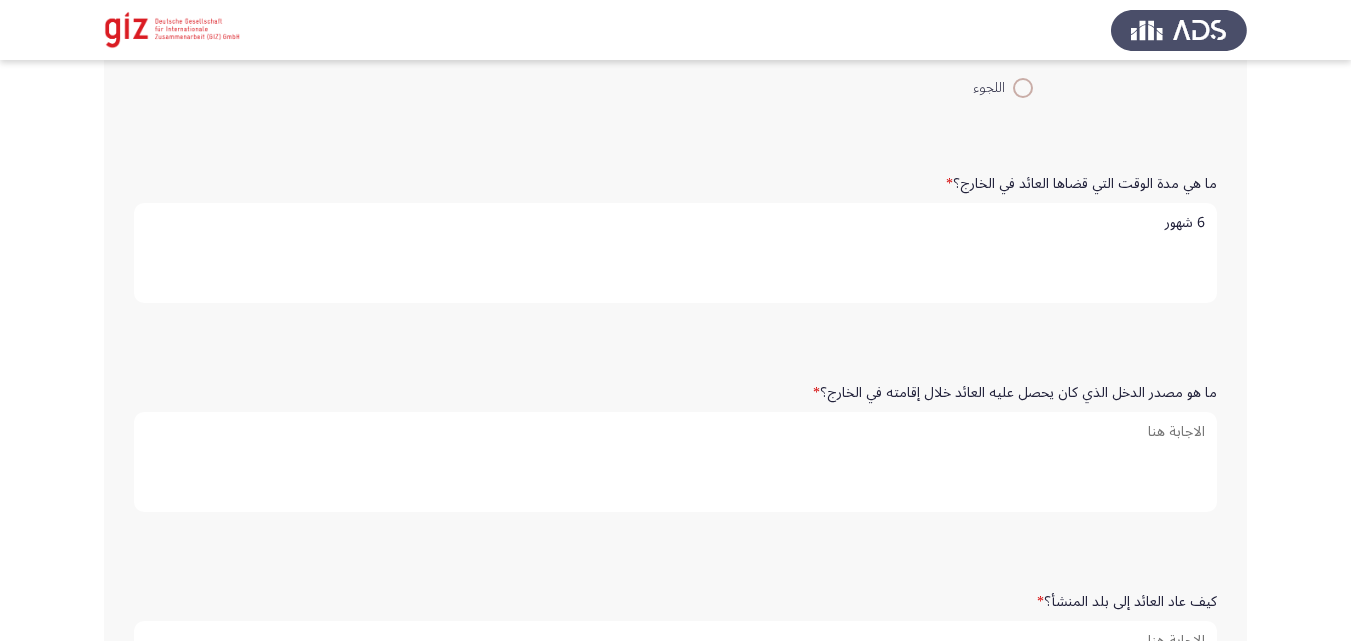 scroll, scrollTop: 615, scrollLeft: 0, axis: vertical 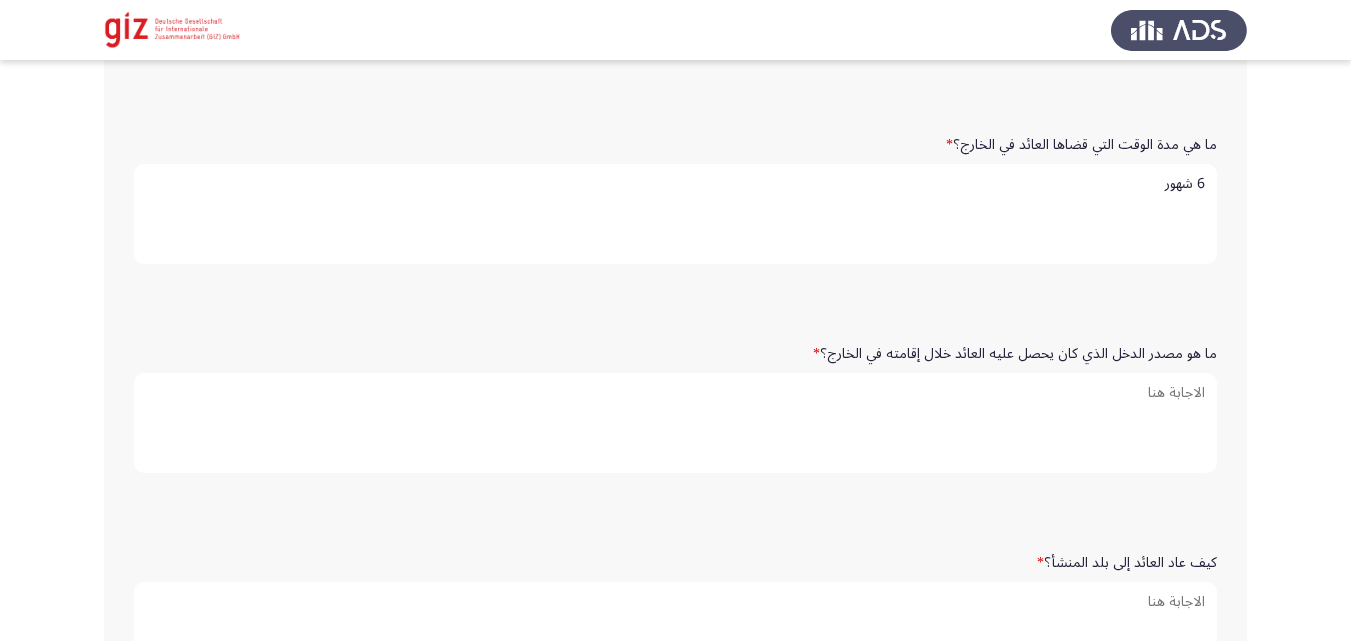 type on "6 شهور" 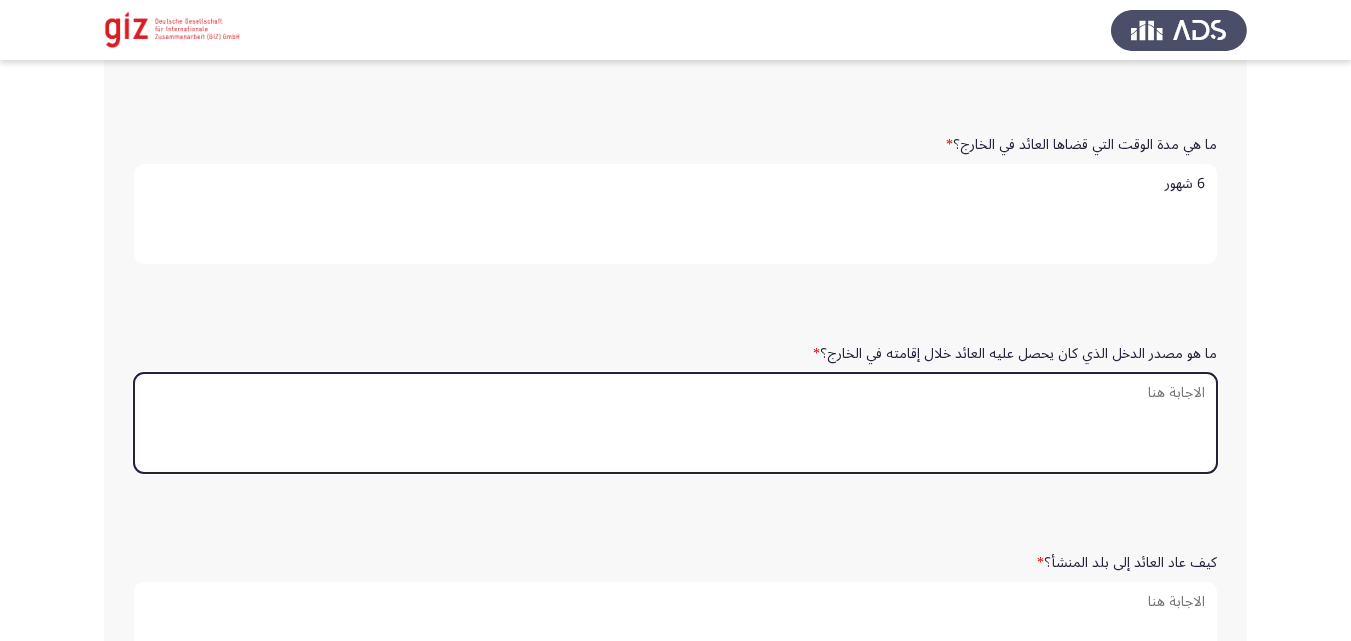 click on "ما هو مصدر الدخل الذي كان يحصل عليه العائد خلال إقامته في الخارج؟   *" at bounding box center (675, 423) 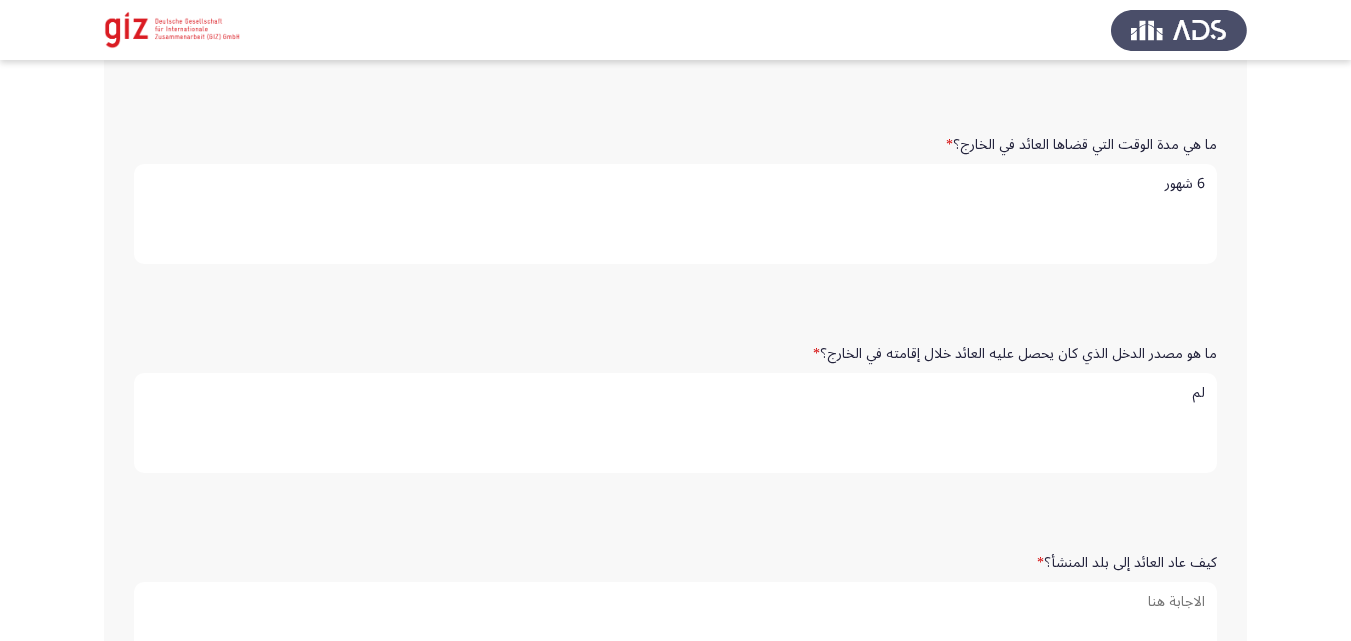 type on "ل" 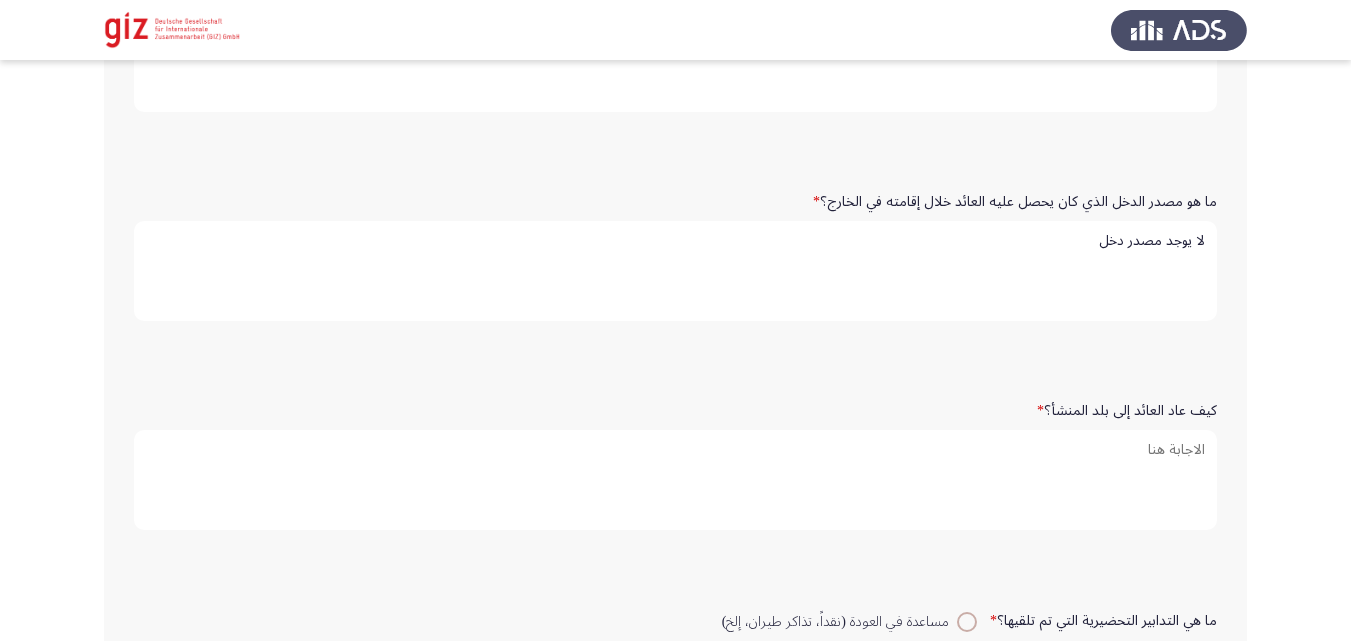 scroll, scrollTop: 820, scrollLeft: 0, axis: vertical 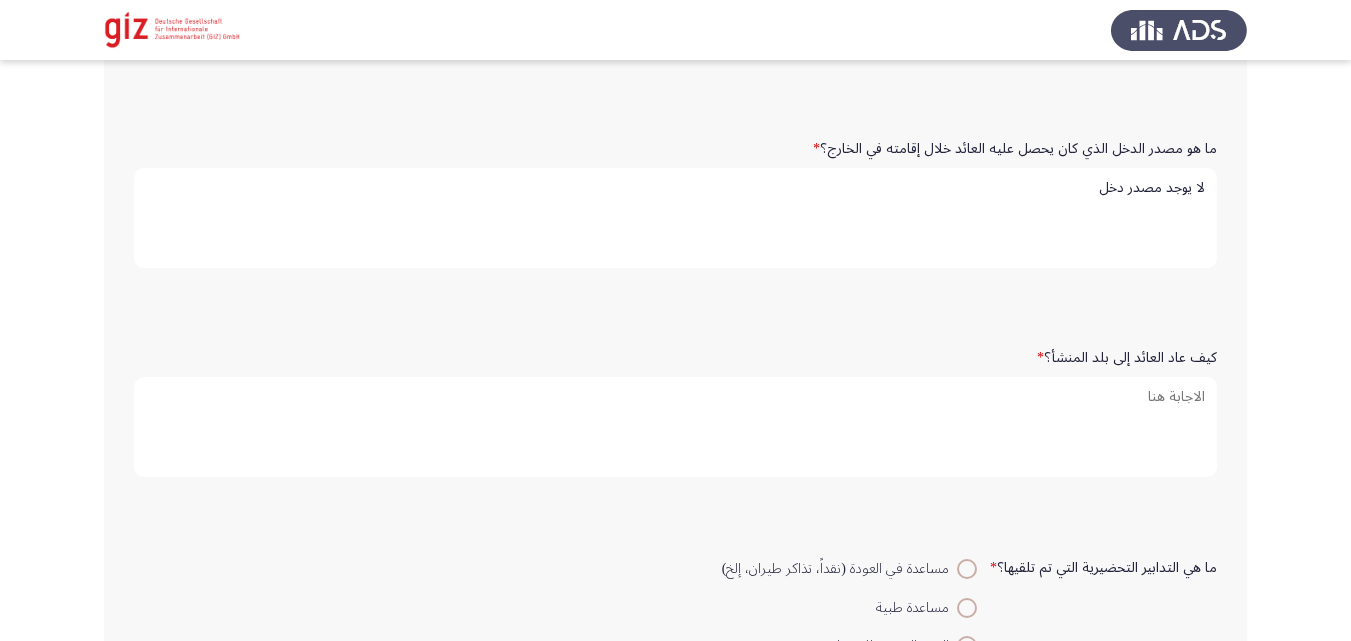 type on "لا يوجد مصدر دخل" 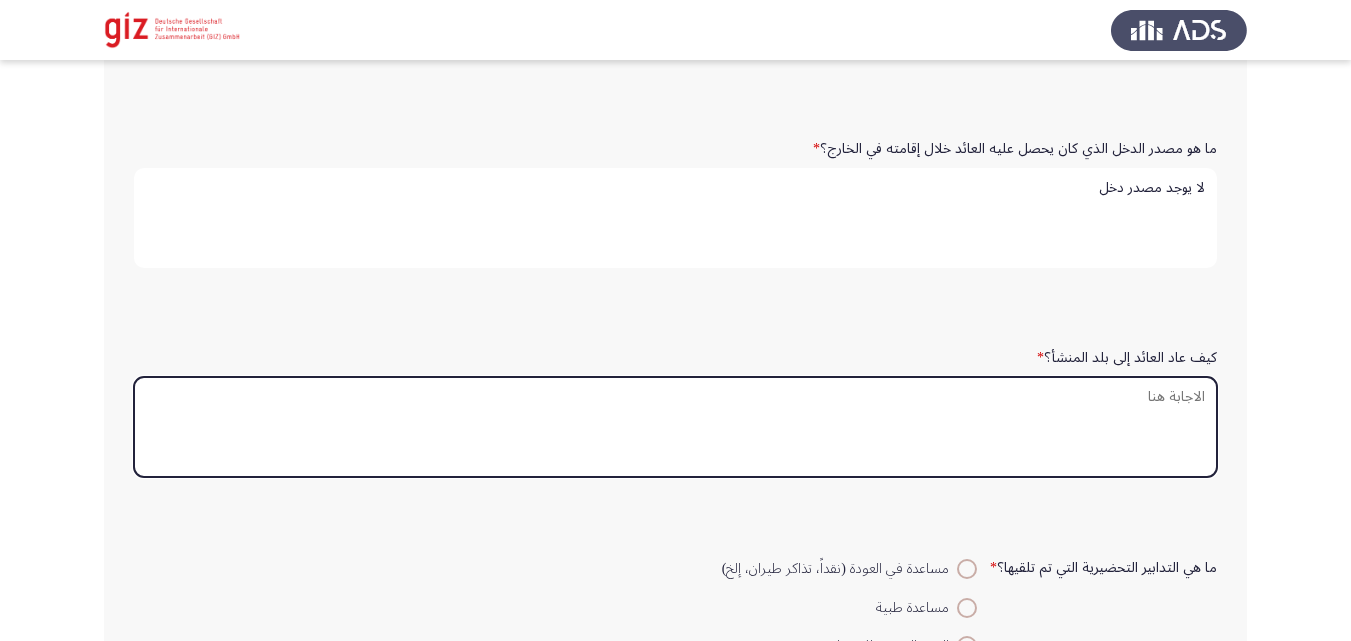 click on "كيف عاد العائد إلى بلد المنشأ؟   *" at bounding box center [675, 427] 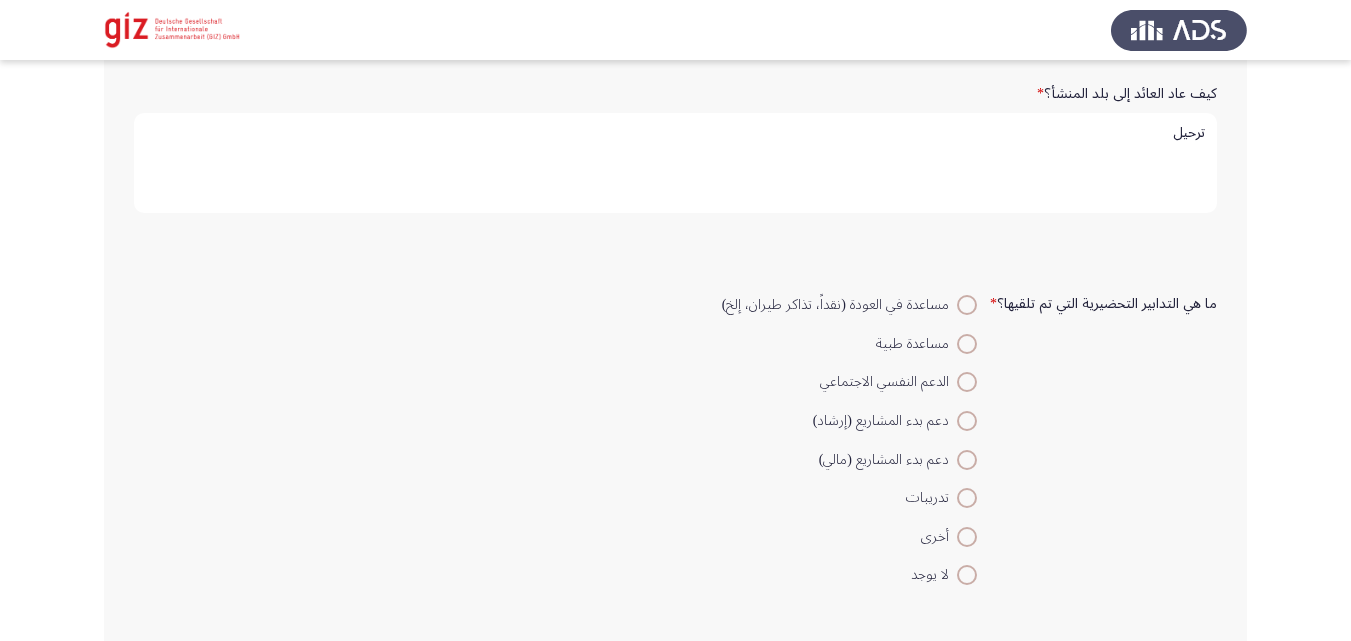 scroll, scrollTop: 1147, scrollLeft: 0, axis: vertical 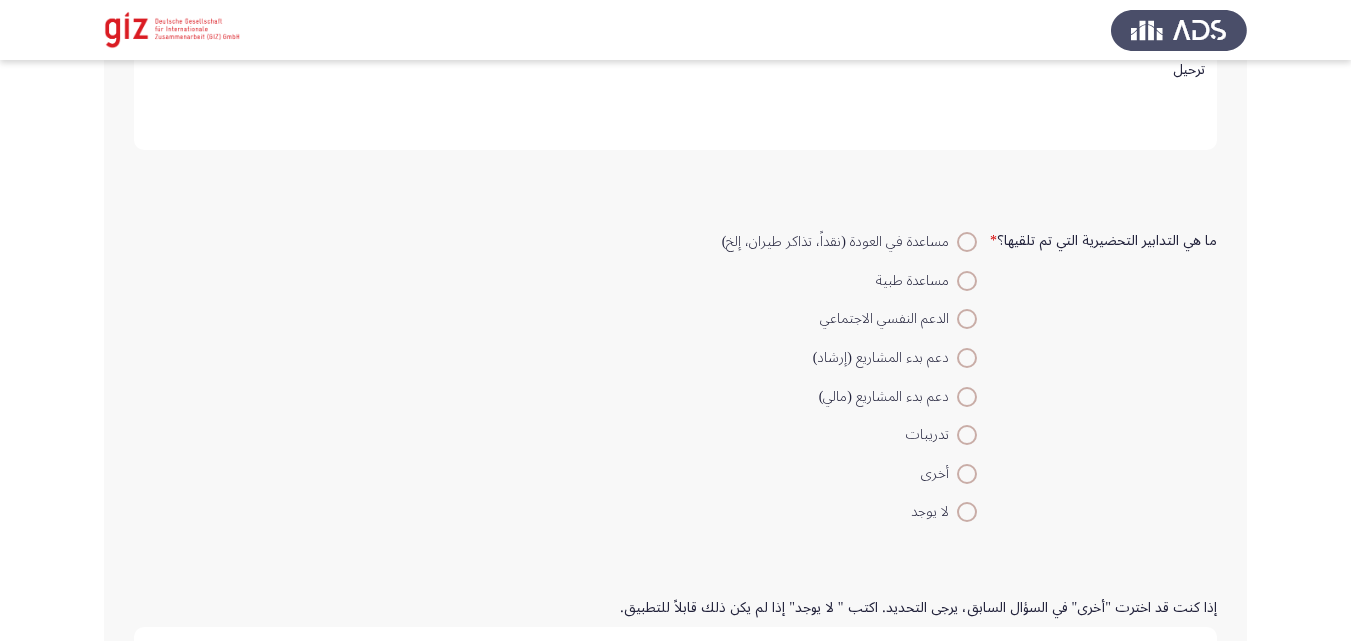 type on "ترحيل" 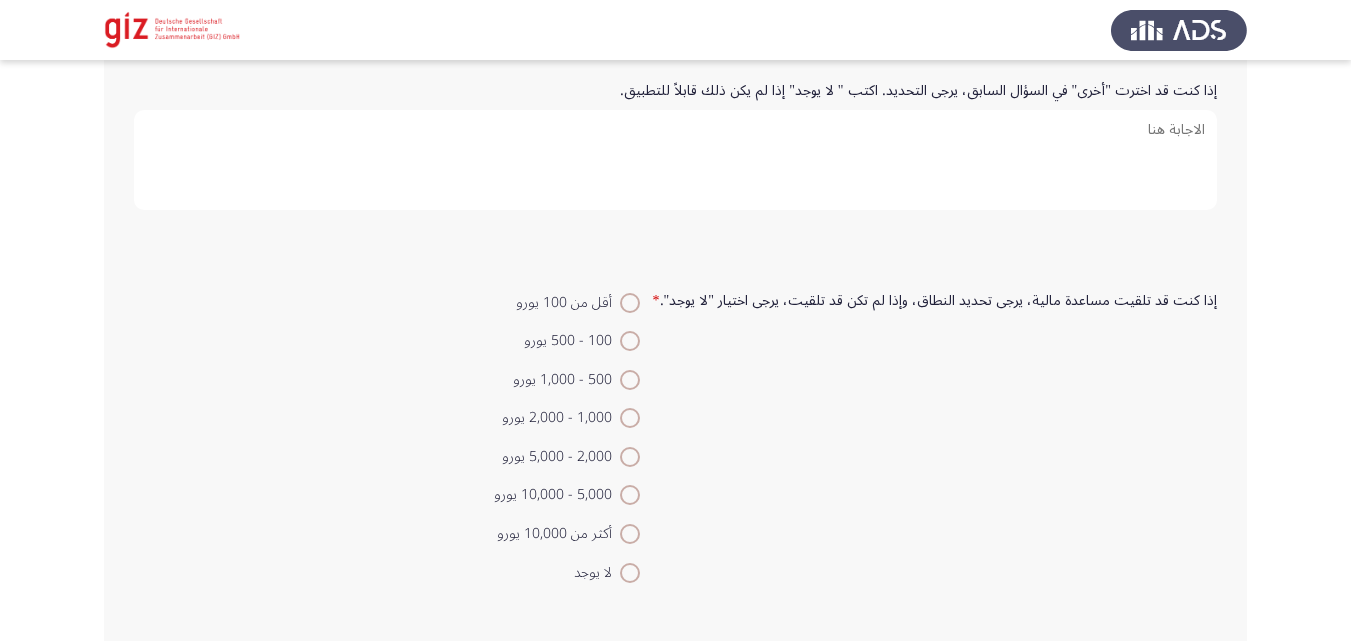 scroll, scrollTop: 1717, scrollLeft: 0, axis: vertical 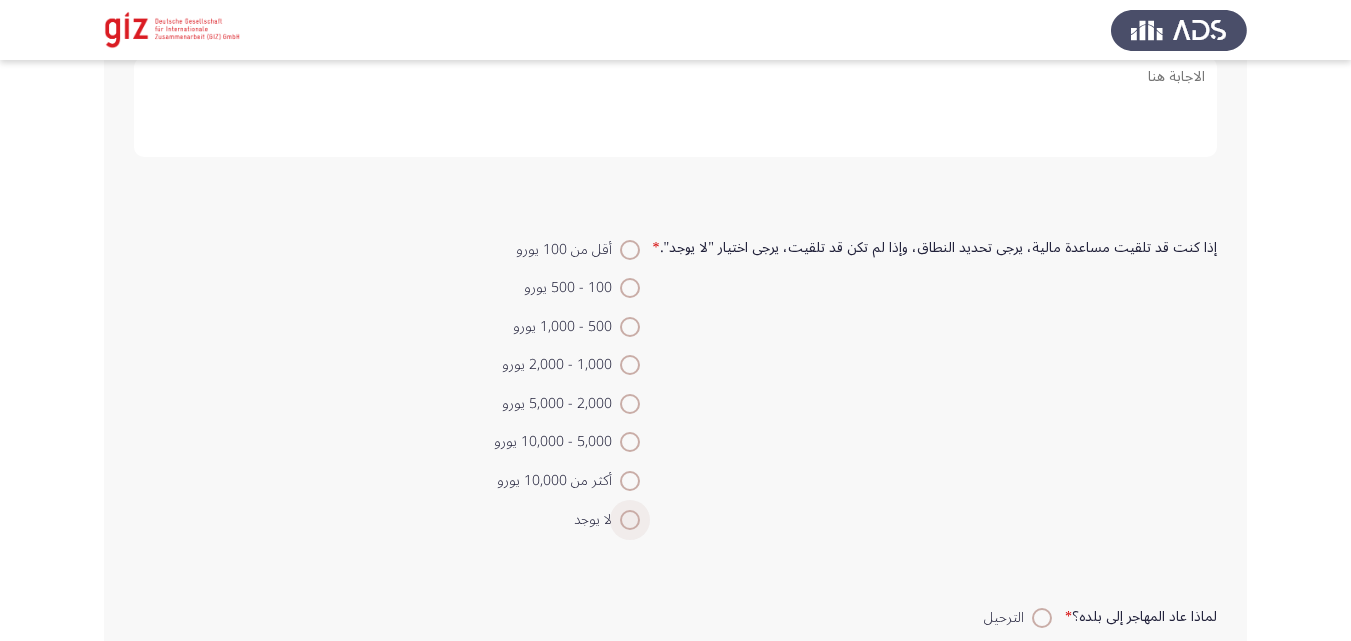 click on "لا يوجد" at bounding box center (597, 520) 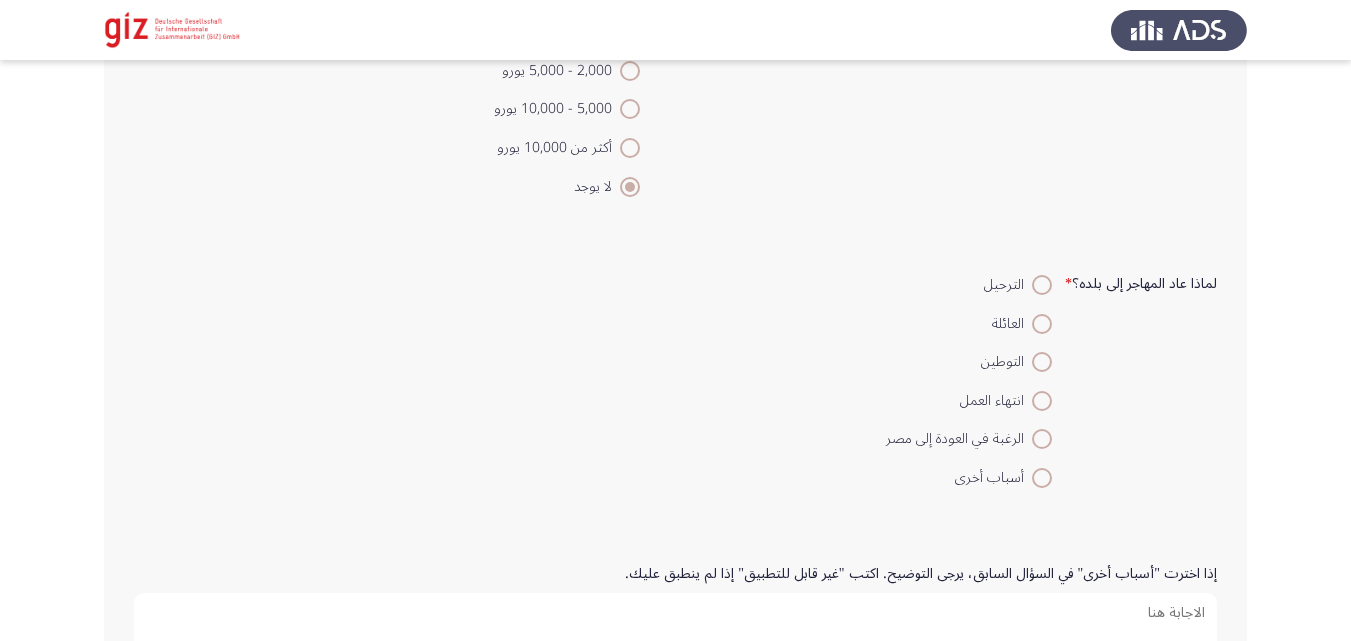 scroll, scrollTop: 2051, scrollLeft: 0, axis: vertical 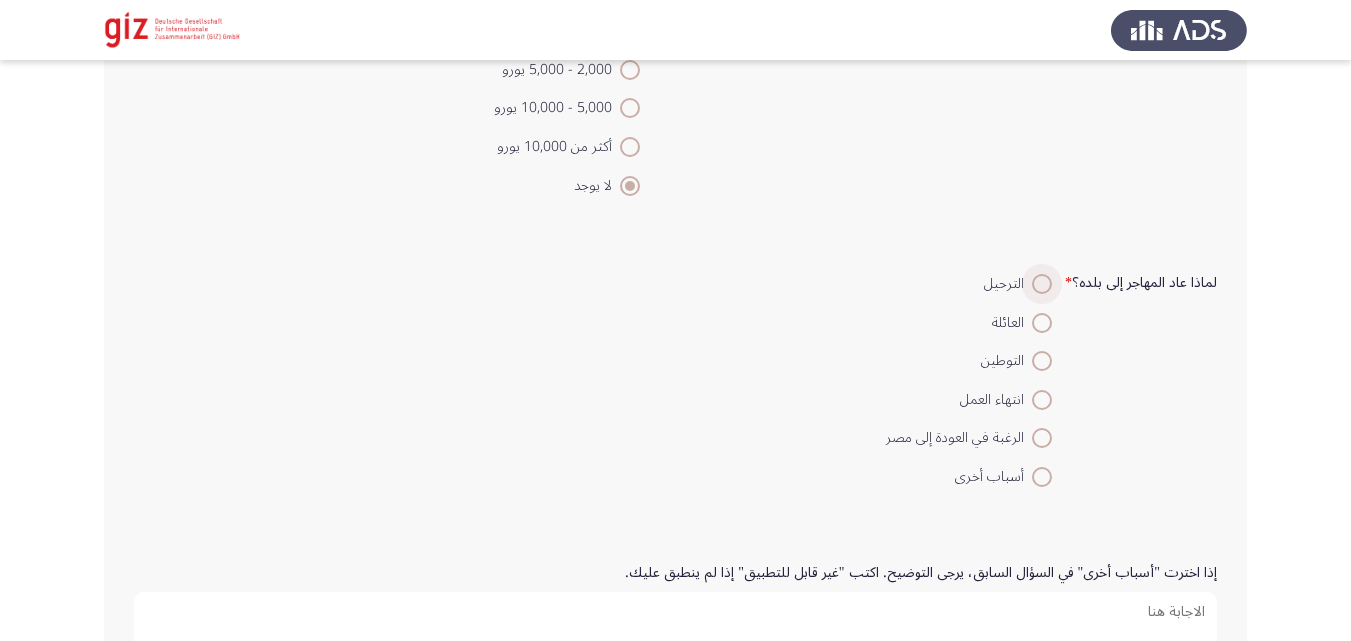 click at bounding box center (1042, 284) 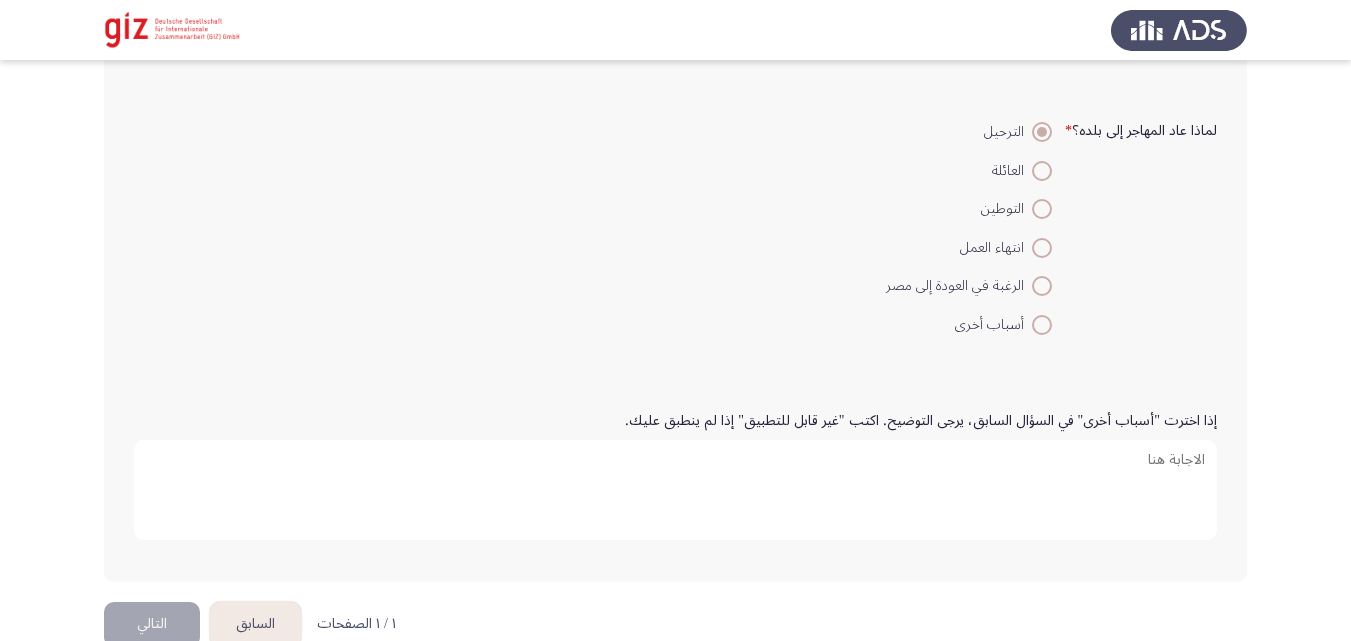click on "إذا اخترت "أسباب أخرى" في السؤال السابق، يرجى التوضيح. اكتب "غير قابل للتطبيق" إذا لم ينطبق عليك." 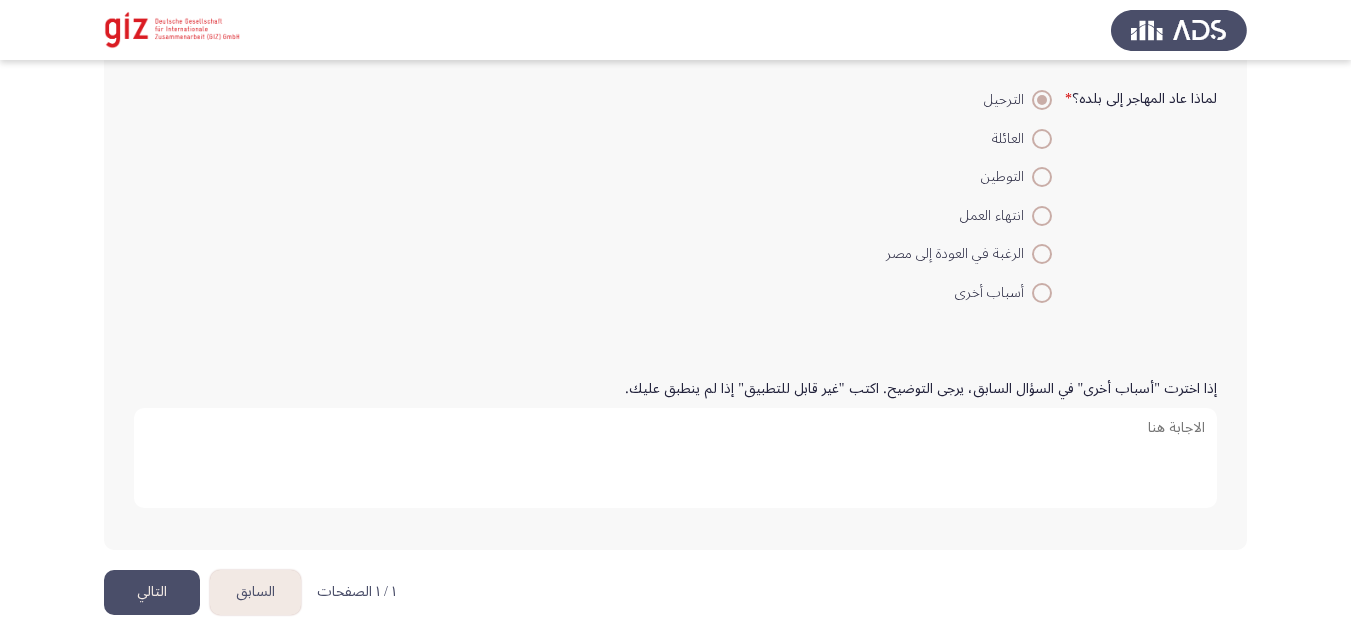 scroll, scrollTop: 2244, scrollLeft: 0, axis: vertical 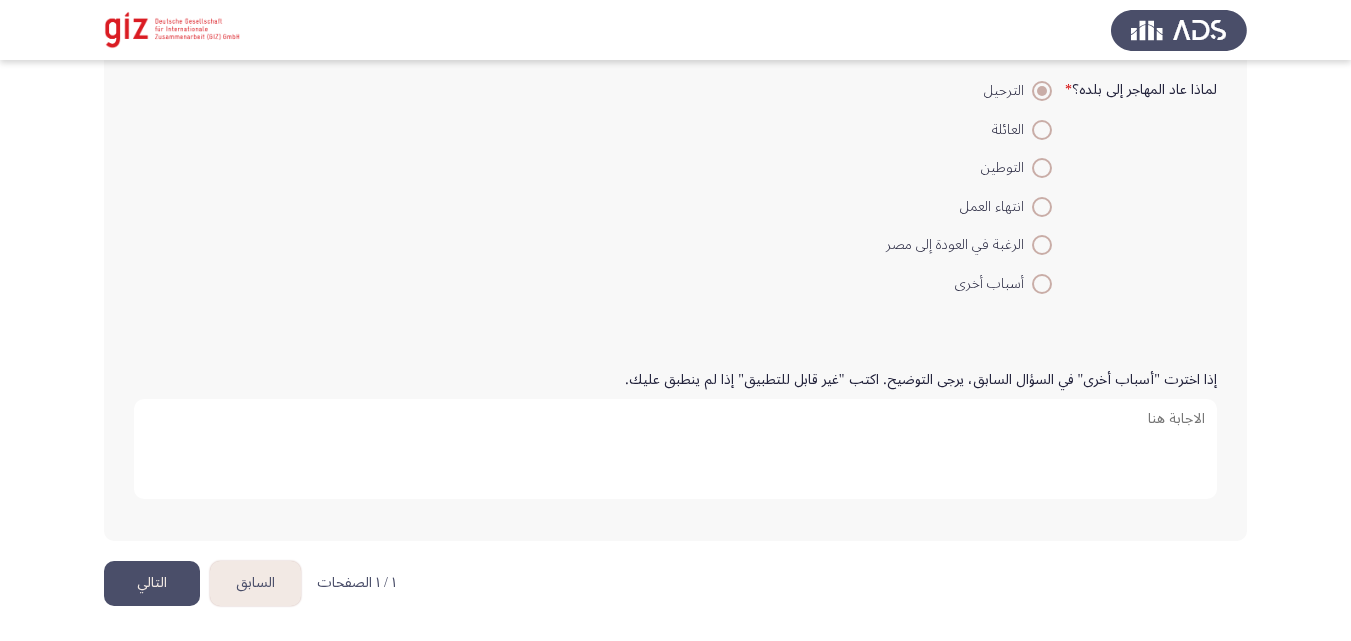 drag, startPoint x: 286, startPoint y: 582, endPoint x: 552, endPoint y: 472, distance: 287.84717 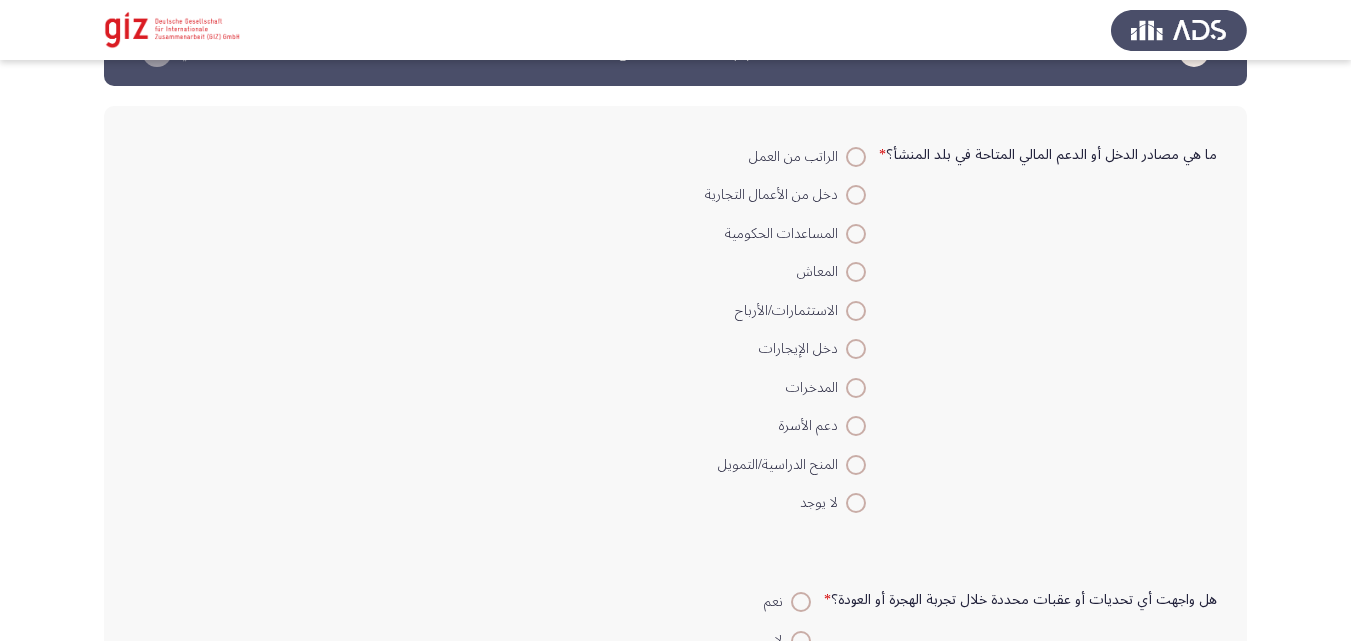 scroll, scrollTop: 72, scrollLeft: 0, axis: vertical 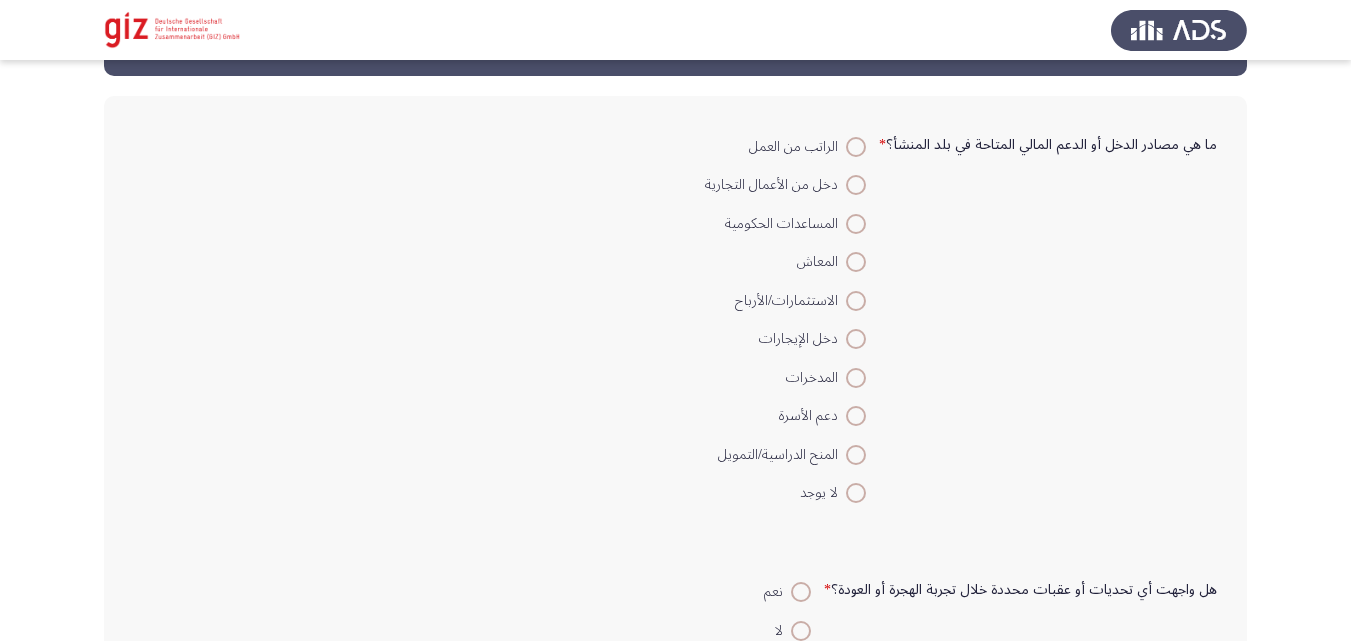click on "لا يوجد" at bounding box center [785, 492] 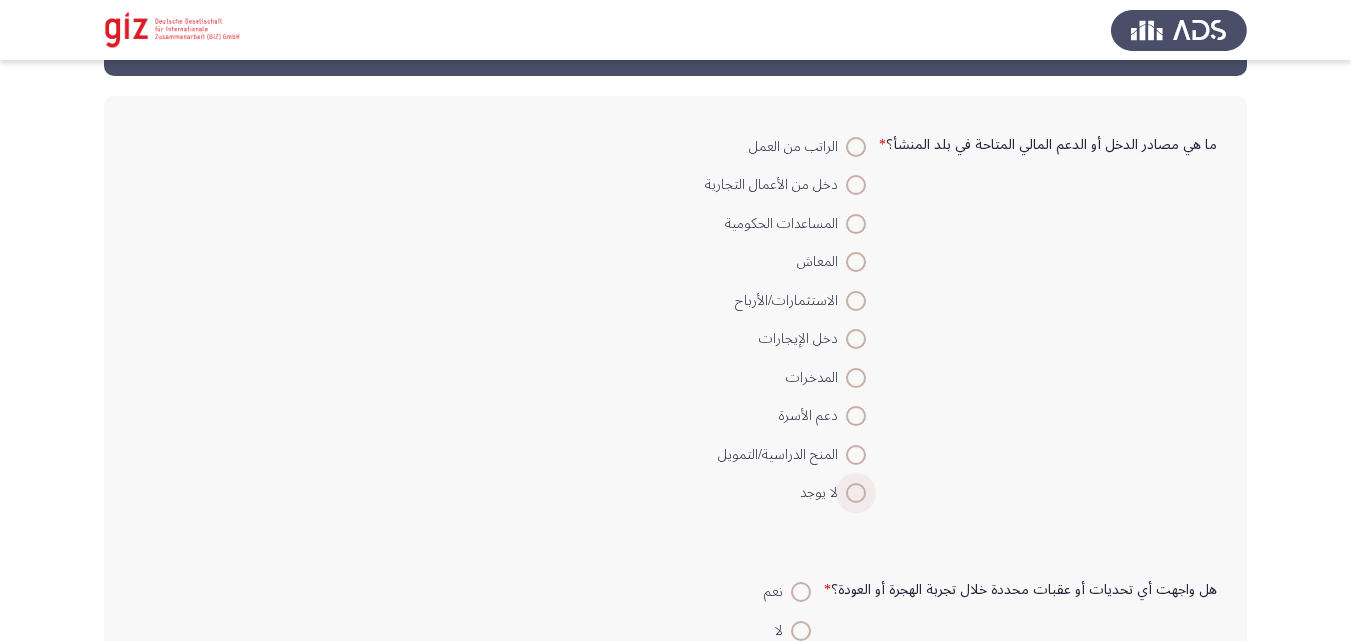click at bounding box center (856, 493) 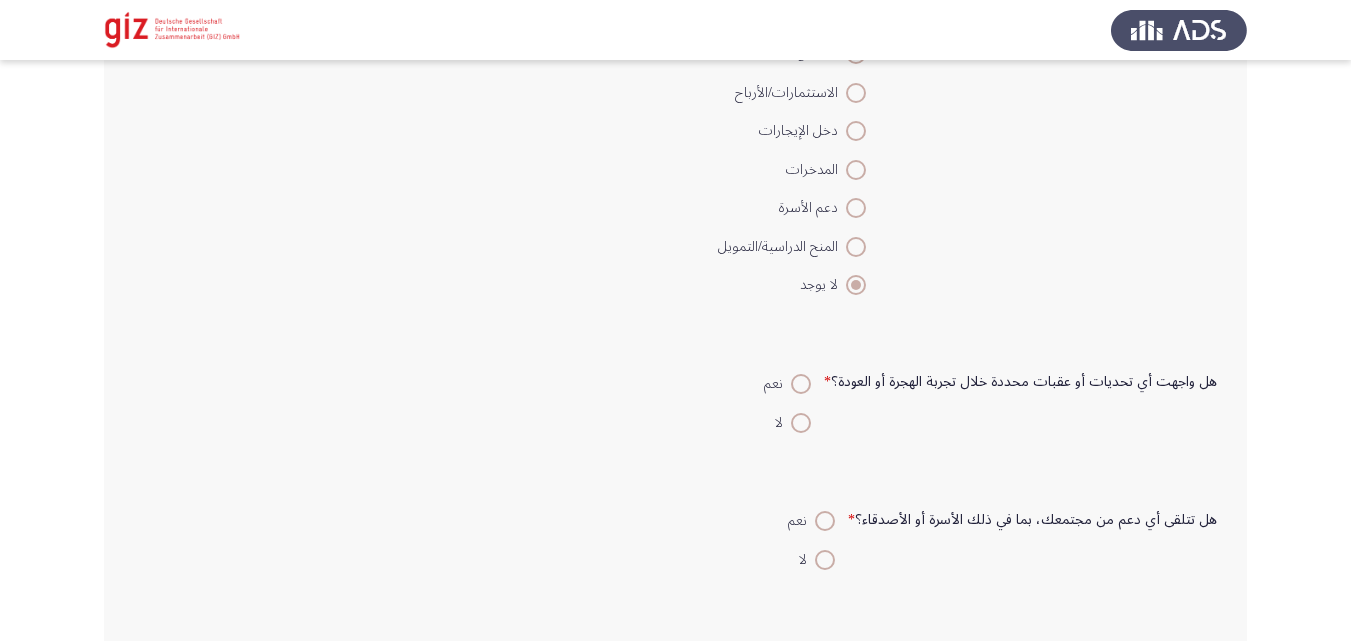 scroll, scrollTop: 325, scrollLeft: 0, axis: vertical 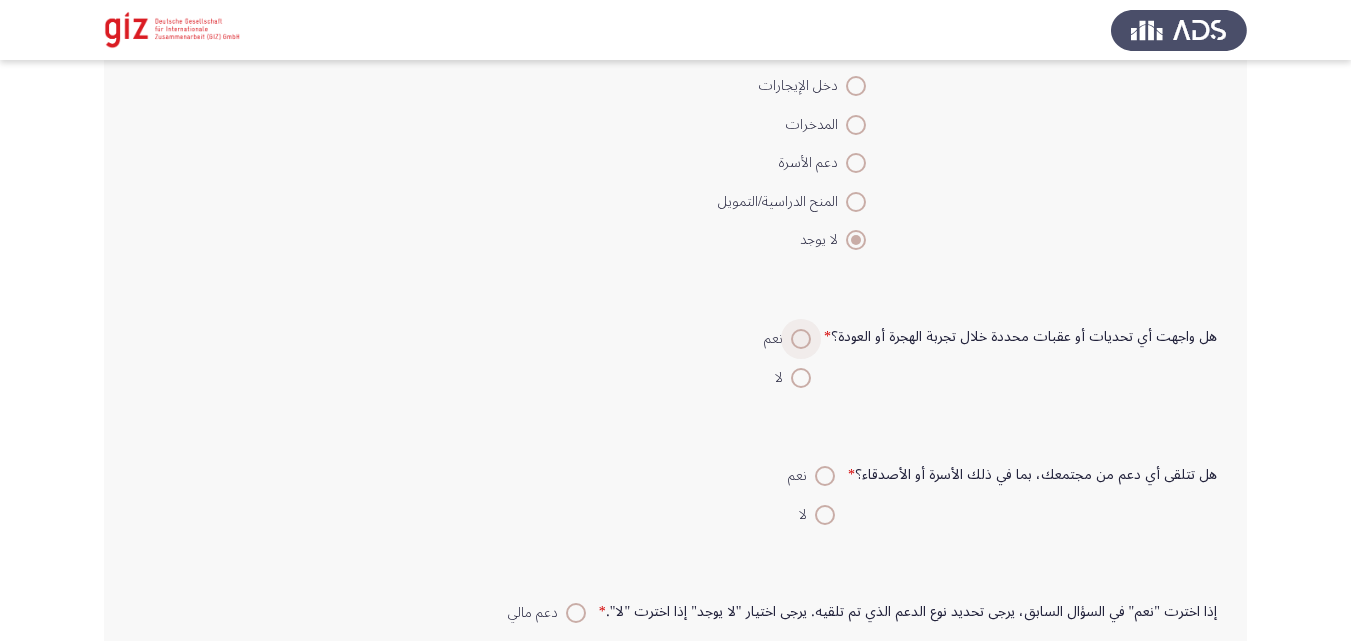 click at bounding box center (801, 339) 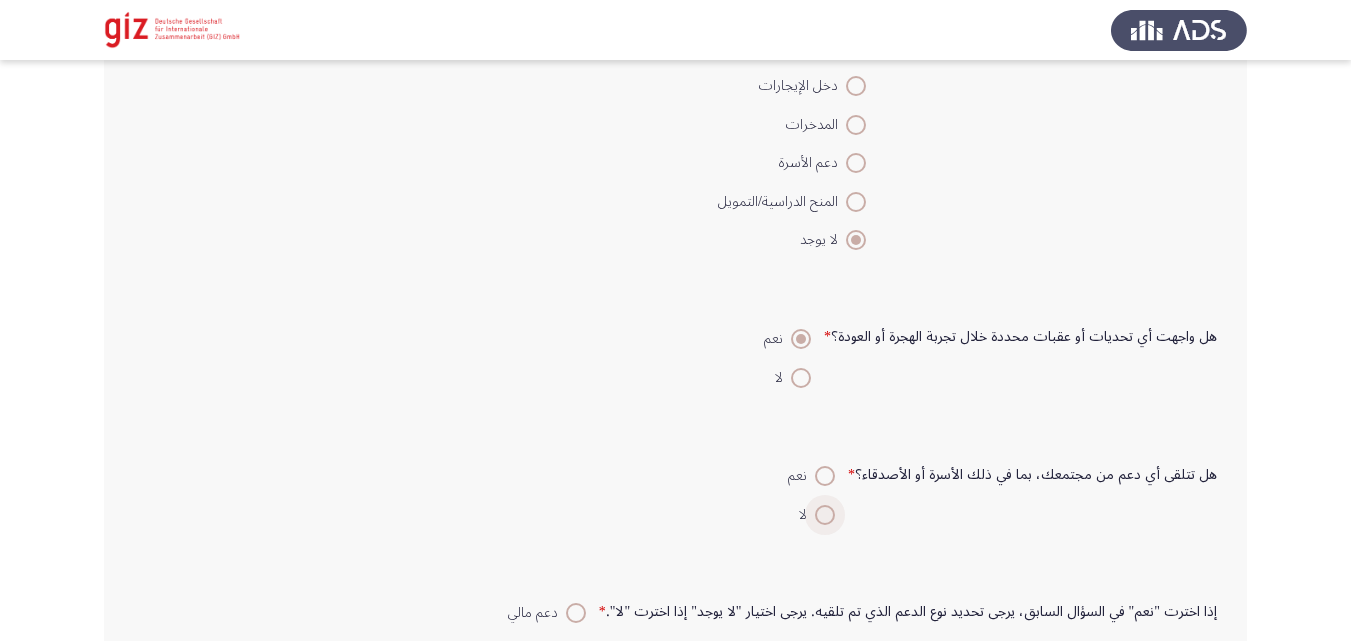 click at bounding box center [825, 515] 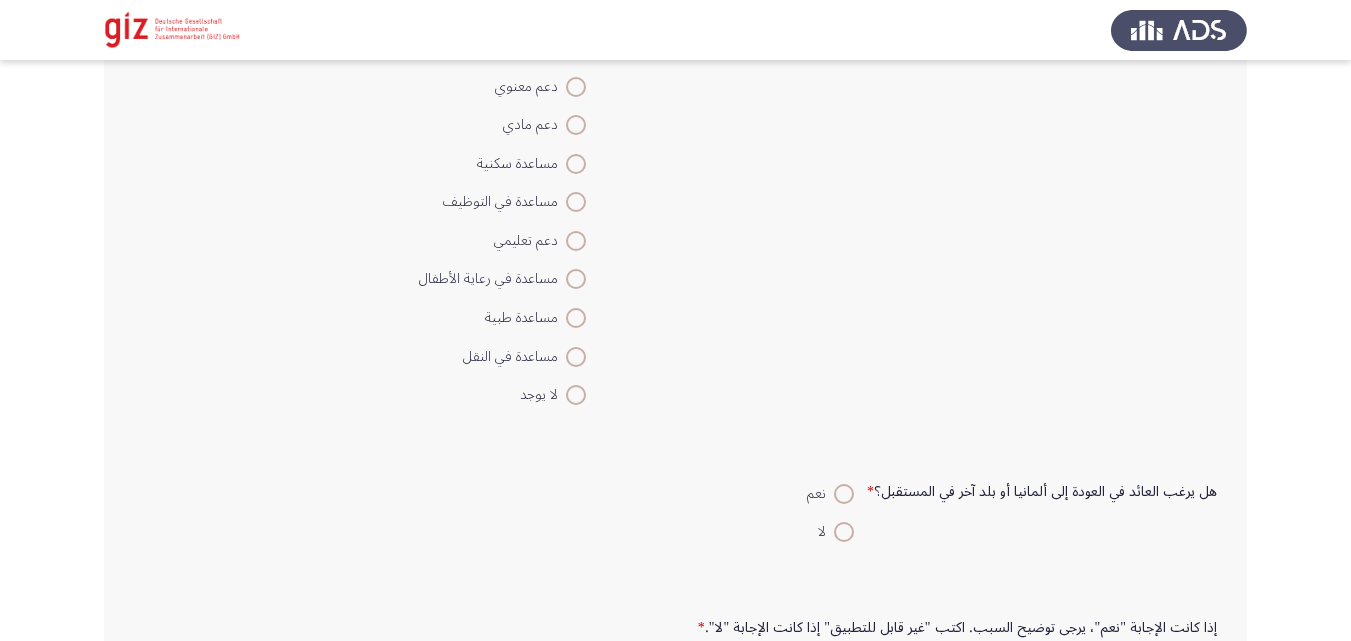 scroll, scrollTop: 948, scrollLeft: 0, axis: vertical 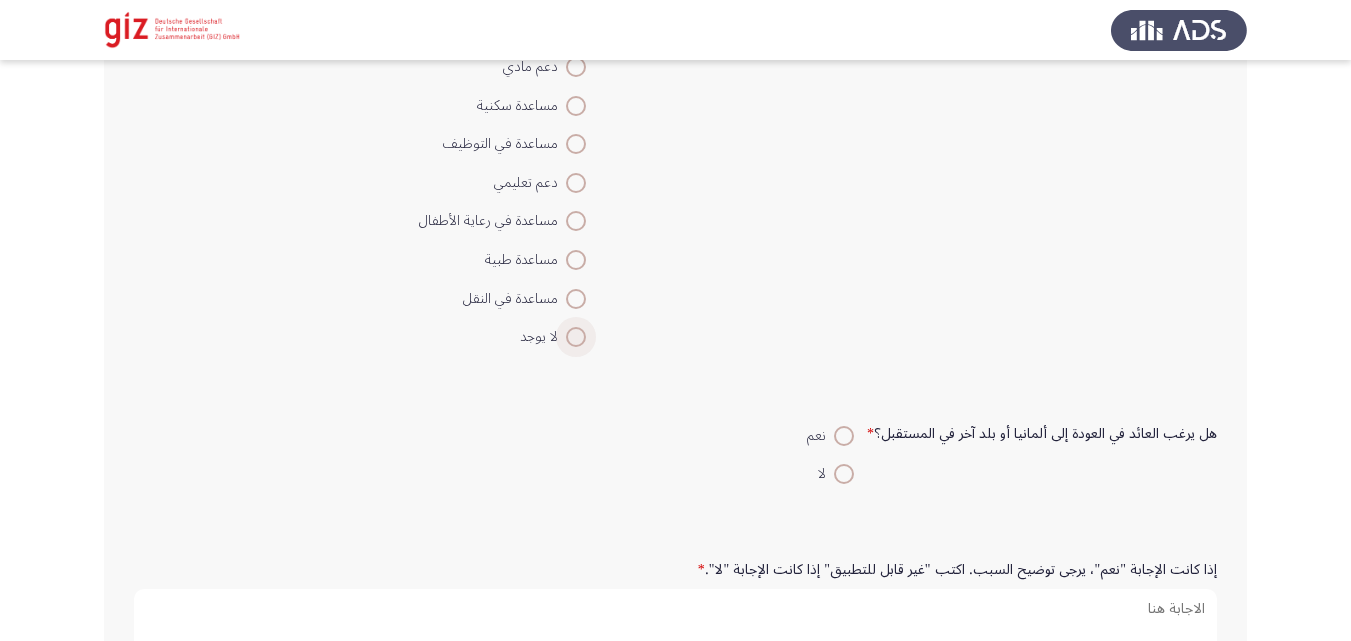 click at bounding box center (576, 337) 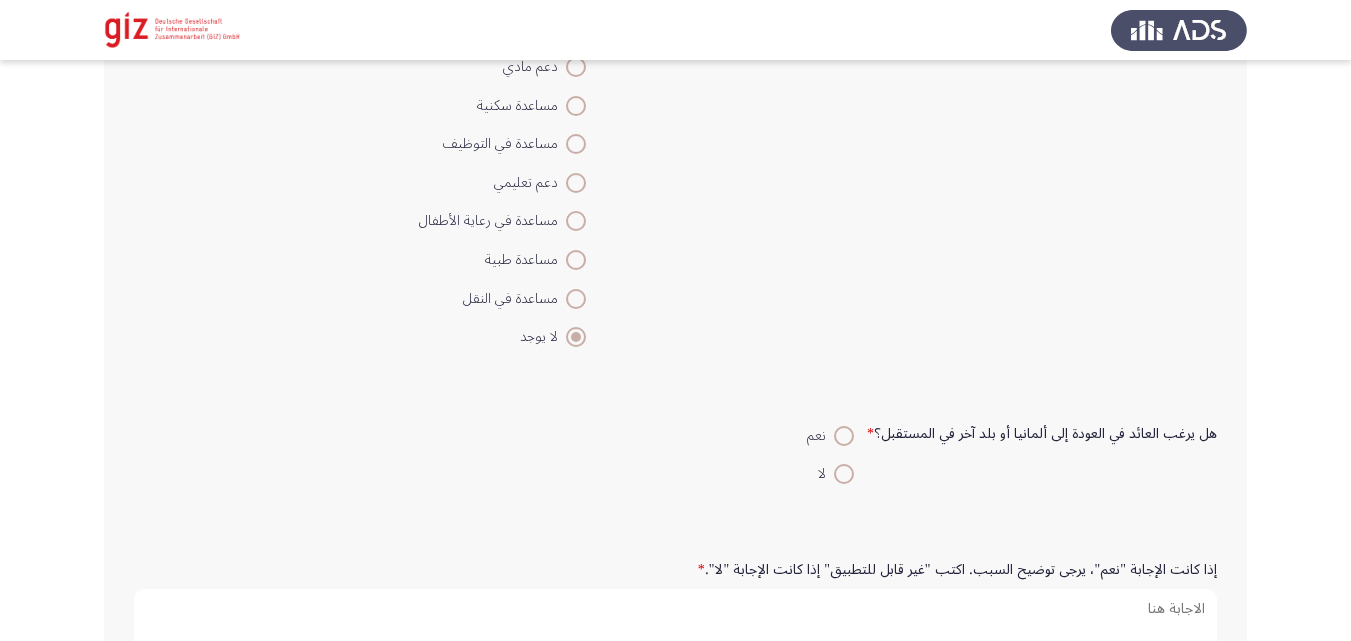 click at bounding box center (844, 436) 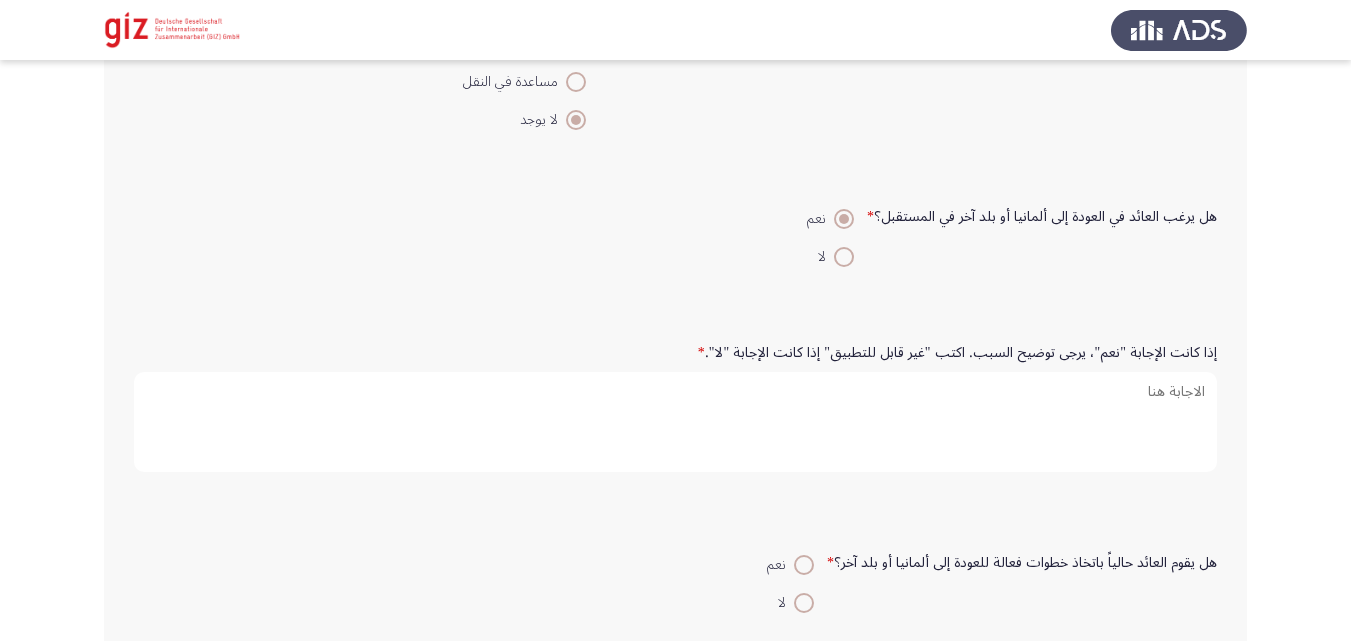 scroll, scrollTop: 1166, scrollLeft: 0, axis: vertical 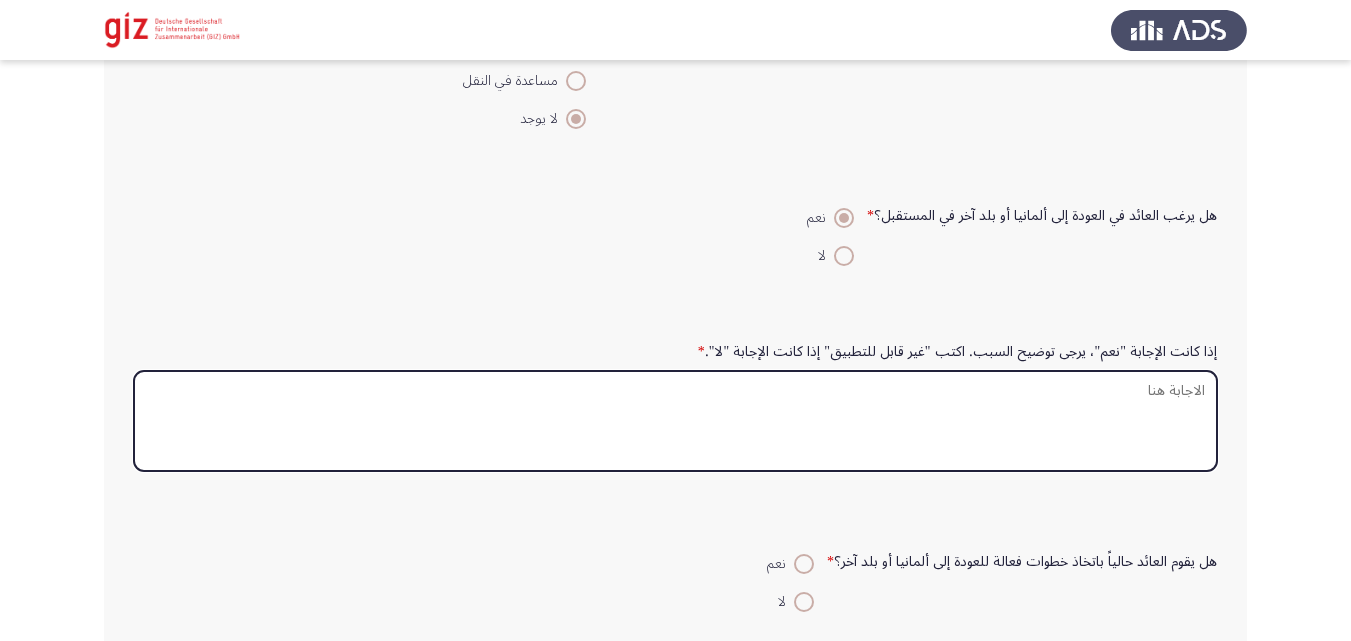 click on "إذا كانت الإجابة "نعم"، يرجى توضيح السبب. اكتب "غير قابل للتطبيق" إذا كانت الإجابة "لا".   *" at bounding box center (675, 421) 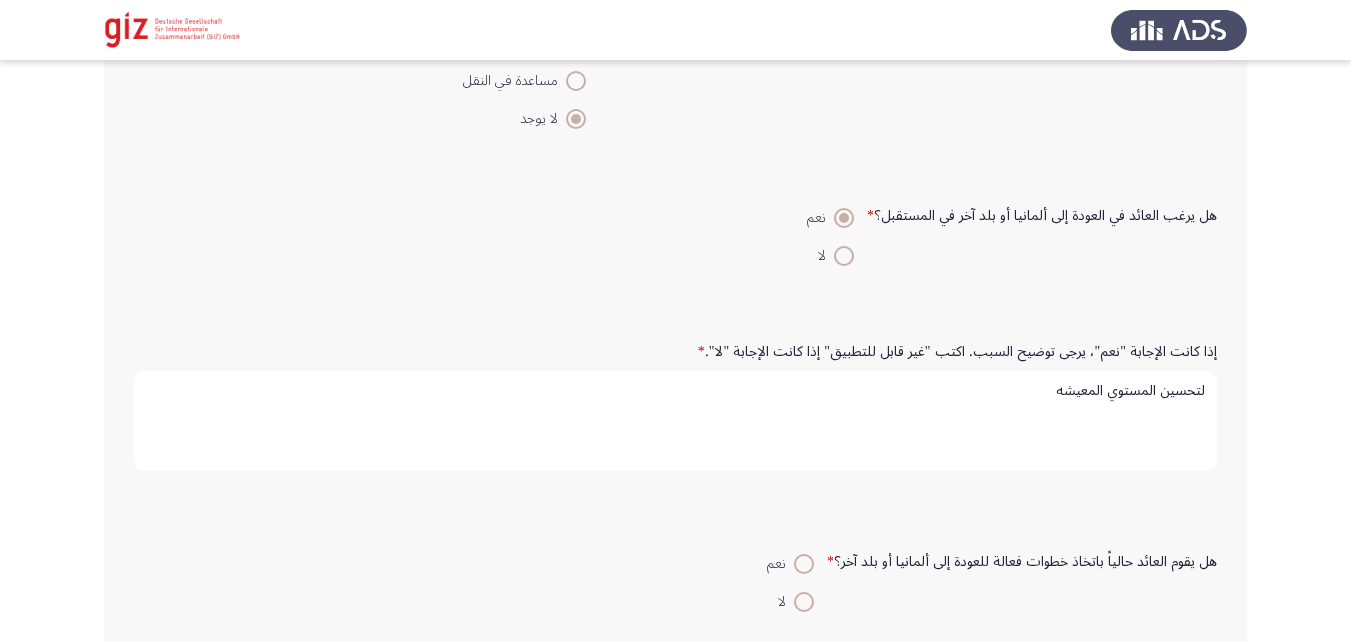 type on "لتحسين المستوي المعيشه" 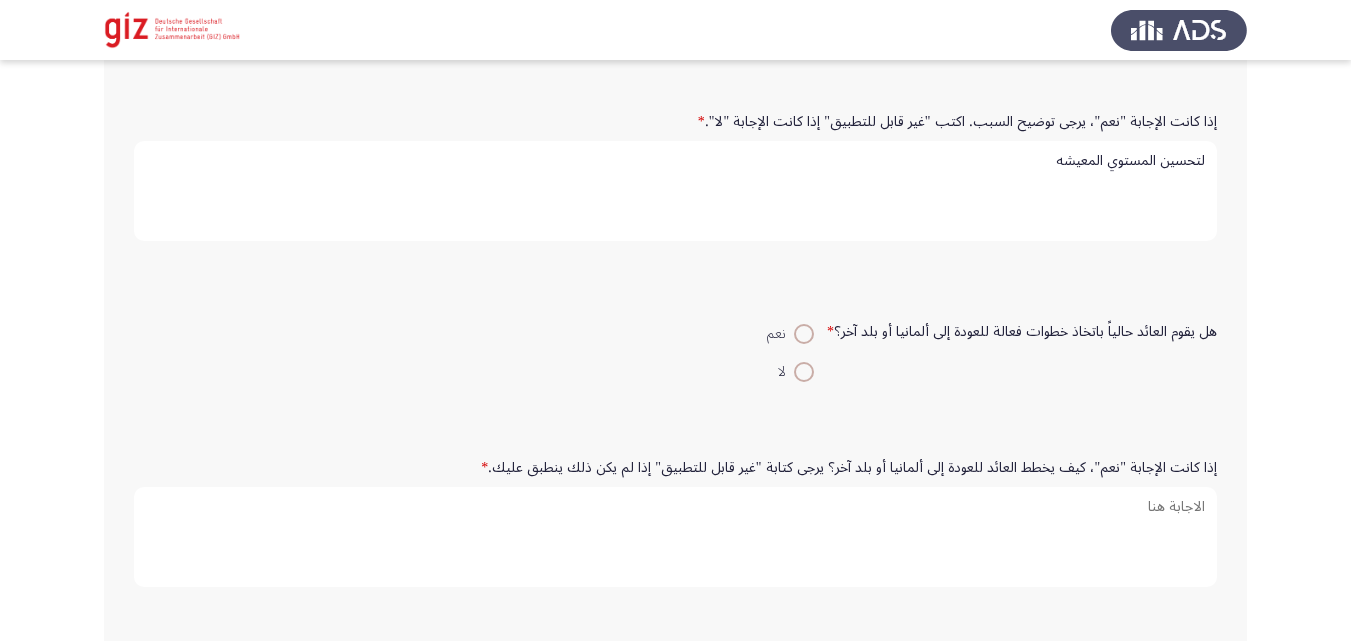 scroll, scrollTop: 1459, scrollLeft: 0, axis: vertical 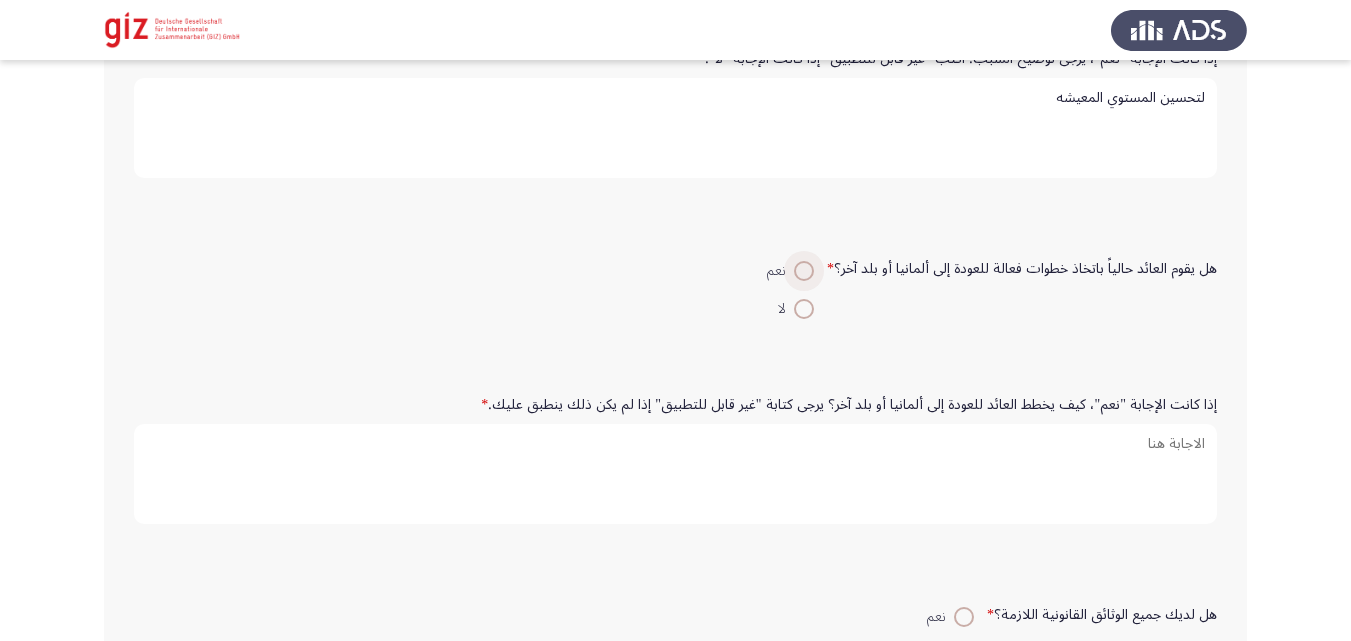 click on "نعم" at bounding box center (780, 271) 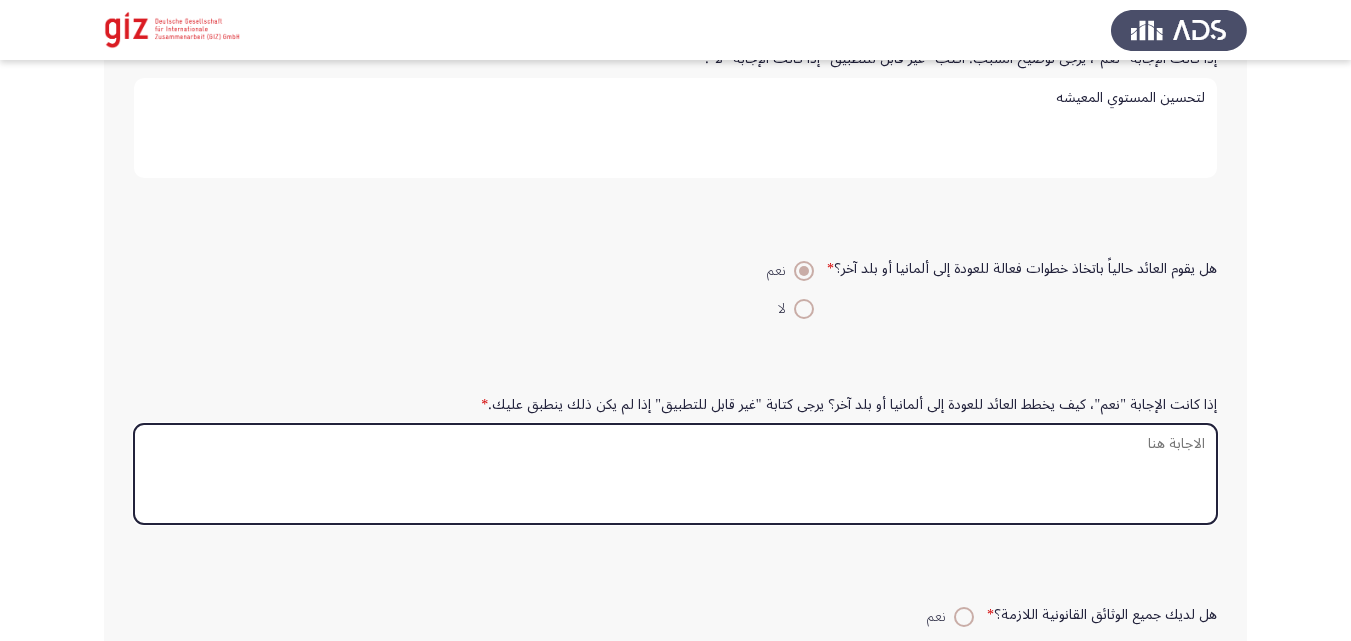 click on "إذا كانت الإجابة "نعم"، كيف يخطط العائد للعودة إلى ألمانيا أو بلد آخر؟ يرجى كتابة "غير قابل للتطبيق" إذا لم يكن ذلك ينطبق عليك.   *" at bounding box center [675, 474] 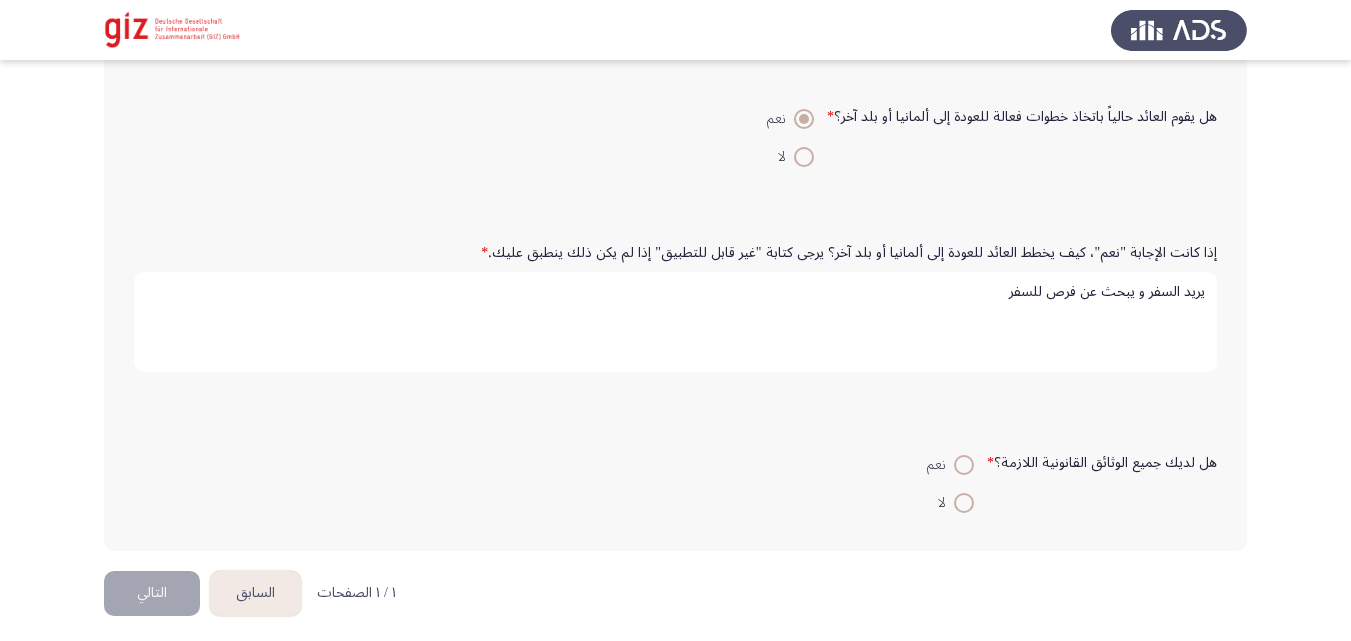 scroll, scrollTop: 1621, scrollLeft: 0, axis: vertical 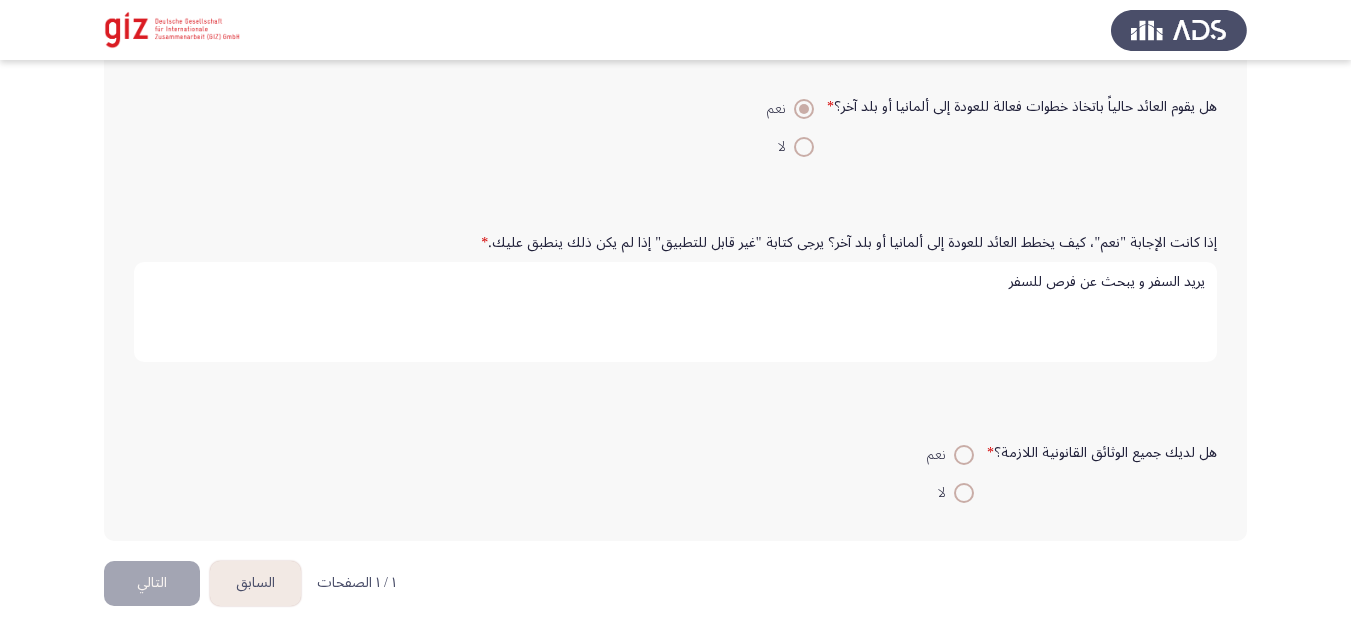type on "يريد السفر و يبحث عن فرص للسفر" 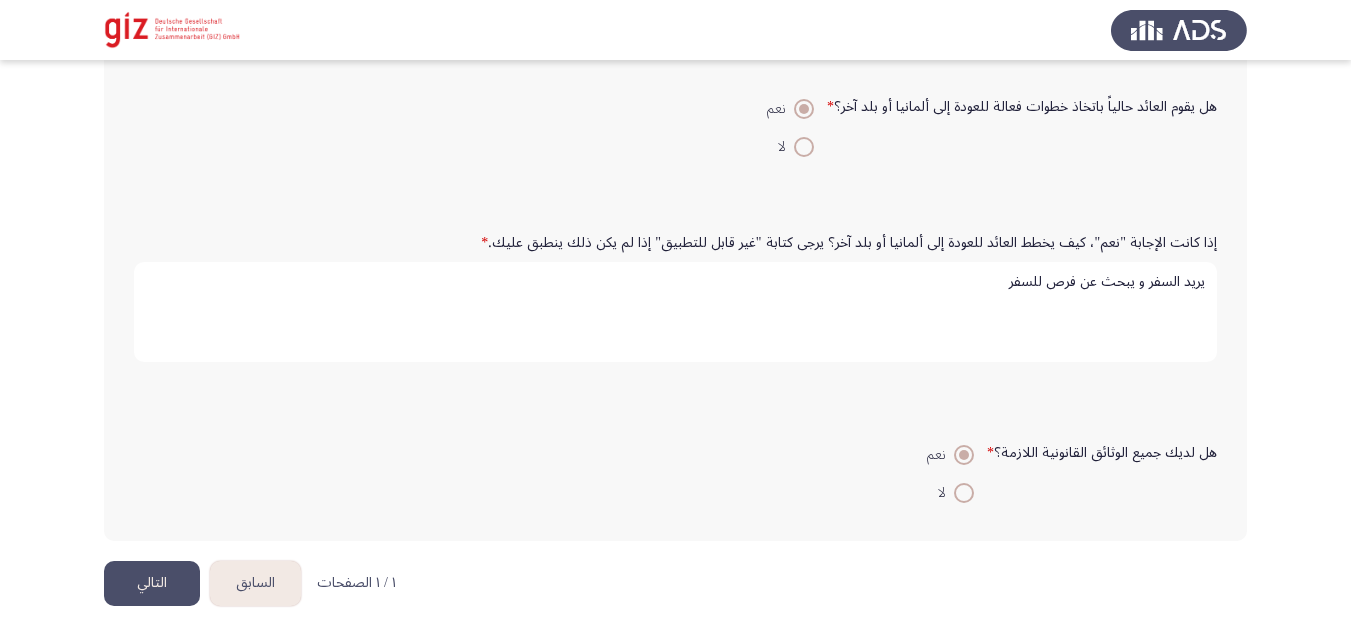 click at bounding box center (964, 493) 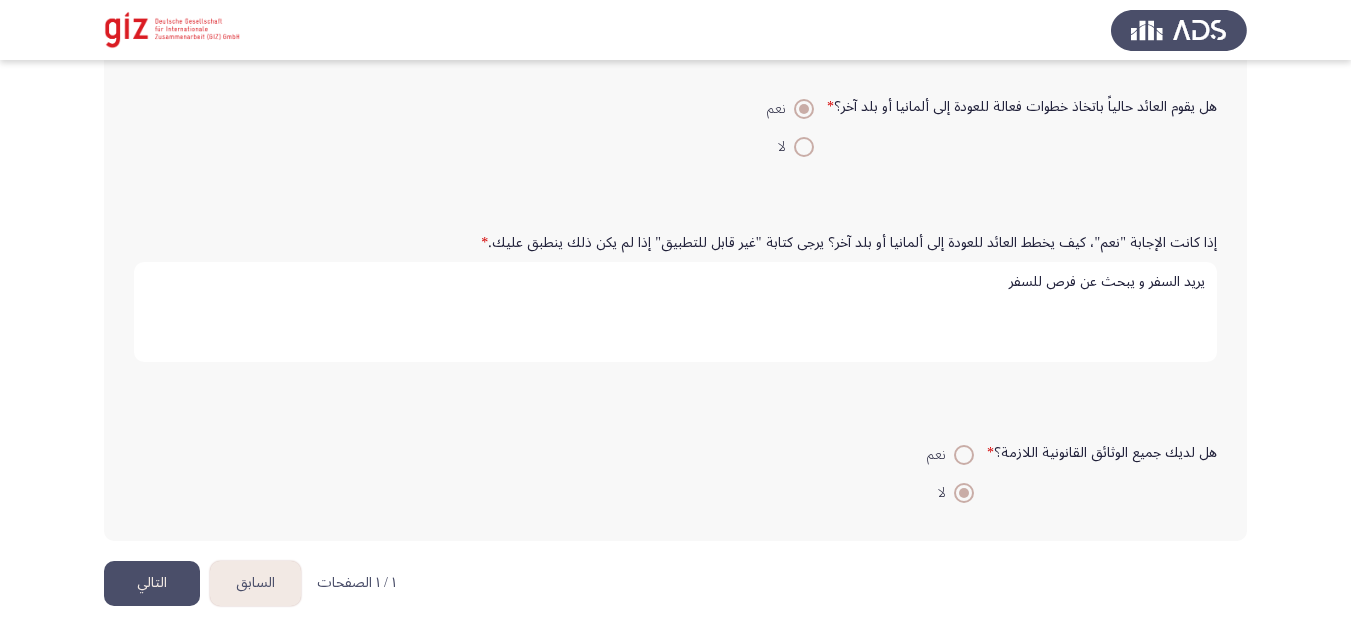 click on "التالي" 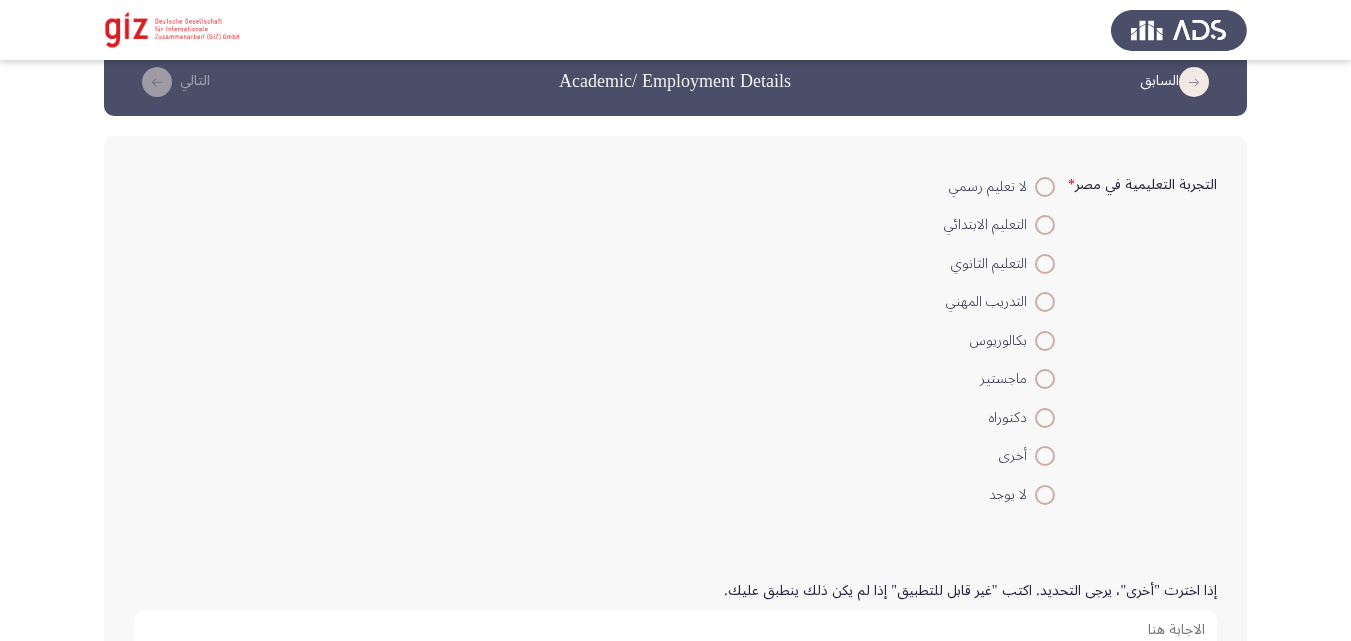 scroll, scrollTop: 40, scrollLeft: 0, axis: vertical 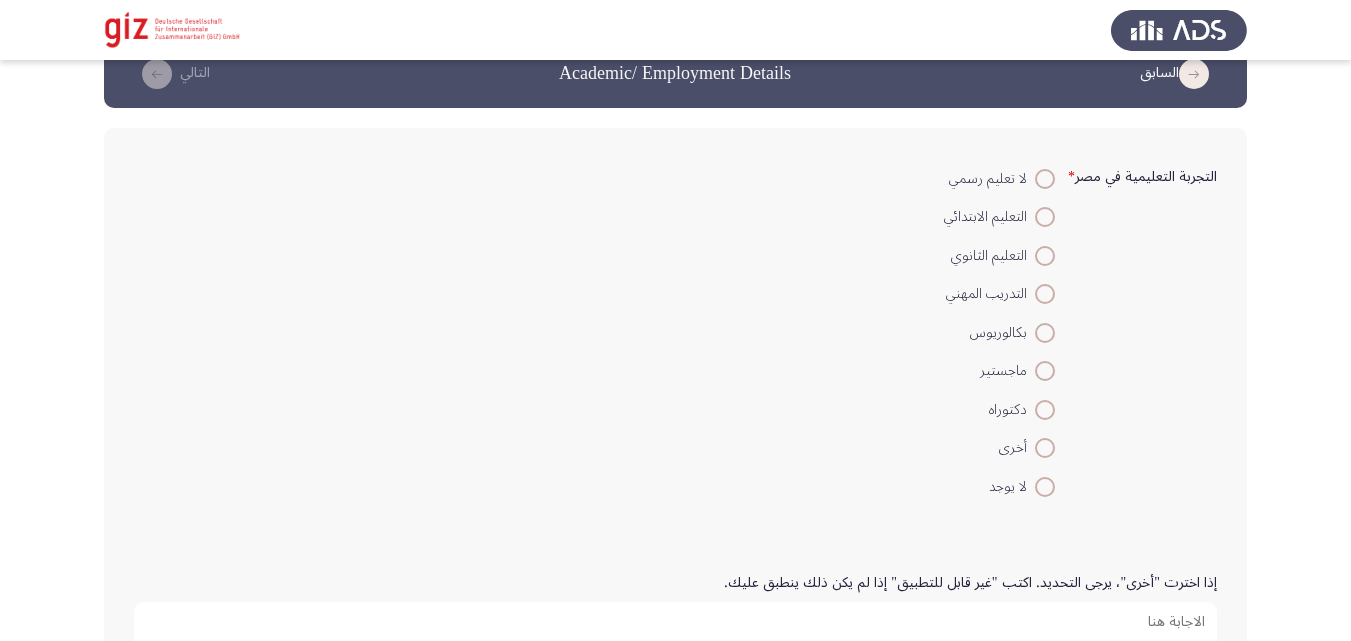 click at bounding box center (1045, 294) 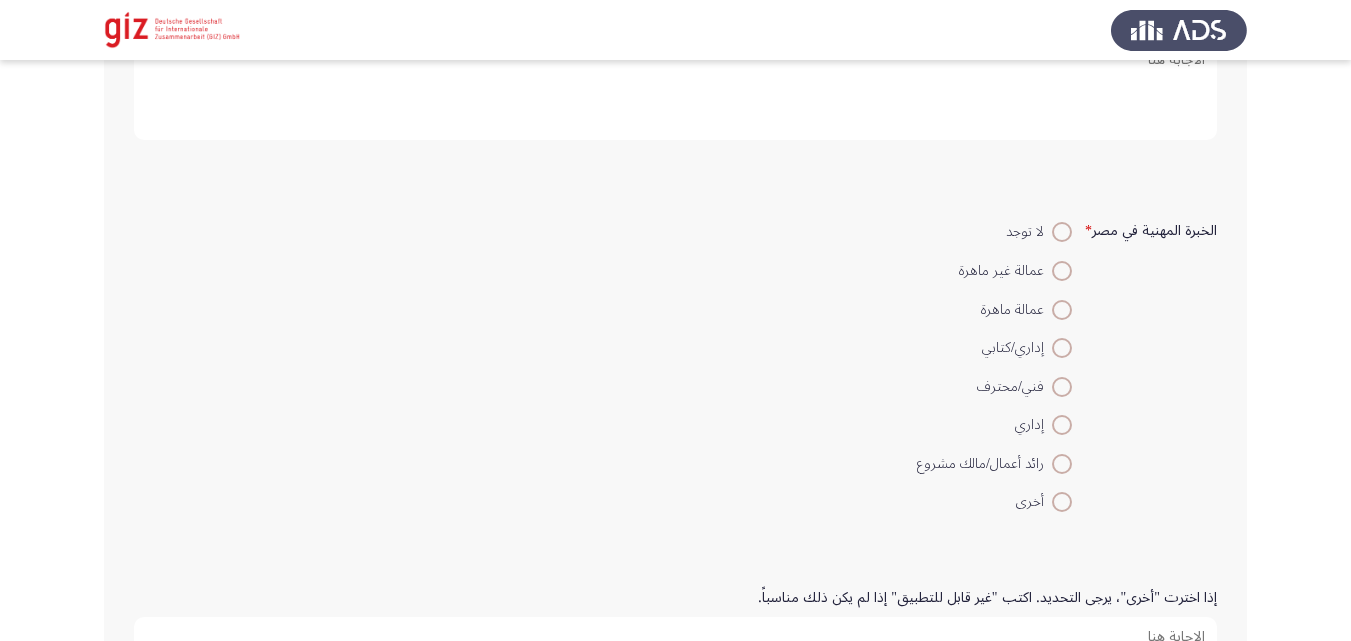 scroll, scrollTop: 632, scrollLeft: 0, axis: vertical 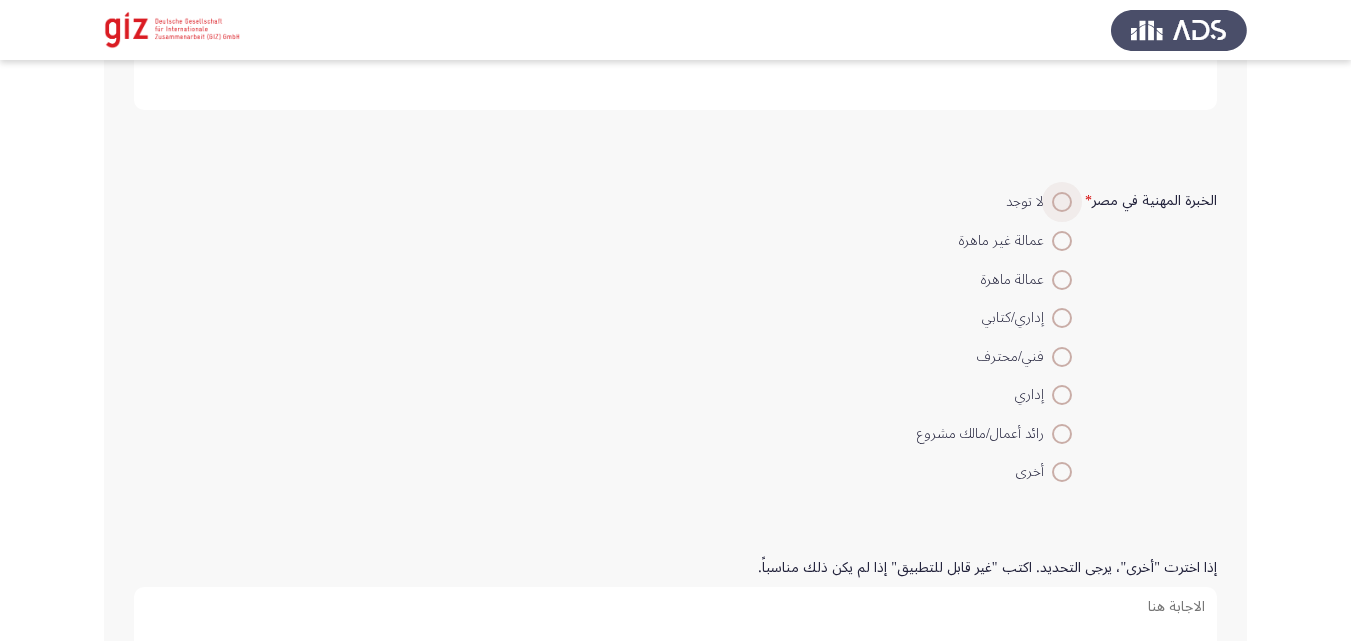click at bounding box center (1062, 202) 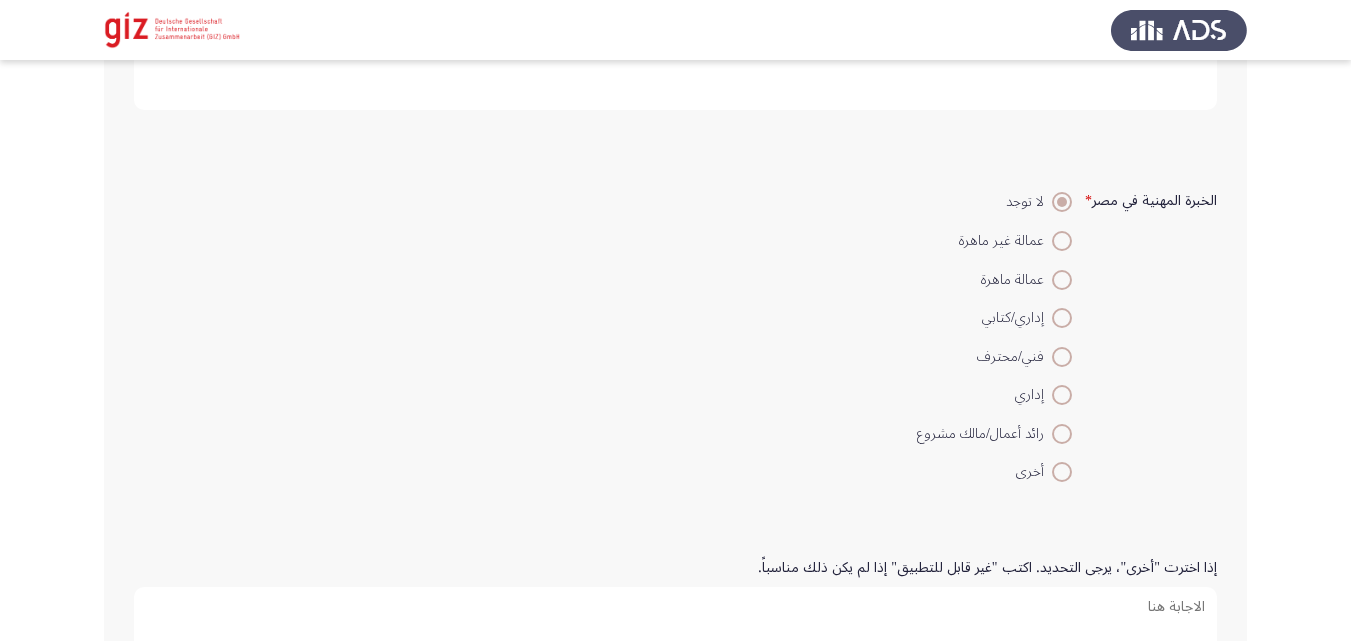 click at bounding box center [1062, 241] 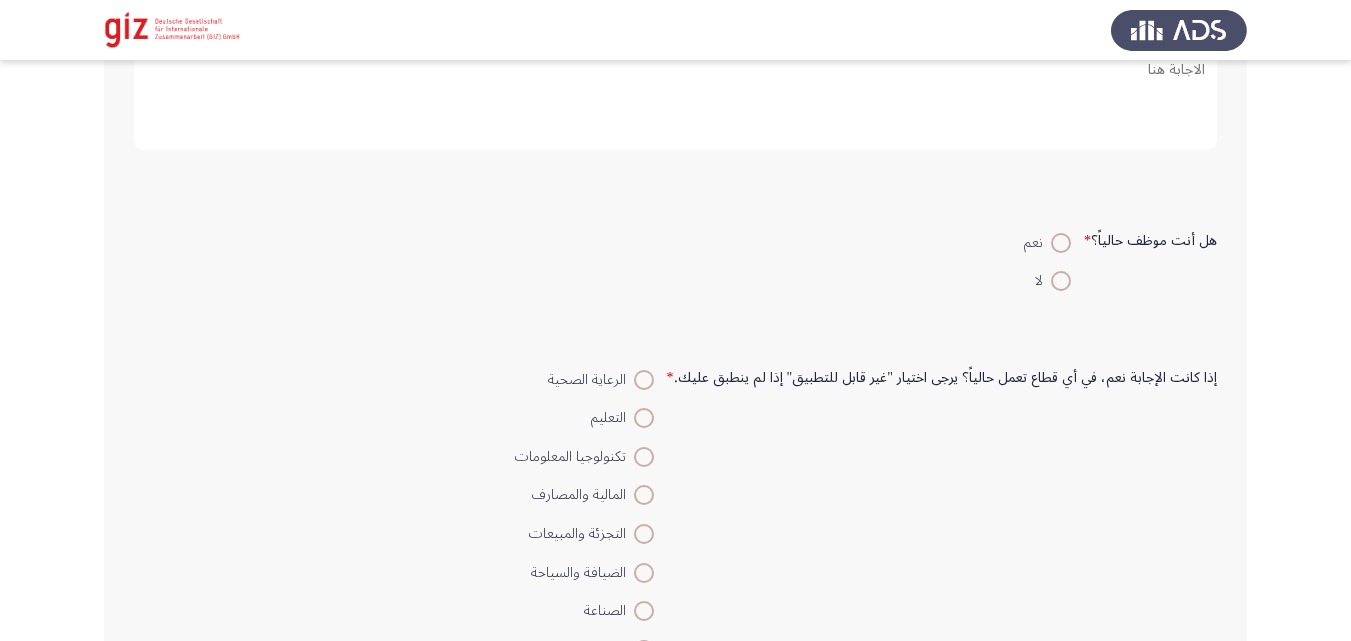 scroll, scrollTop: 1203, scrollLeft: 0, axis: vertical 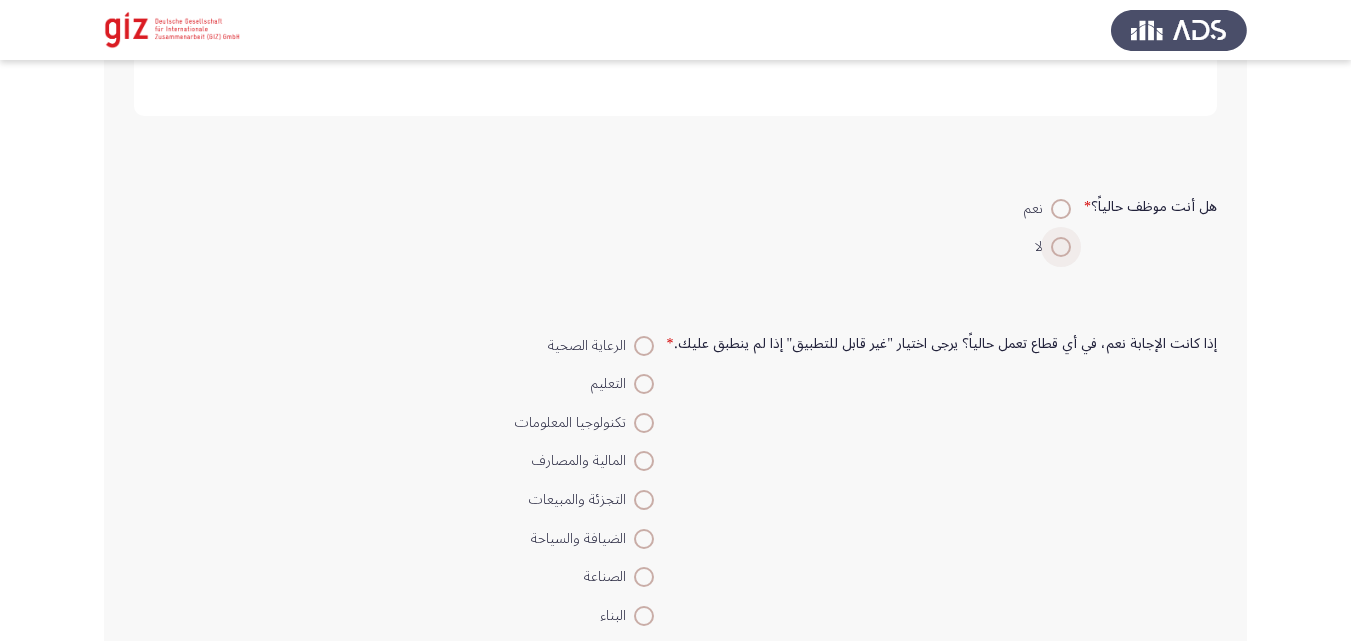click at bounding box center (1061, 247) 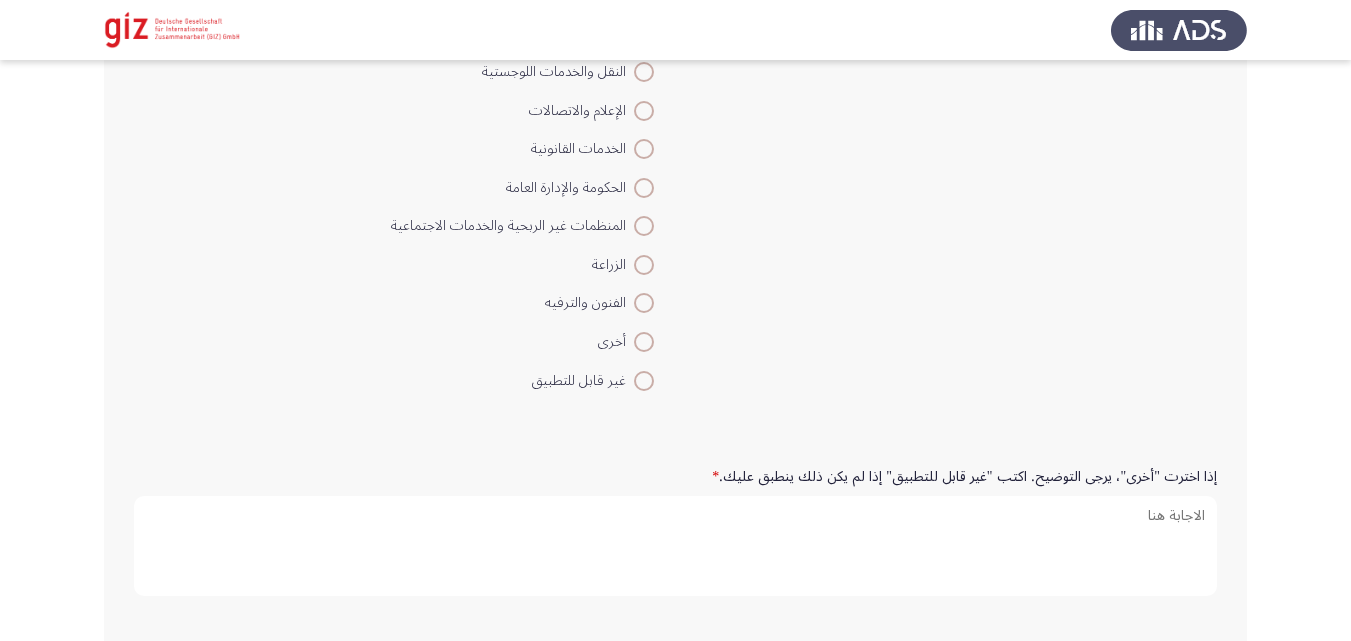 scroll, scrollTop: 1806, scrollLeft: 0, axis: vertical 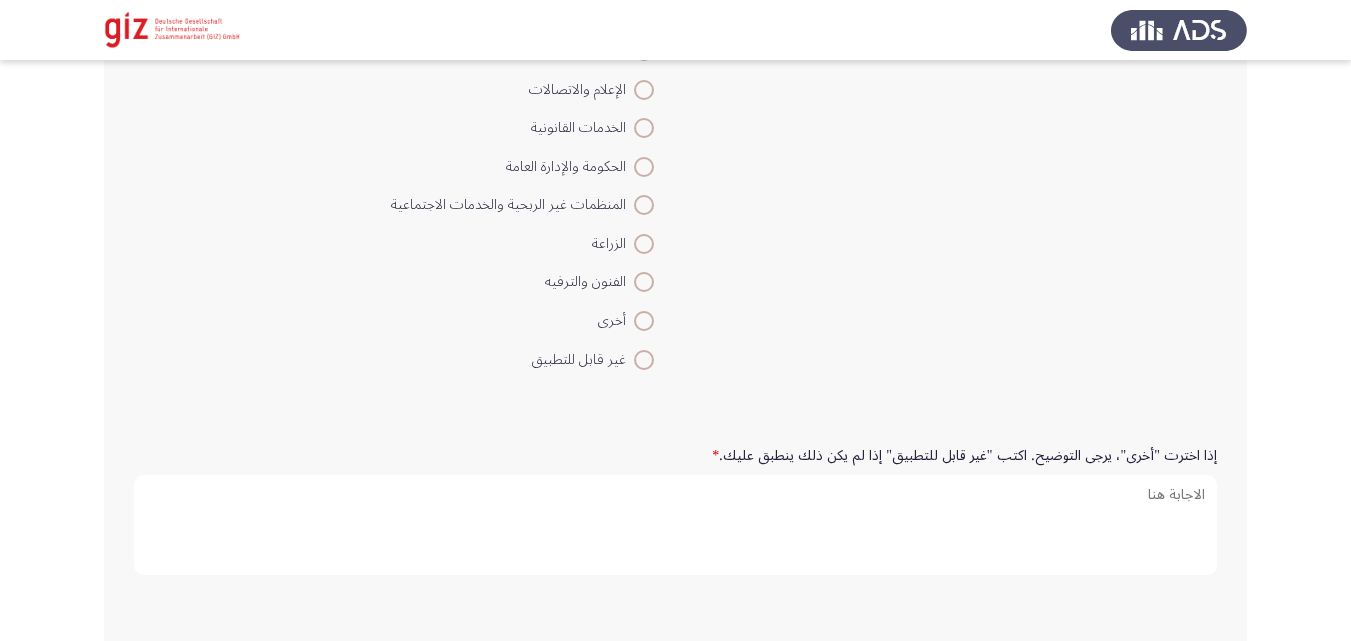 click on "إذا كانت الإجابة نعم، في أي قطاع تعمل حالياً؟ يرجى اختيار "غير قابل للتطبيق" إذا لم ينطبق عليك.   *    الرعاية الصحية     التعليم     تكنولوجيا المعلومات     المالية والمصارف     التجزئة والمبيعات     الضيافة والسياحة     الصناعة     البناء     النقل والخدمات اللوجستية     الإعلام والاتصالات     الخدمات القانونية     الحكومة والإدارة العامة     المنظمات غير الربحية والخدمات الاجتماعية     الزراعة     الفنون والترفيه     أخرى     غير قابل للتطبيق" 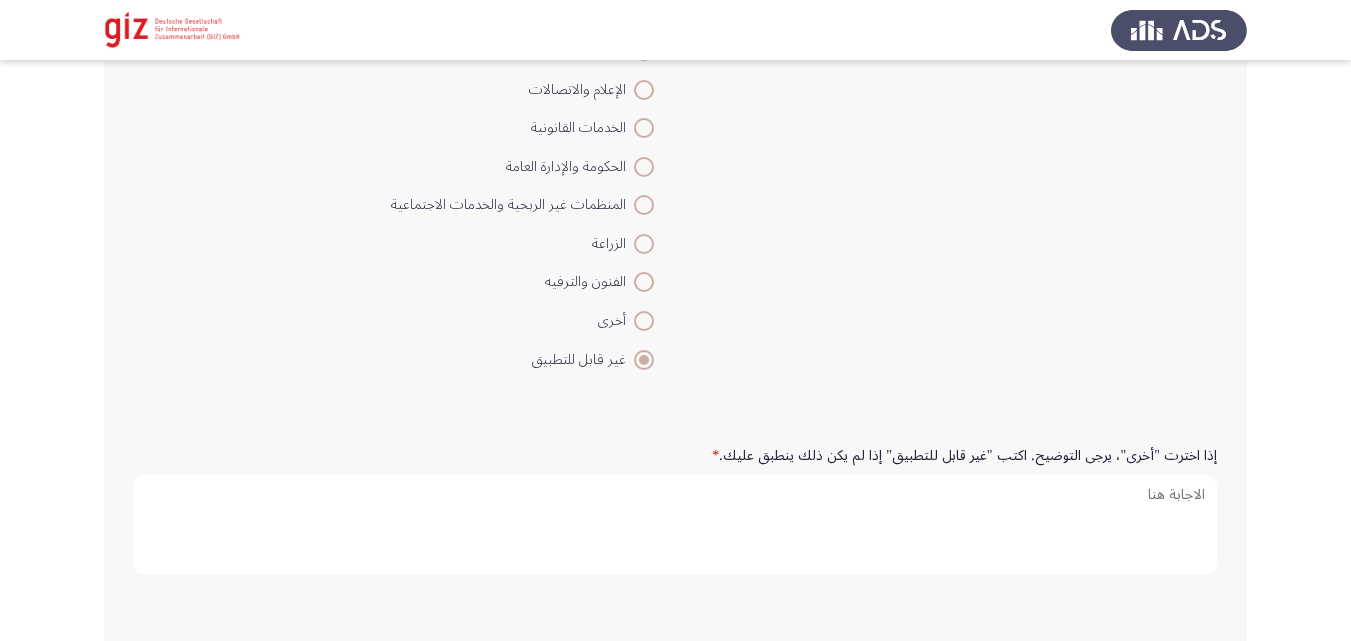 click on "غير قابل للتطبيق" at bounding box center (522, 360) 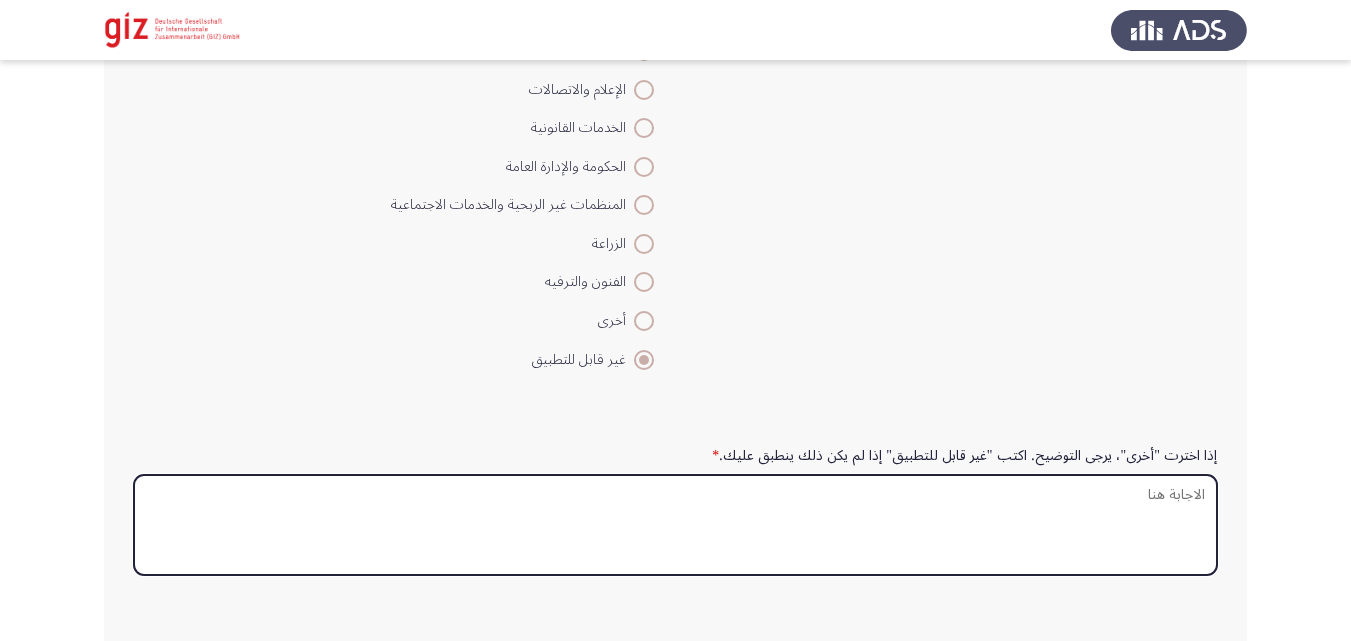 click on "إذا اخترت "أخرى"، يرجى التوضيح. اكتب "غير قابل للتطبيق" إذا لم يكن ذلك ينطبق عليك.   *" at bounding box center (675, 525) 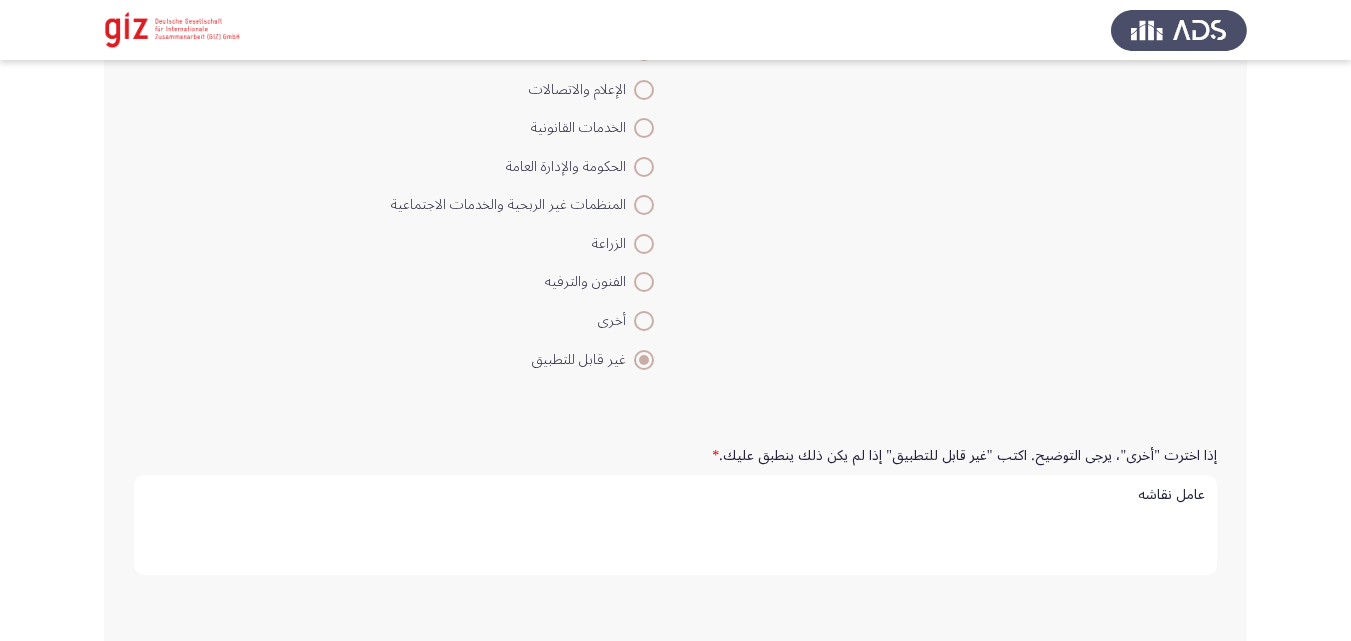 click on "عامل نقاشه" at bounding box center (675, 525) 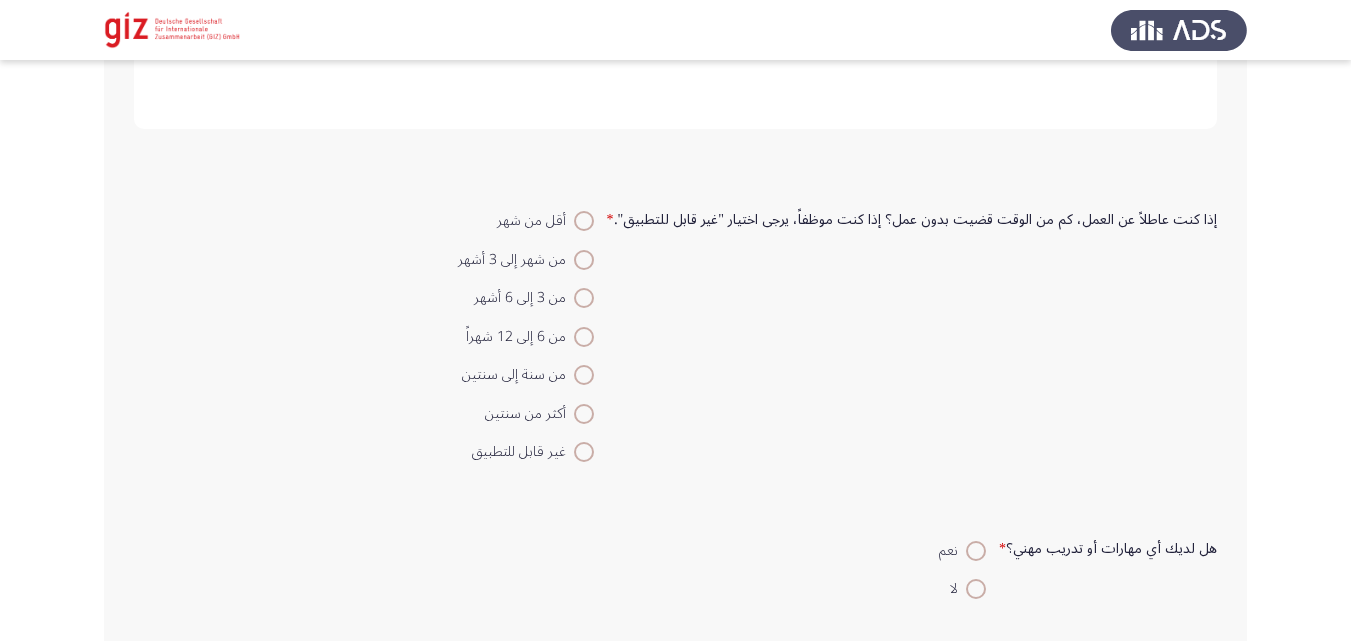 scroll, scrollTop: 2286, scrollLeft: 0, axis: vertical 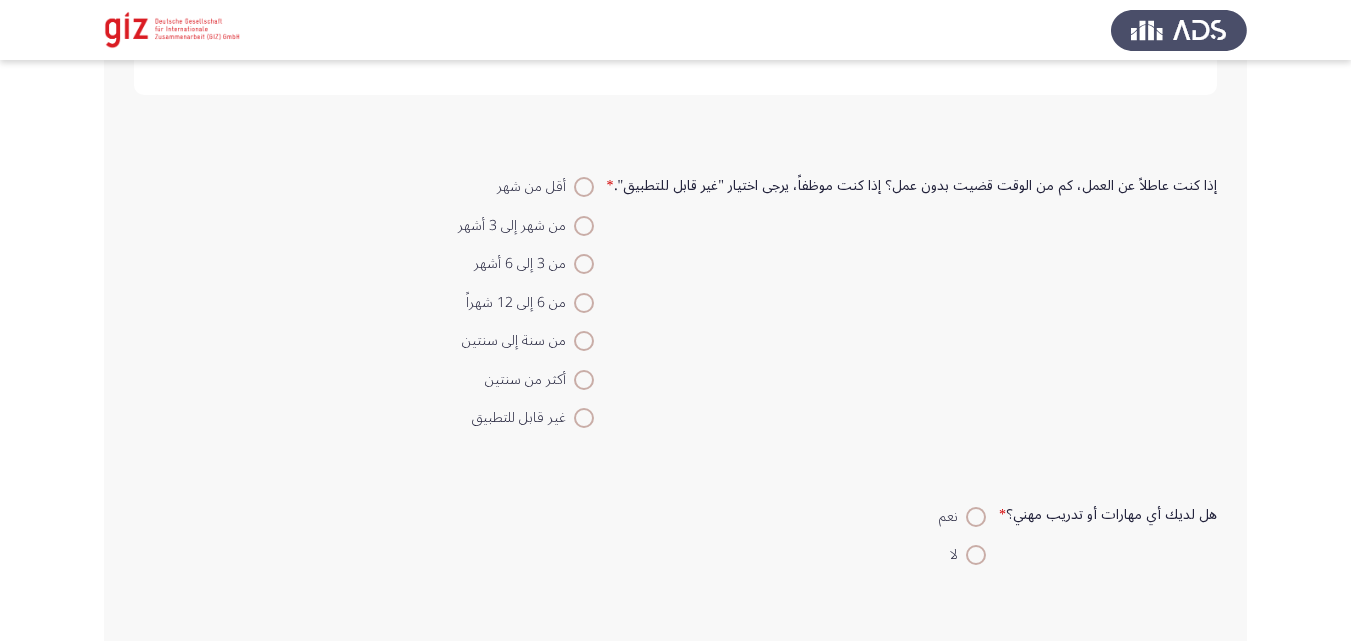 type on "عامل يومي نقاشه" 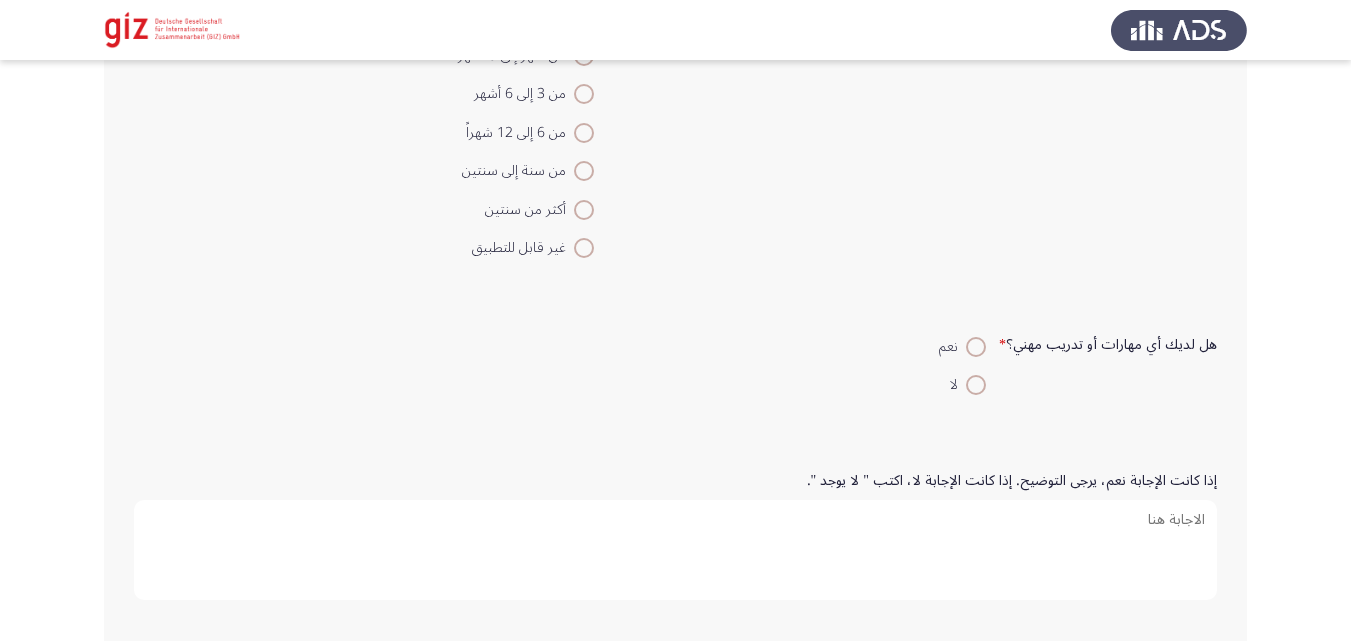 scroll, scrollTop: 2518, scrollLeft: 0, axis: vertical 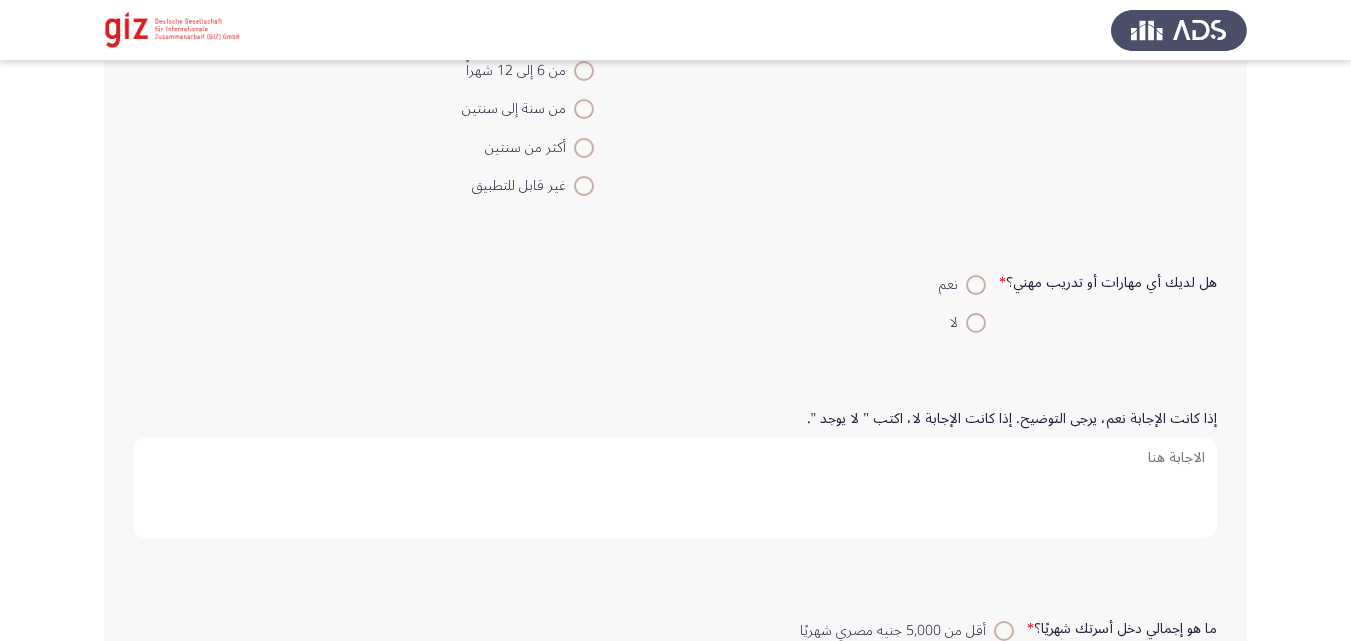 click at bounding box center (976, 323) 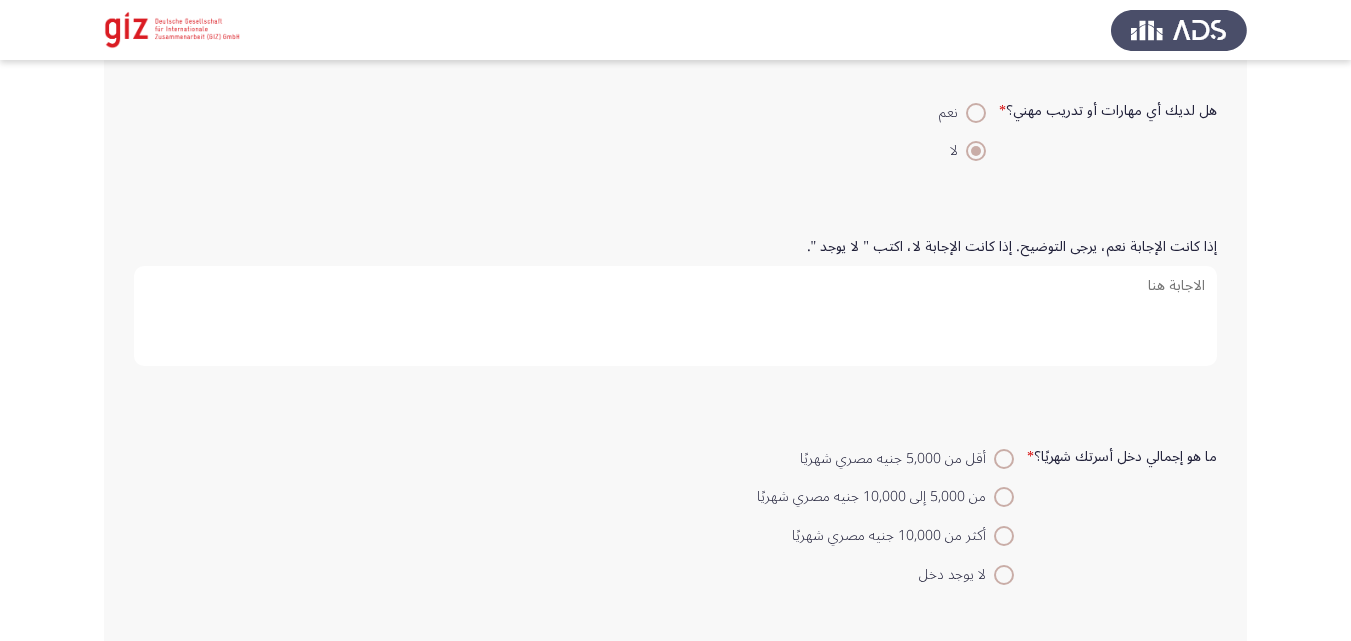 scroll, scrollTop: 2732, scrollLeft: 0, axis: vertical 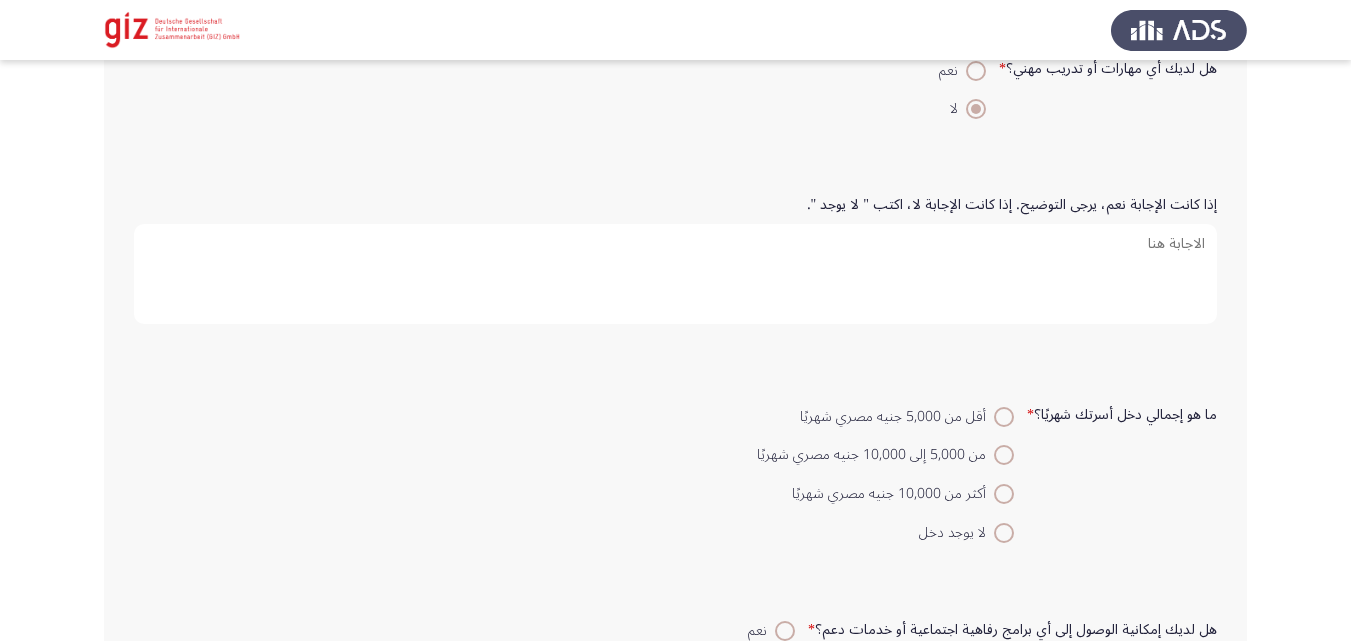 click on "ما هو إجمالي دخل أسرتك شهريًا؟    *    أقل من 5,000 جنيه مصري شهريًا      من 5,000 إلى 10,000 جنيه مصري شهريًا      أكثر من 10,000 جنيه مصري شهريًا     لا يوجد دخل" 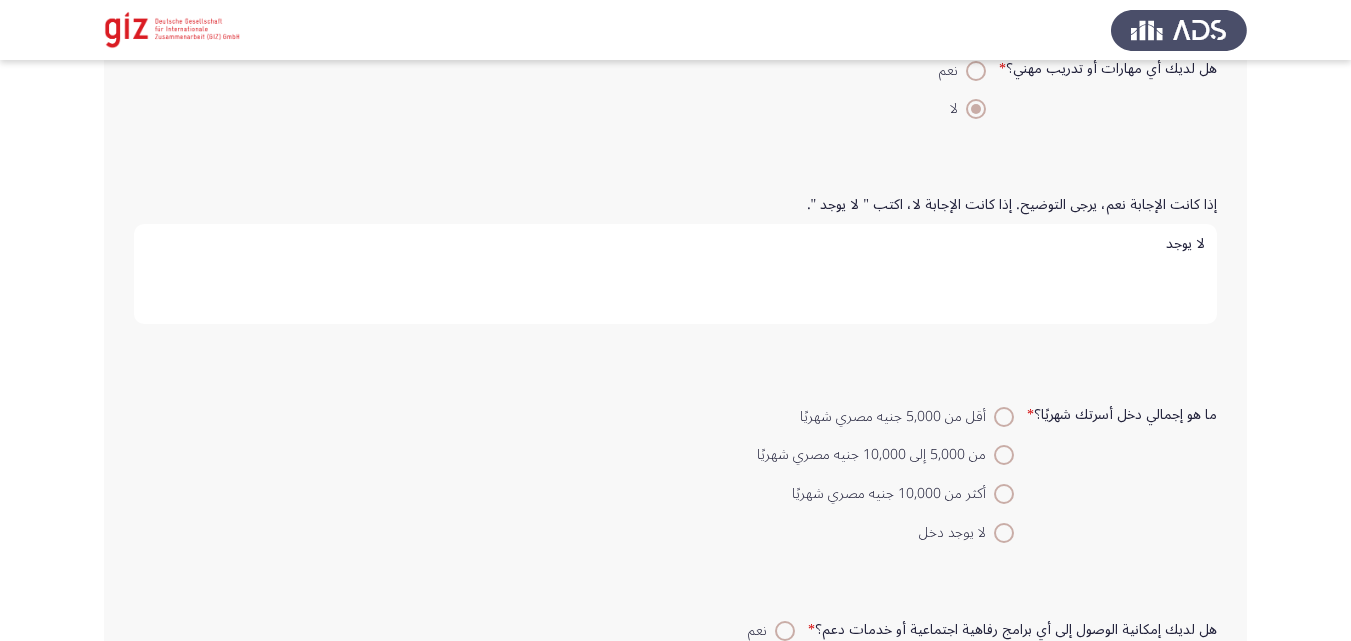 type on "لا يوجد" 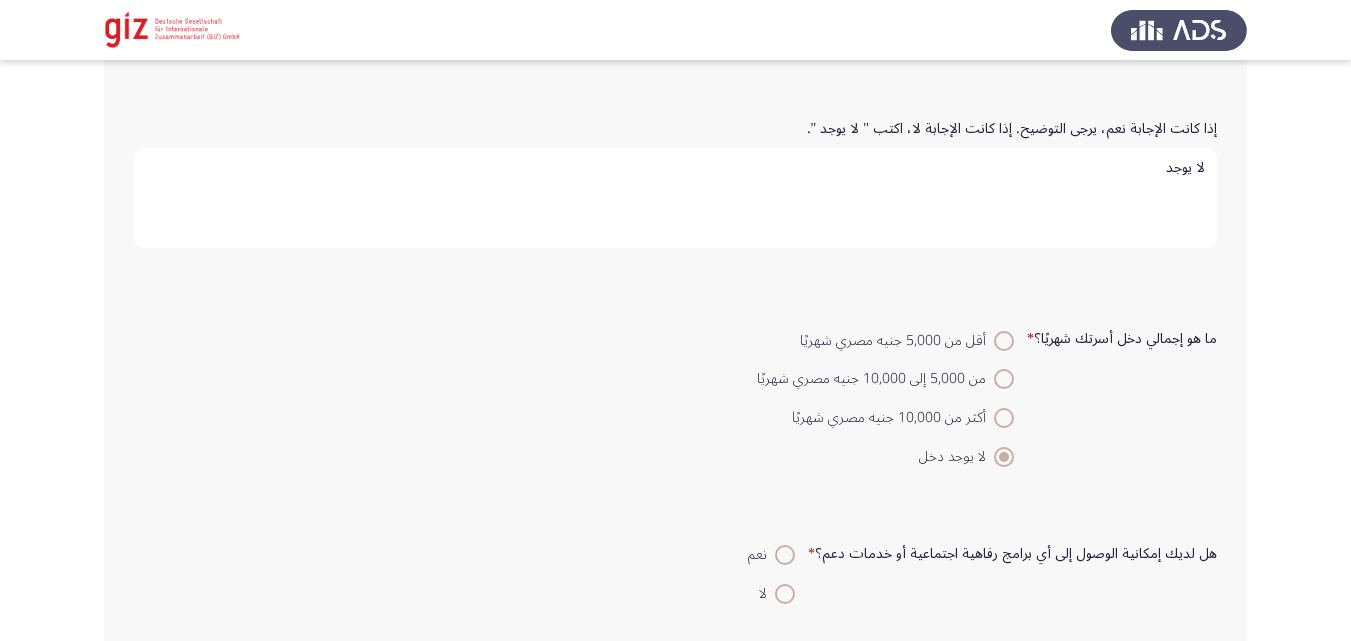 scroll, scrollTop: 3118, scrollLeft: 0, axis: vertical 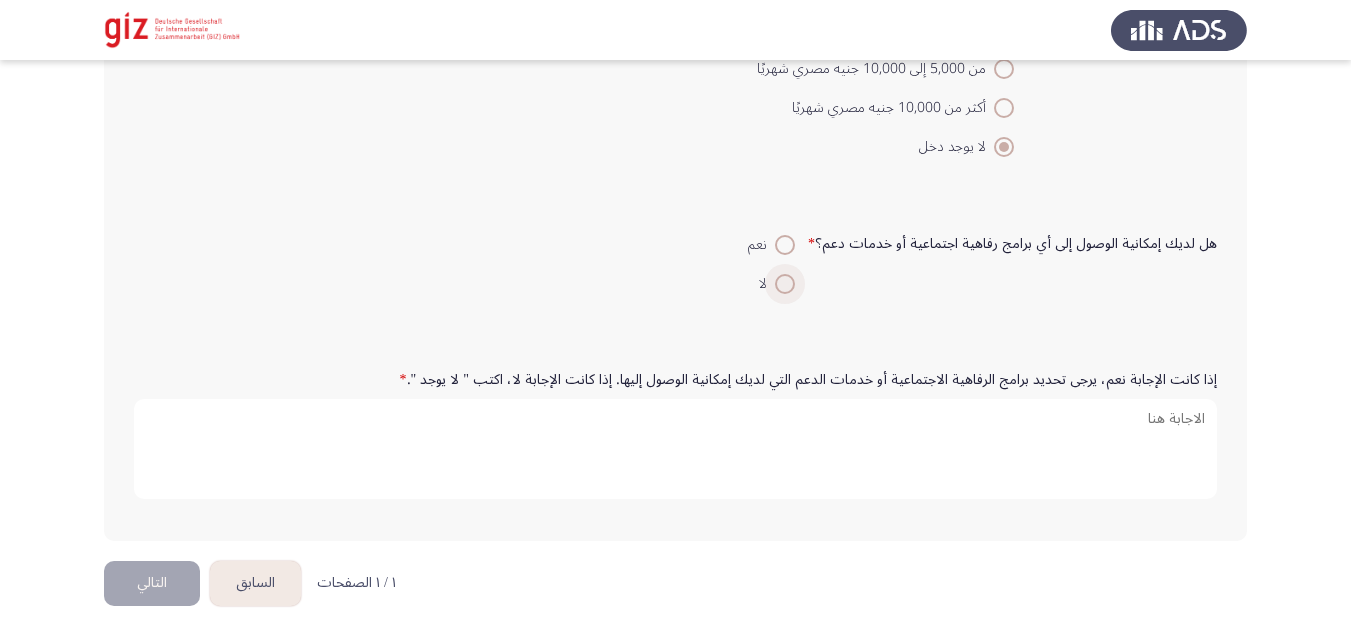 click at bounding box center (785, 284) 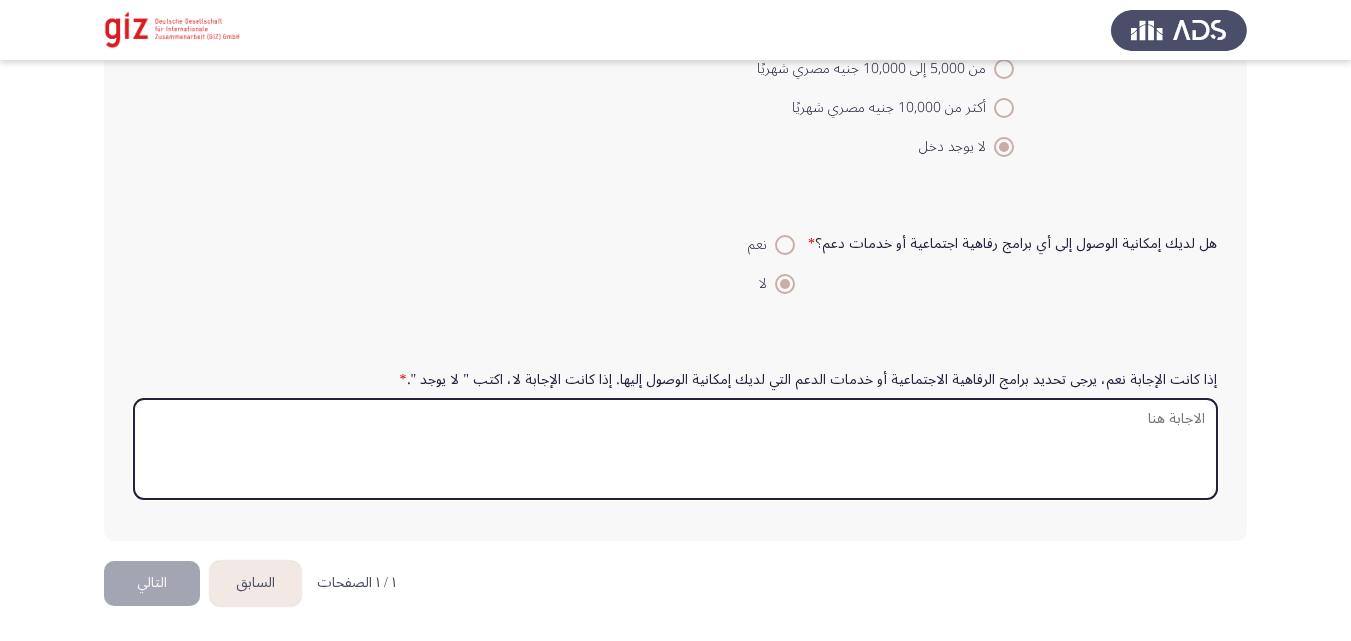 click on "إذا كانت الإجابة نعم، يرجى تحديد برامج الرفاهية الاجتماعية أو خدمات الدعم التي لديك إمكانية الوصول إليها.  إذا كانت الإجابة لا، اكتب " لا يوجد ".   *" at bounding box center [675, 449] 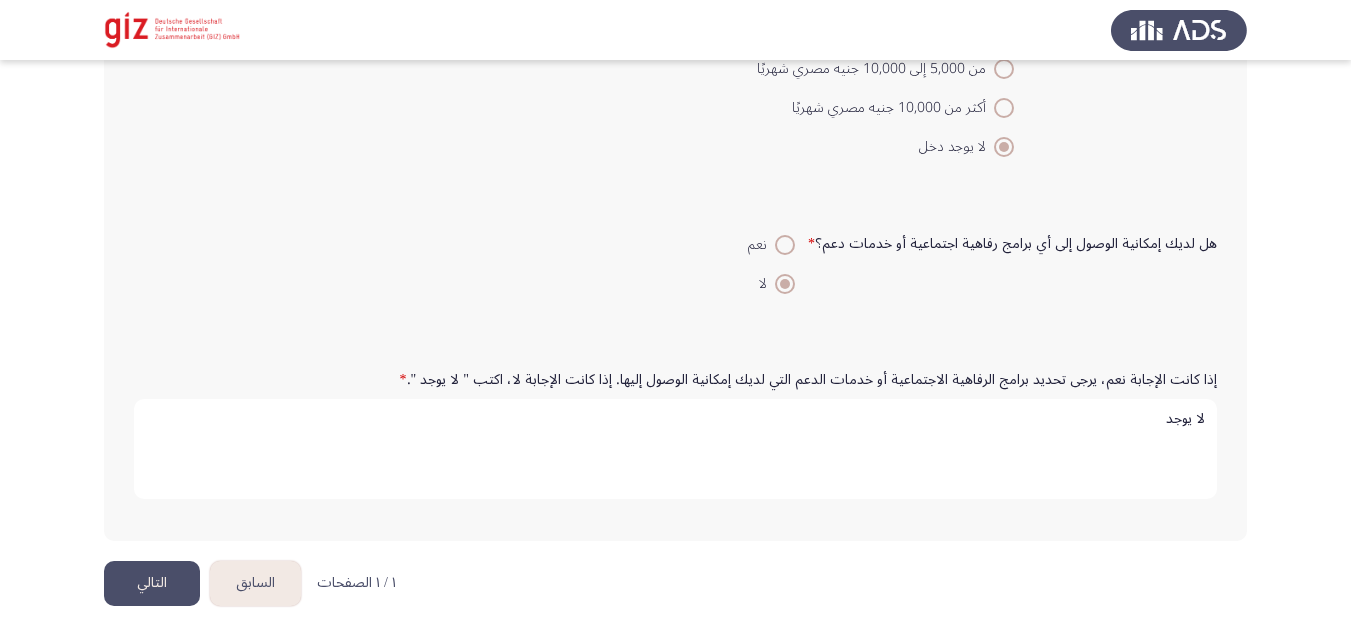 type on "لا يوجد" 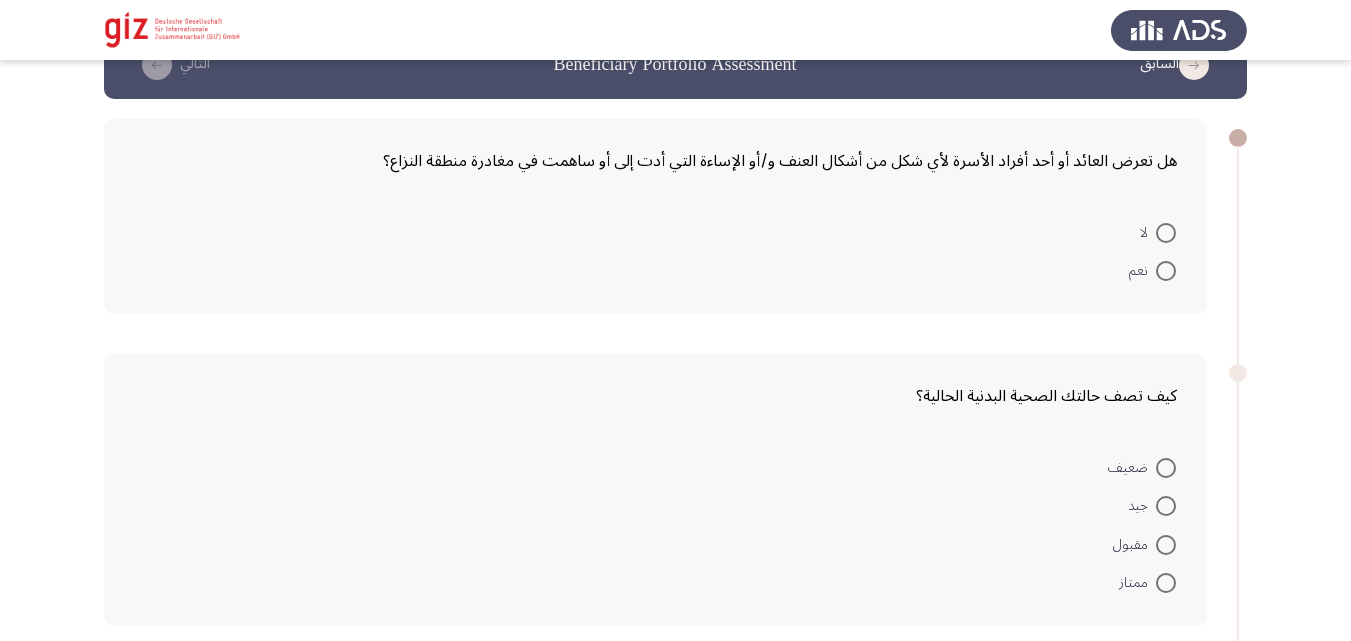scroll, scrollTop: 55, scrollLeft: 0, axis: vertical 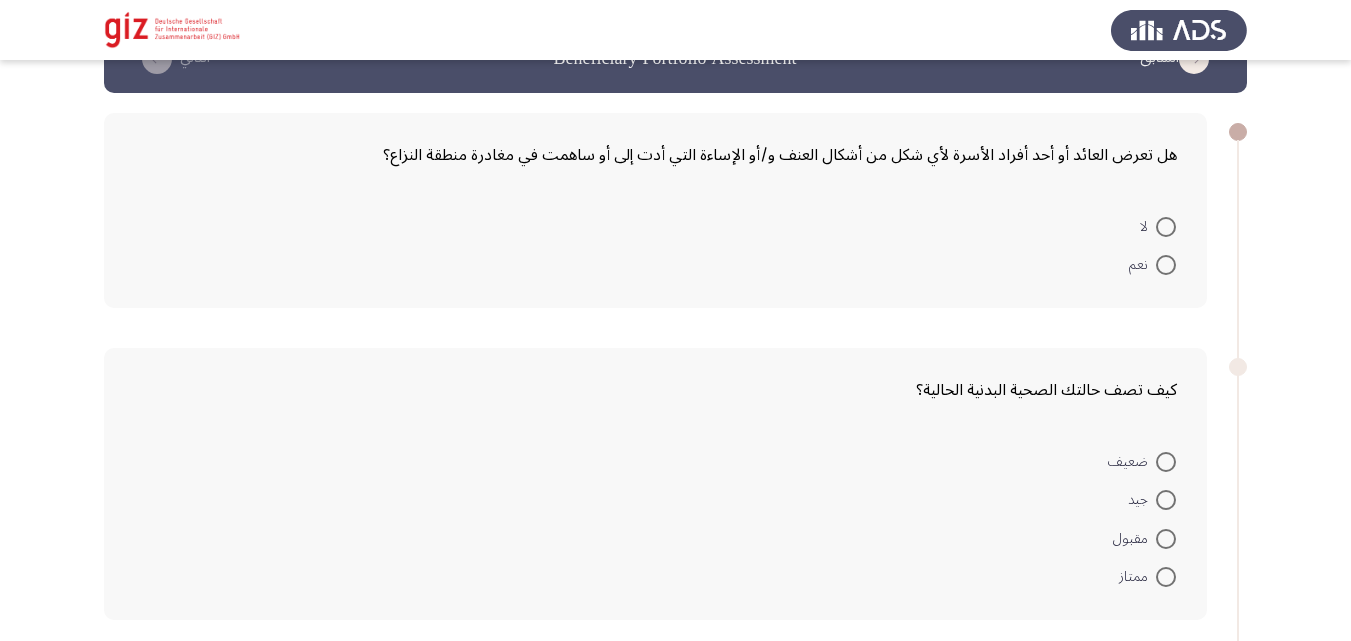 click on "هل تعرض العائد أو أحد أفراد الأسرة لأي شكل من أشكال العنف و/أو الإساءة التي أدت إلى أو ساهمت في مغادرة منطقة النزاع؟    لا     نعم" 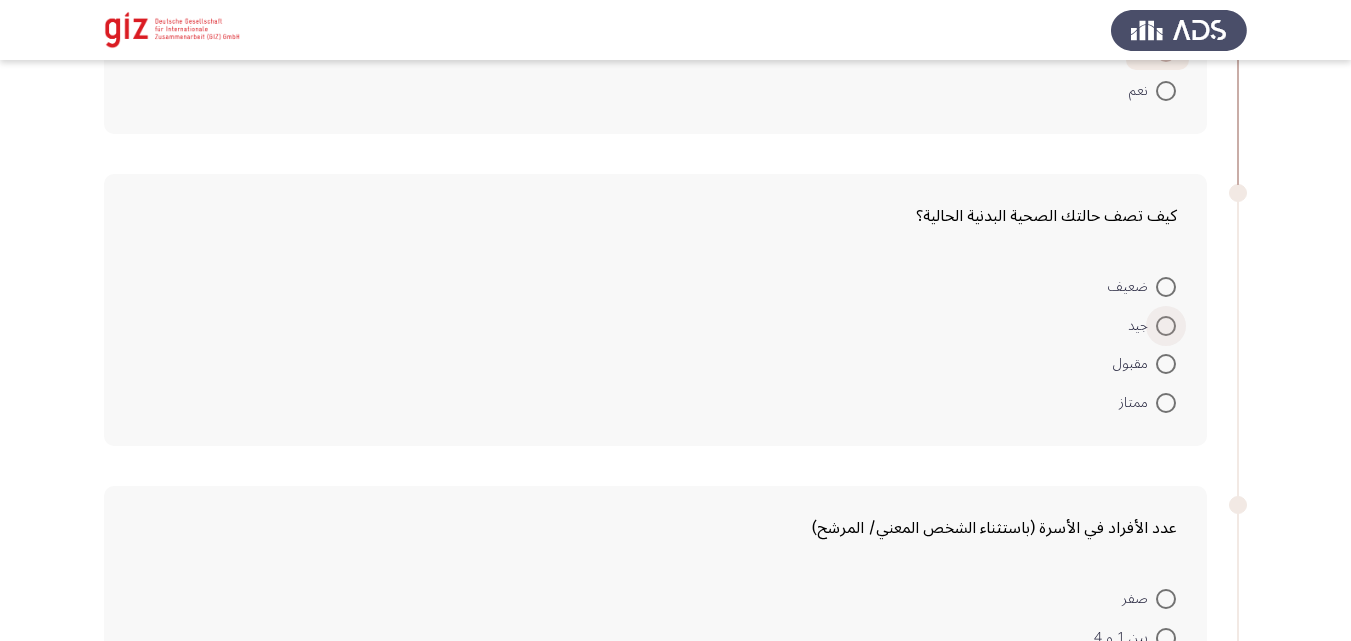click at bounding box center [1166, 326] 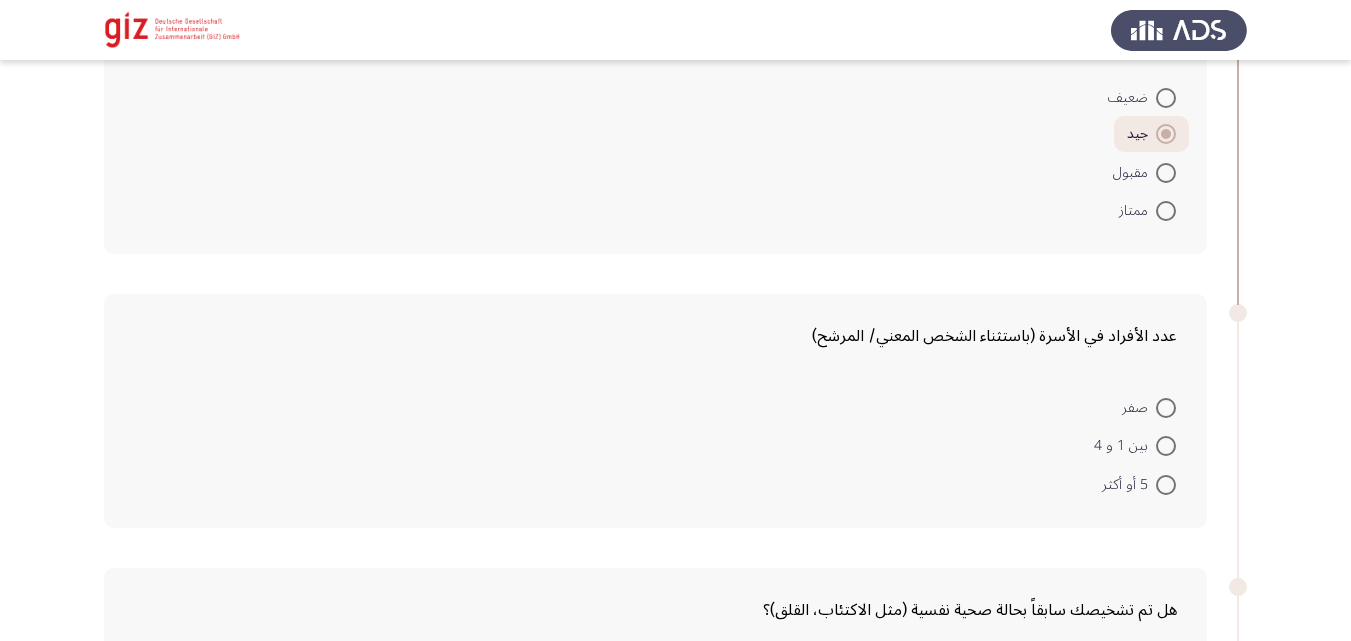 scroll, scrollTop: 418, scrollLeft: 0, axis: vertical 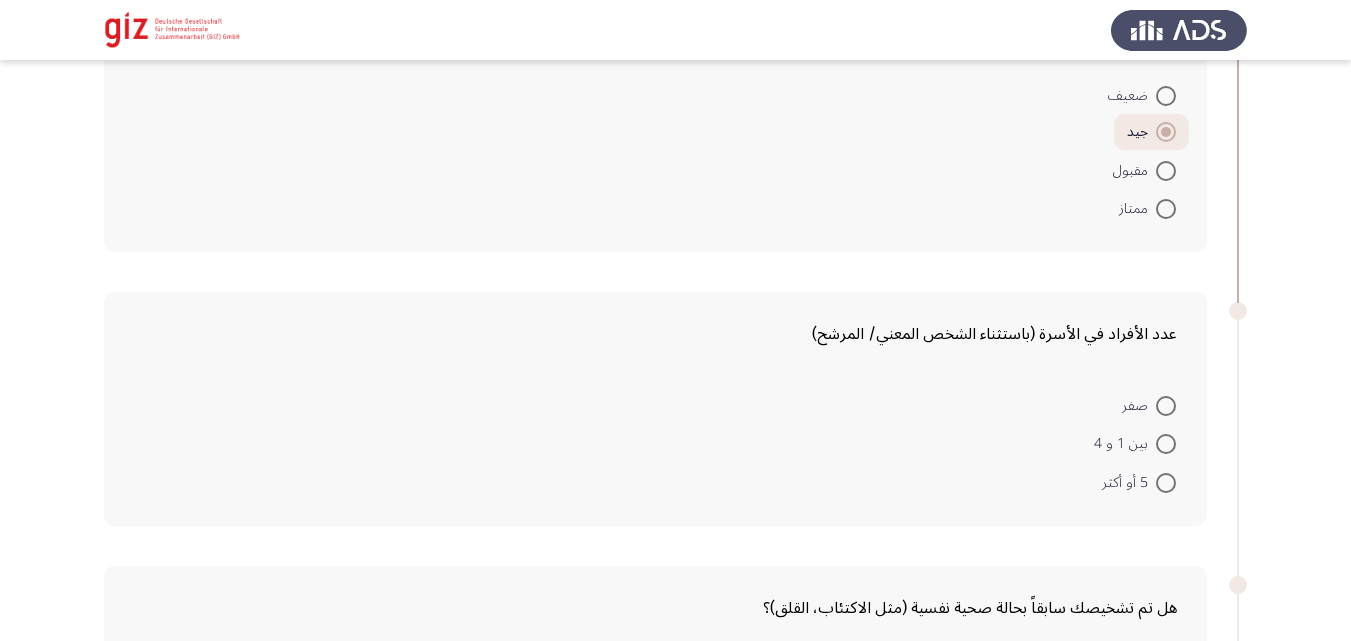 click on "5 أو أكثر" at bounding box center (1139, 483) 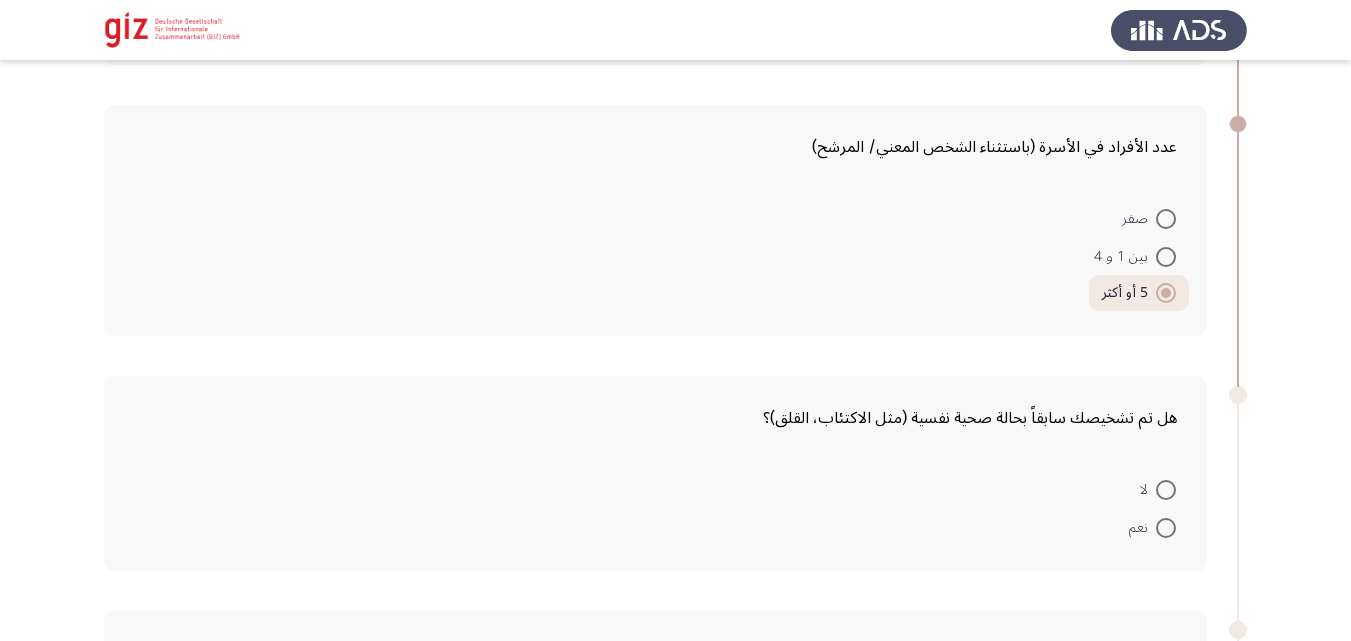 scroll, scrollTop: 671, scrollLeft: 0, axis: vertical 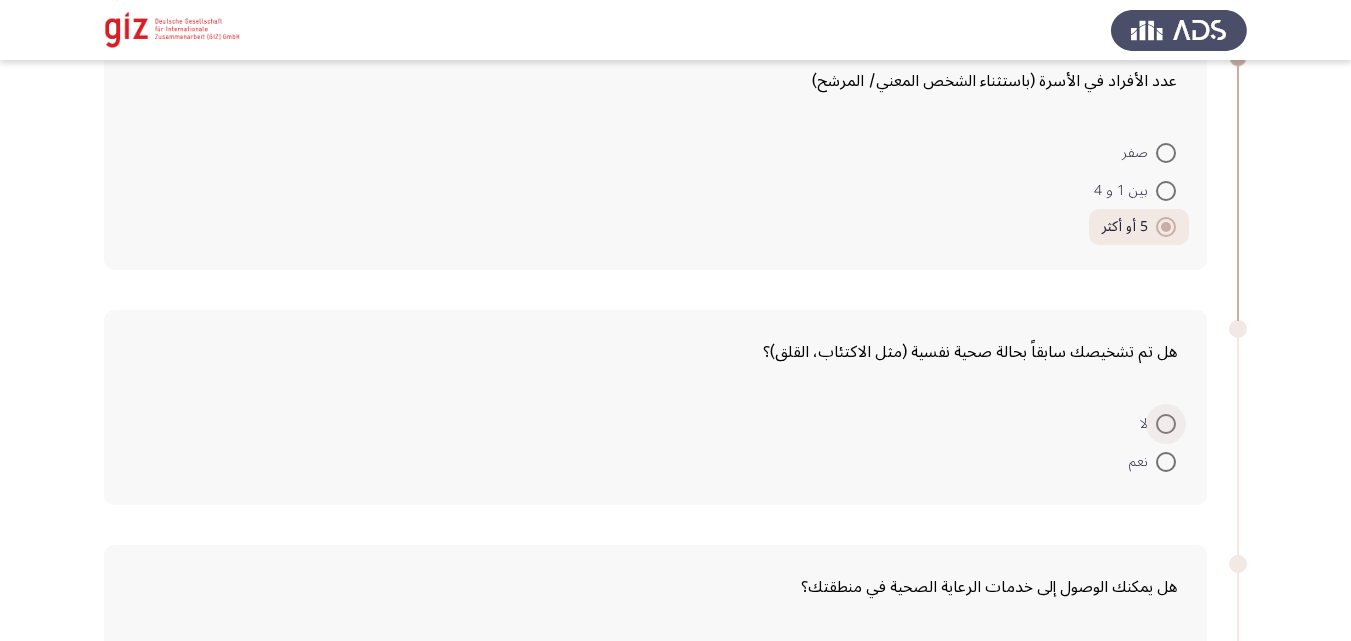 click at bounding box center (1166, 424) 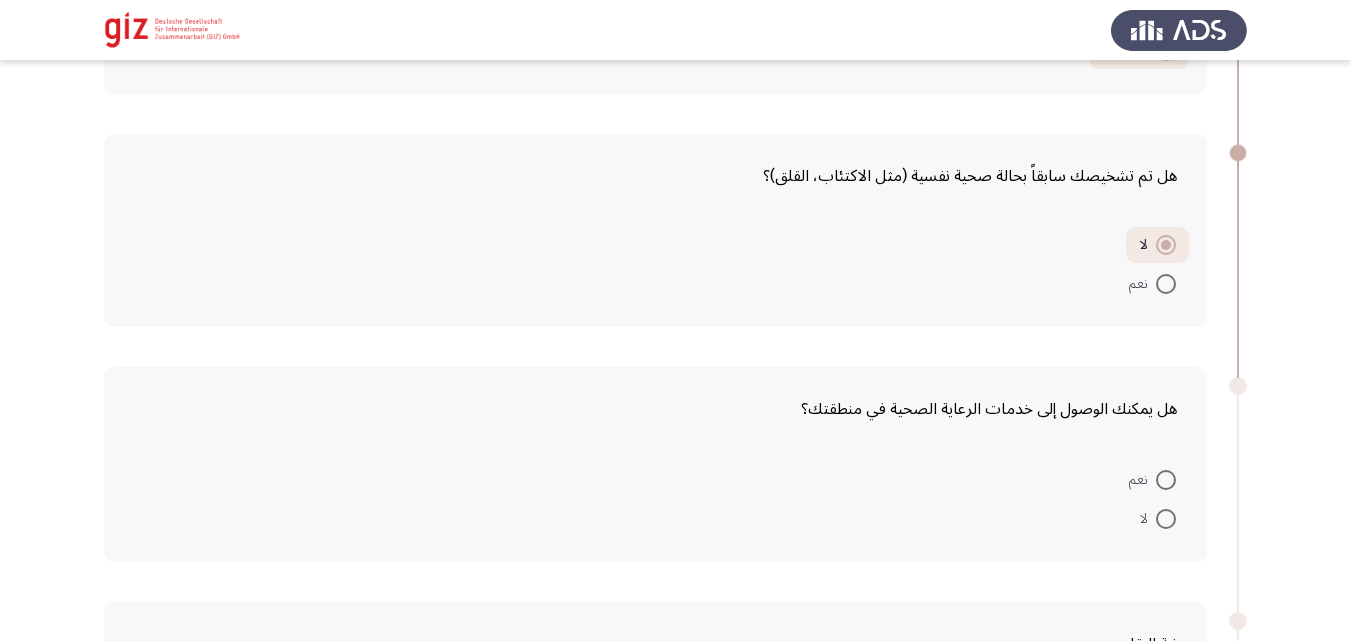 scroll, scrollTop: 899, scrollLeft: 0, axis: vertical 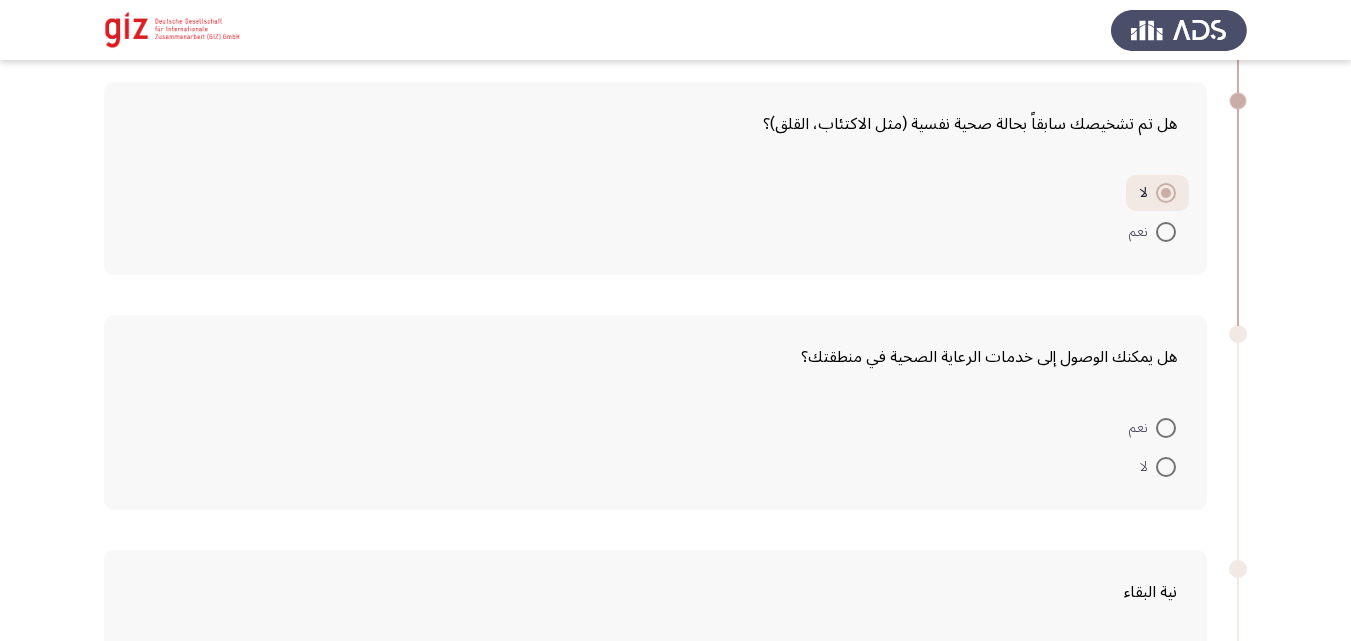 click at bounding box center [1166, 467] 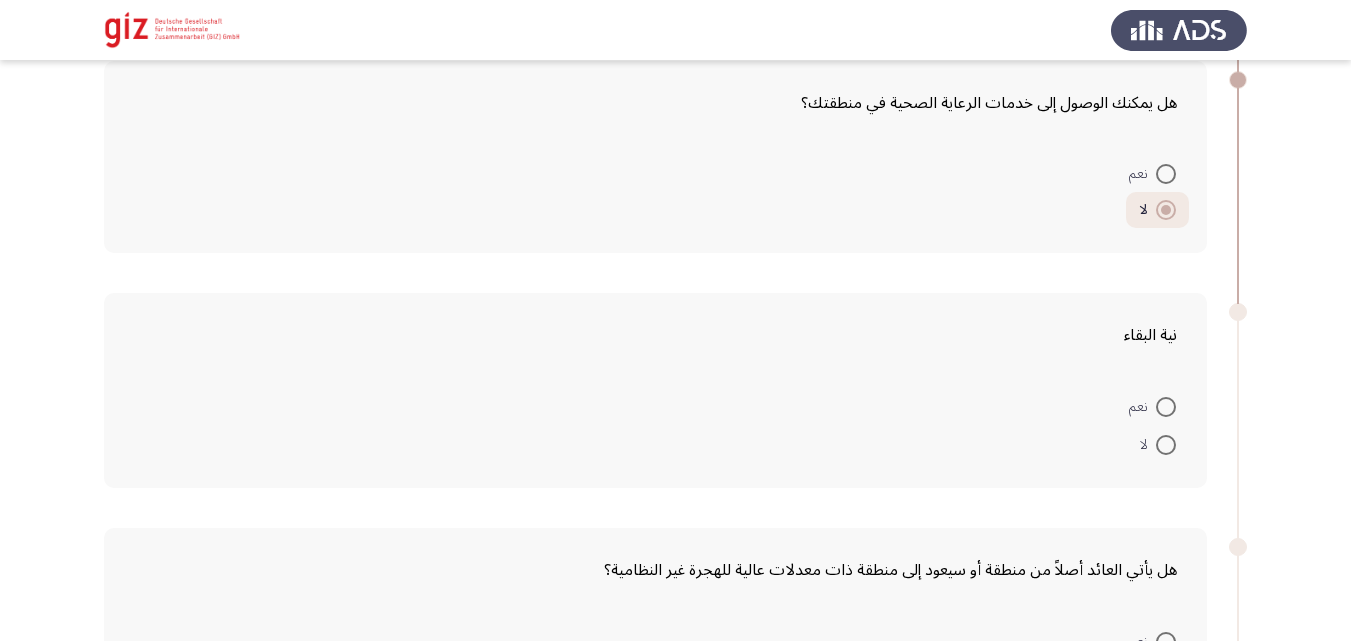 scroll, scrollTop: 1212, scrollLeft: 0, axis: vertical 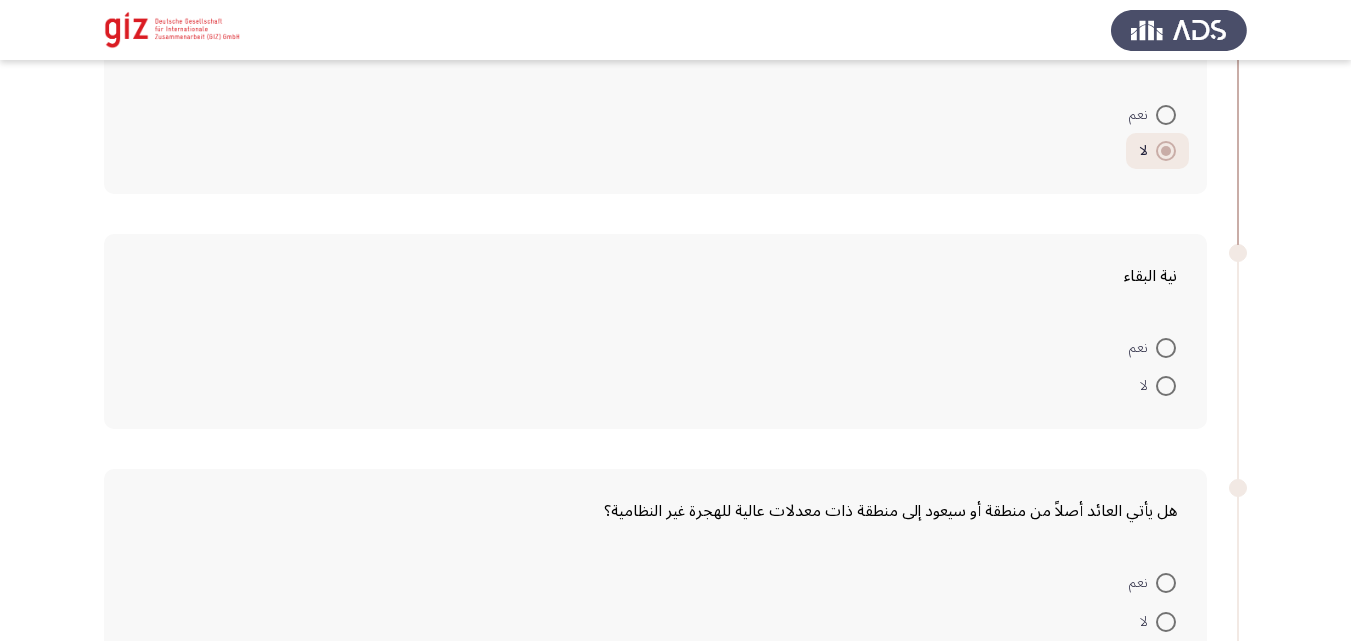 click at bounding box center [1166, 348] 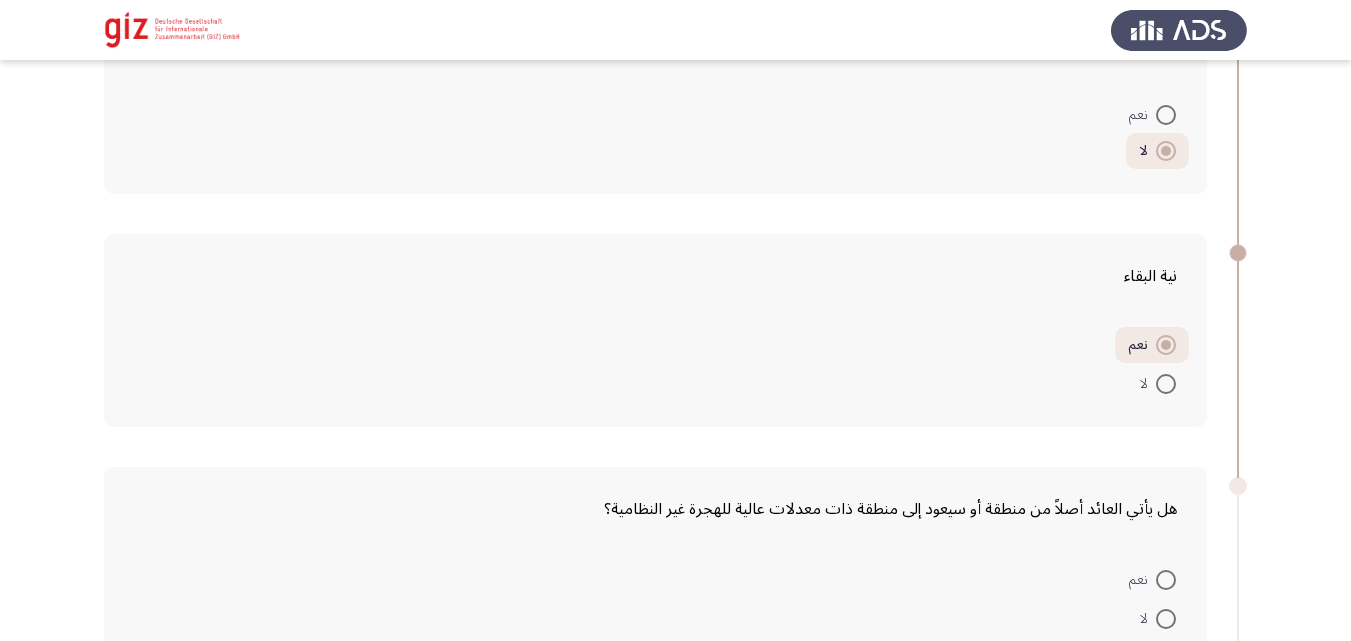 click at bounding box center (1166, 384) 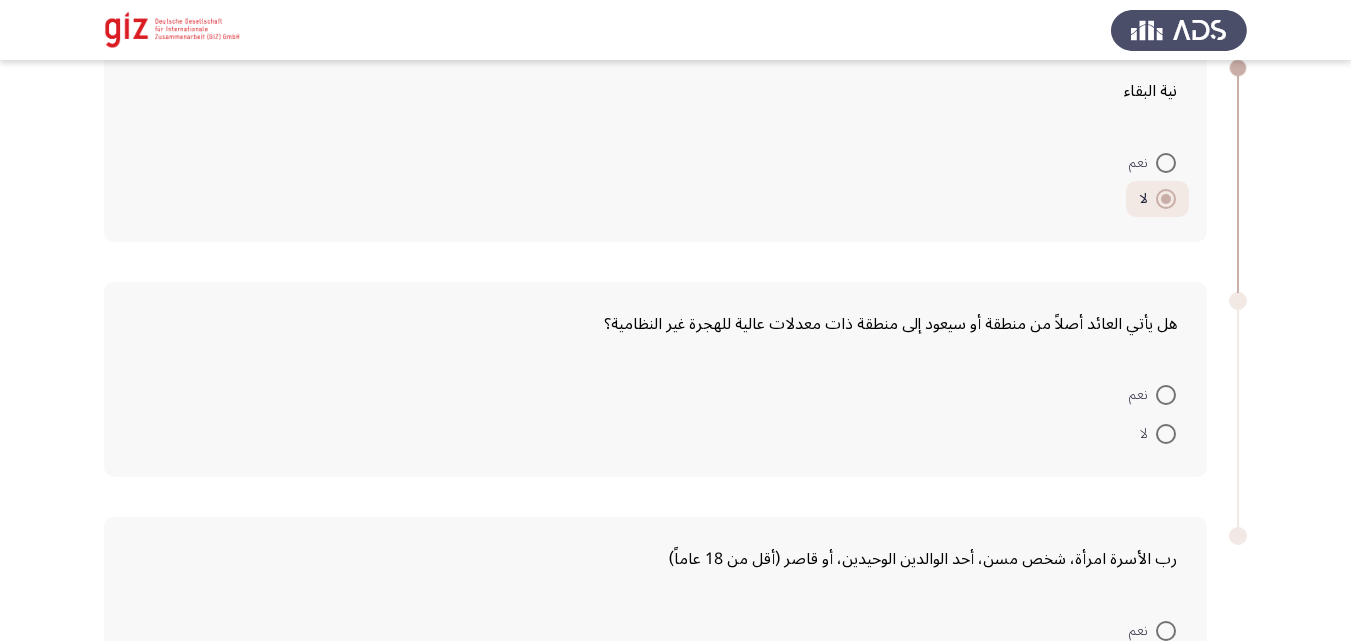 scroll, scrollTop: 1462, scrollLeft: 0, axis: vertical 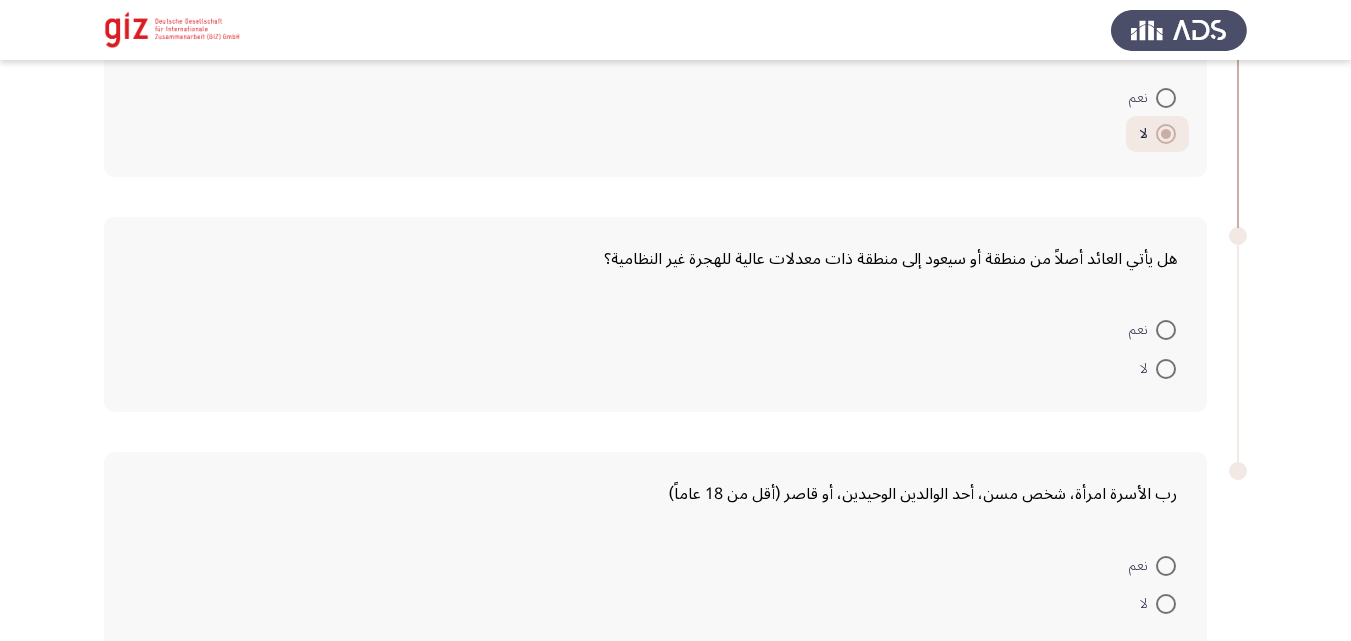 click at bounding box center [1166, 330] 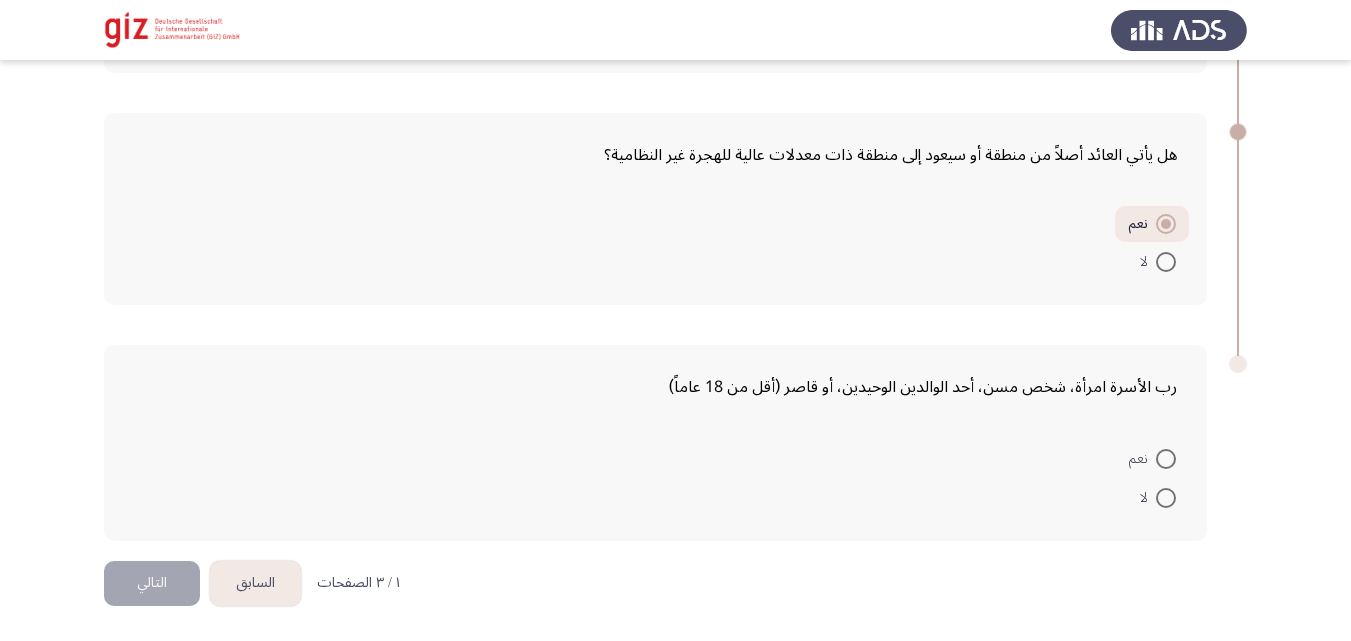 click on "لا" at bounding box center [1148, 498] 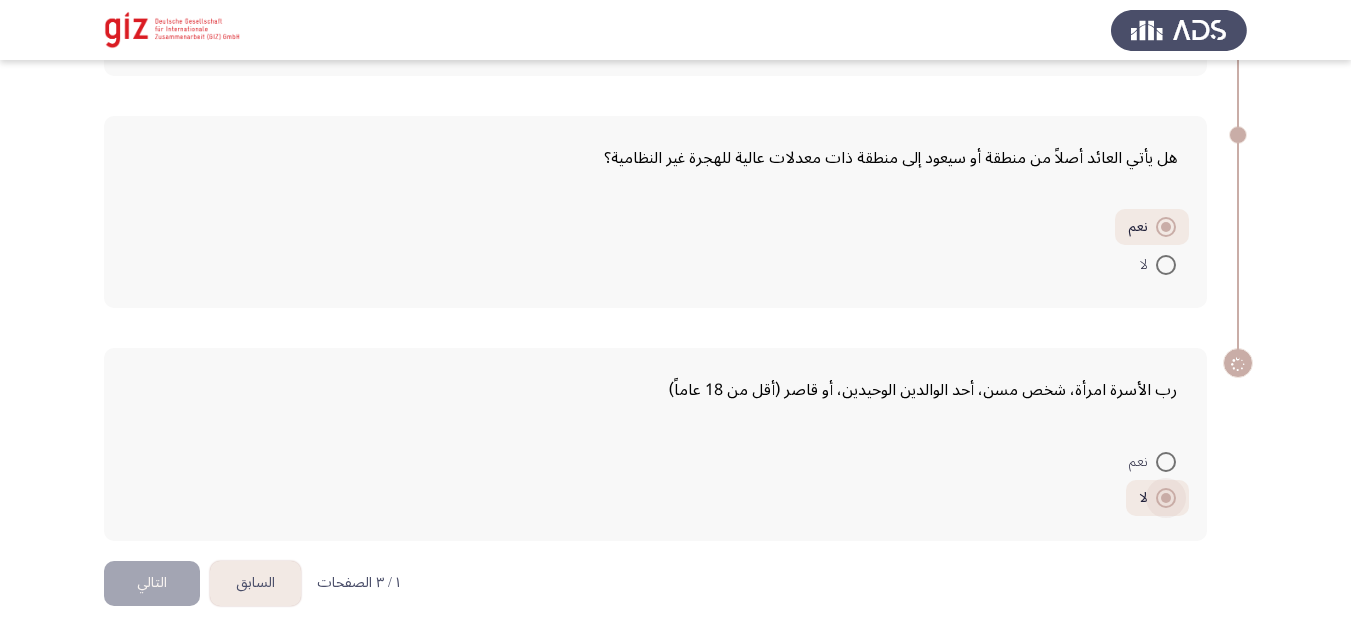 scroll, scrollTop: 1563, scrollLeft: 0, axis: vertical 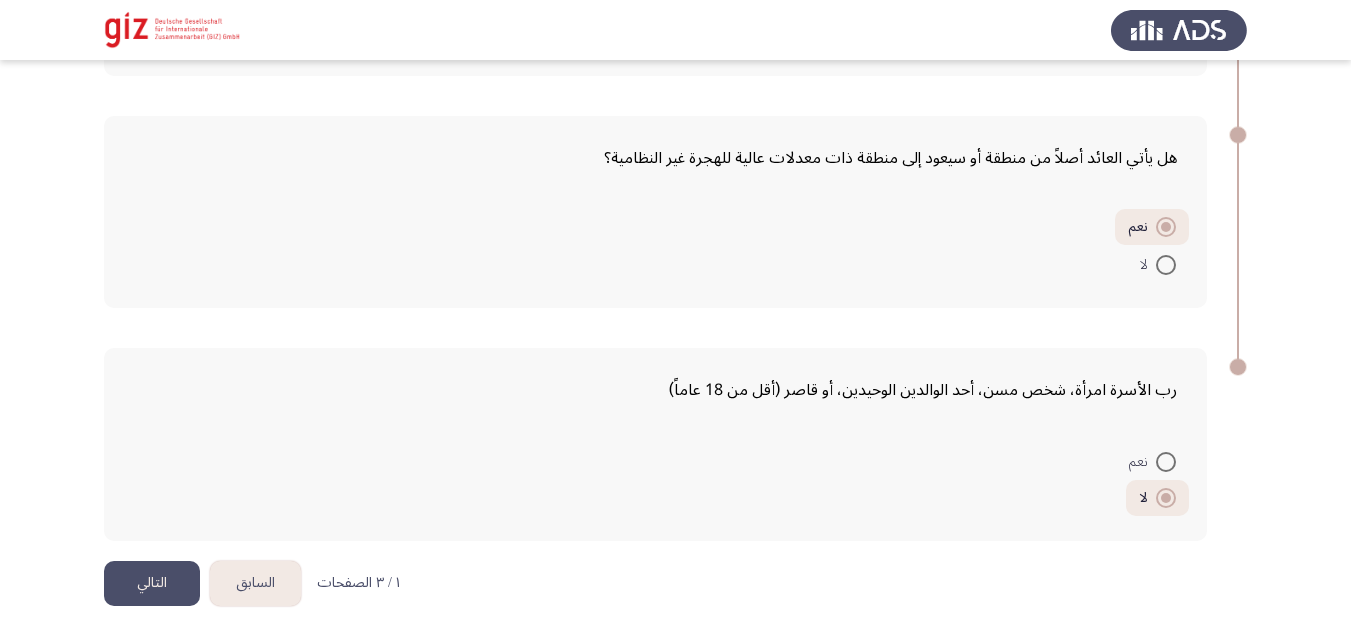 click on "السابق" 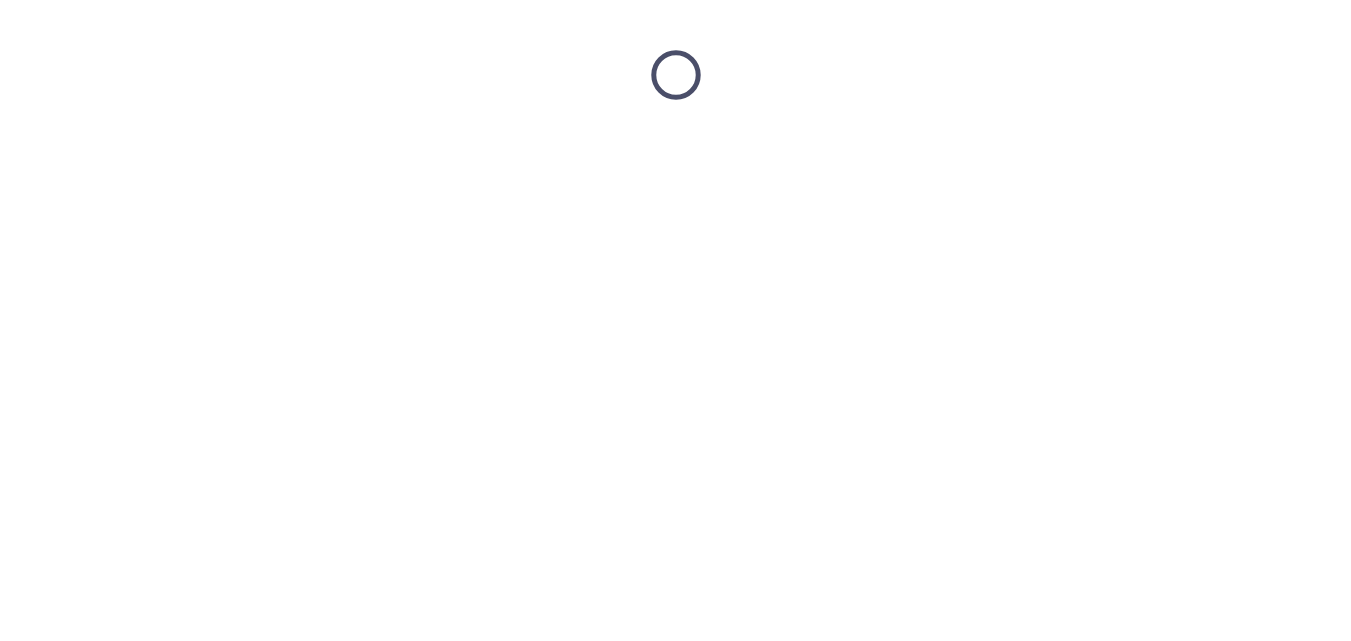 scroll, scrollTop: 0, scrollLeft: 0, axis: both 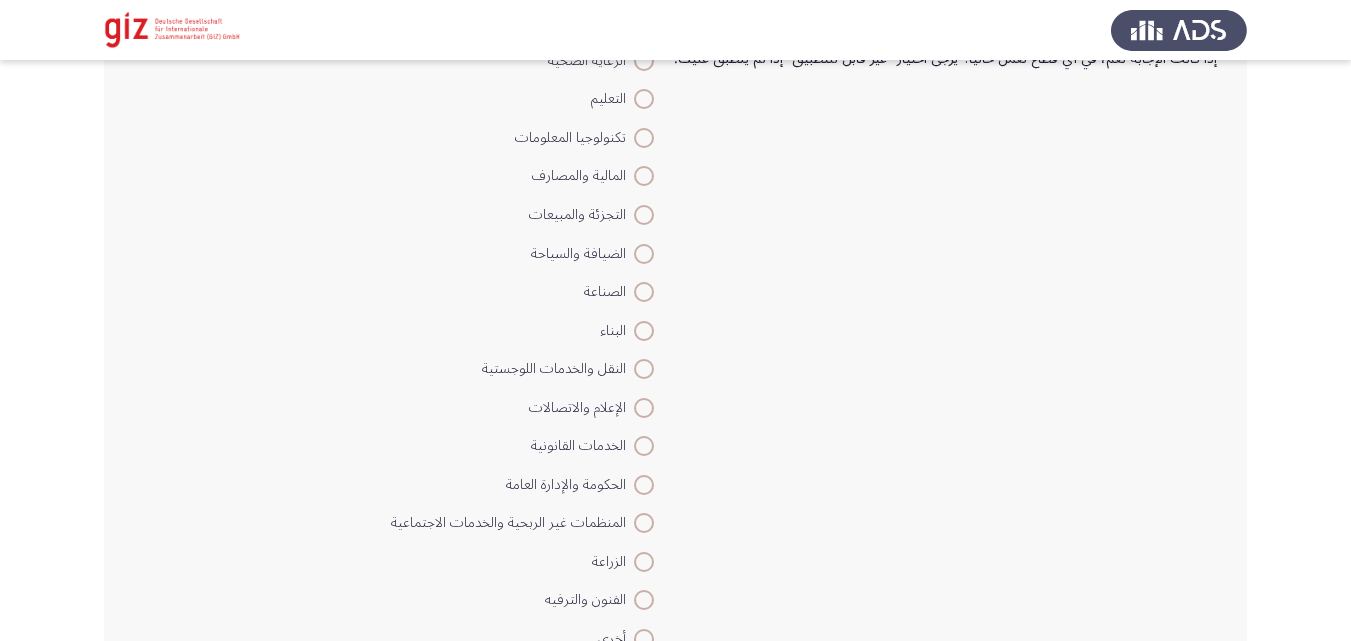 click on "المنظمات غير الربحية والخدمات الاجتماعية" at bounding box center [512, 523] 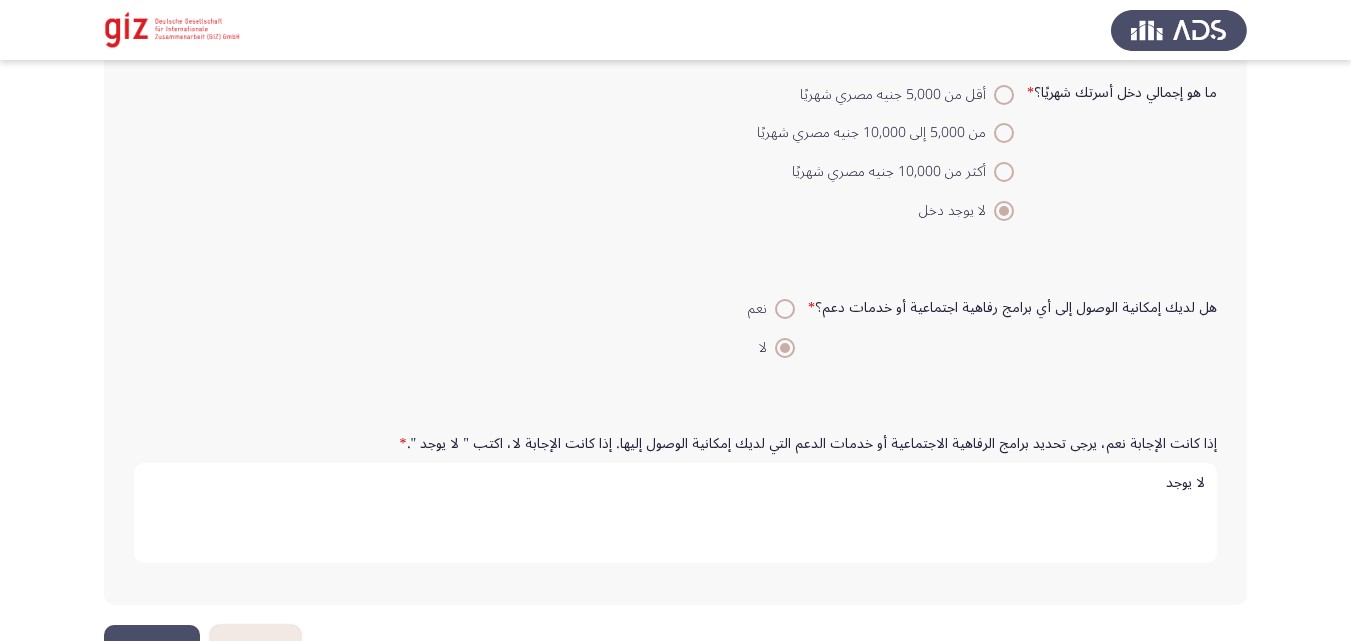 scroll, scrollTop: 3118, scrollLeft: 0, axis: vertical 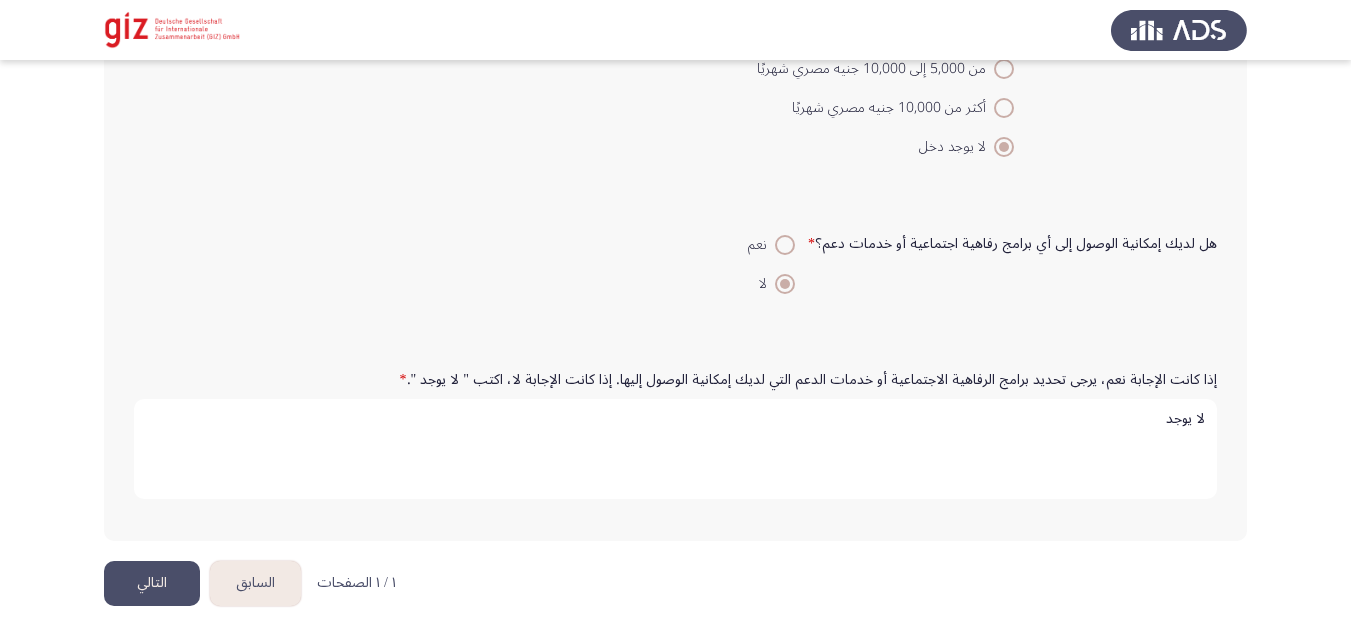 click on "التالي" 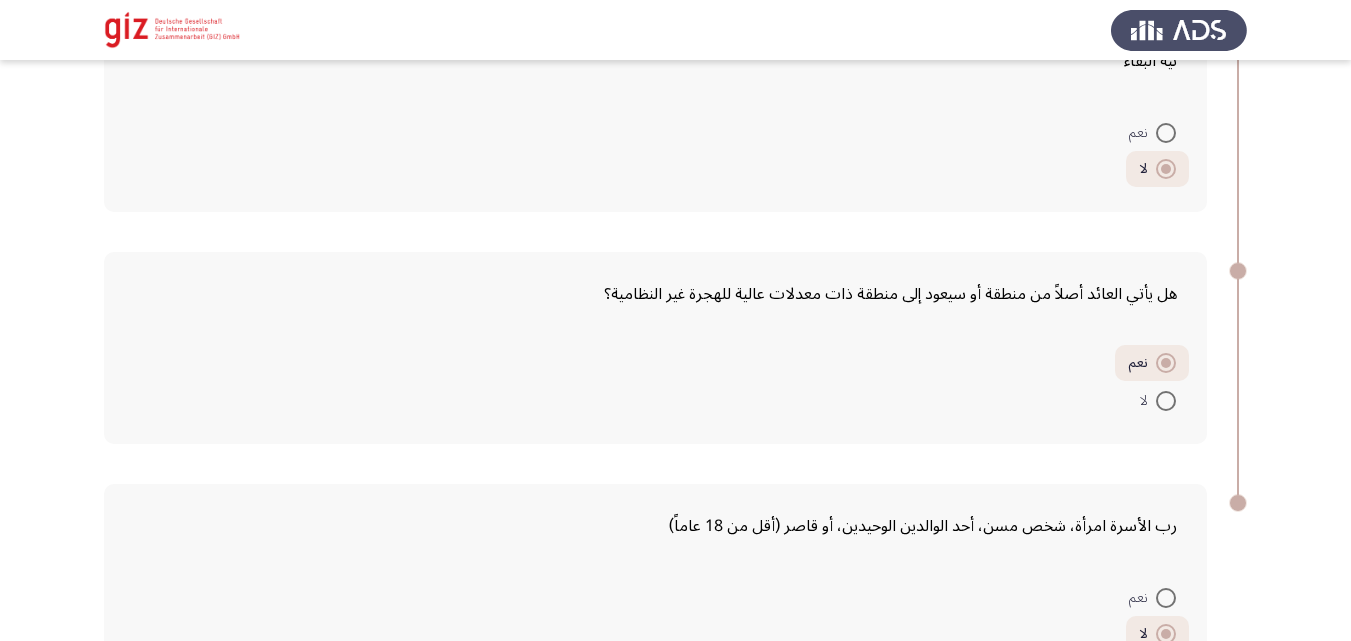 scroll, scrollTop: 1435, scrollLeft: 0, axis: vertical 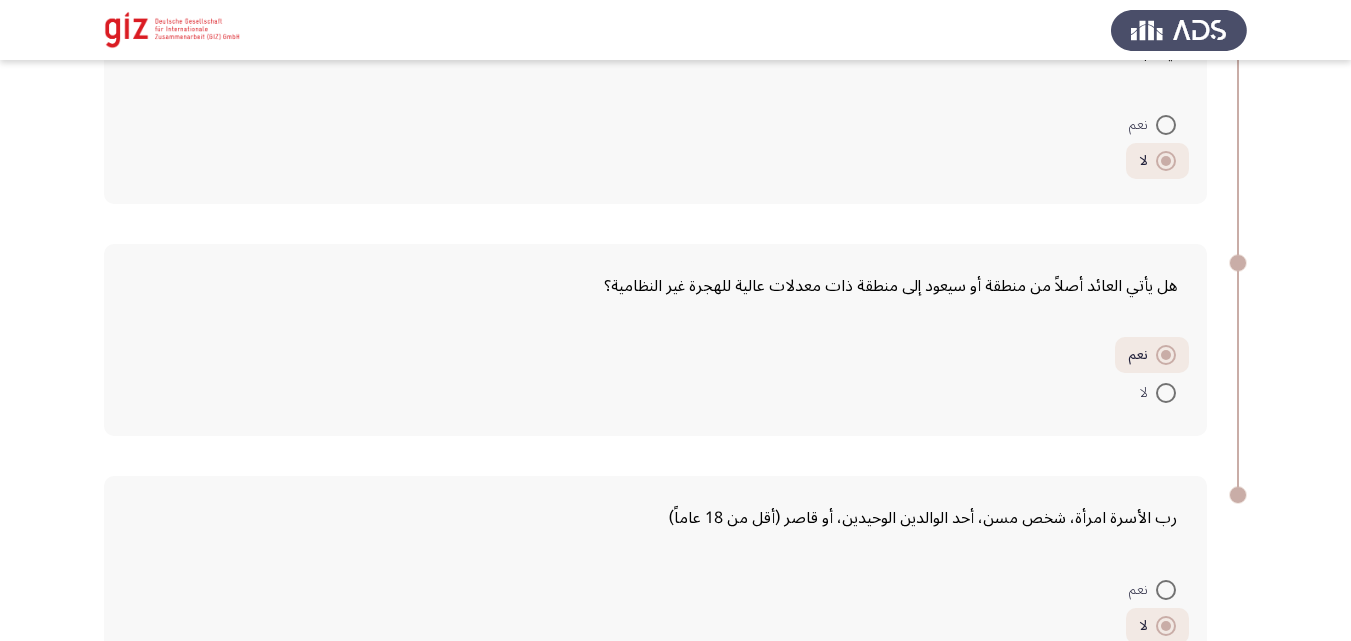 click on "هل يأتي العائد أصلاً من منطقة أو سيعود إلى منطقة ذات معدلات عالية للهجرة غير النظامية؟" 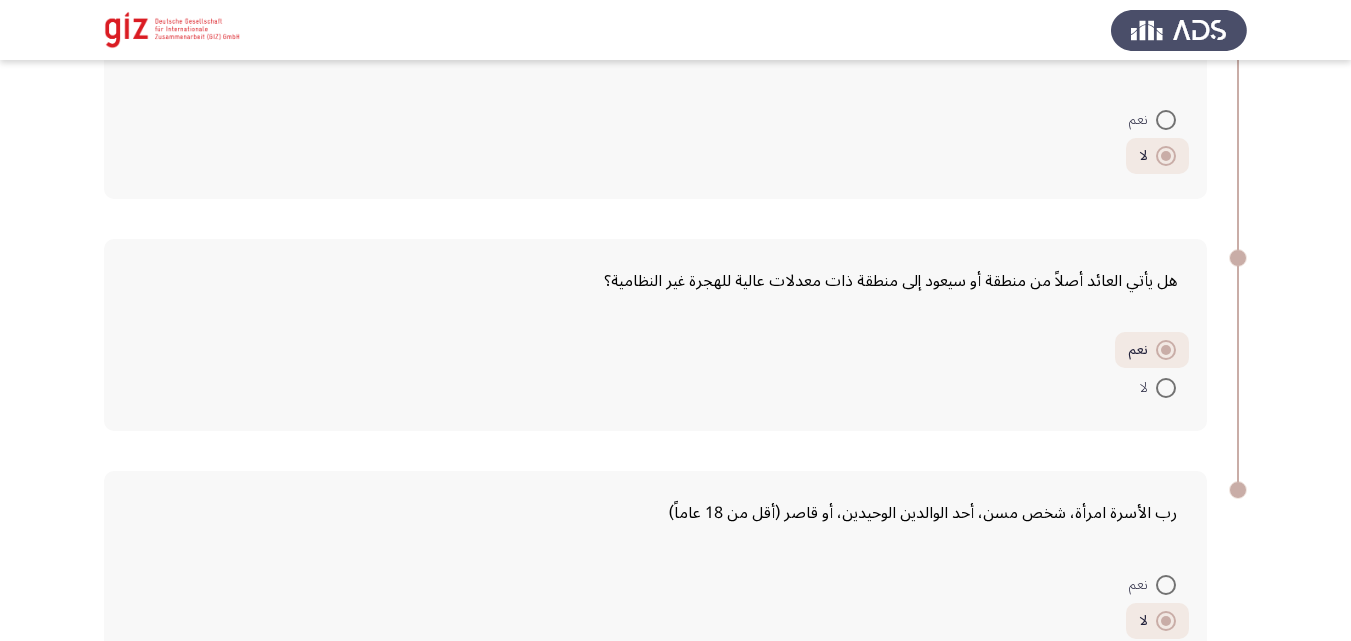 scroll, scrollTop: 1563, scrollLeft: 0, axis: vertical 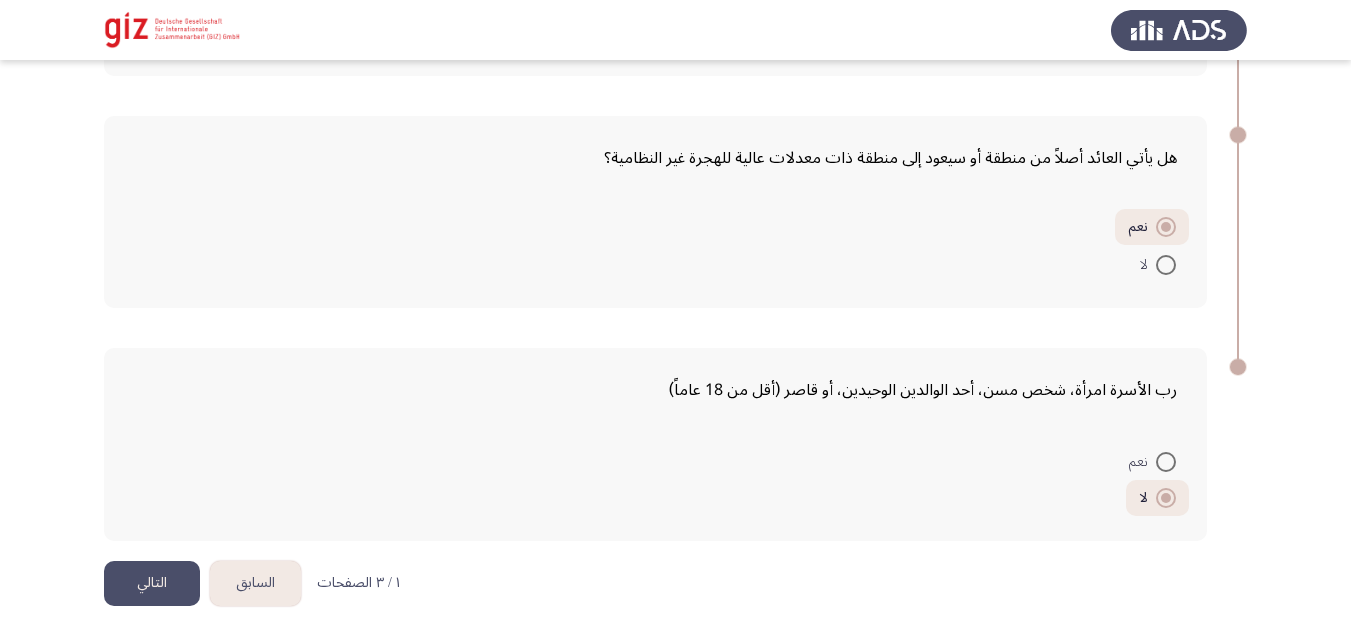 click on "التالي" 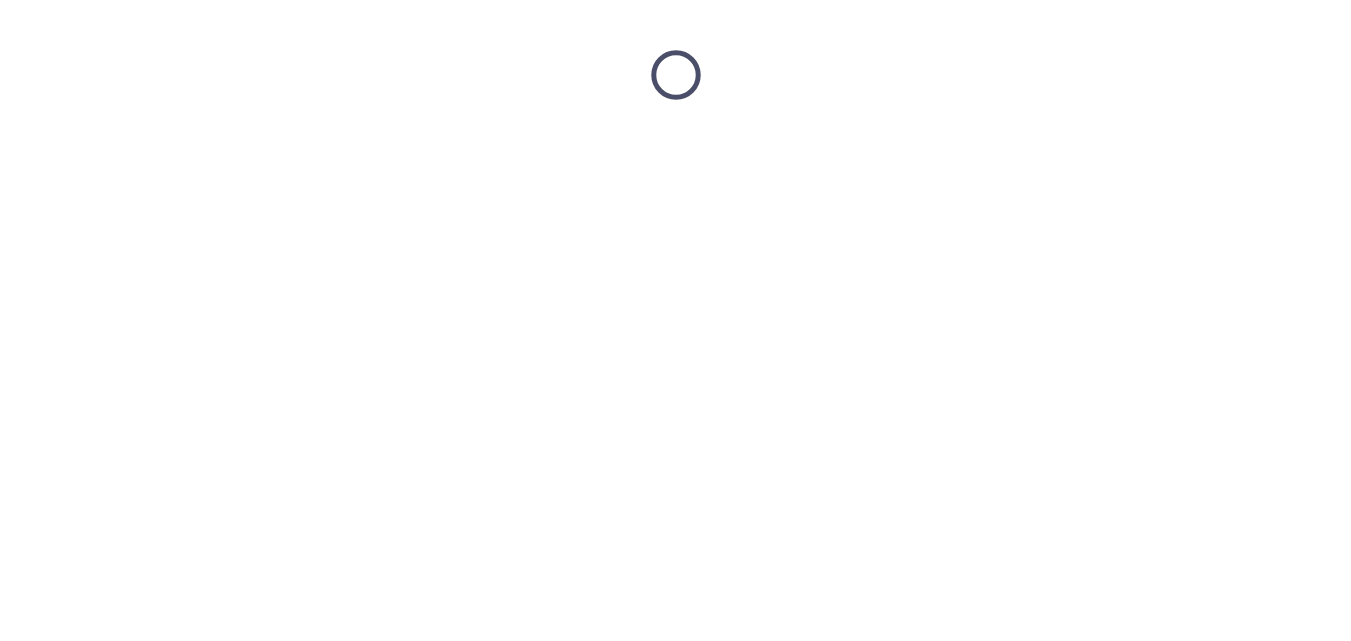 scroll, scrollTop: 0, scrollLeft: 0, axis: both 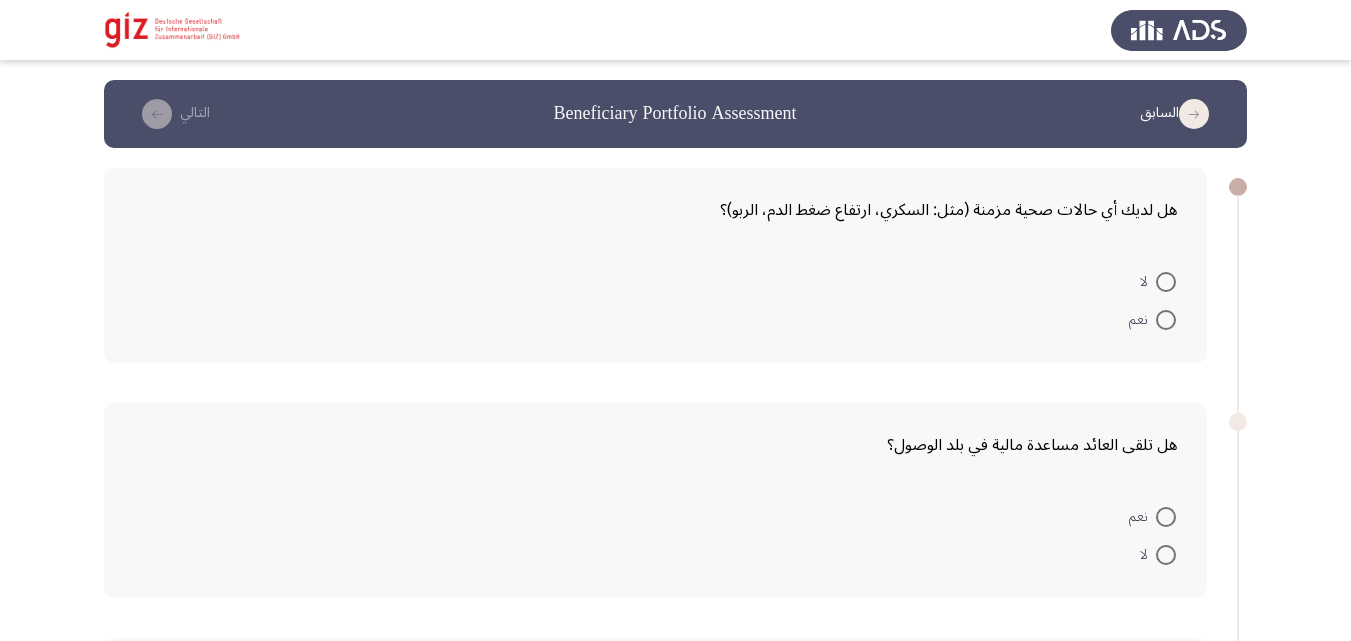 click on "نعم     لا" 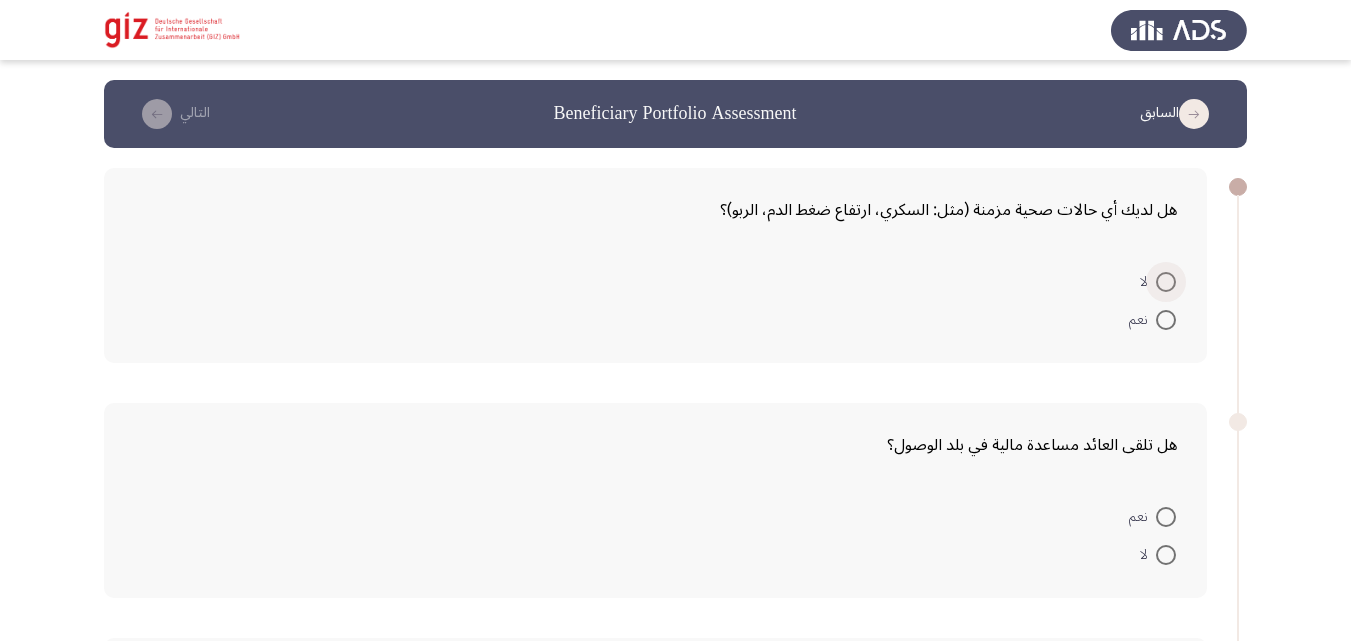 click on "لا" at bounding box center [1158, 282] 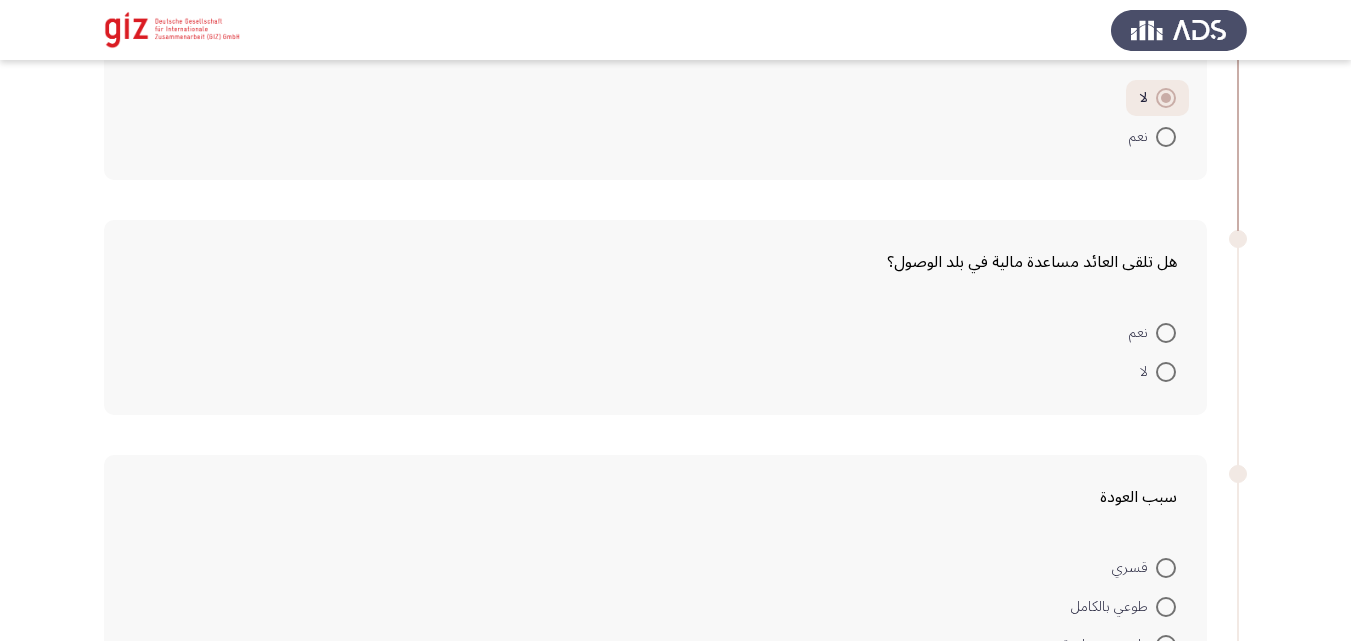 scroll, scrollTop: 235, scrollLeft: 0, axis: vertical 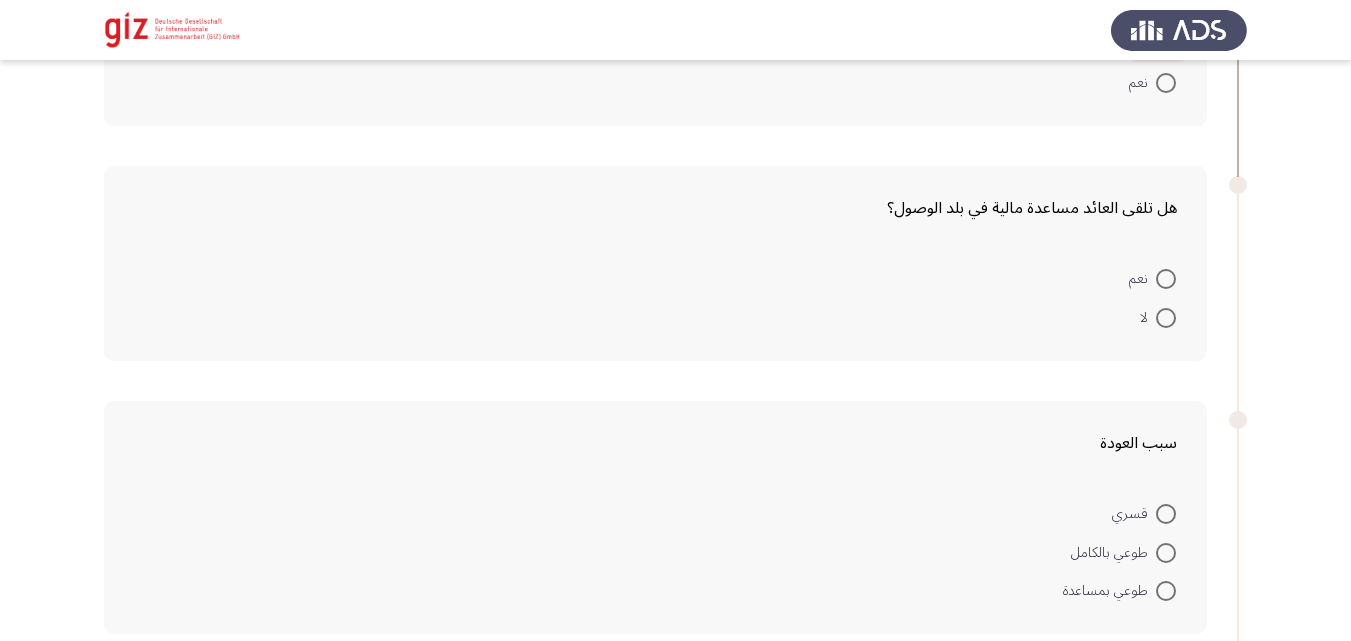 click at bounding box center [1166, 279] 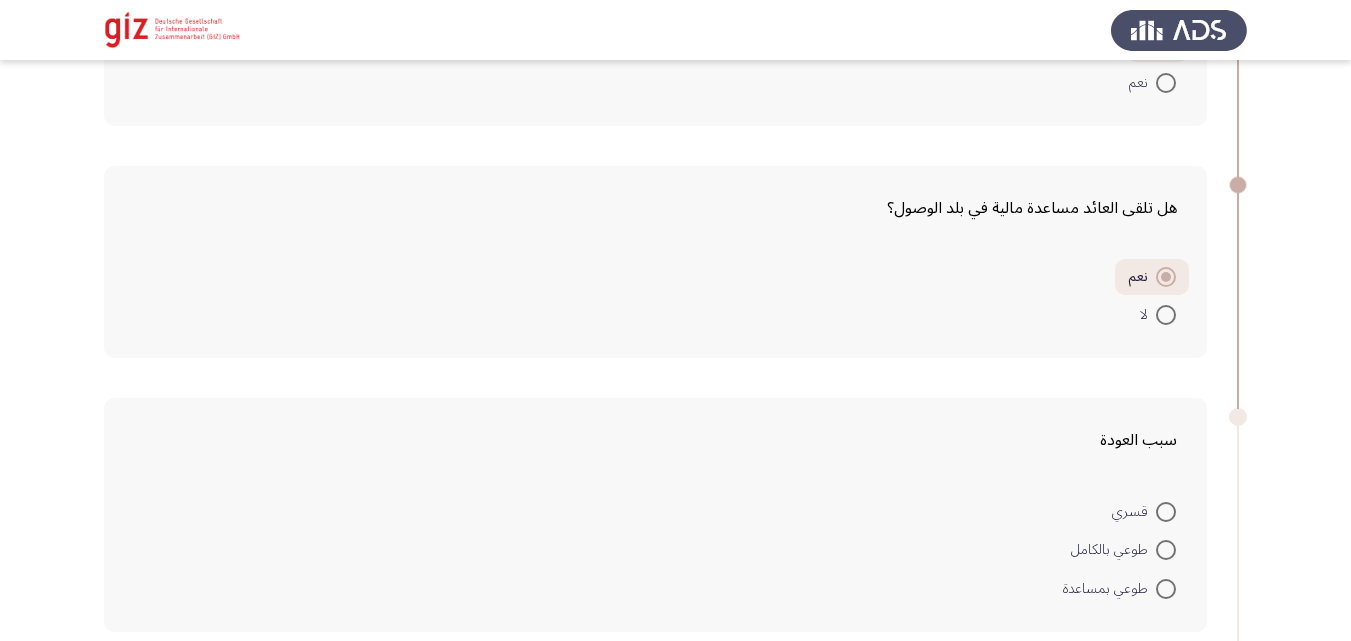 click at bounding box center (1166, 315) 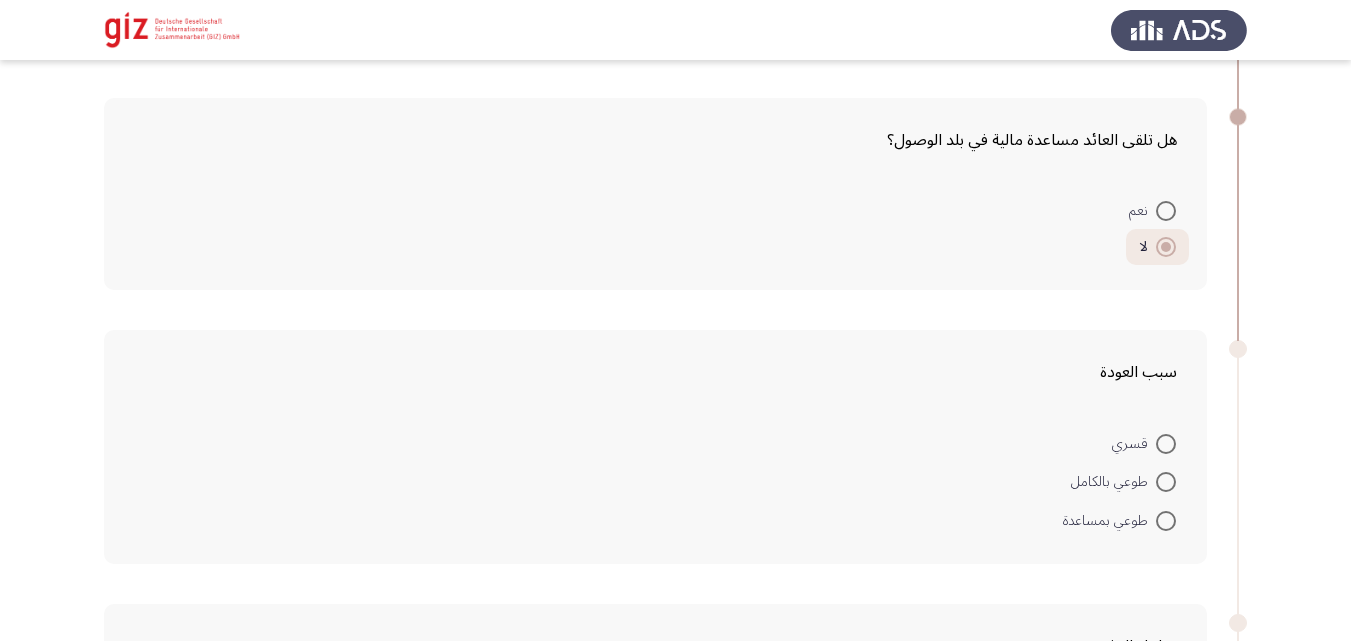 scroll, scrollTop: 468, scrollLeft: 0, axis: vertical 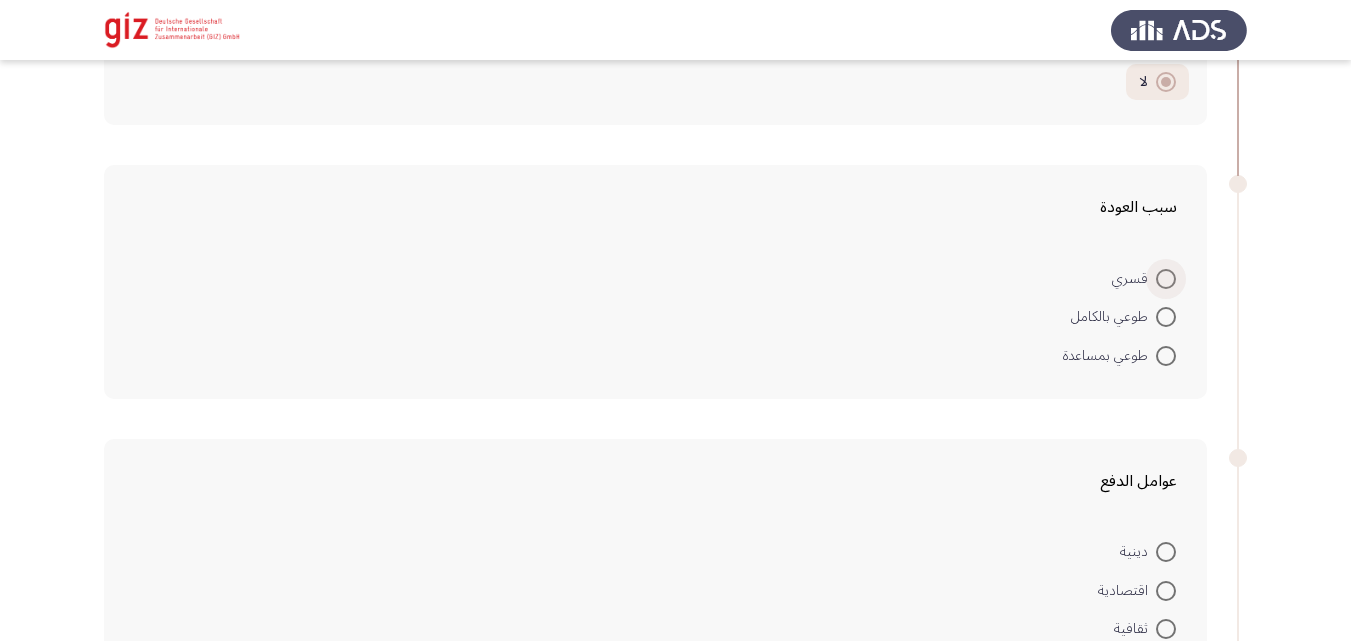 click on "قسري" at bounding box center [1144, 279] 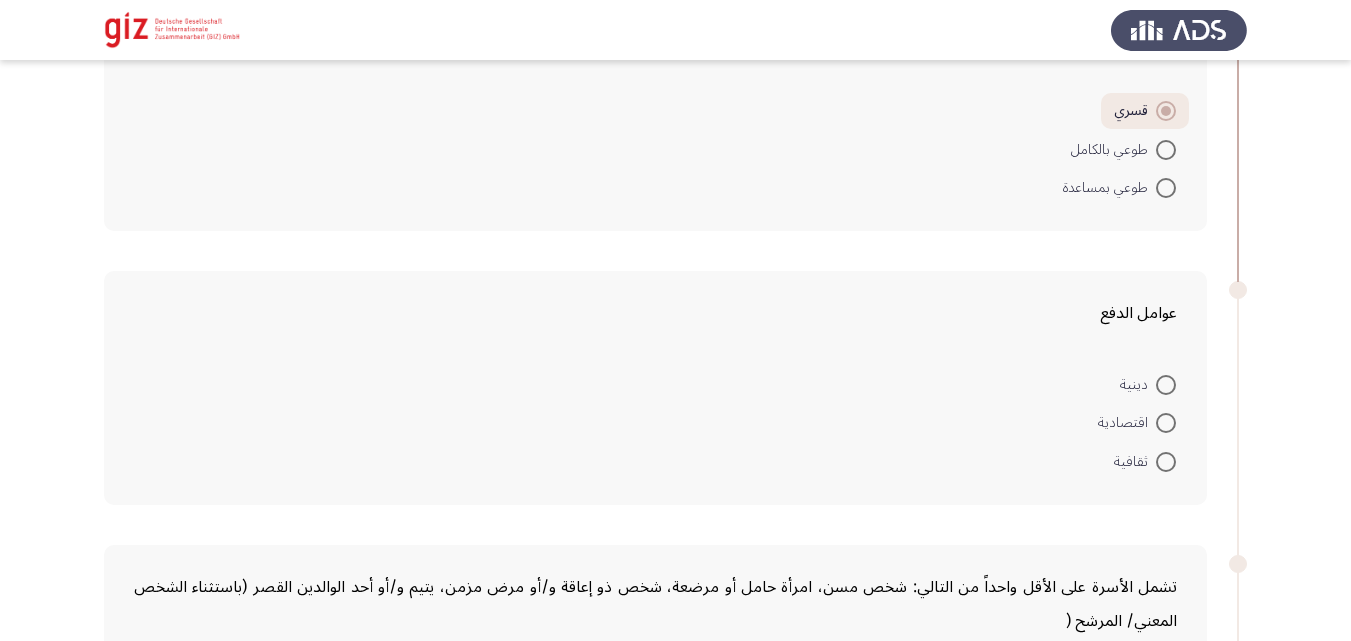 scroll, scrollTop: 689, scrollLeft: 0, axis: vertical 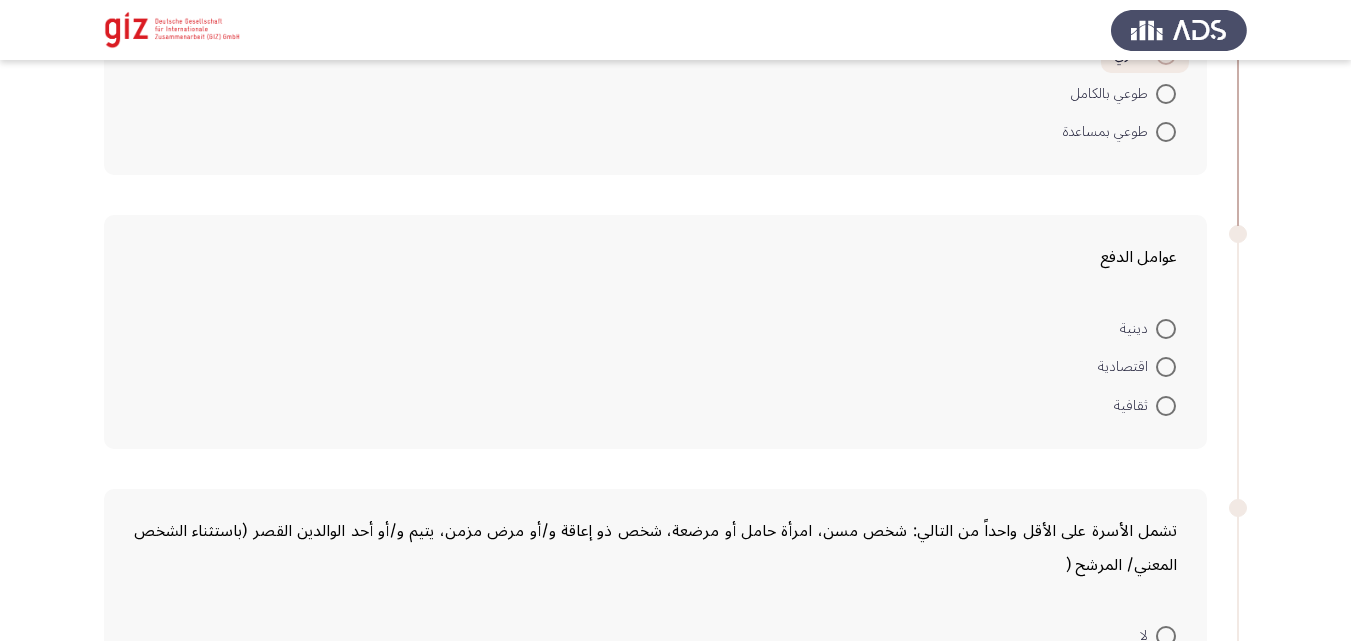 click at bounding box center [1166, 406] 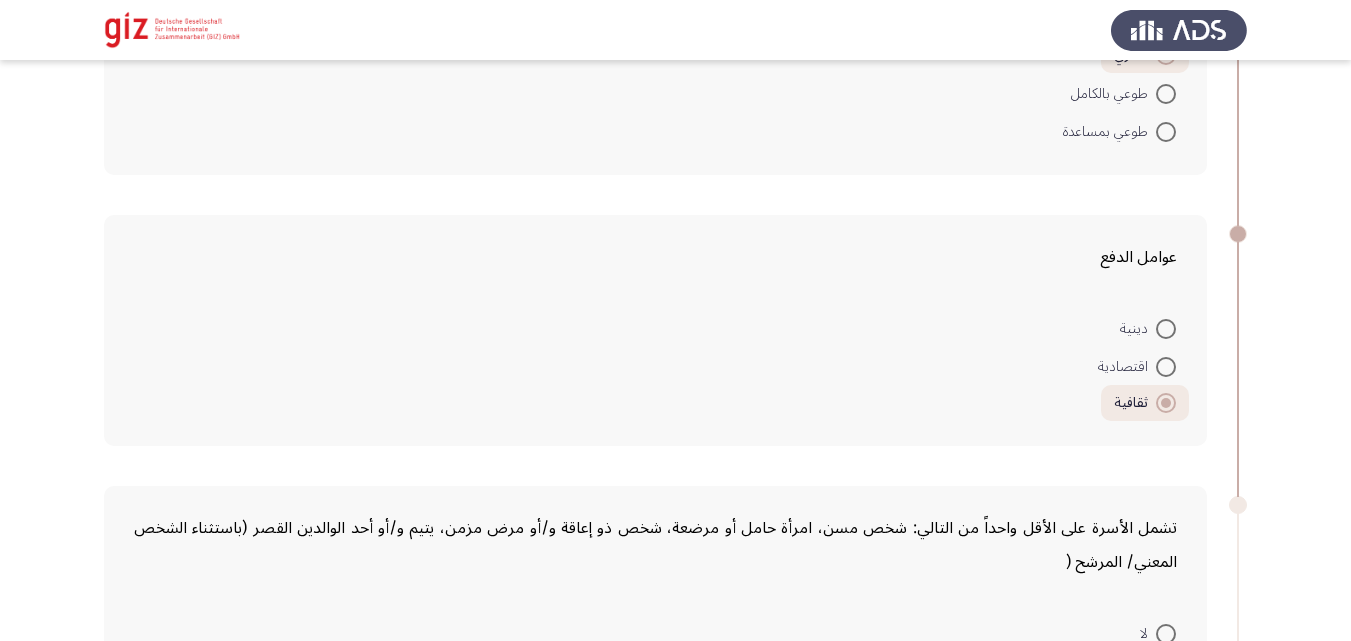 click at bounding box center (1166, 367) 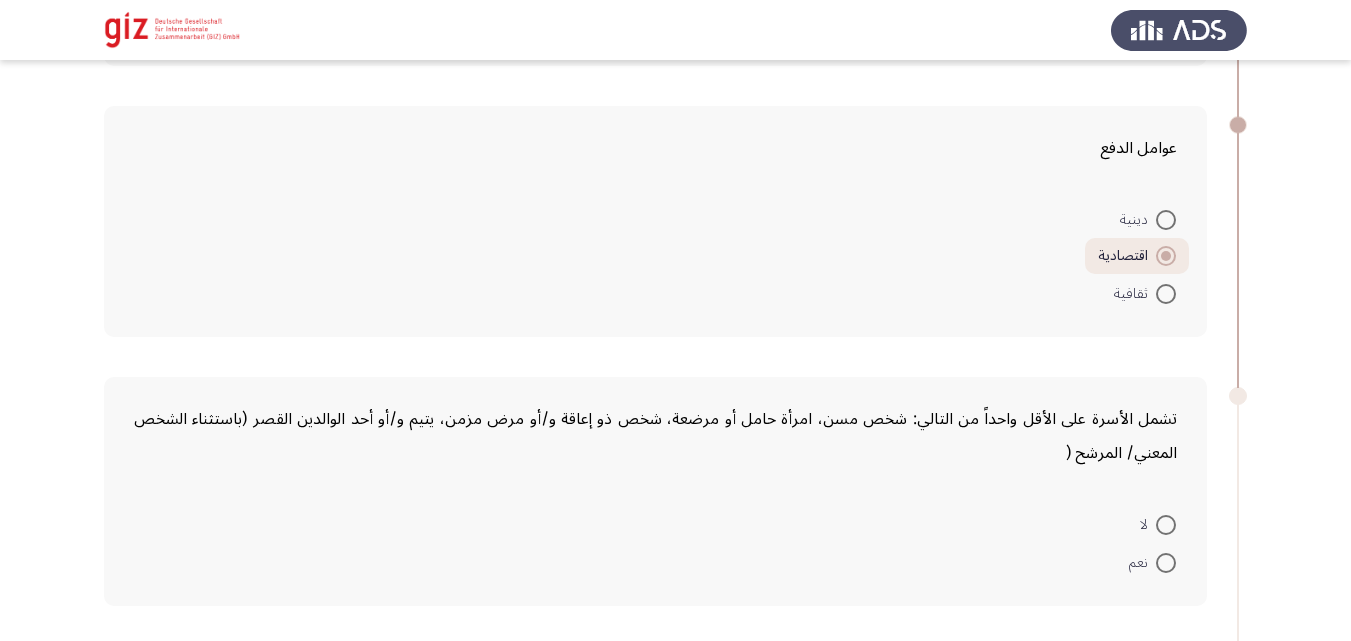 scroll, scrollTop: 802, scrollLeft: 0, axis: vertical 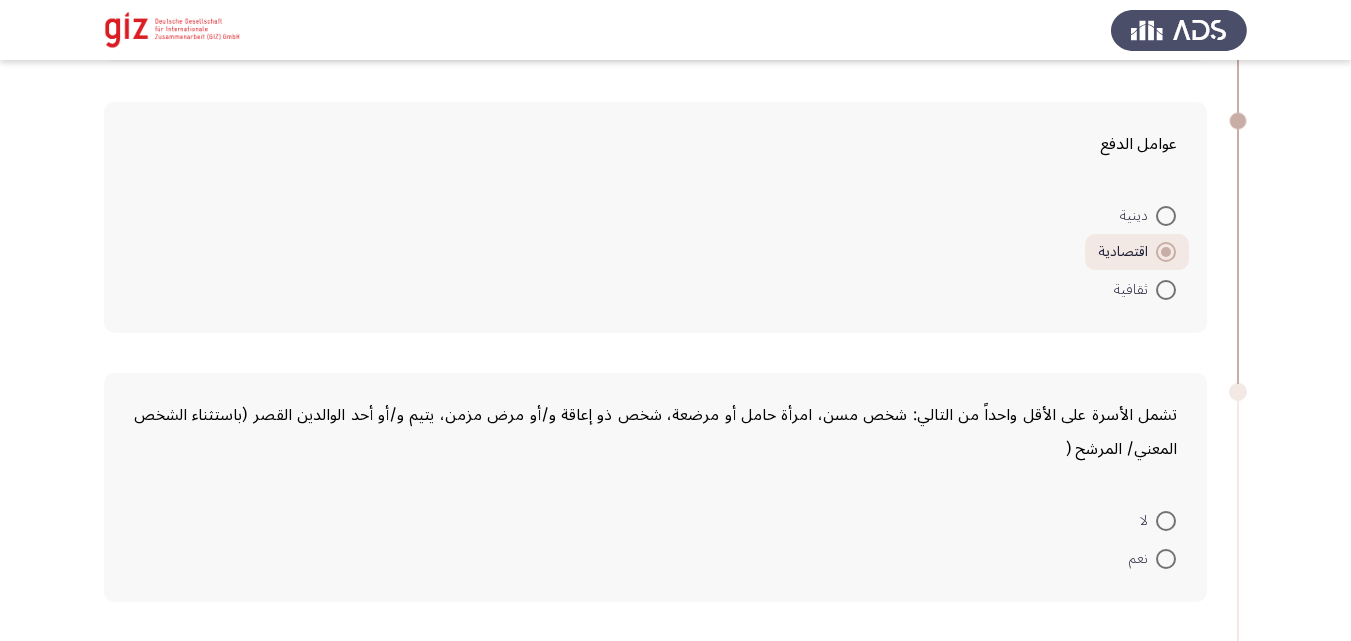 click at bounding box center [1166, 521] 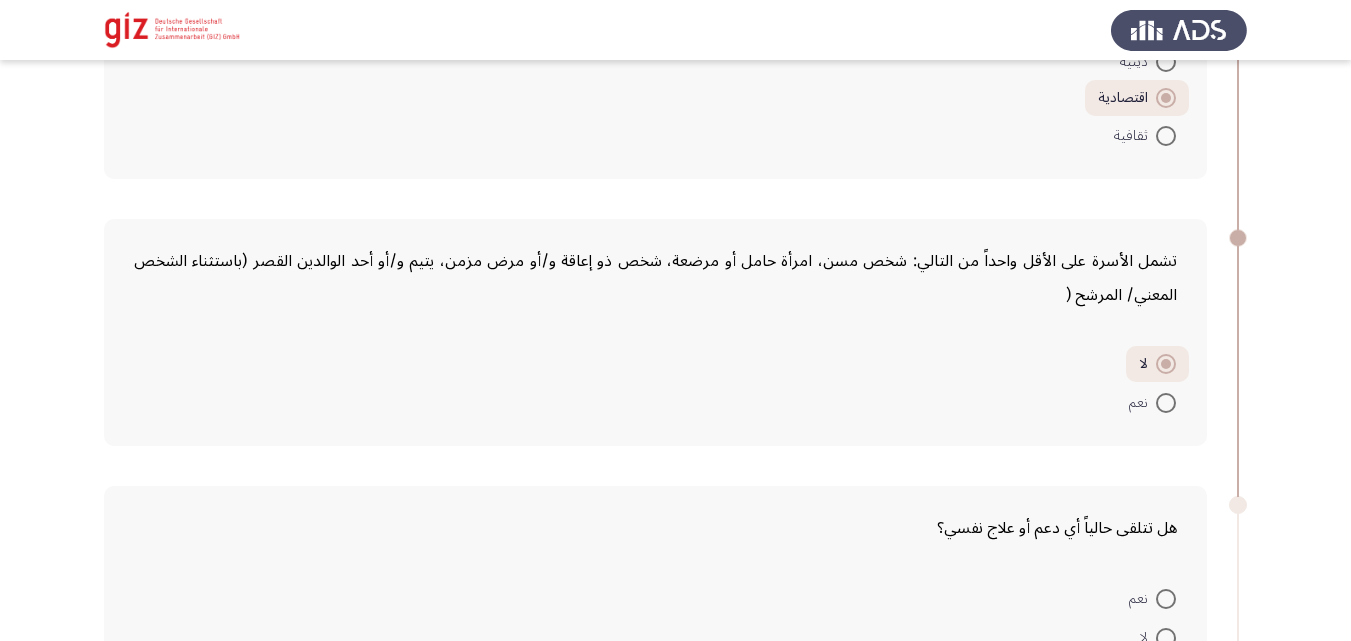 scroll, scrollTop: 1025, scrollLeft: 0, axis: vertical 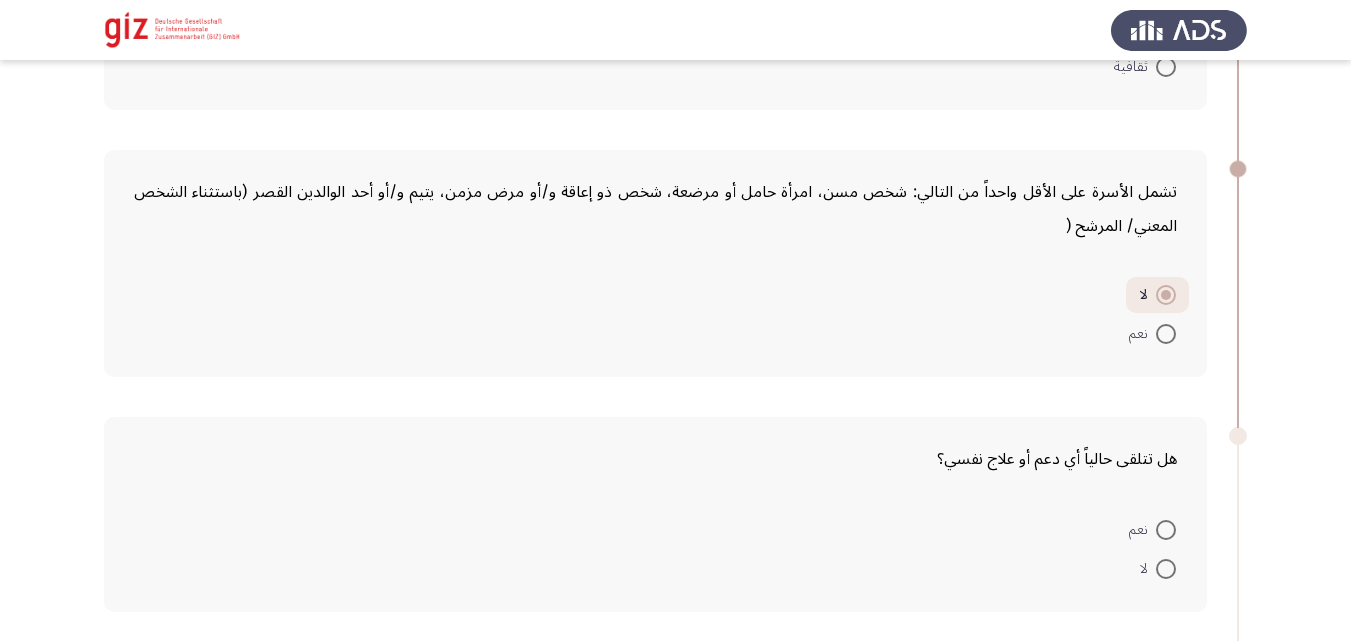 click at bounding box center (1166, 569) 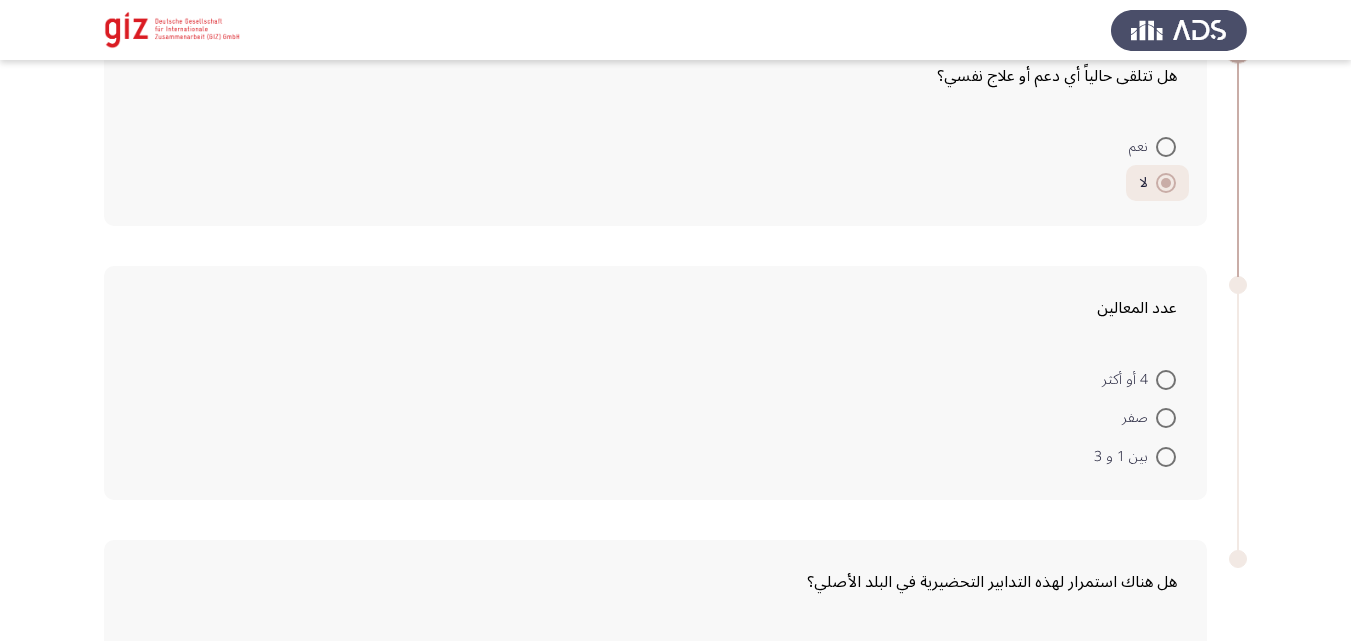 scroll, scrollTop: 1487, scrollLeft: 0, axis: vertical 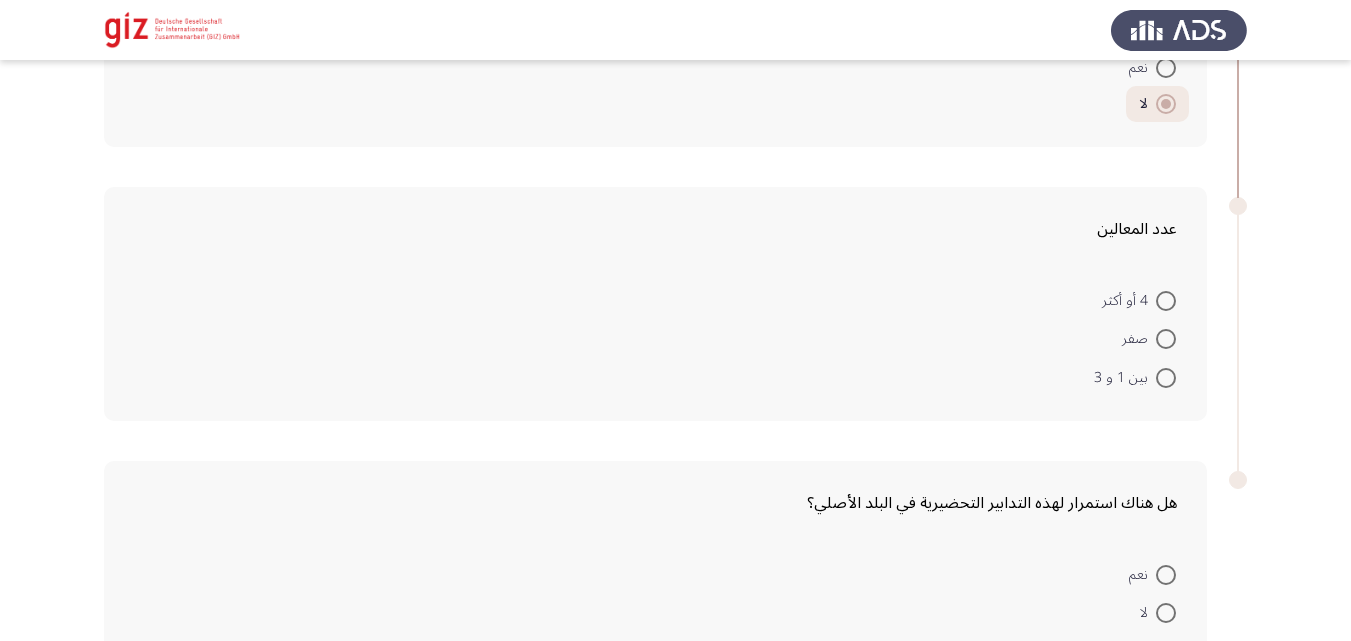 click at bounding box center [1166, 301] 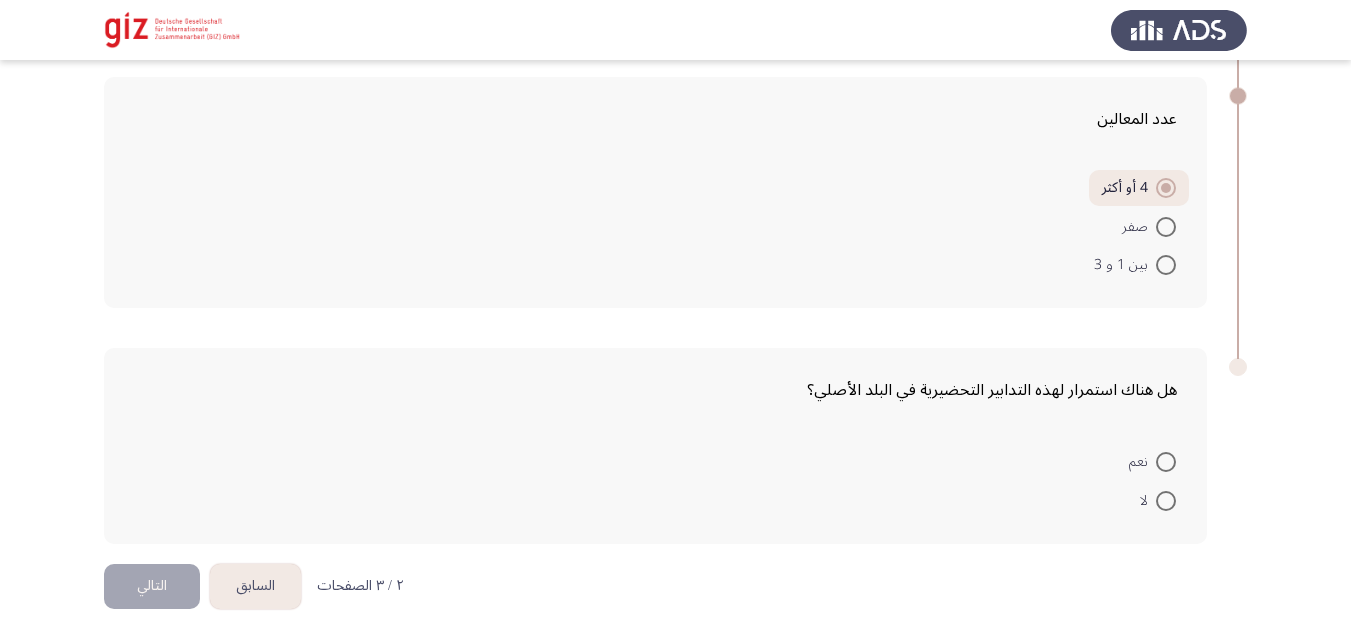 scroll, scrollTop: 1600, scrollLeft: 0, axis: vertical 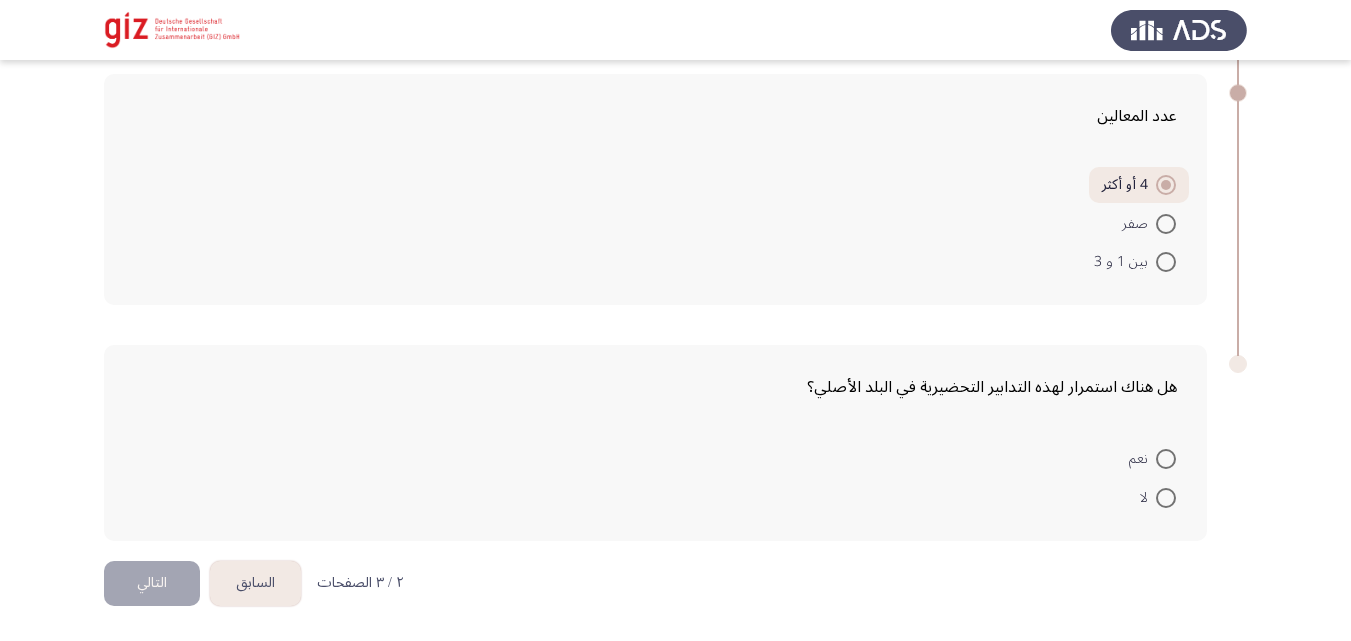 click at bounding box center (1166, 498) 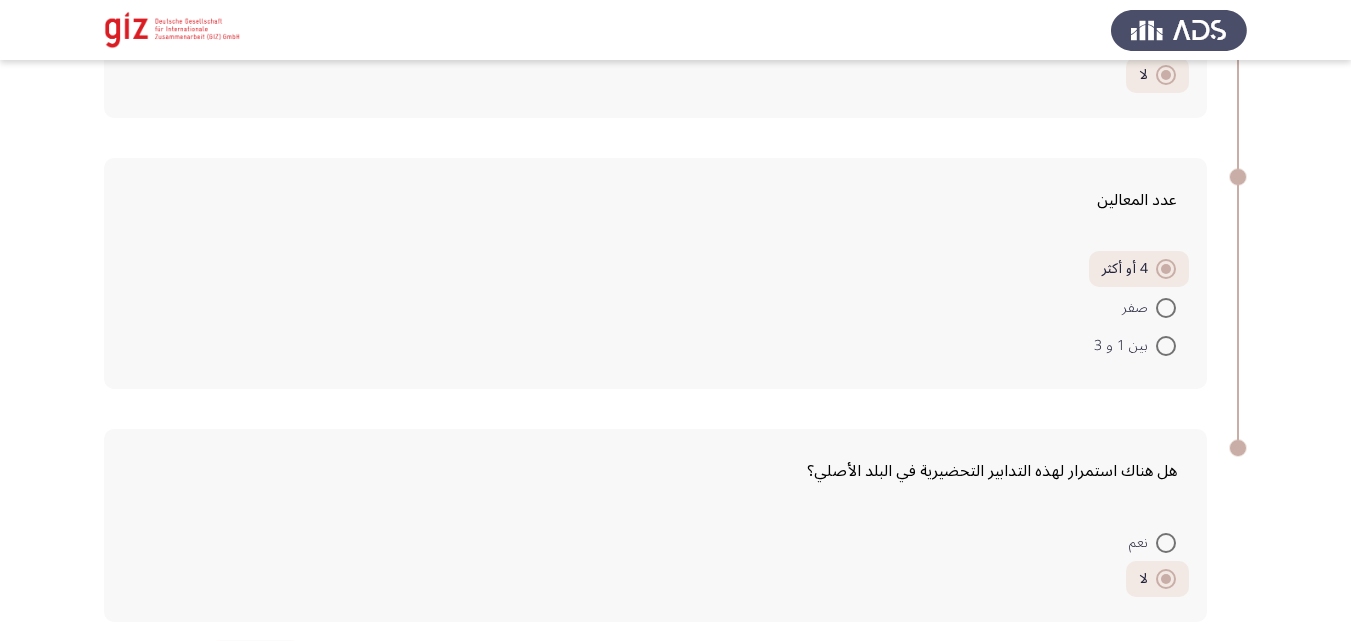 scroll, scrollTop: 1476, scrollLeft: 0, axis: vertical 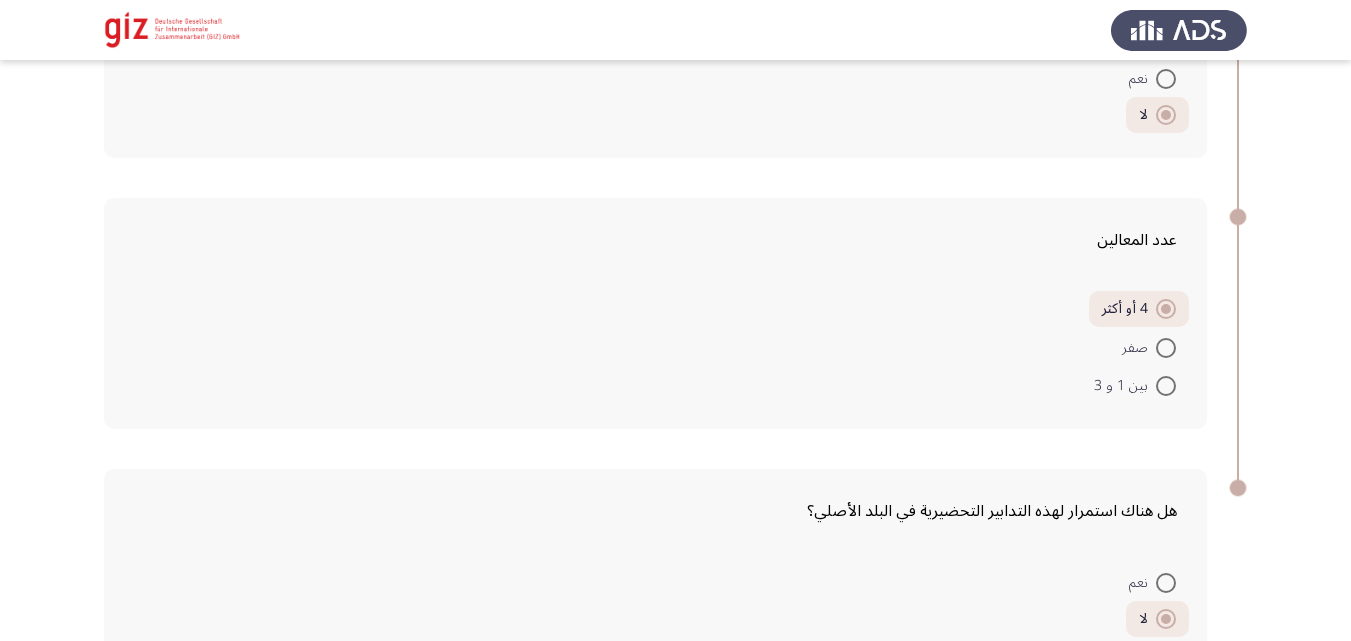 drag, startPoint x: 318, startPoint y: 441, endPoint x: 275, endPoint y: 470, distance: 51.86521 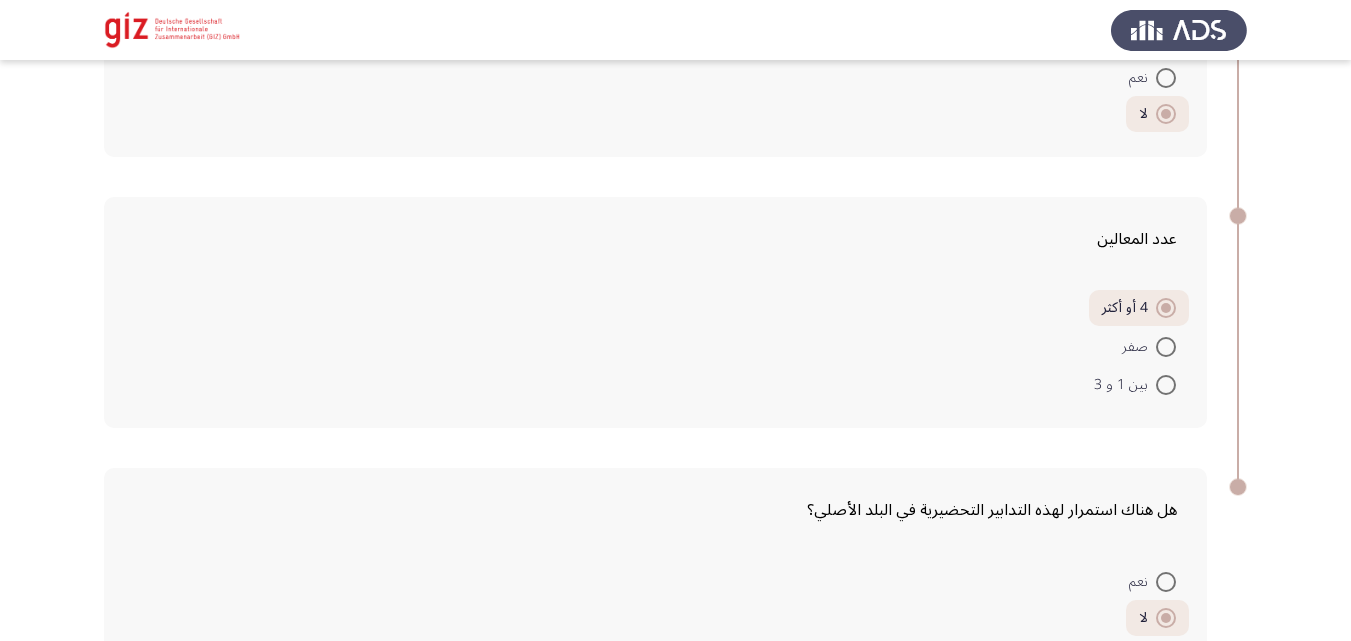 scroll, scrollTop: 1597, scrollLeft: 0, axis: vertical 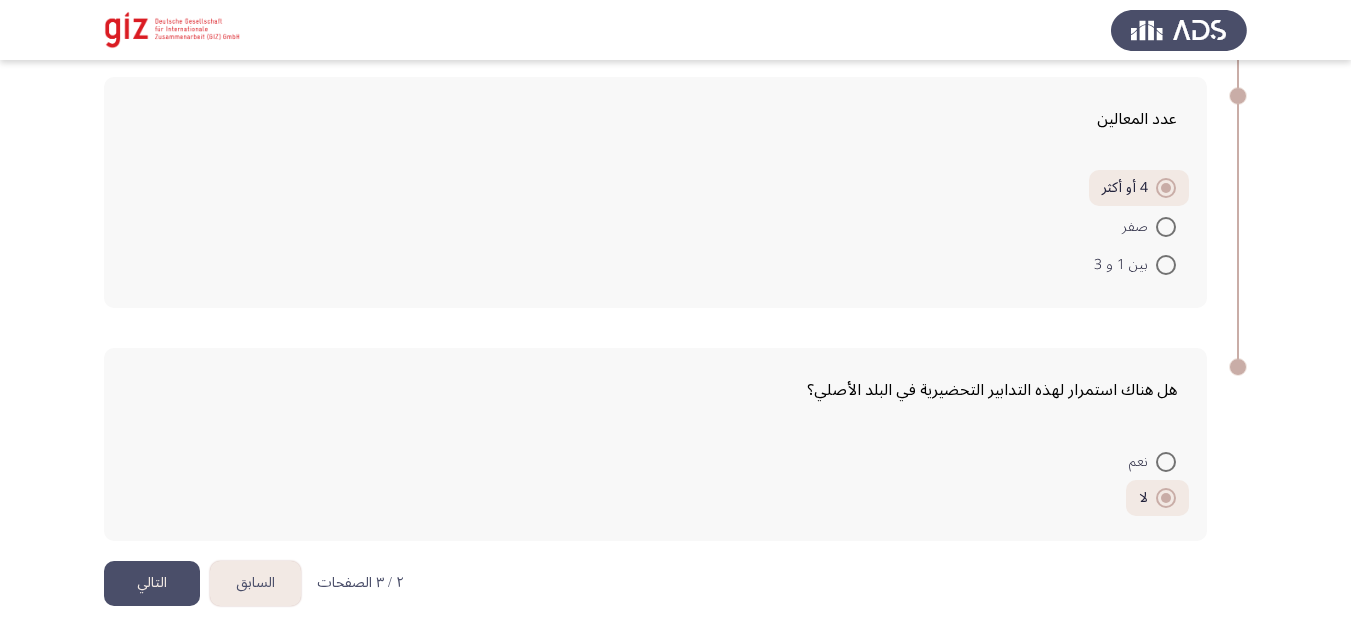 click on "التالي" 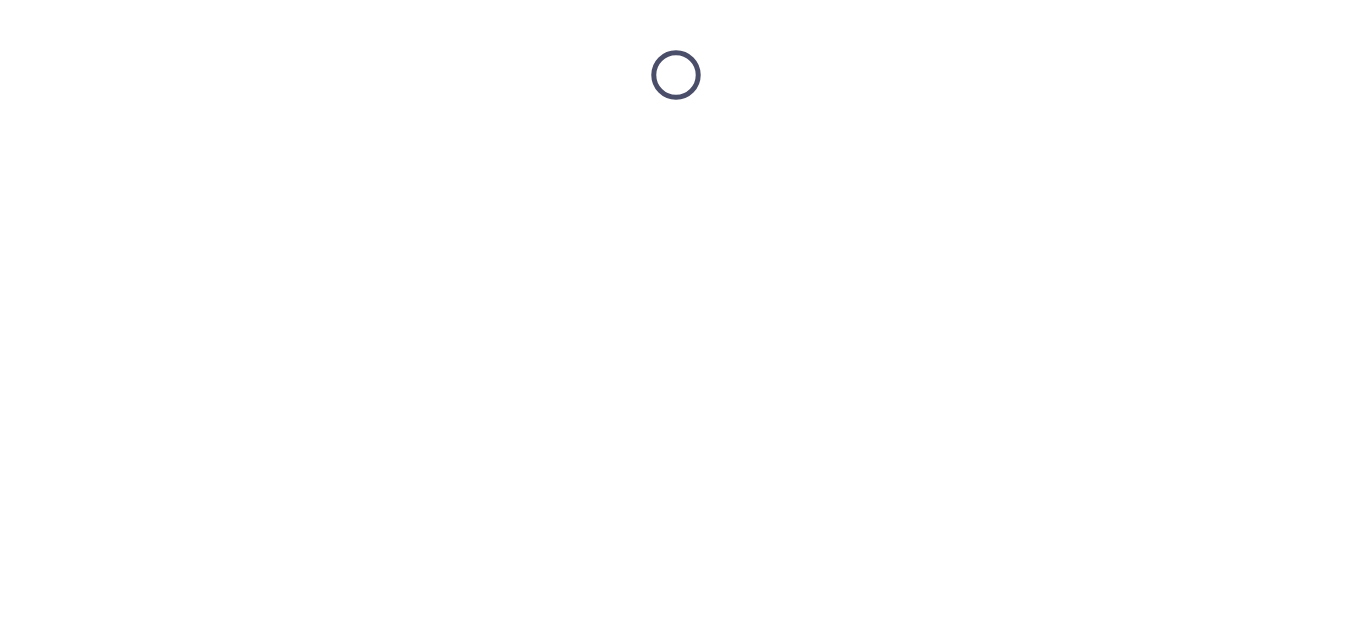scroll, scrollTop: 0, scrollLeft: 0, axis: both 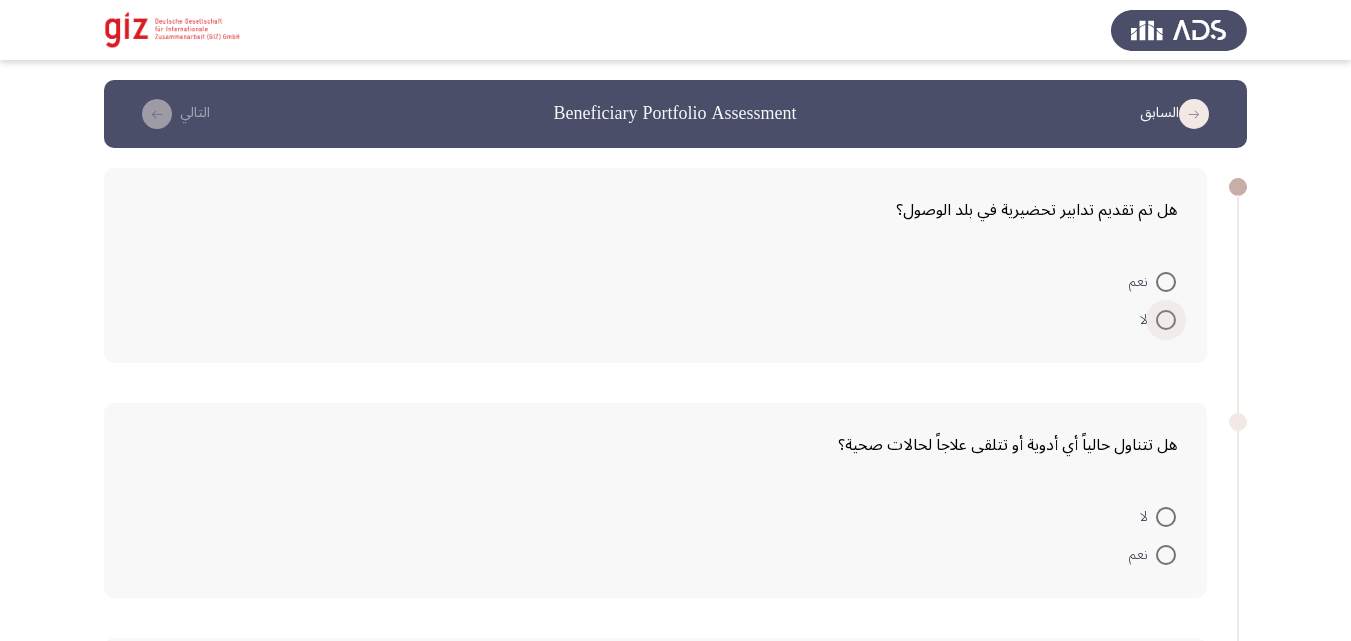 click at bounding box center (1166, 320) 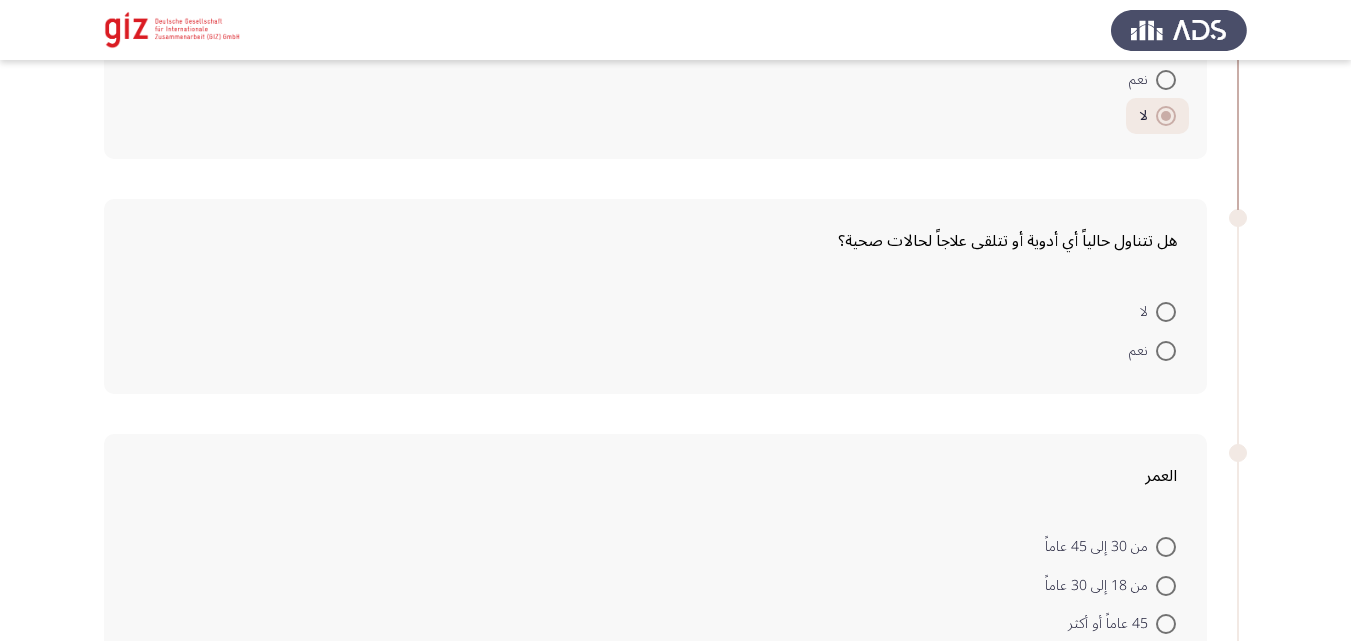 scroll, scrollTop: 297, scrollLeft: 0, axis: vertical 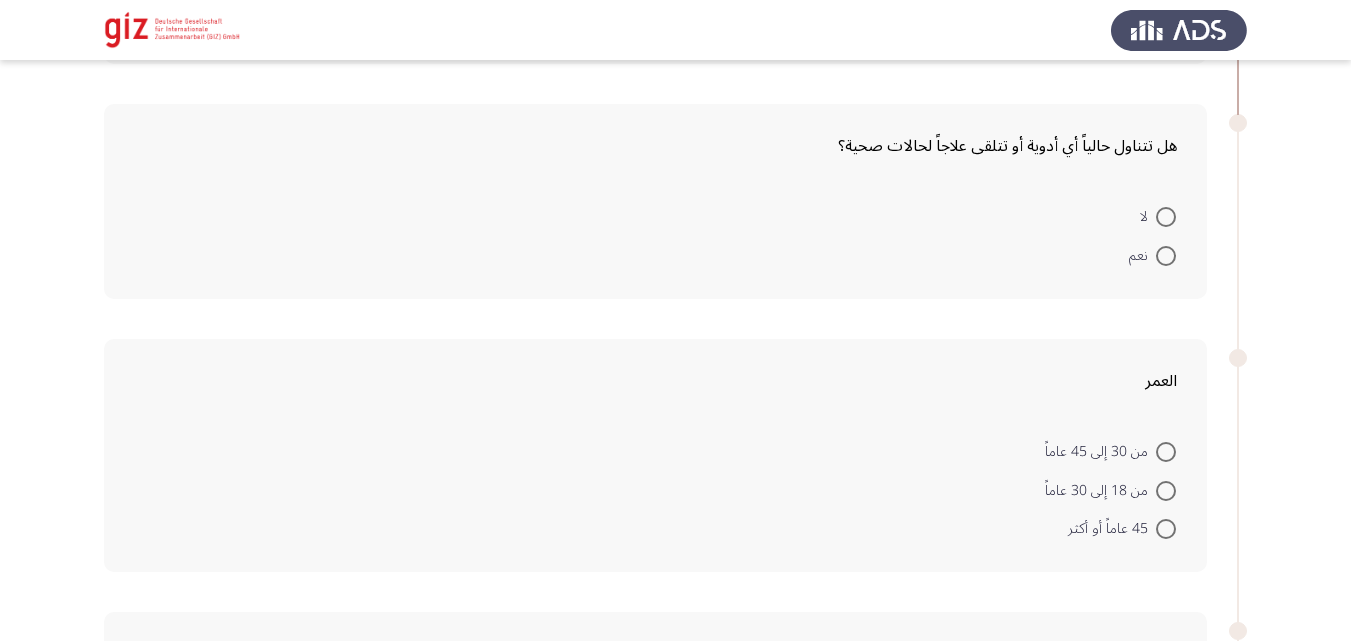 click at bounding box center (1166, 256) 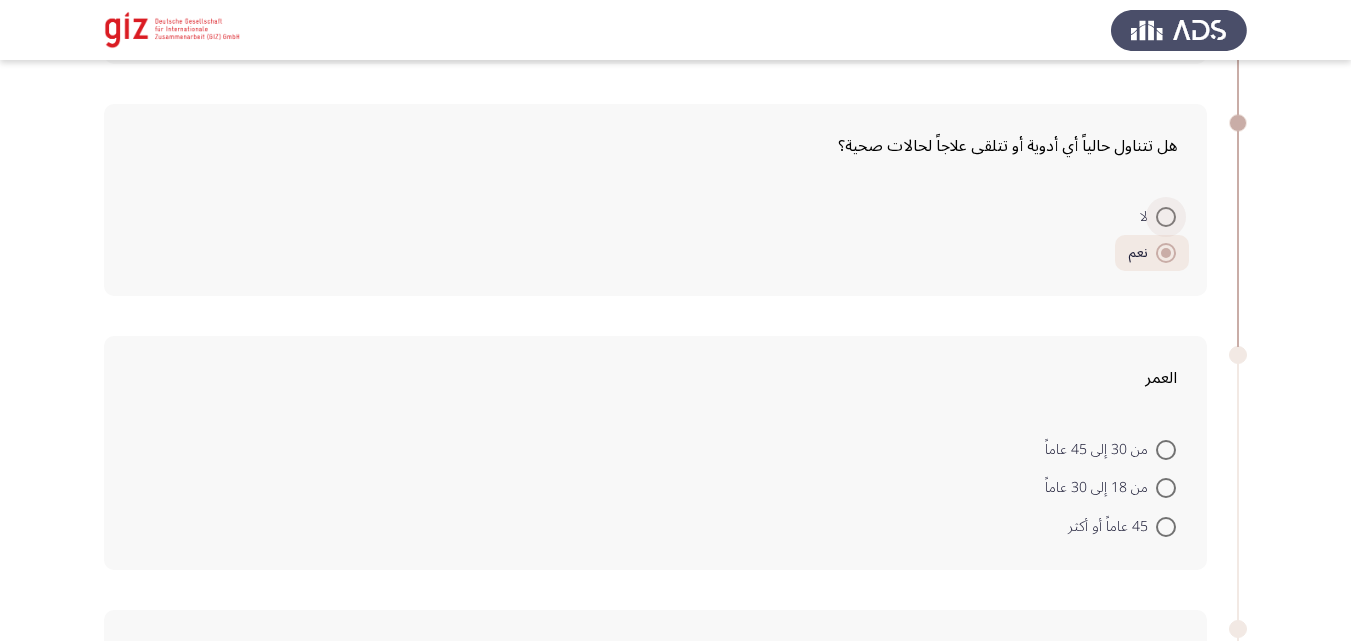 click on "لا" at bounding box center [1148, 217] 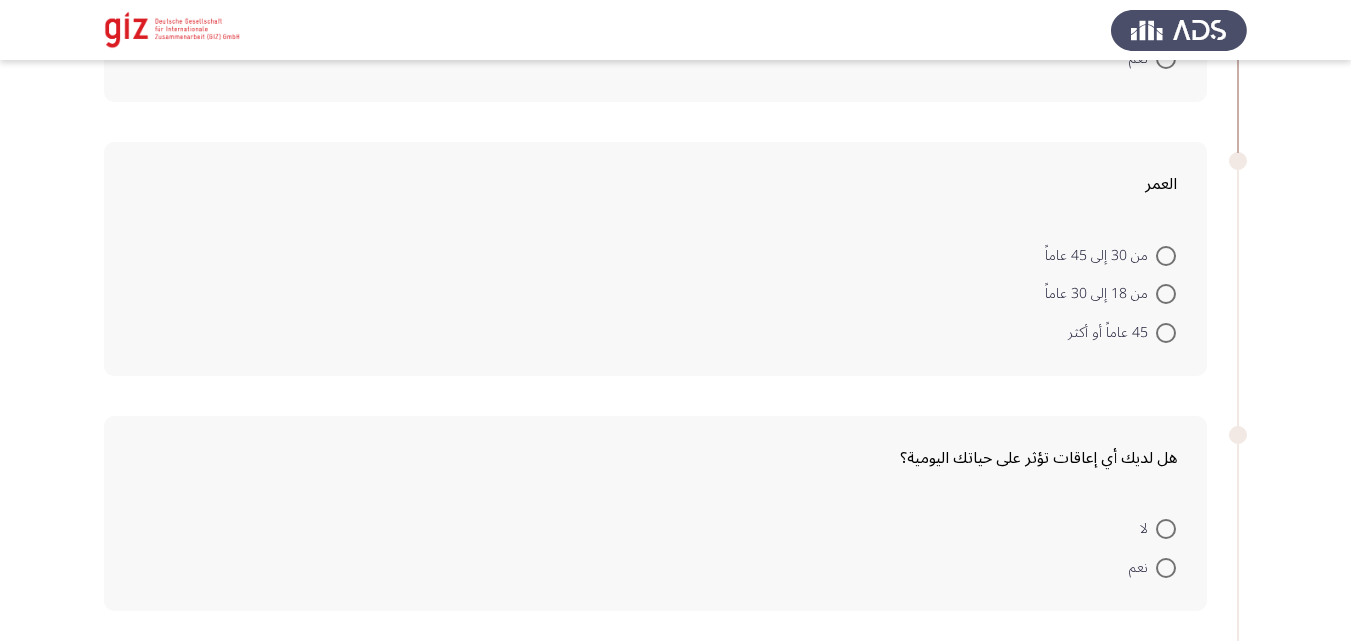 scroll, scrollTop: 490, scrollLeft: 0, axis: vertical 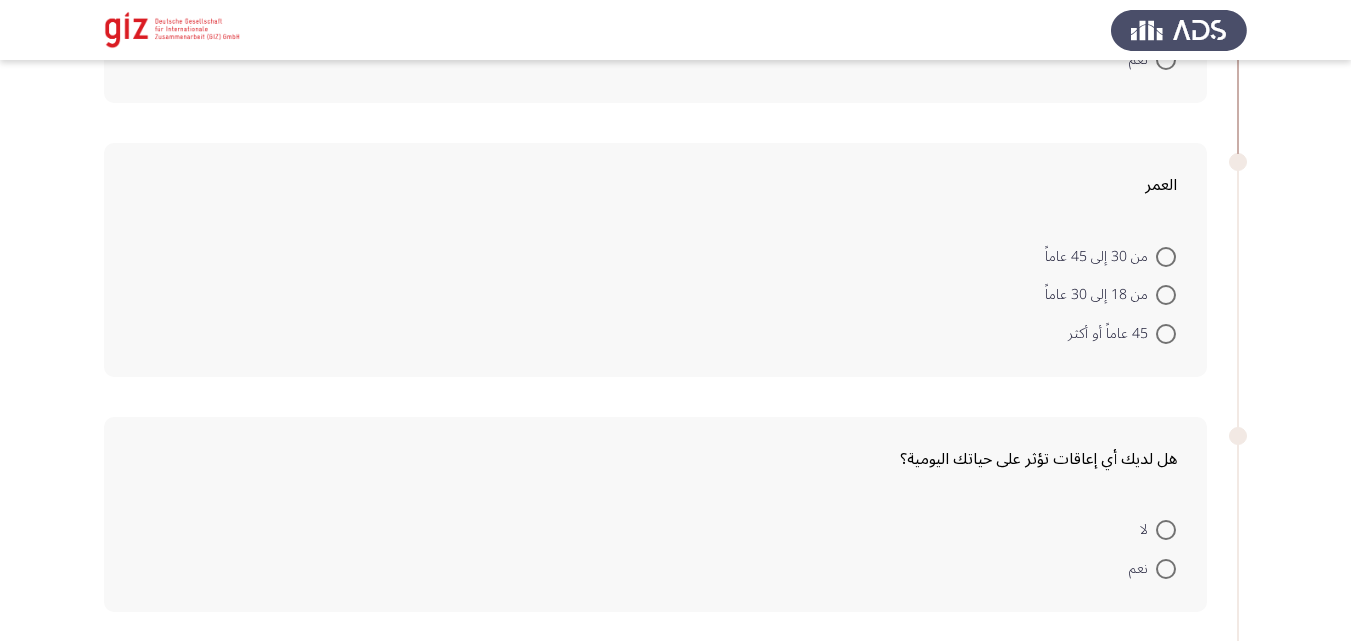 click at bounding box center (1166, 295) 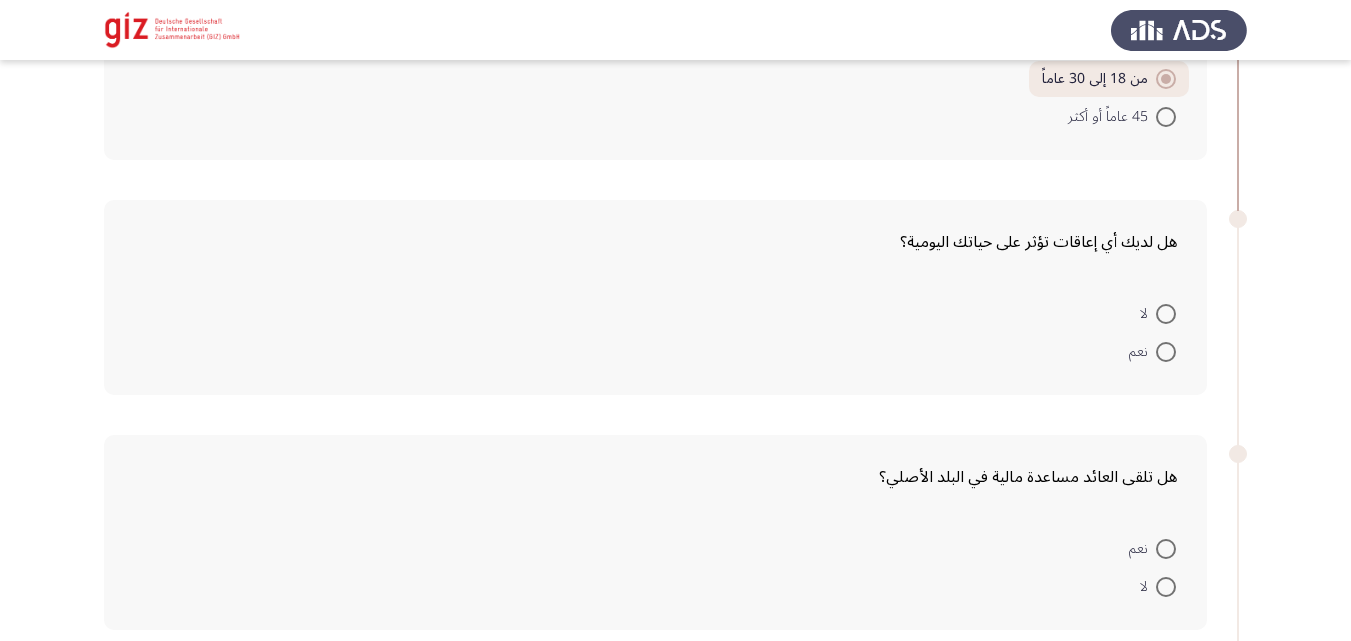 scroll, scrollTop: 705, scrollLeft: 0, axis: vertical 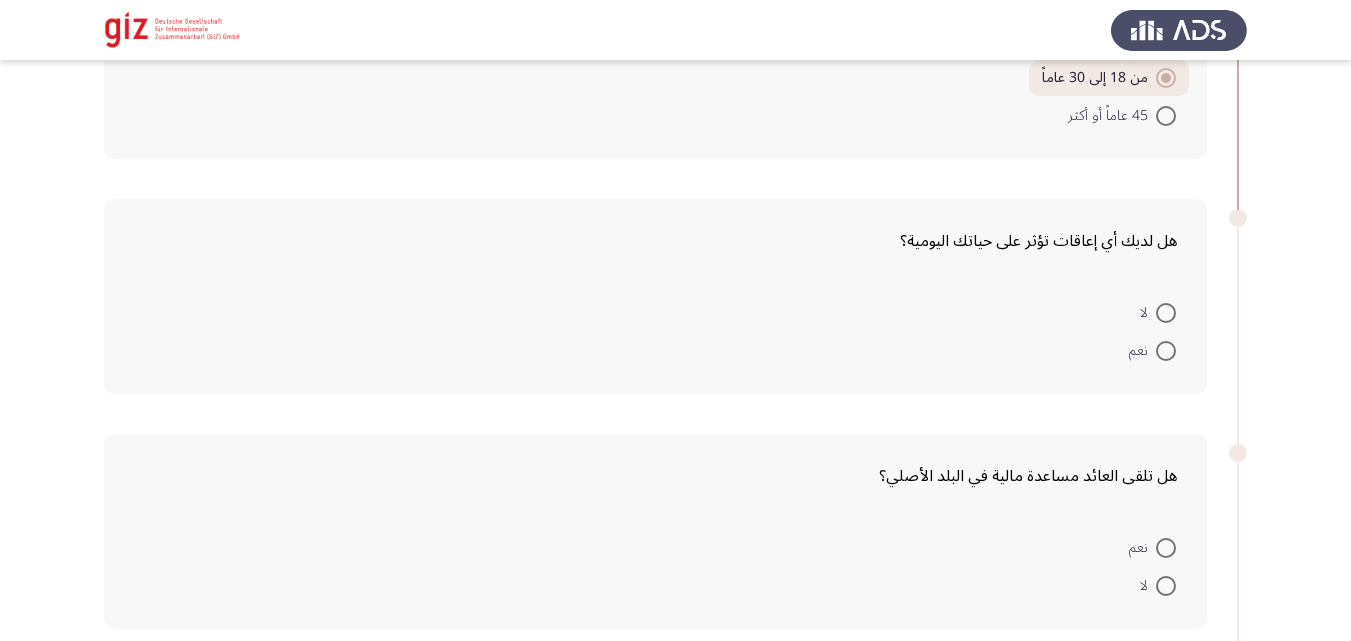 click on "لا" at bounding box center [1148, 313] 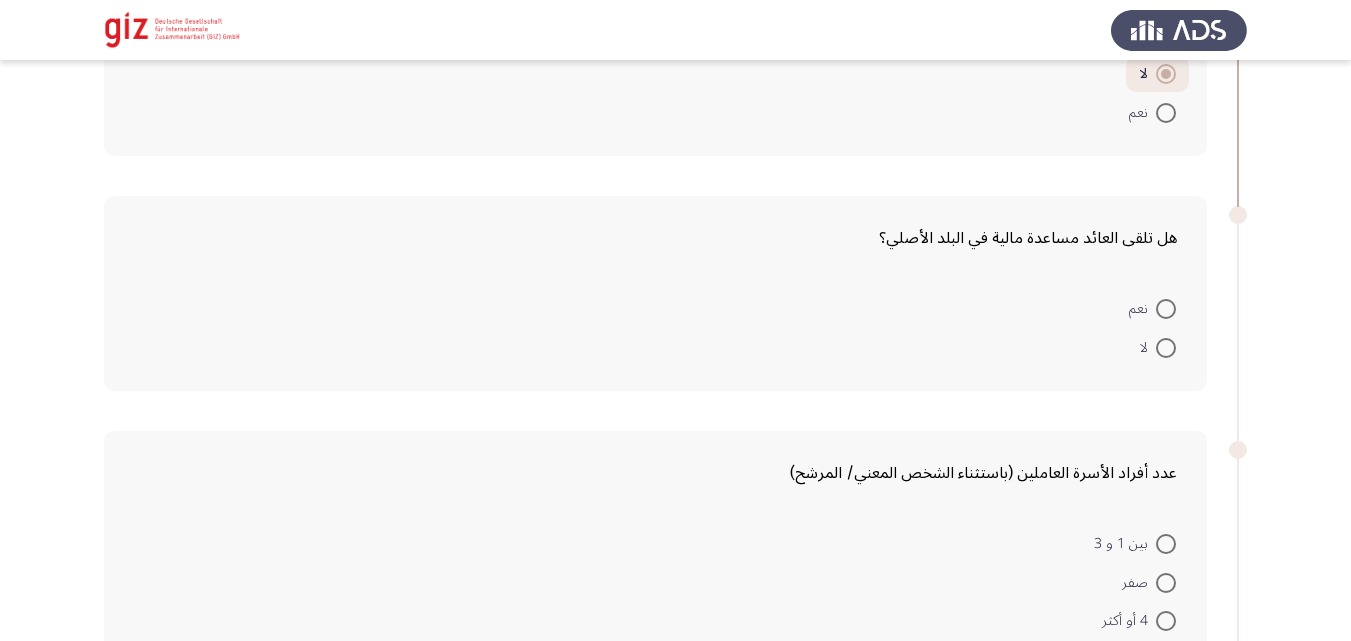 scroll, scrollTop: 978, scrollLeft: 0, axis: vertical 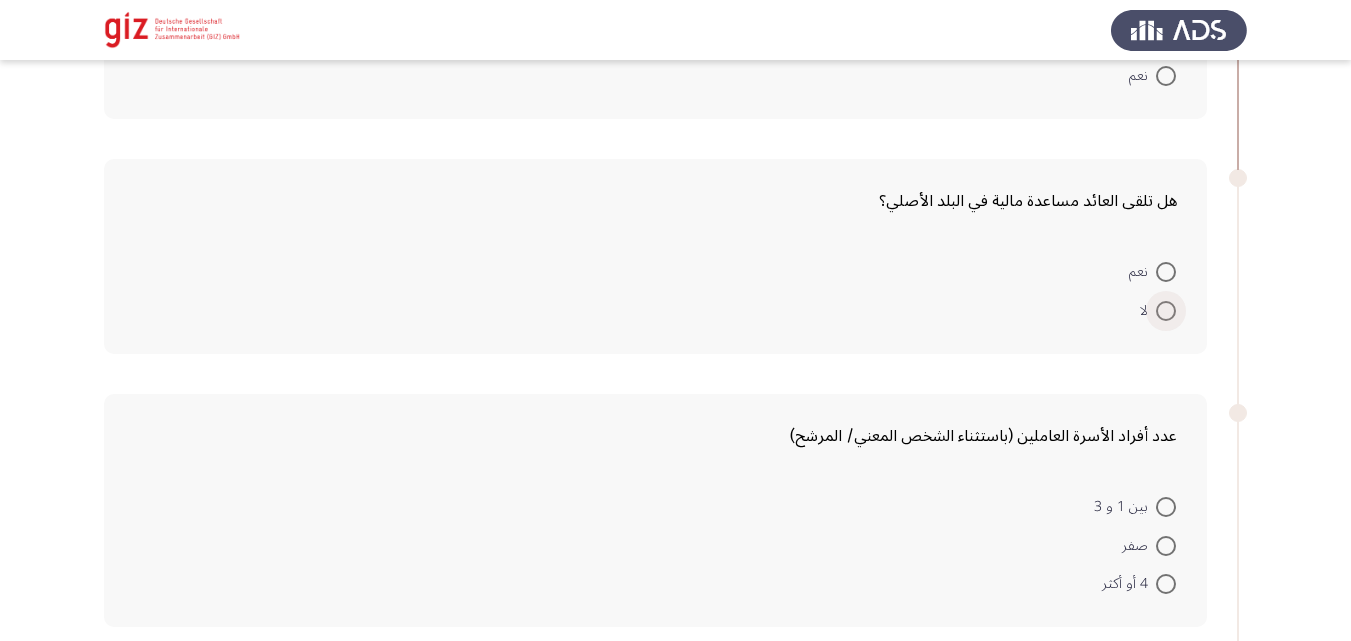 click at bounding box center [1166, 311] 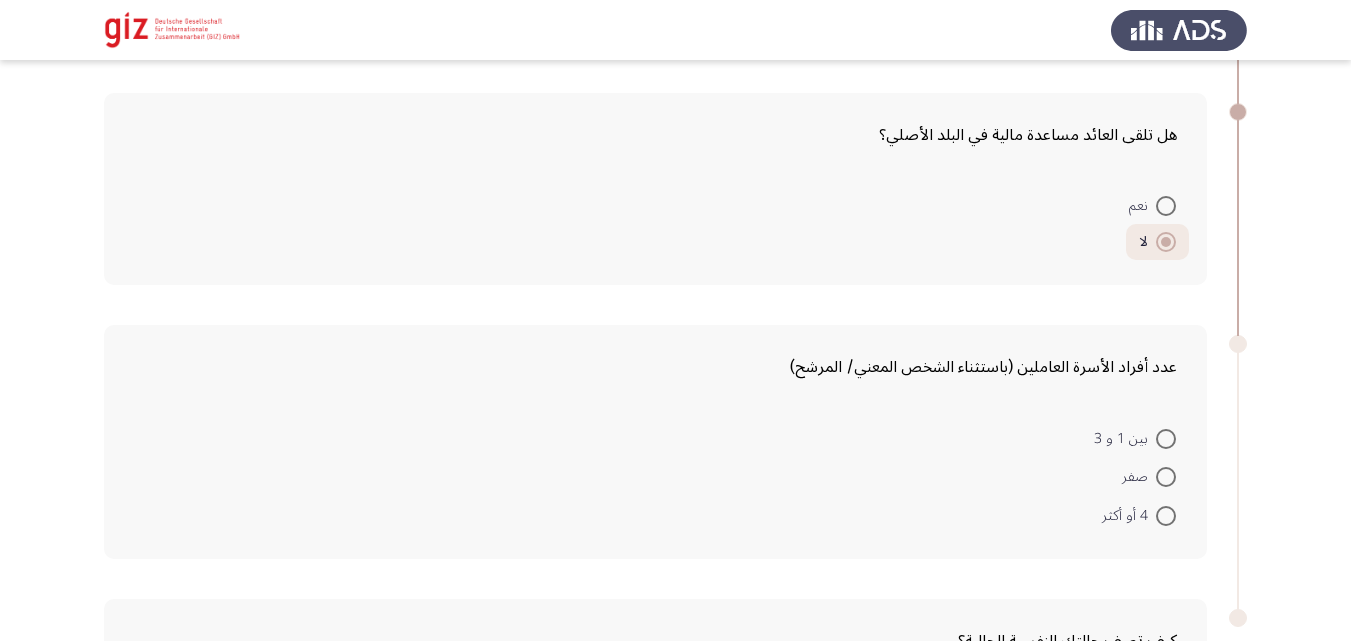 scroll, scrollTop: 1055, scrollLeft: 0, axis: vertical 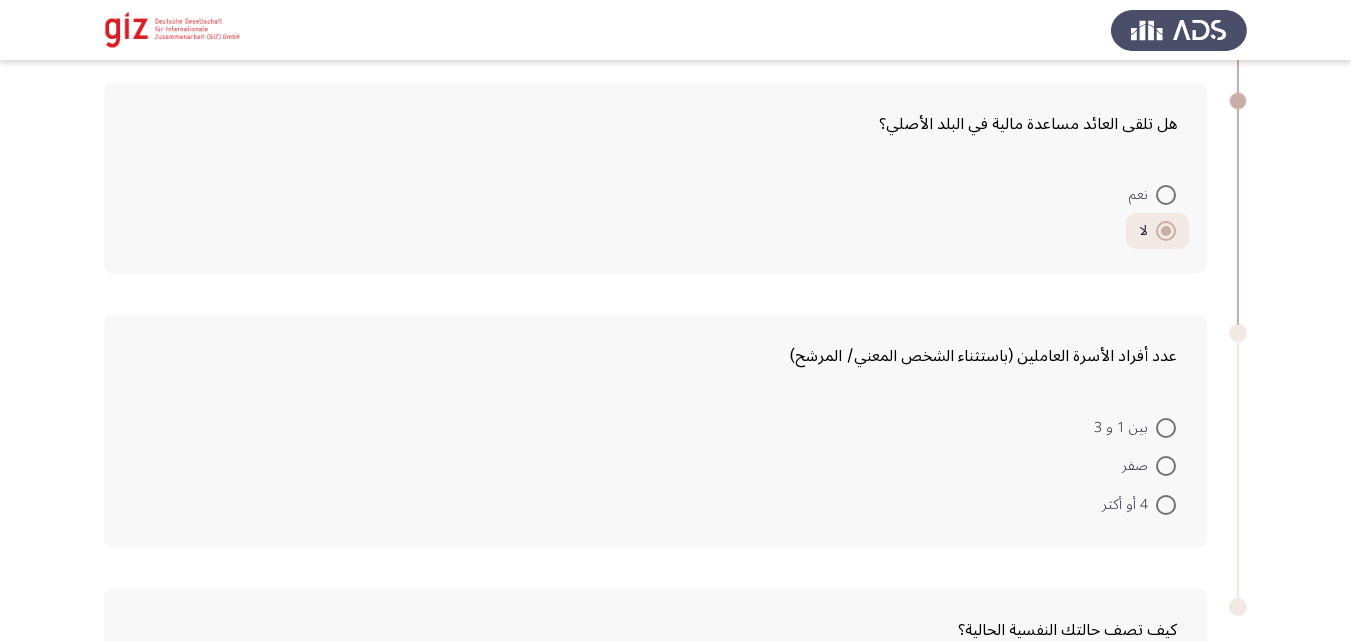 click at bounding box center (1166, 428) 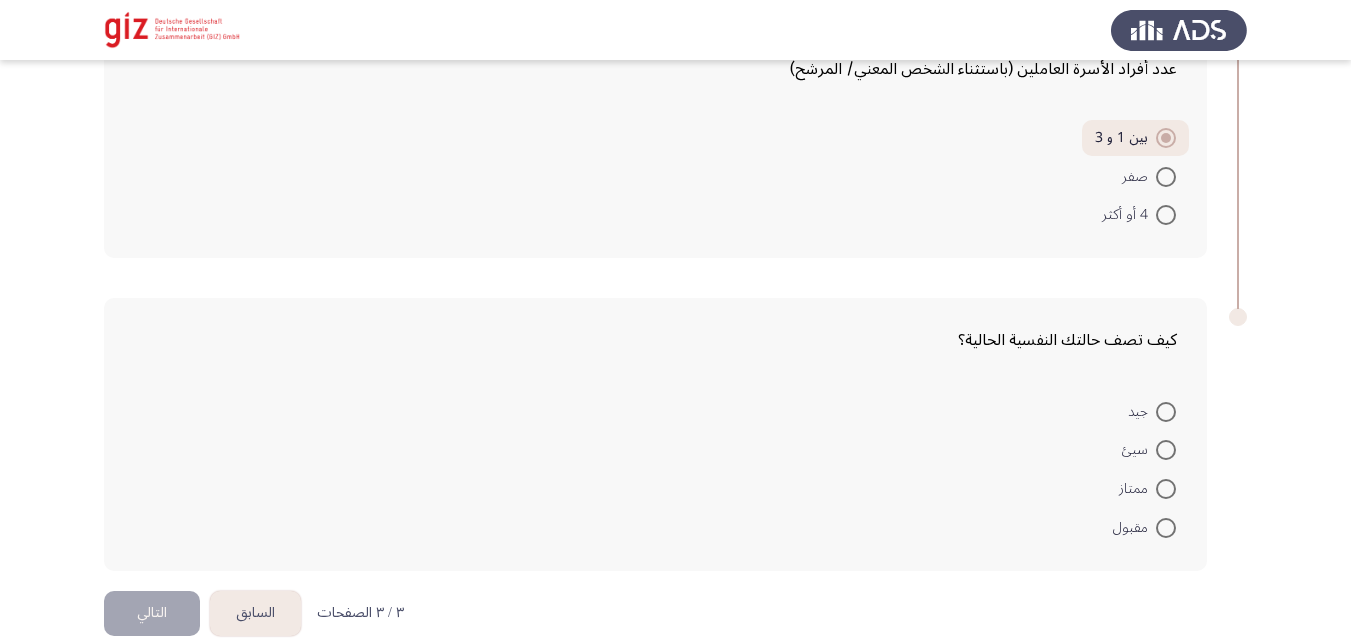 scroll, scrollTop: 1343, scrollLeft: 0, axis: vertical 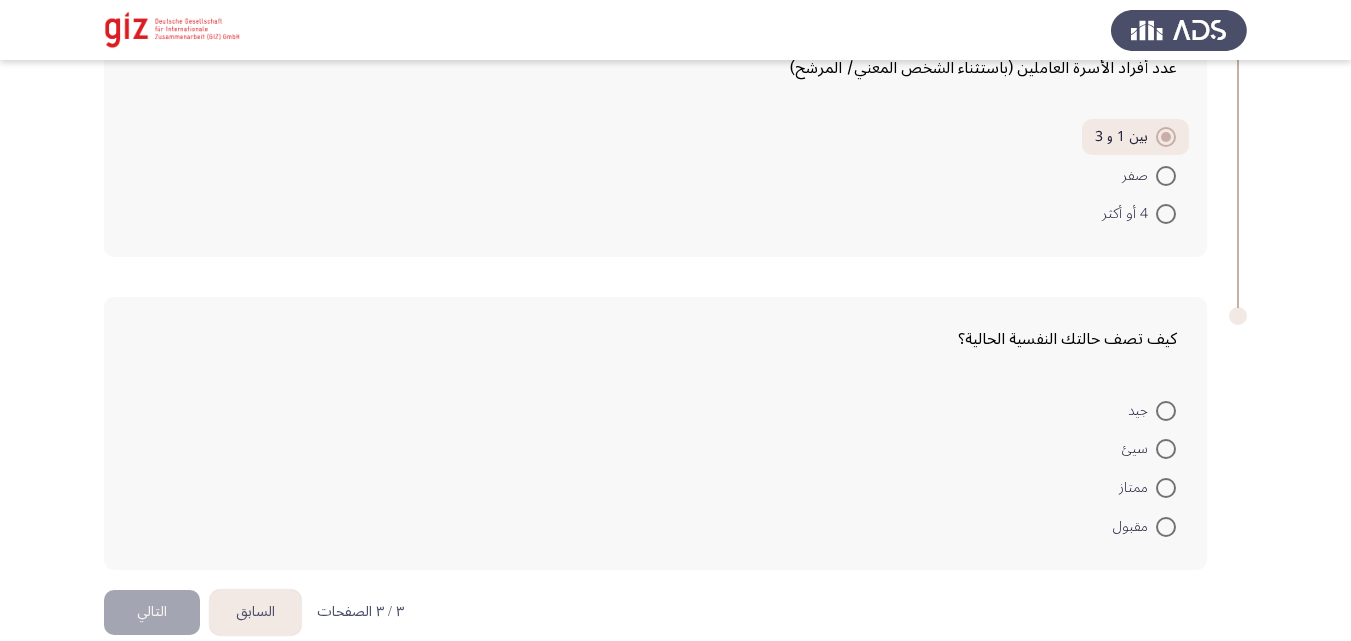 click at bounding box center [1166, 411] 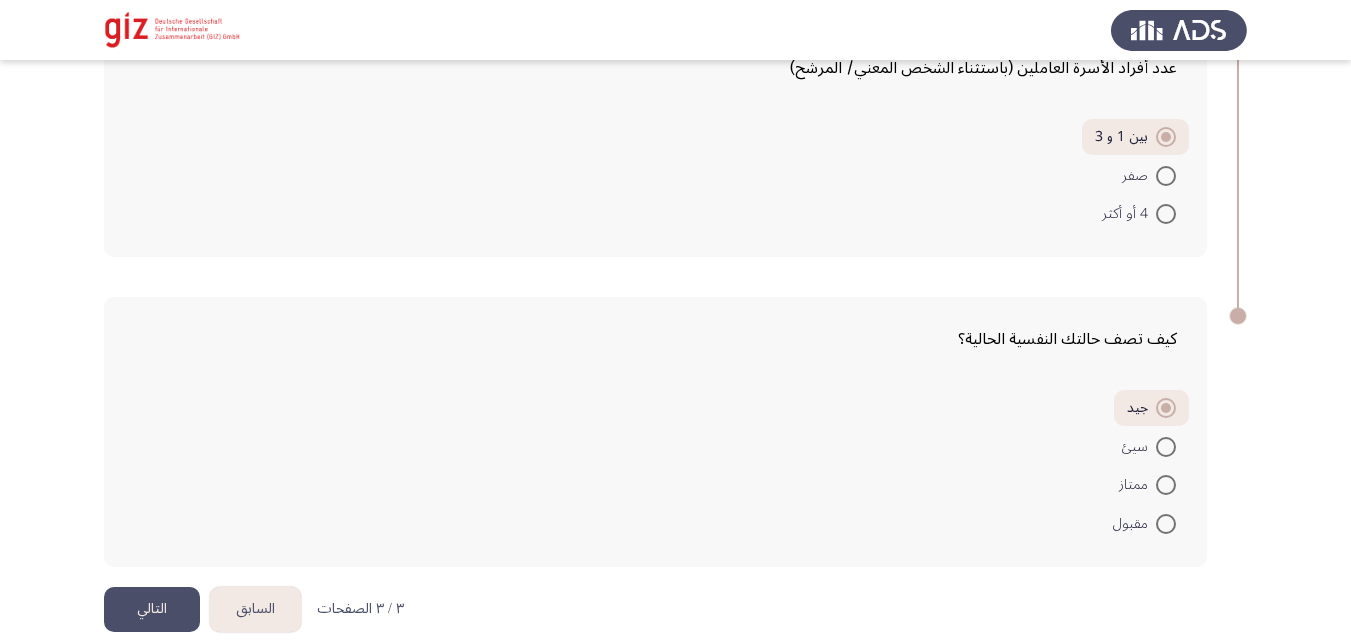 scroll, scrollTop: 1369, scrollLeft: 0, axis: vertical 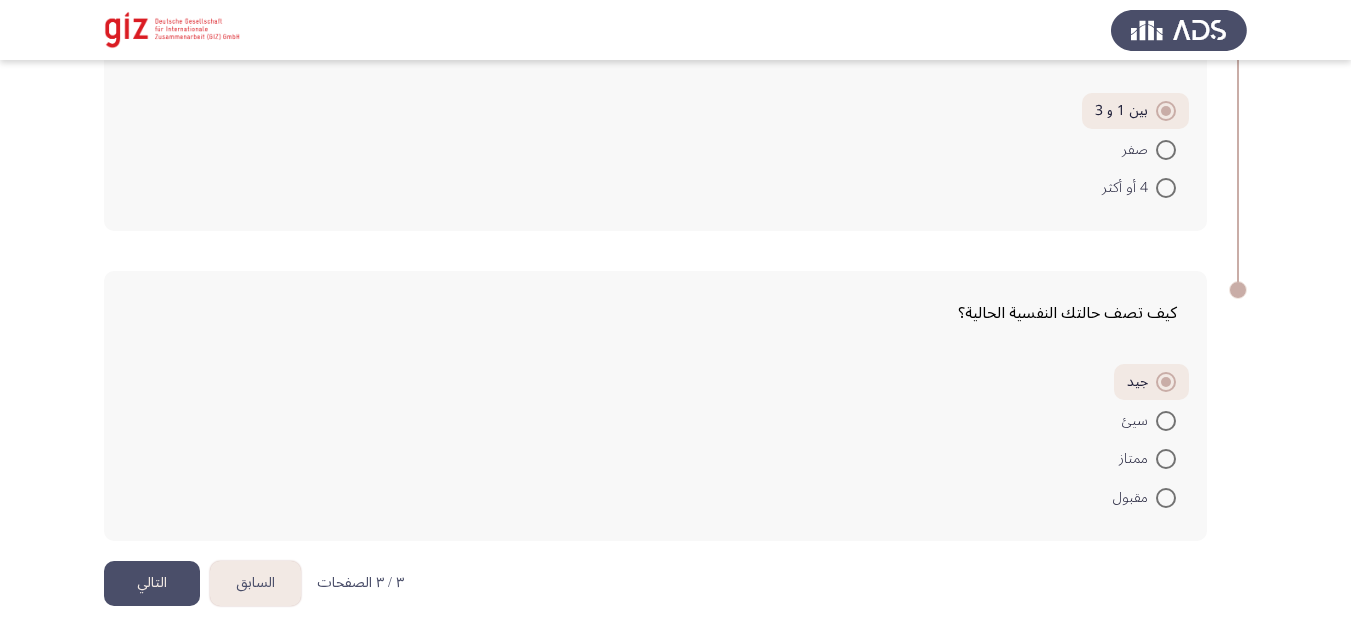 click on "التالي" 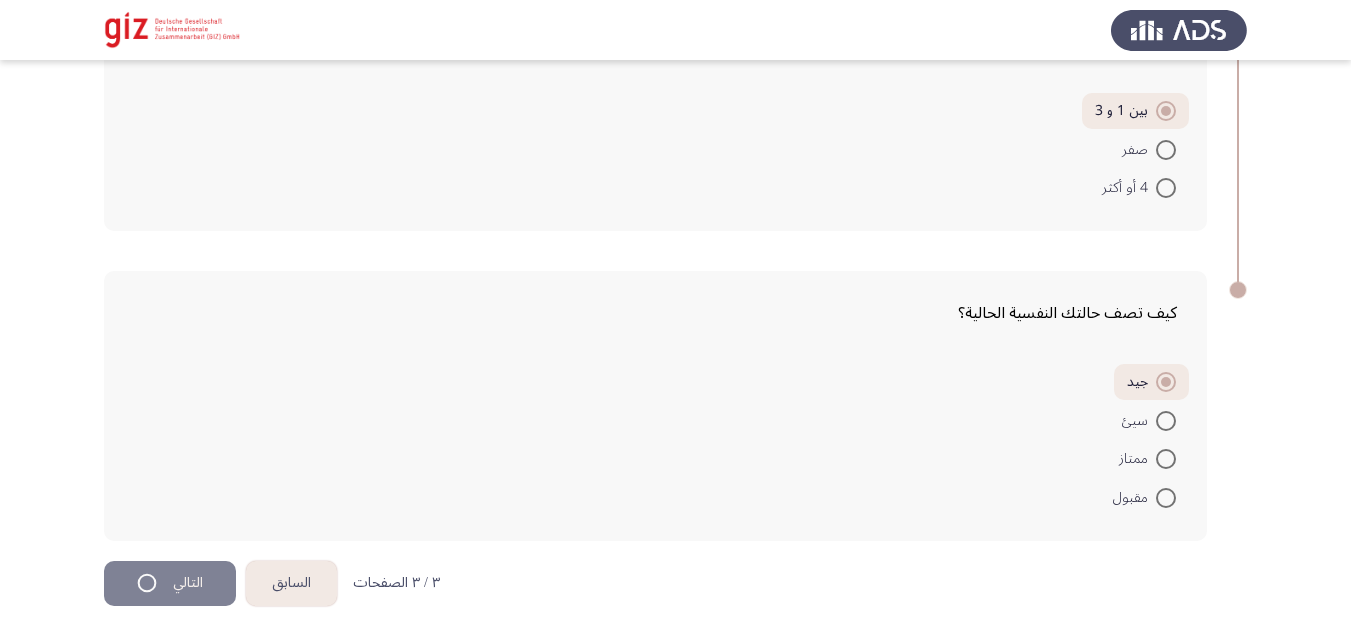scroll, scrollTop: 0, scrollLeft: 0, axis: both 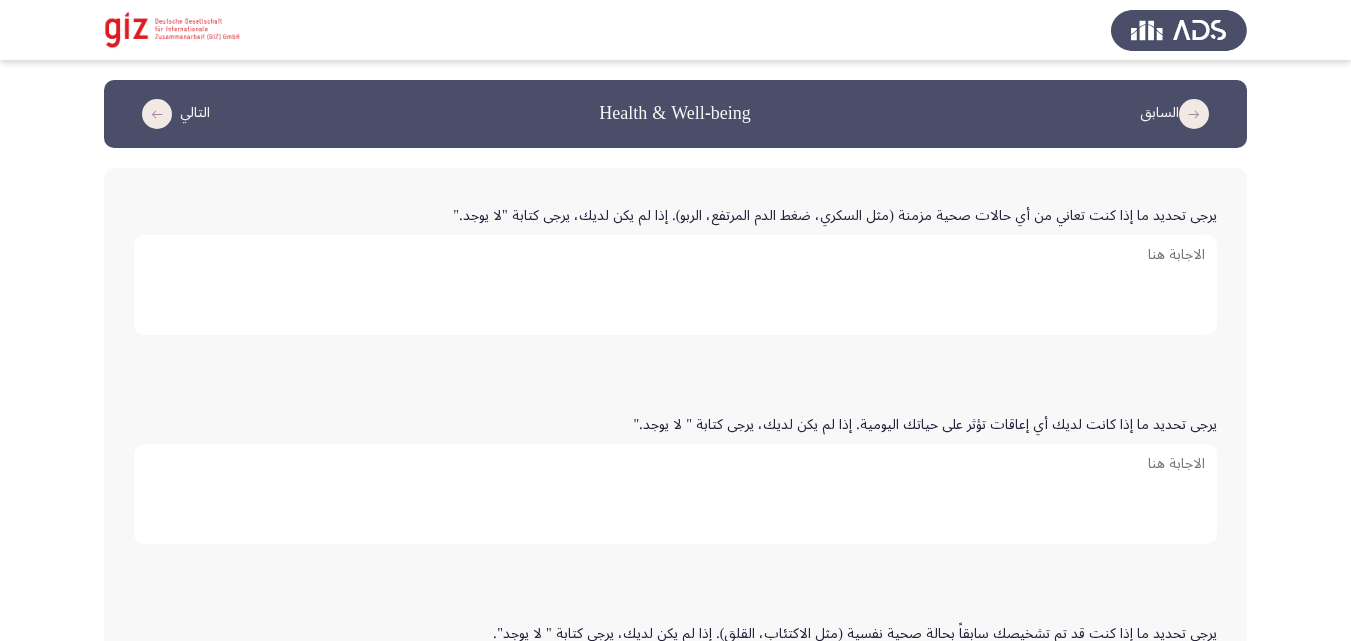click on "يرجى تحديد ما إذا كنت تعاني من أي حالات صحية مزمنة (مثل السكري، ضغط الدم المرتفع، الربو). إذا لم يكن لديك، يرجى كتابة "لا يوجد."" at bounding box center (675, 285) 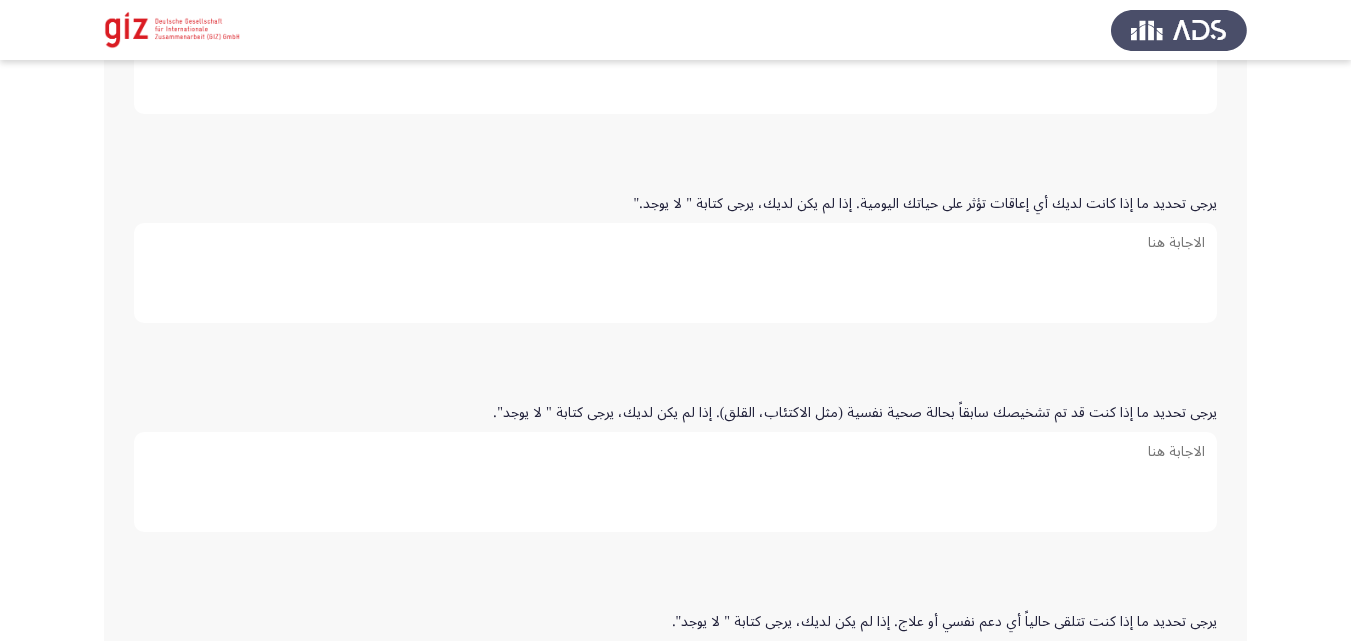 scroll, scrollTop: 255, scrollLeft: 0, axis: vertical 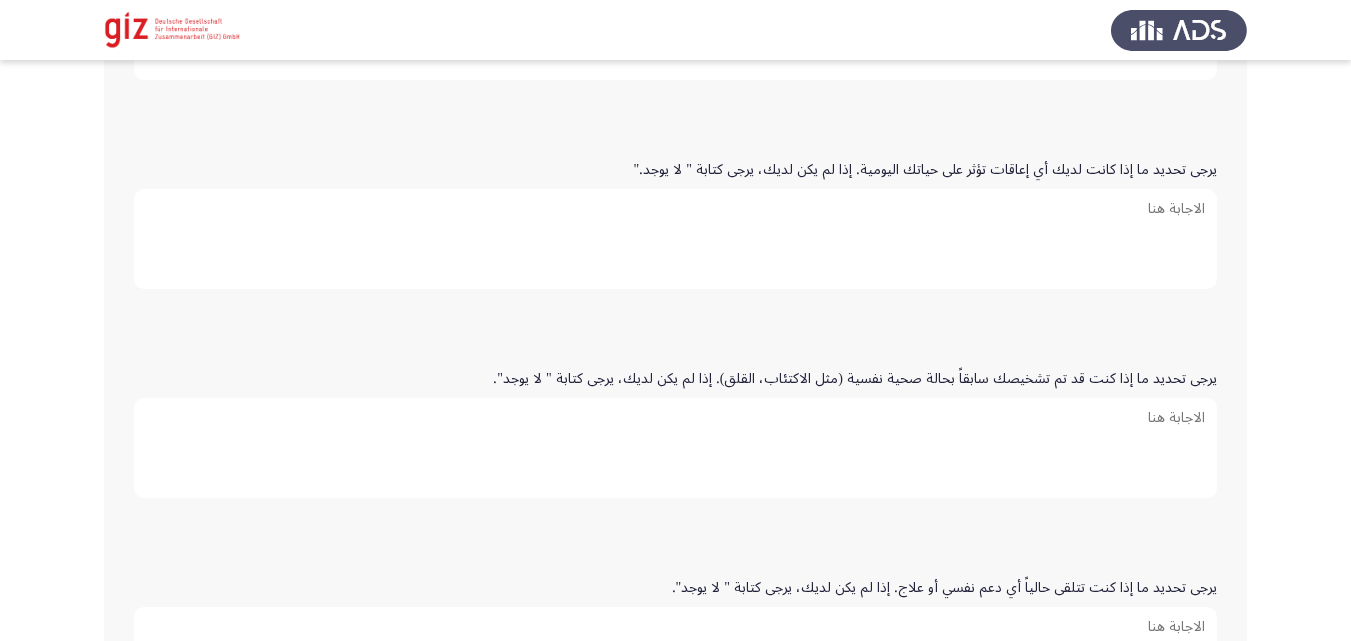 type on "لا يوجد" 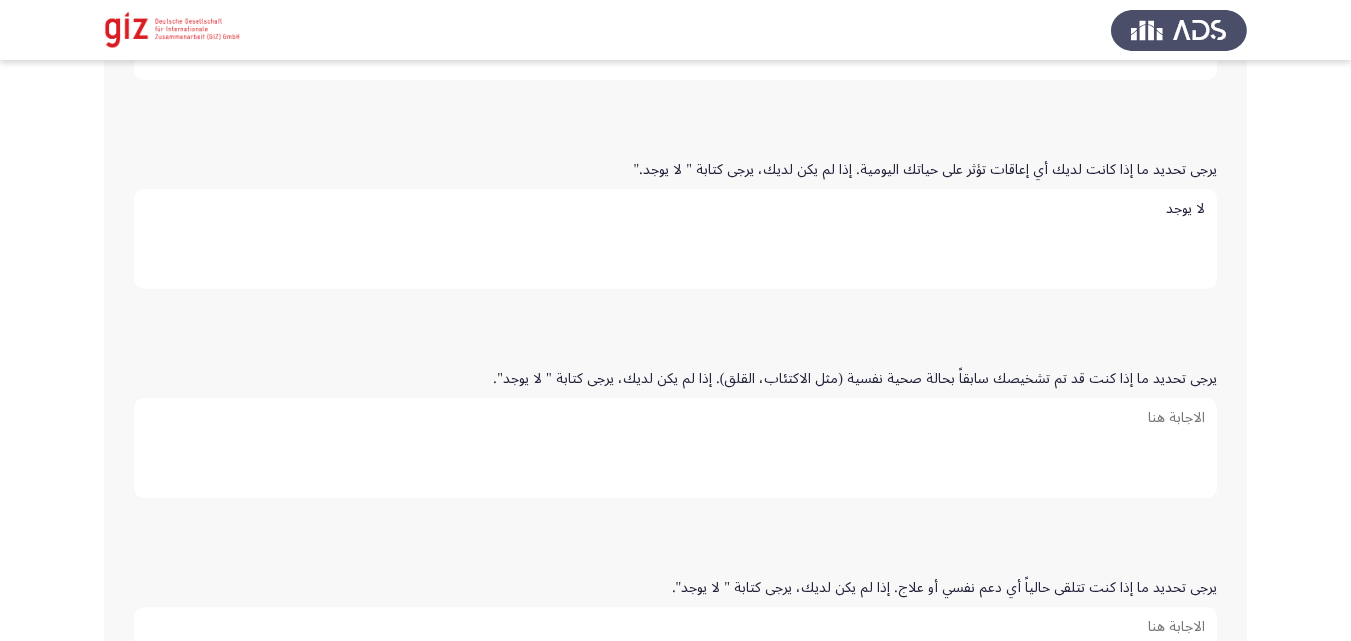 type on "لا يوجد" 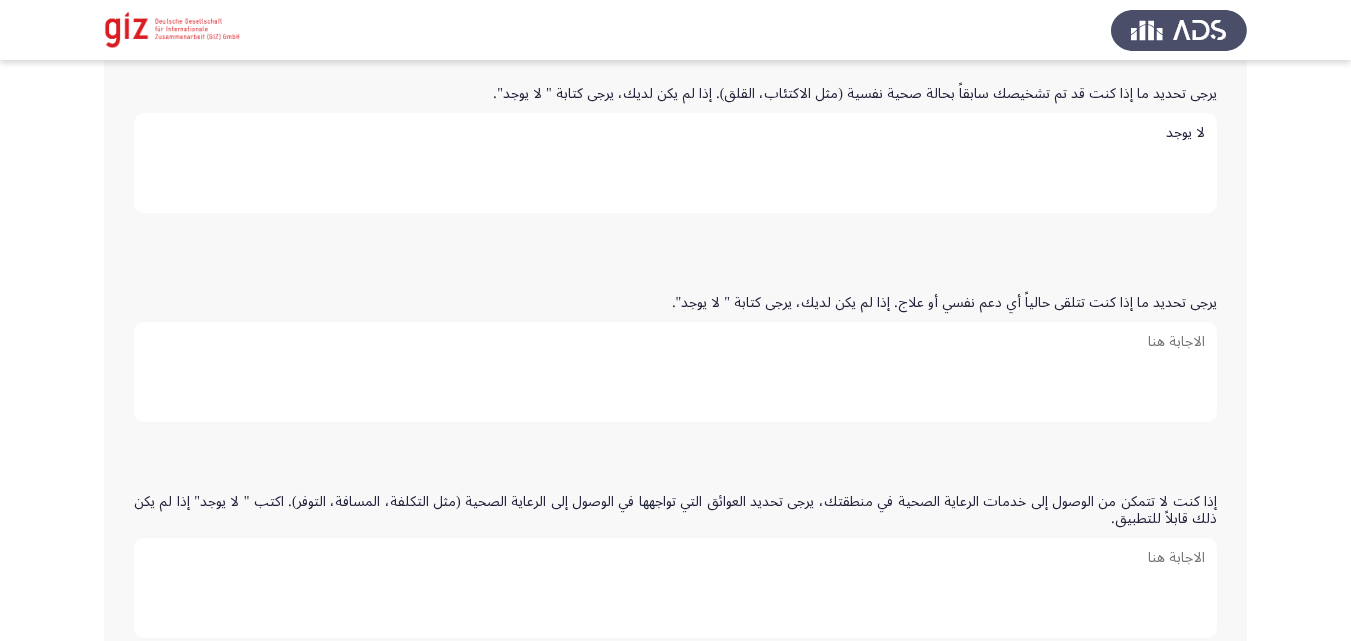 type on "لا يوجد" 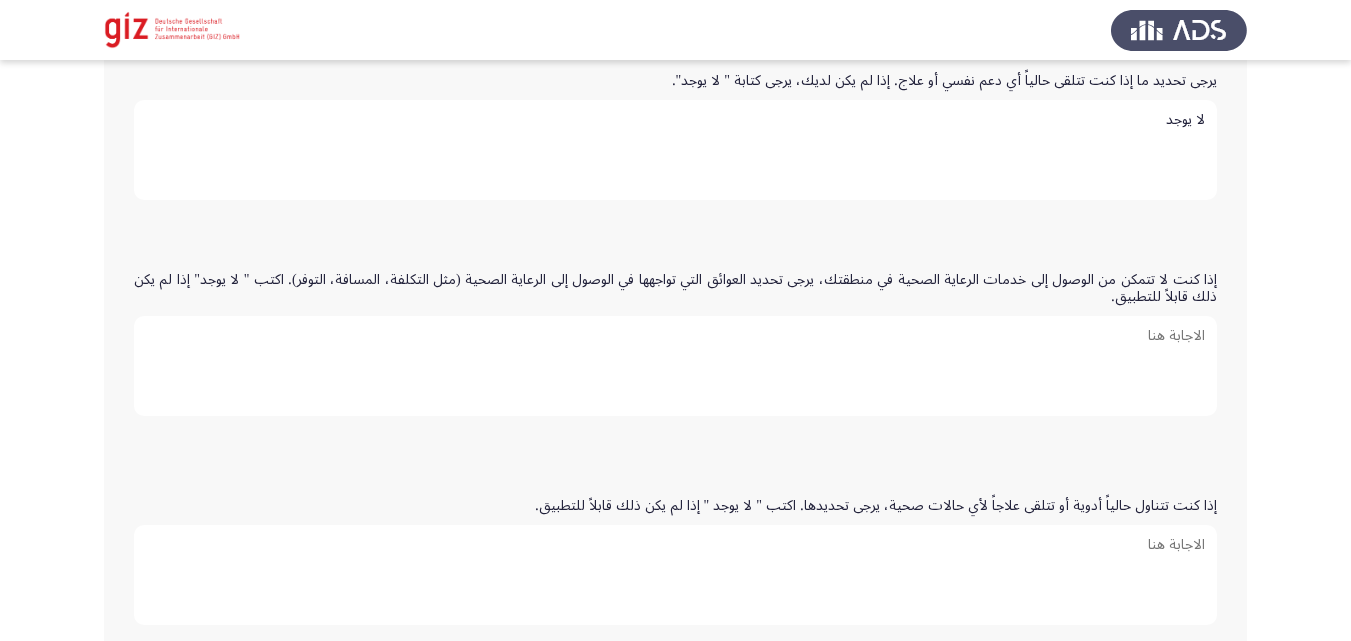 scroll, scrollTop: 808, scrollLeft: 0, axis: vertical 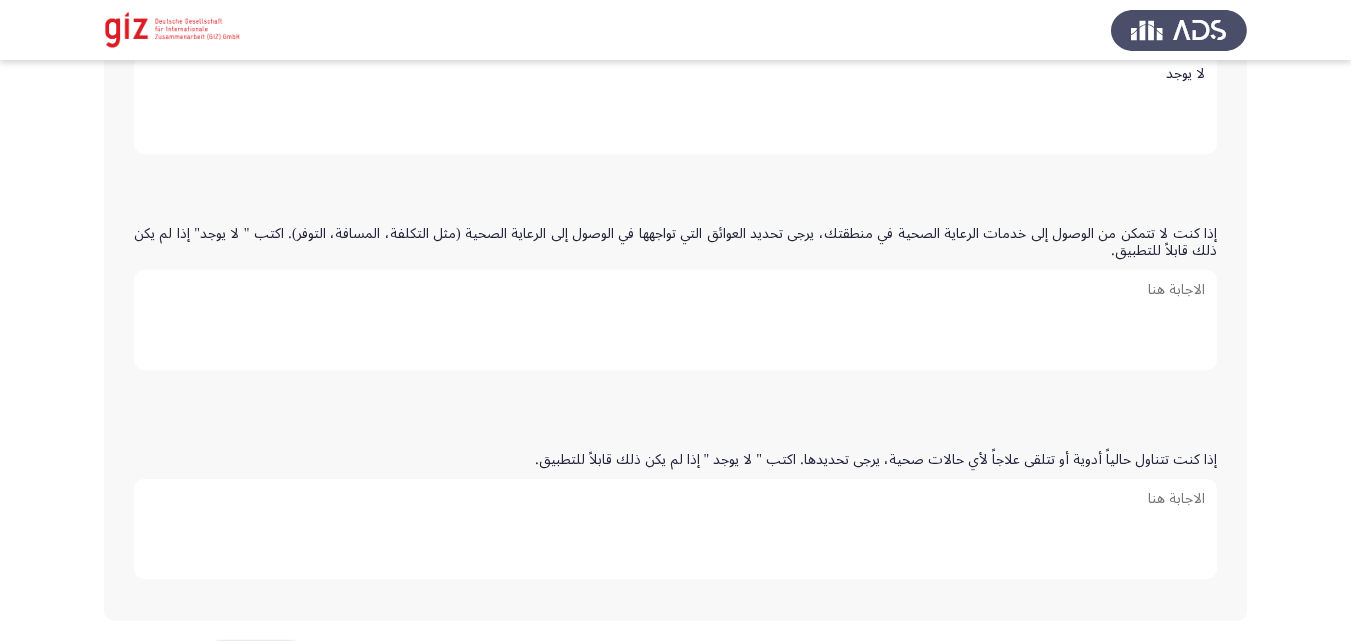type on "لا يوجد" 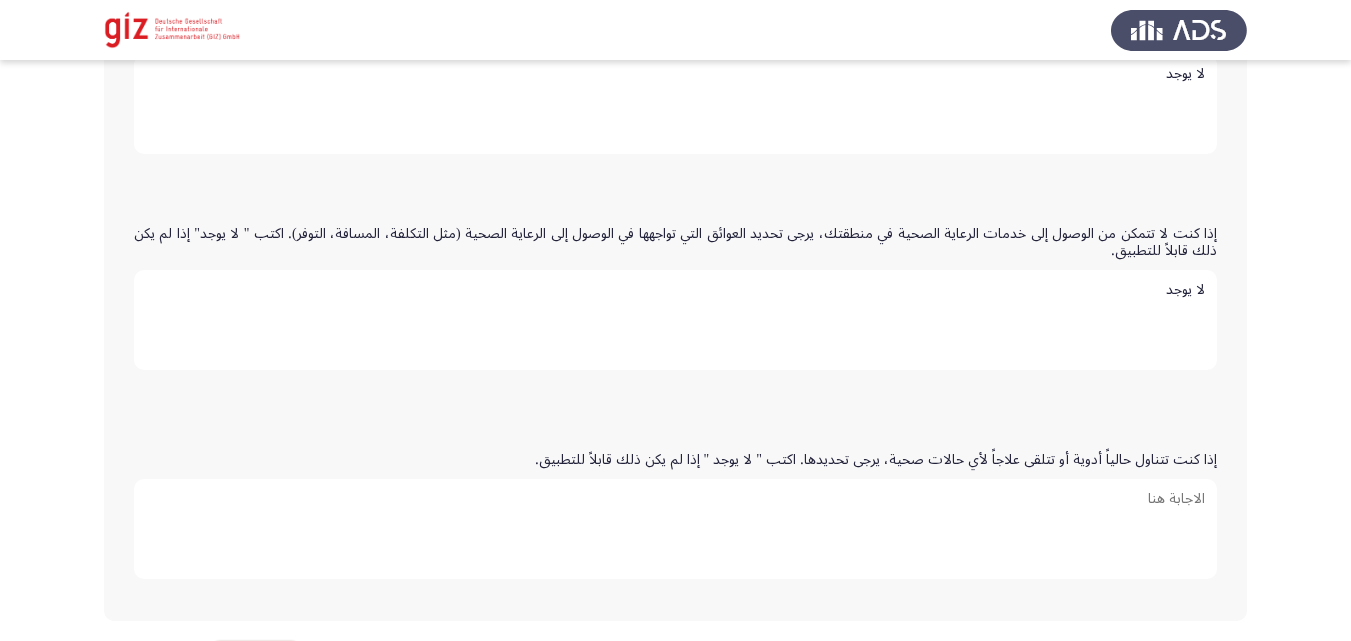 type on "لا يوجد" 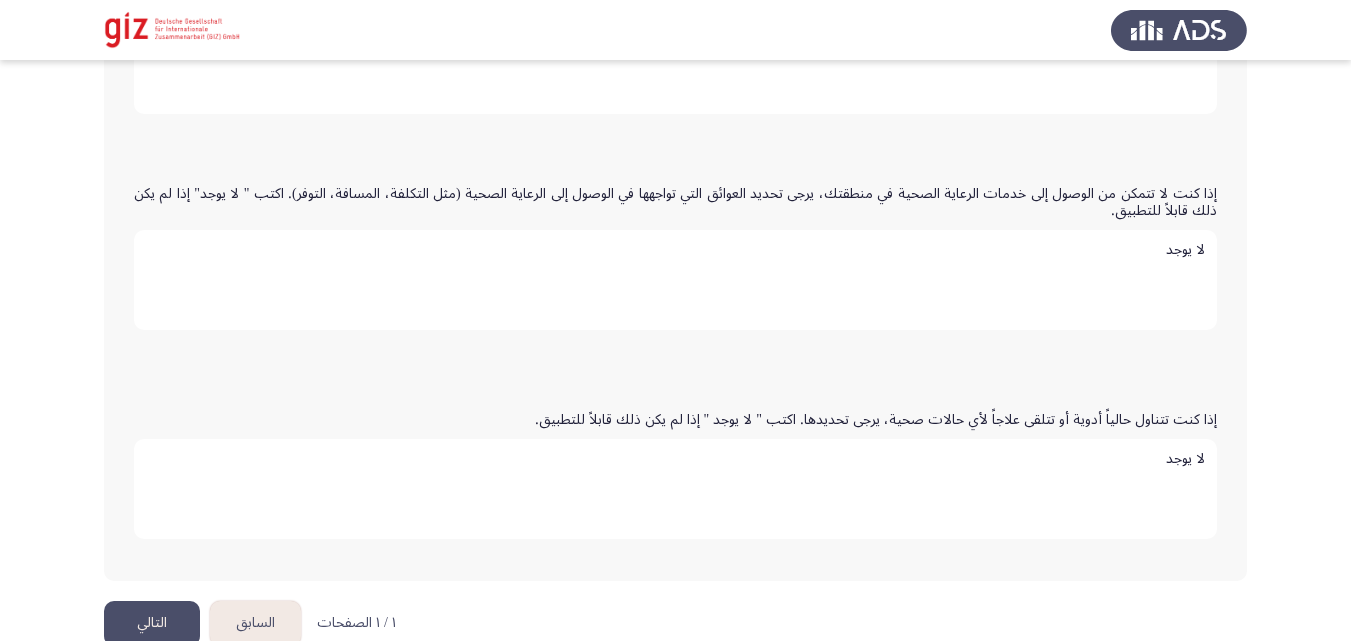 scroll, scrollTop: 888, scrollLeft: 0, axis: vertical 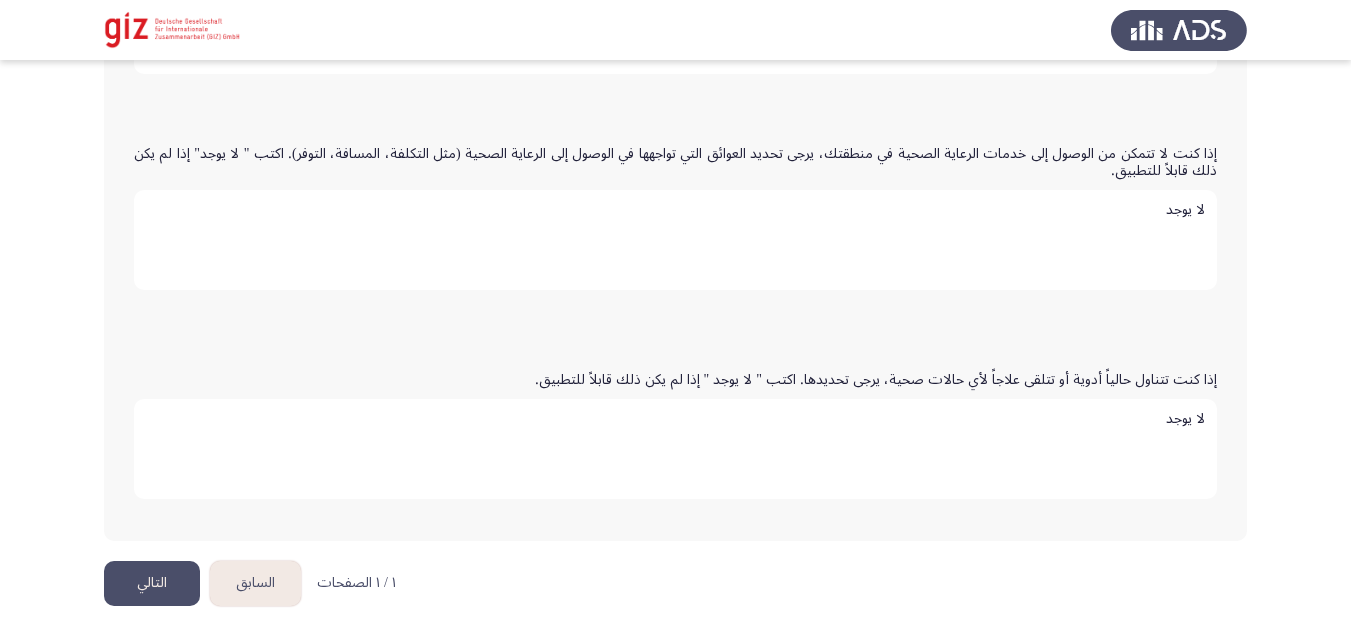 type on "لا يوجد" 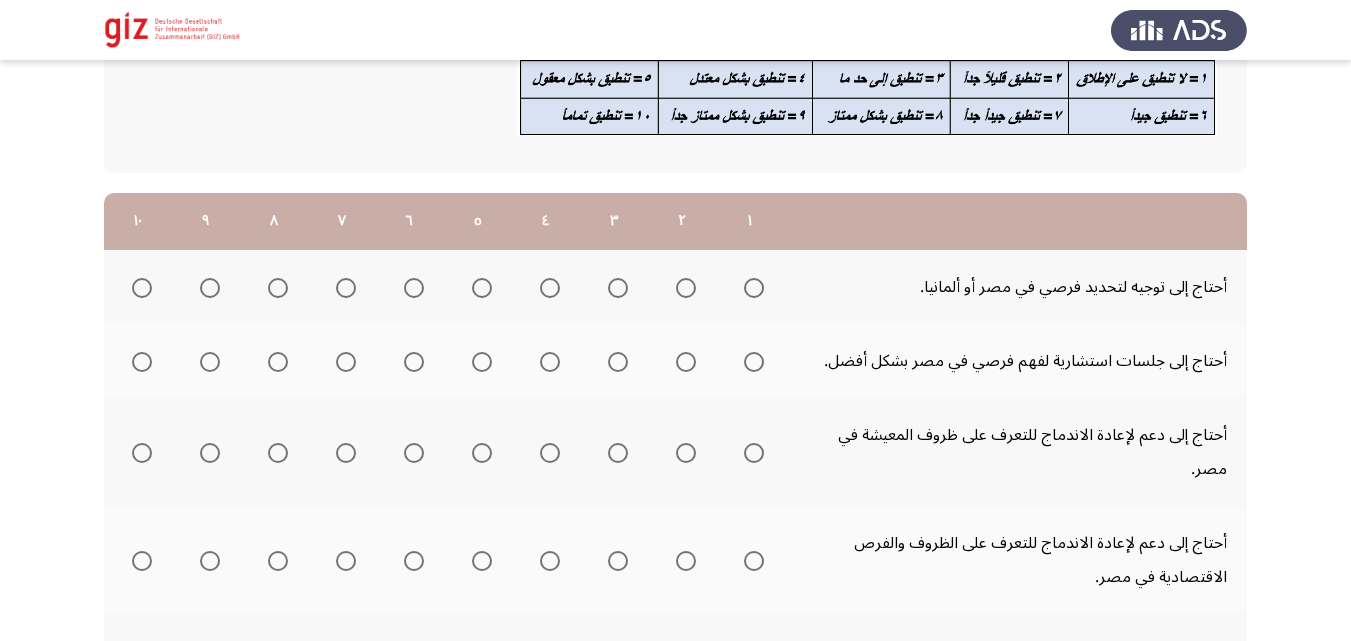 scroll, scrollTop: 173, scrollLeft: 0, axis: vertical 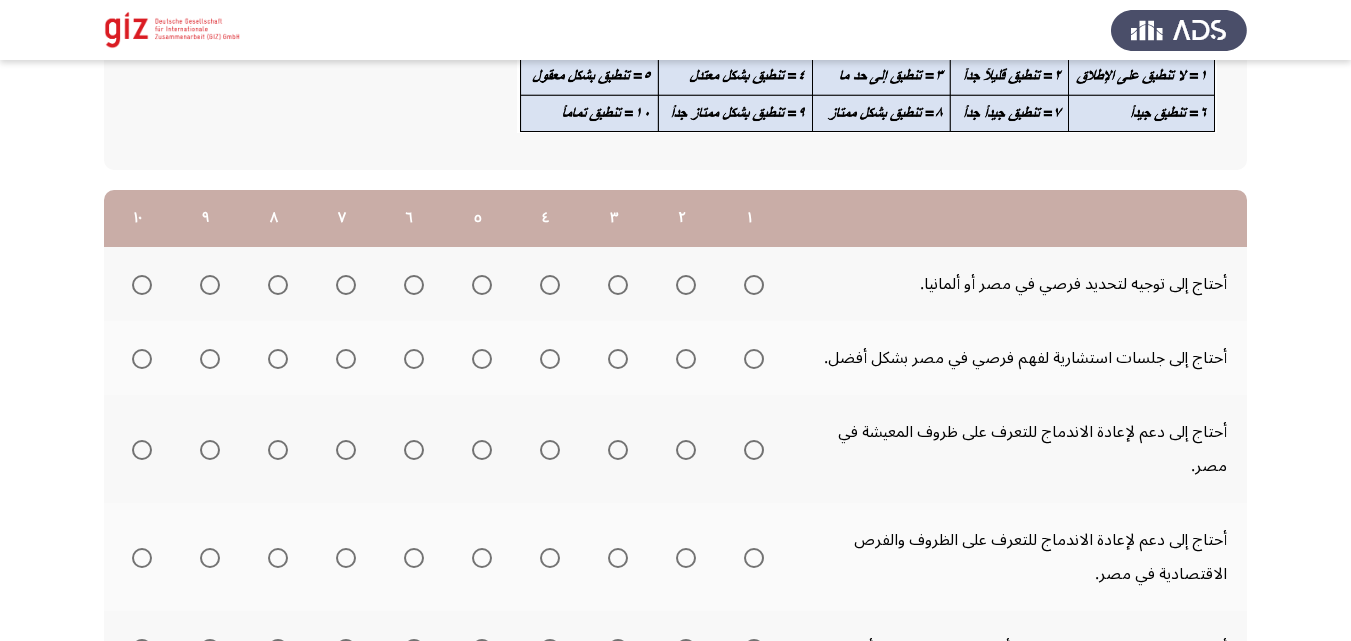 click at bounding box center [754, 285] 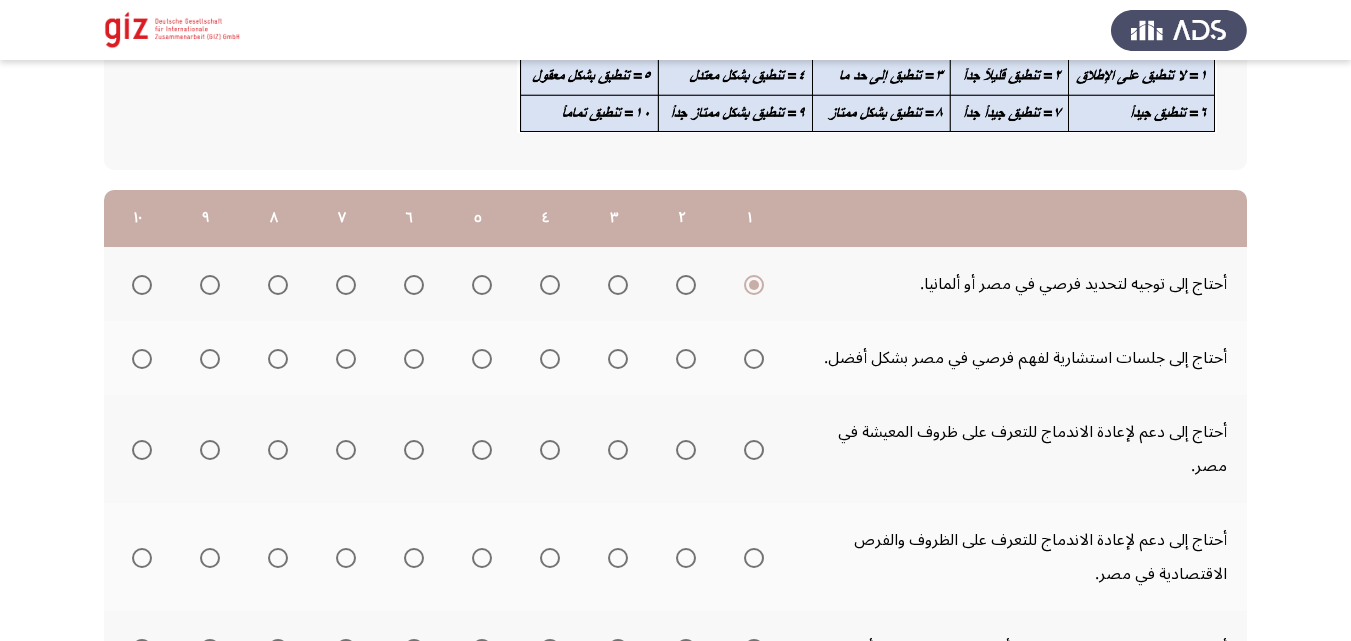 click at bounding box center [754, 359] 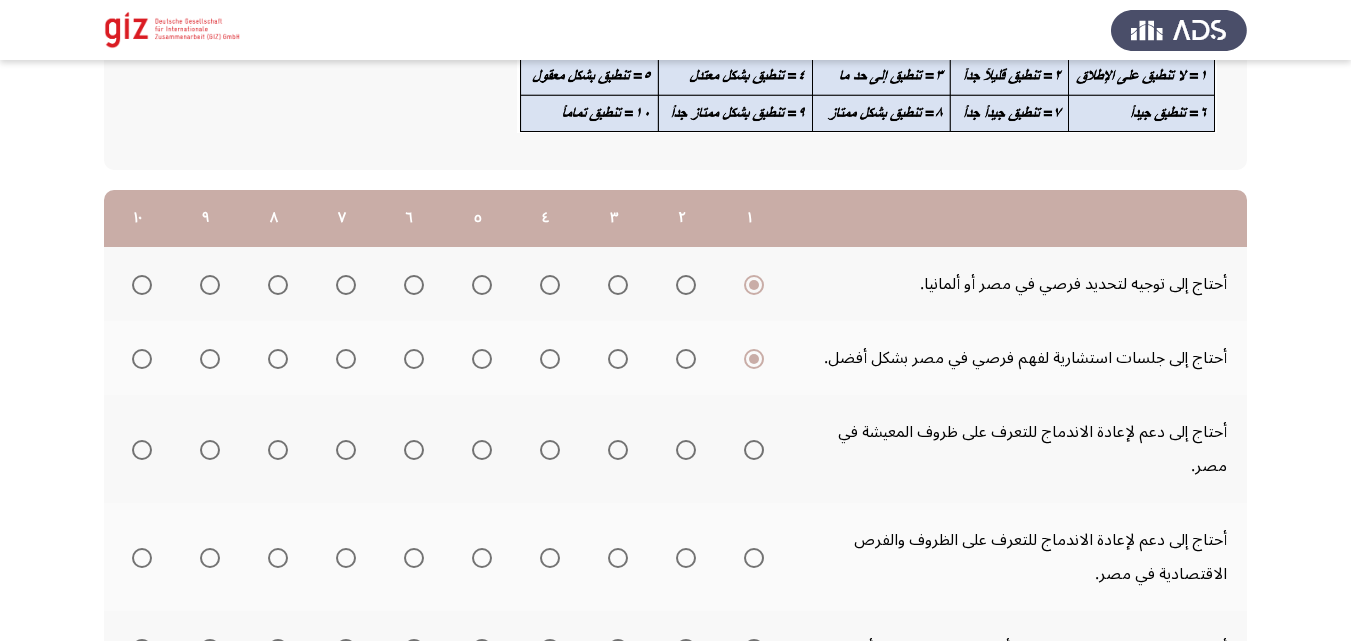 scroll, scrollTop: 203, scrollLeft: 0, axis: vertical 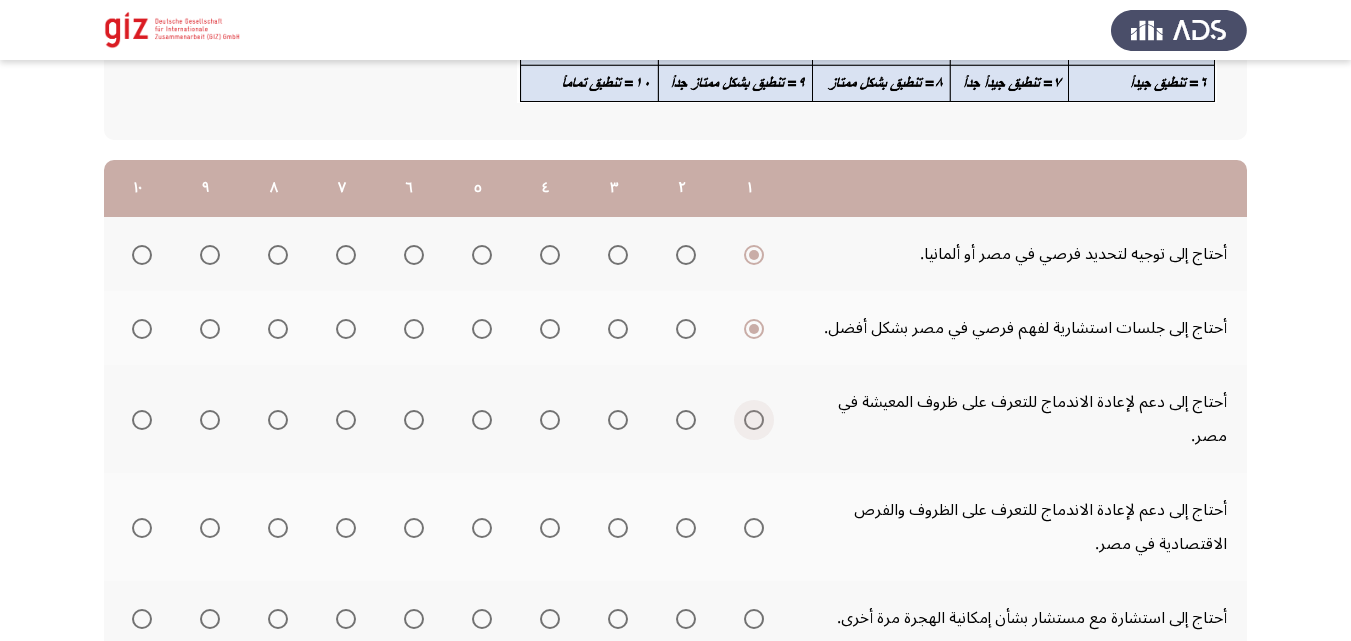 click at bounding box center (754, 420) 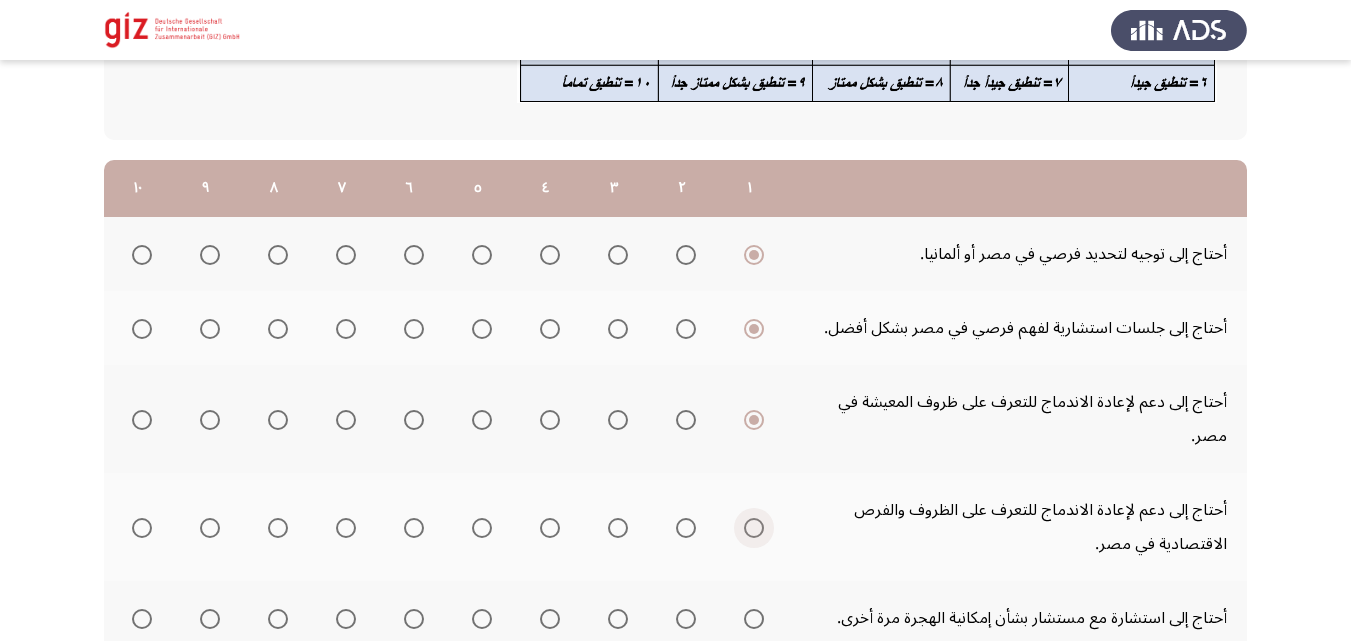 click at bounding box center (754, 528) 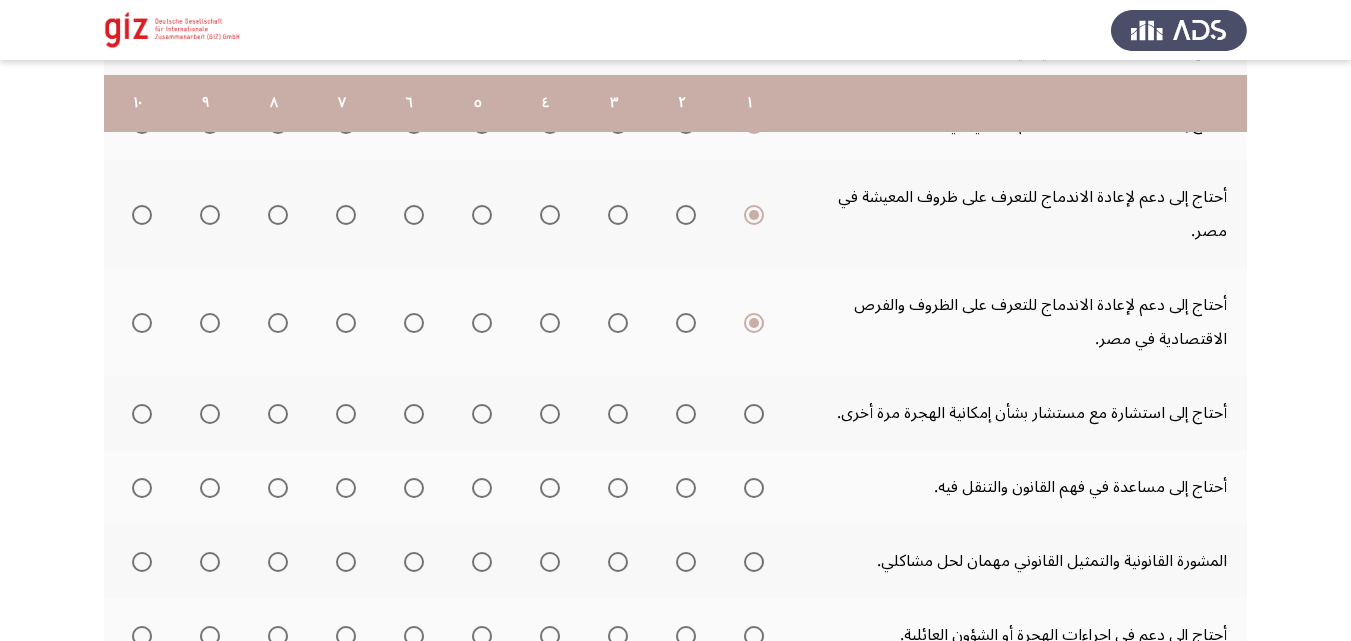 scroll, scrollTop: 446, scrollLeft: 0, axis: vertical 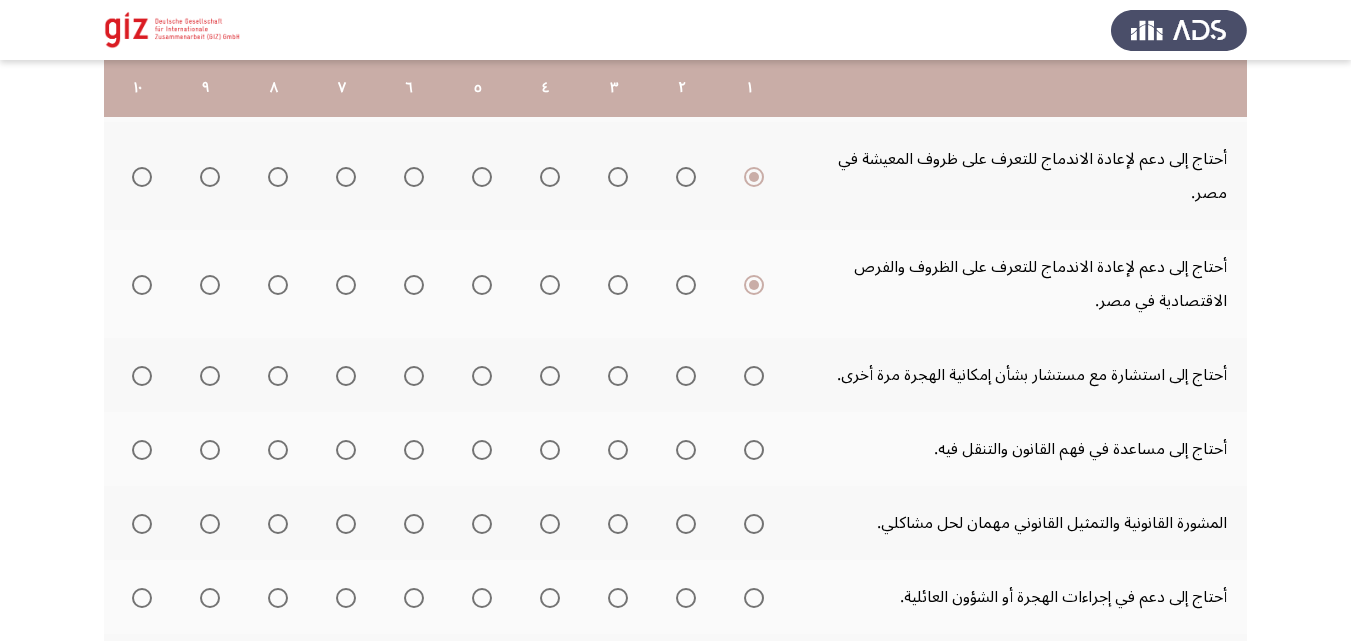 click 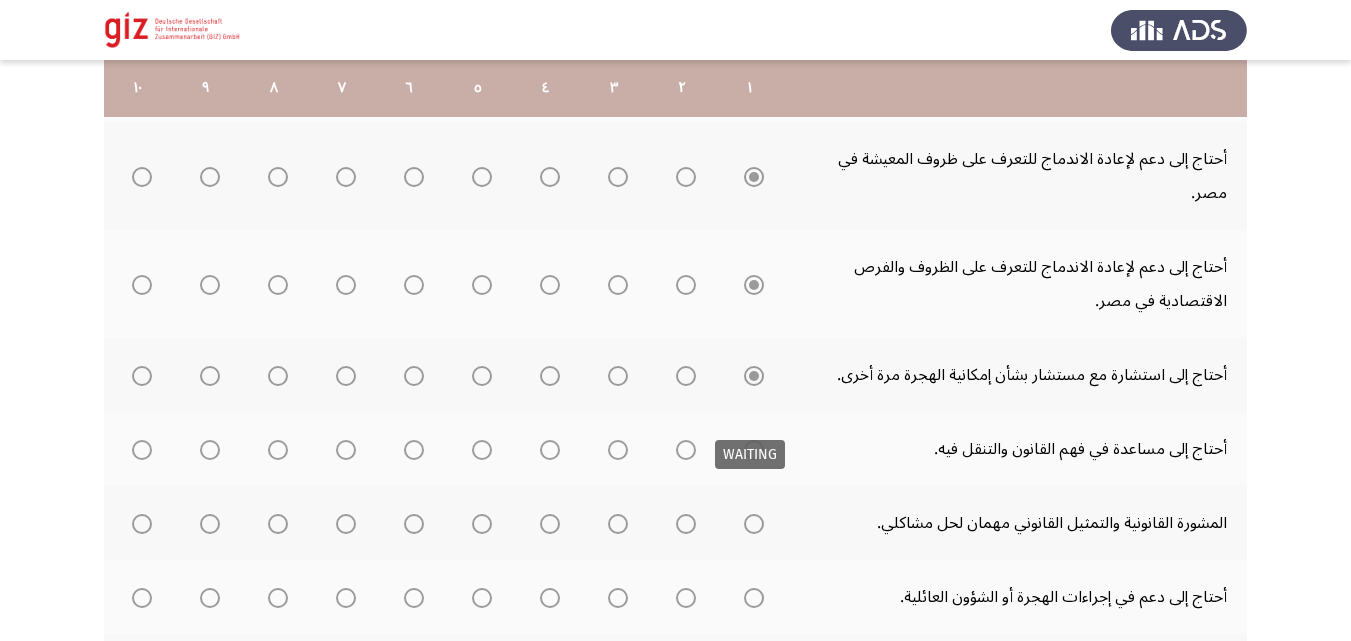 click at bounding box center (754, 450) 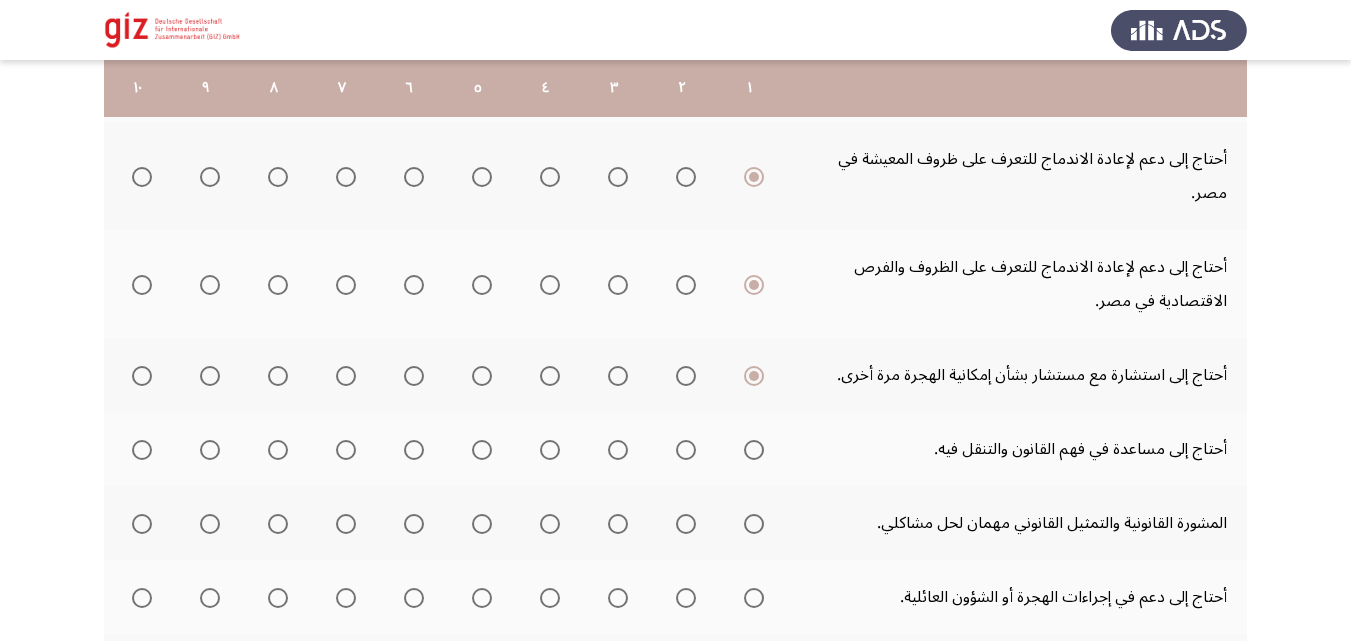 click at bounding box center (750, 449) 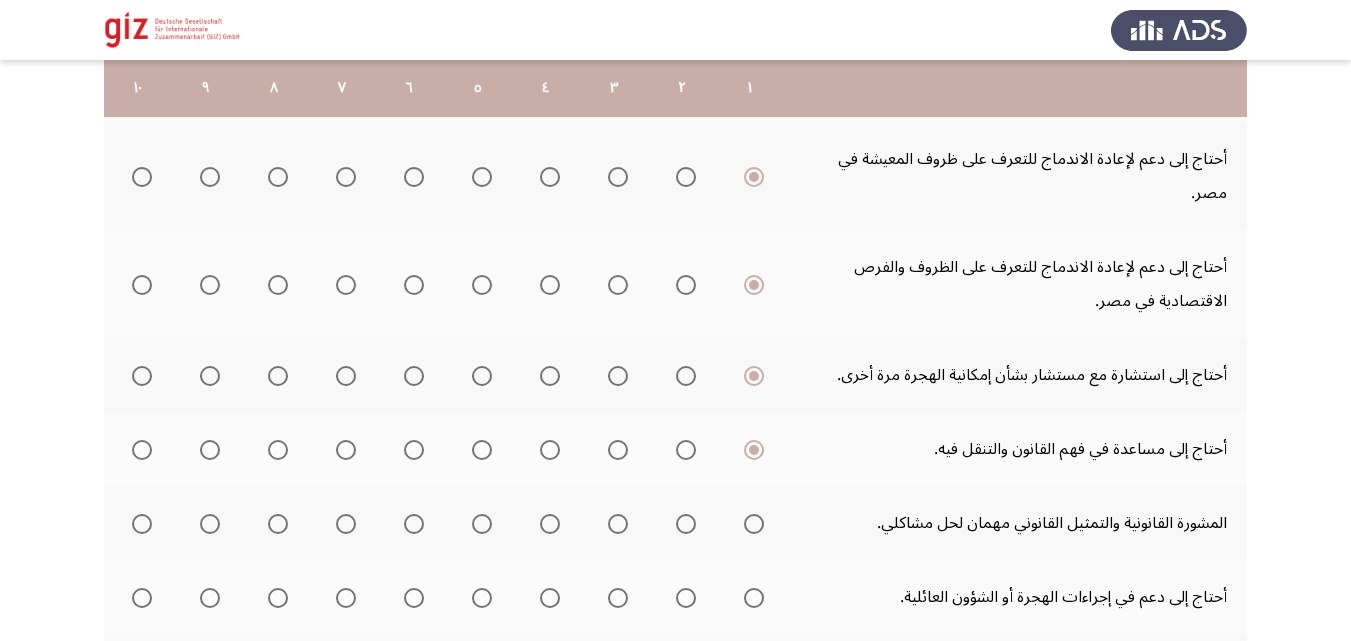 click at bounding box center [754, 524] 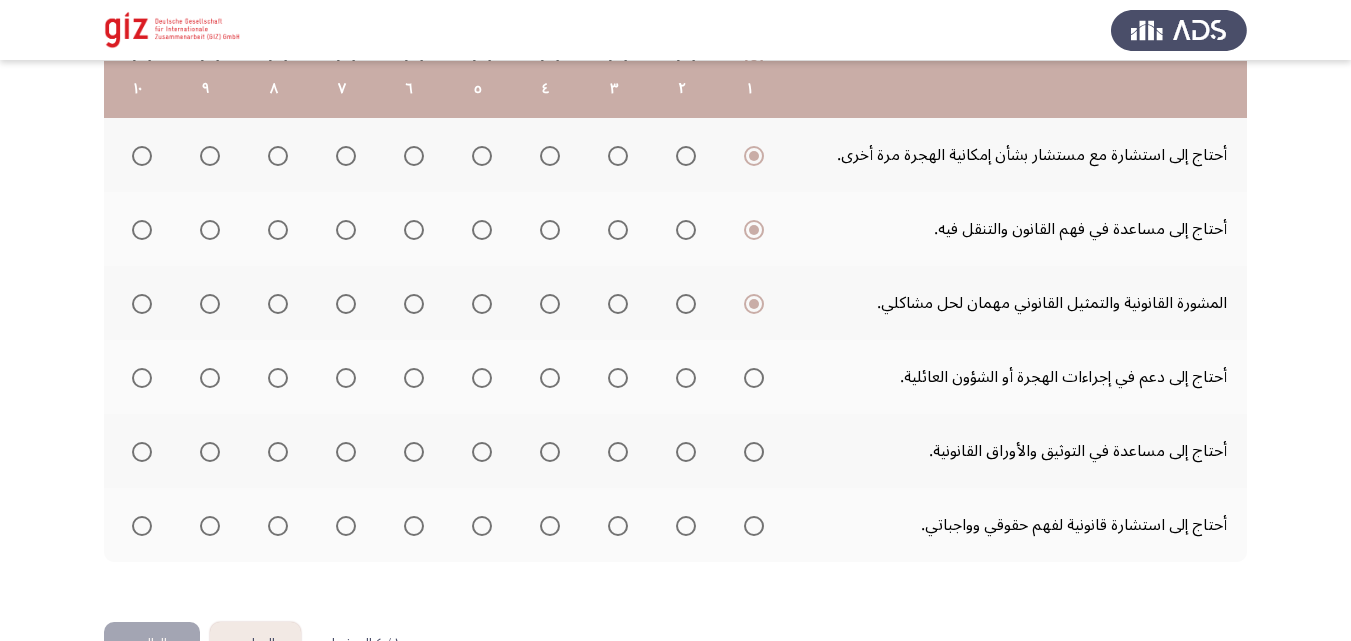 scroll, scrollTop: 667, scrollLeft: 0, axis: vertical 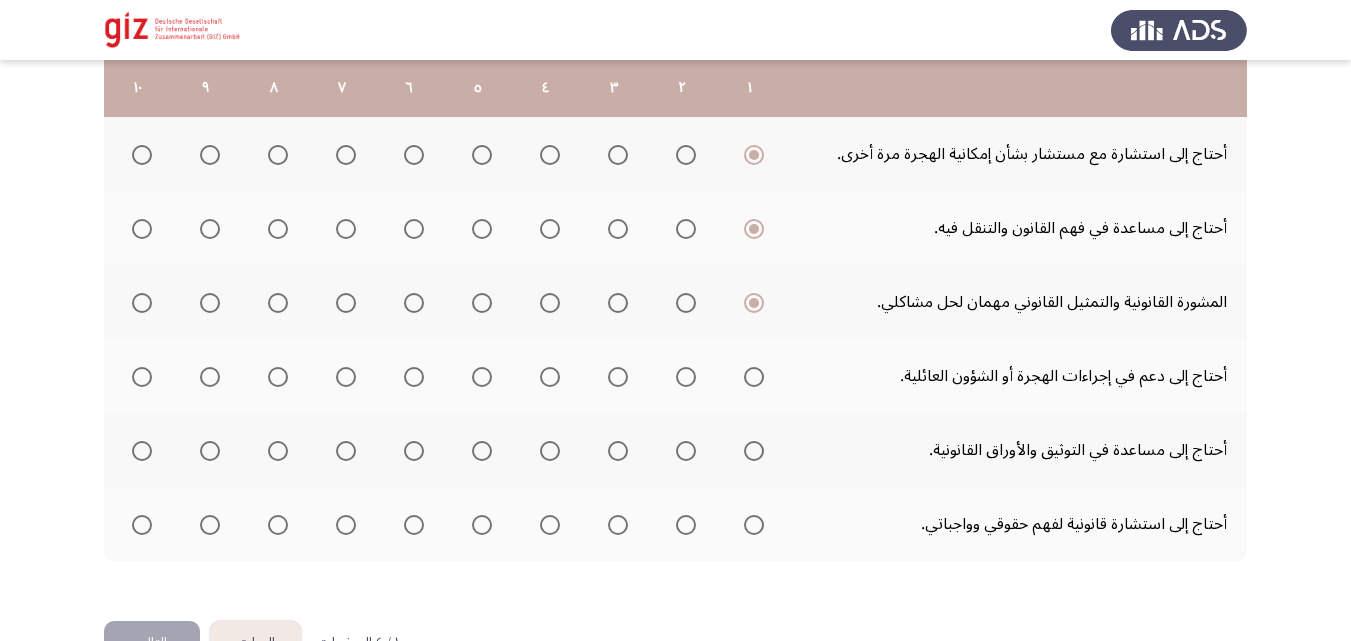 click at bounding box center [754, 377] 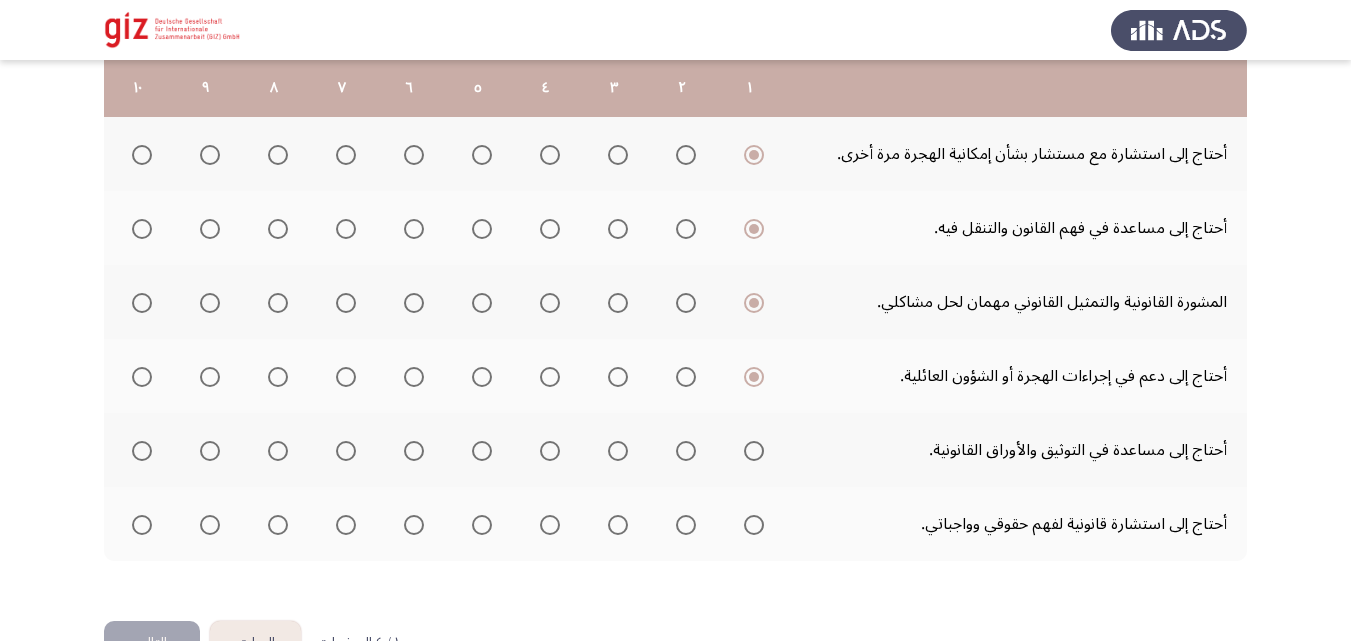 click at bounding box center [754, 451] 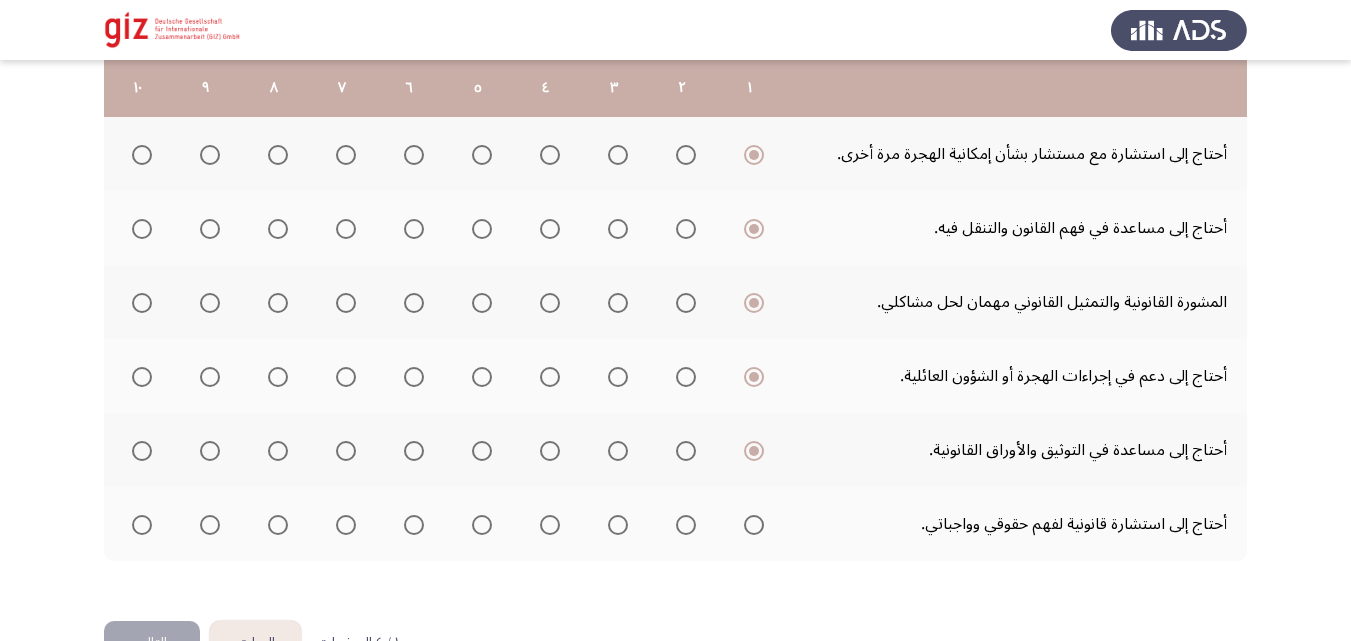 click at bounding box center [754, 525] 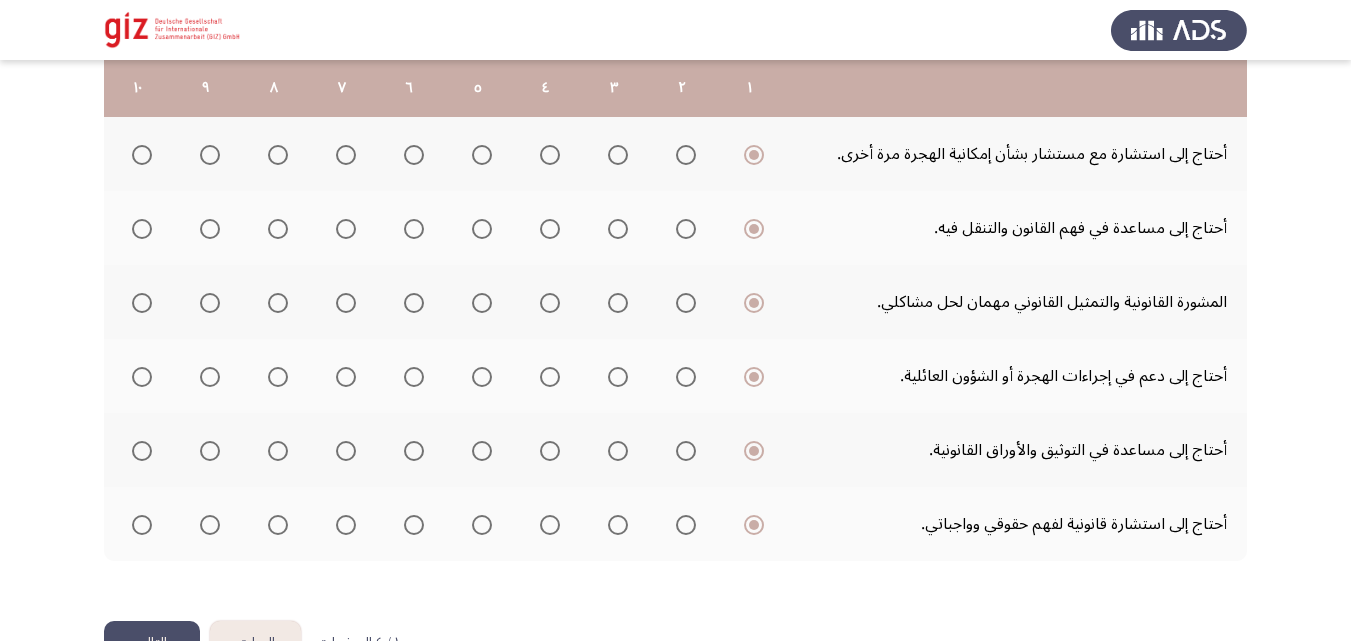 click on "التالي" 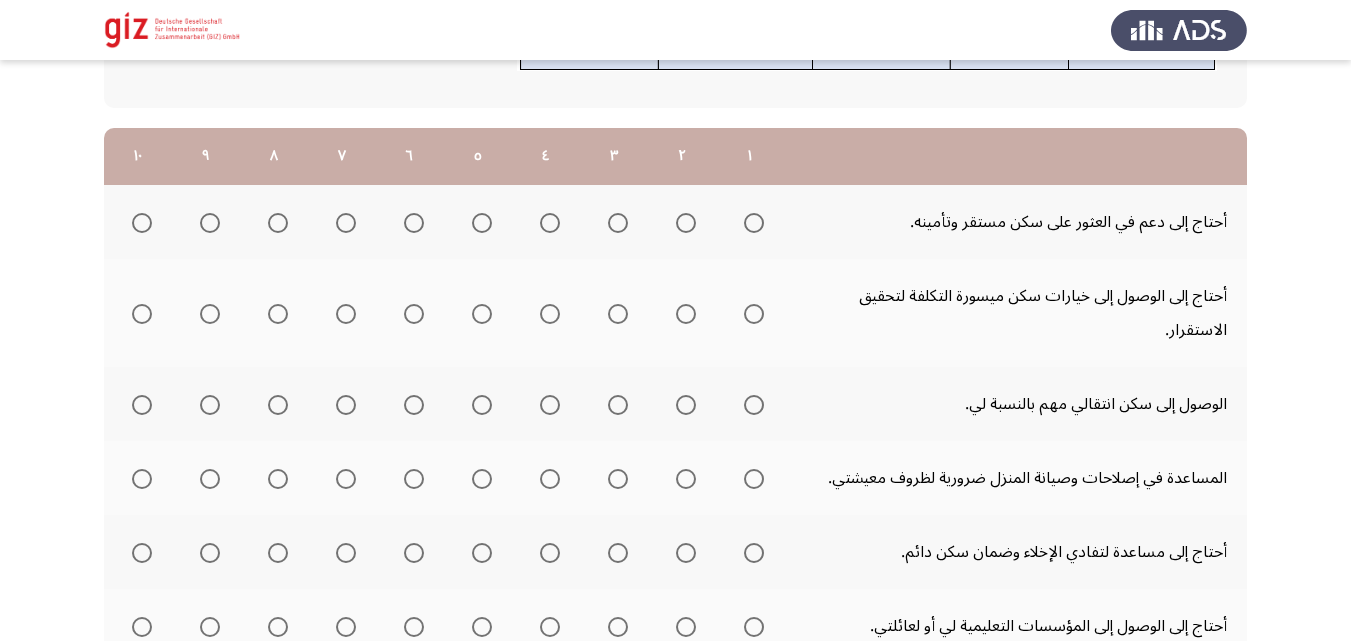 scroll, scrollTop: 279, scrollLeft: 0, axis: vertical 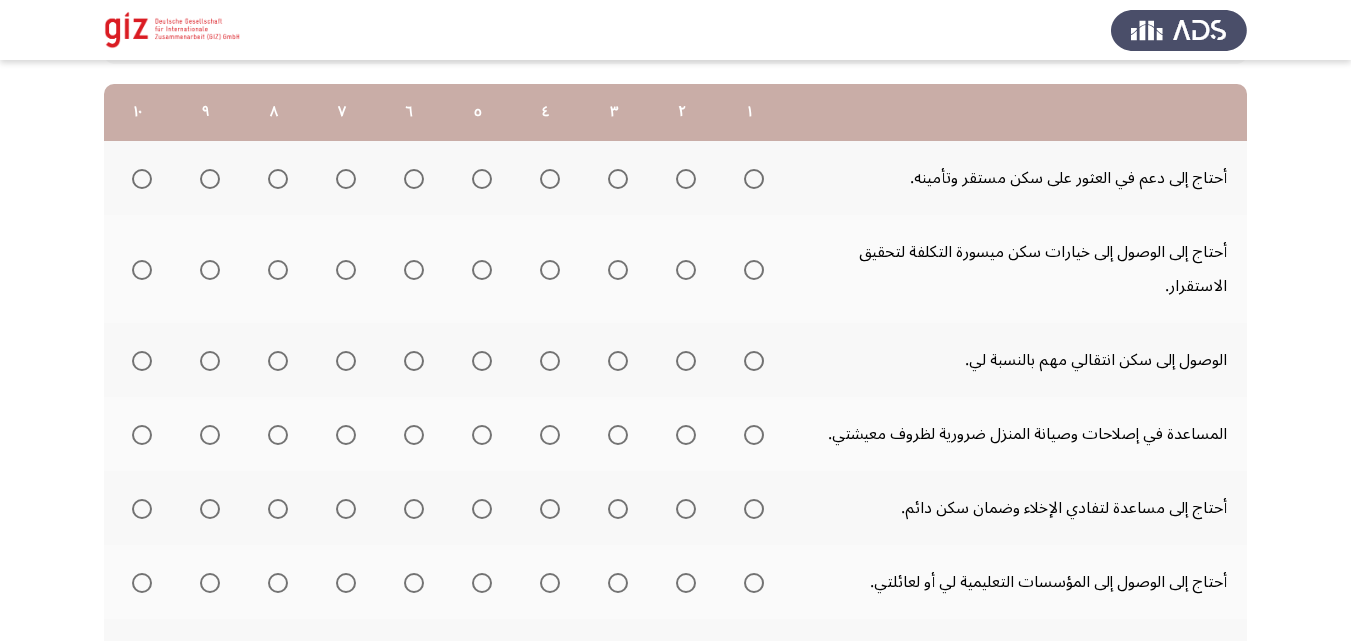 click at bounding box center [754, 179] 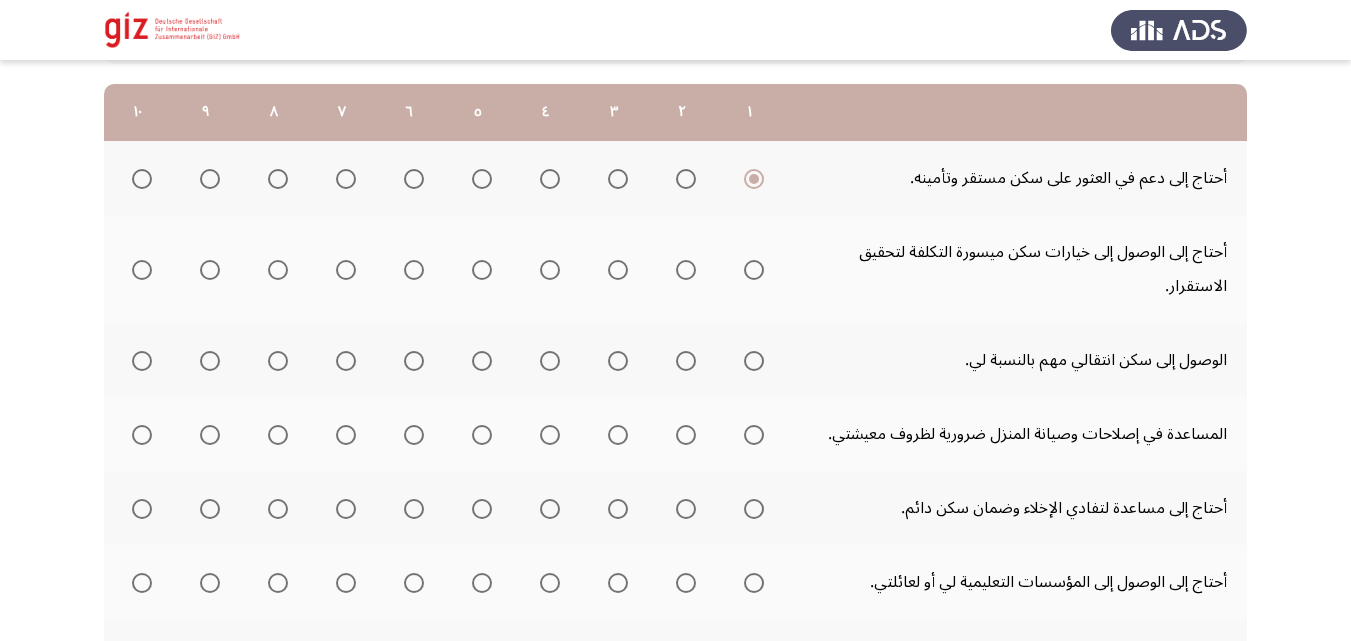 click at bounding box center [754, 270] 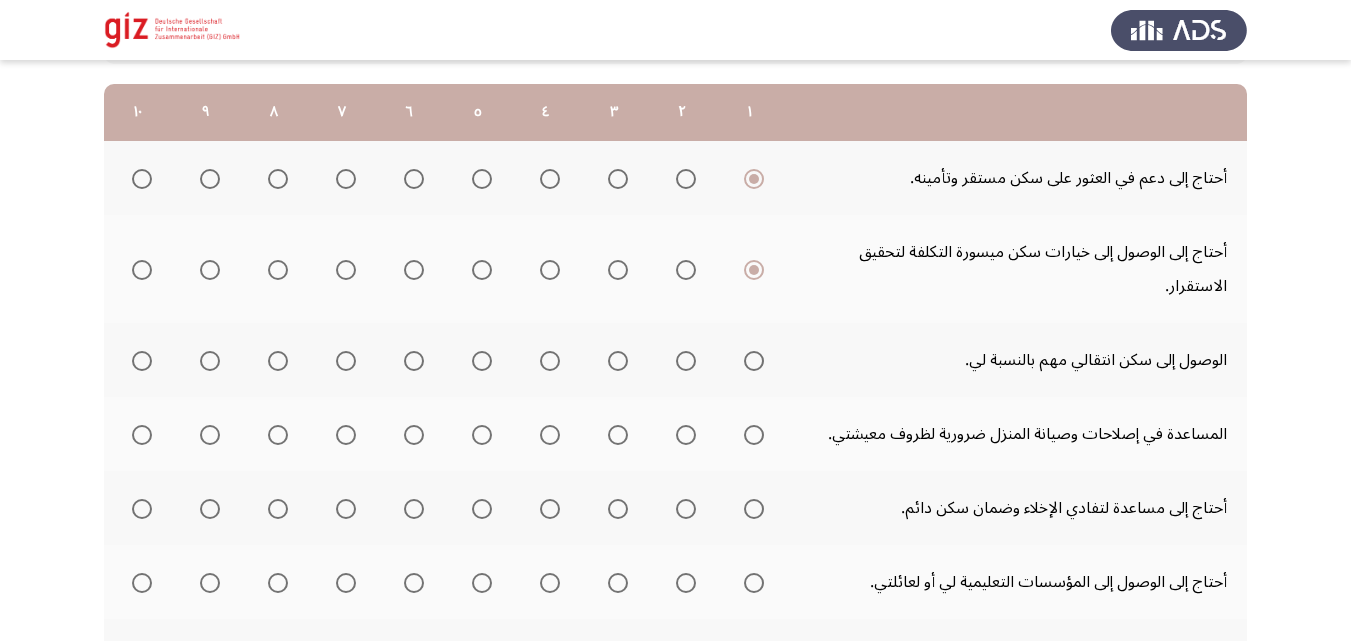 click at bounding box center (754, 361) 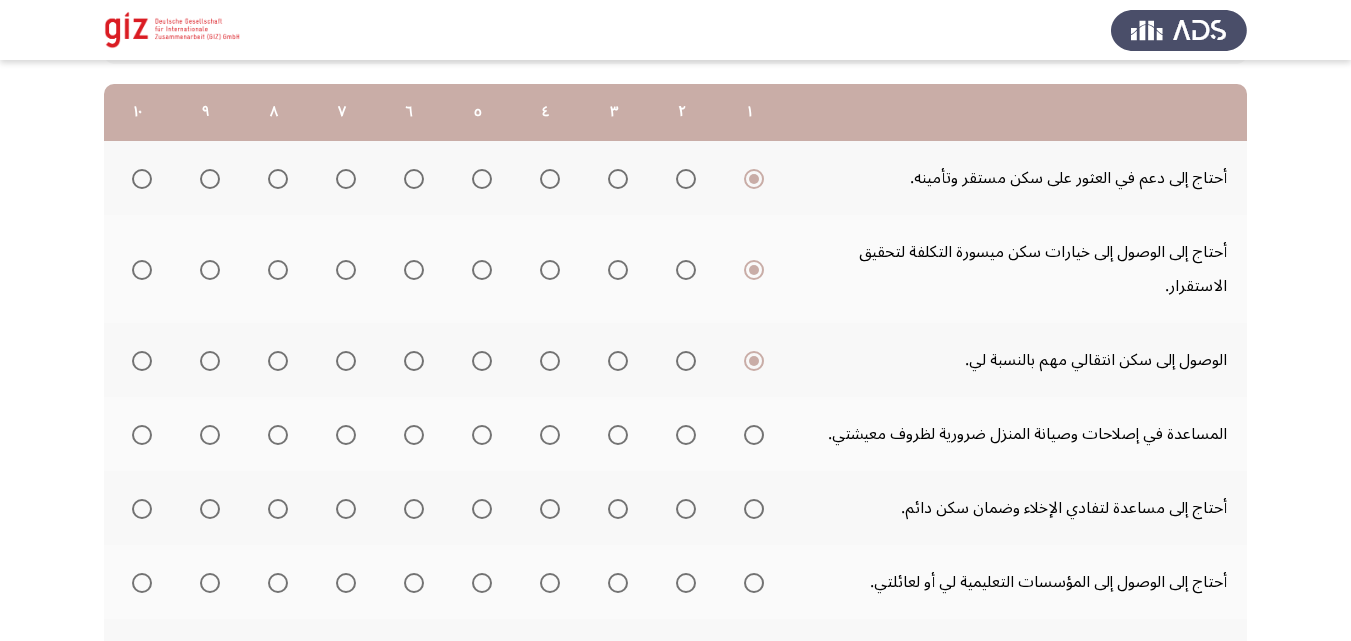click at bounding box center (754, 435) 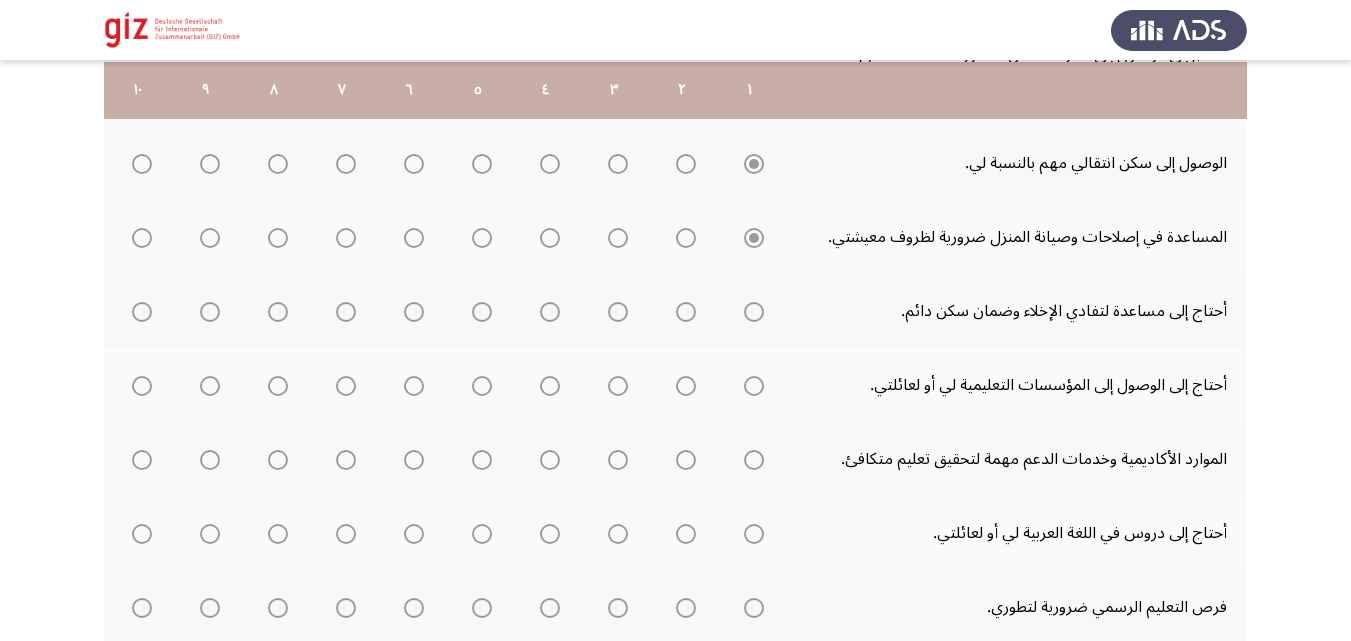scroll, scrollTop: 478, scrollLeft: 0, axis: vertical 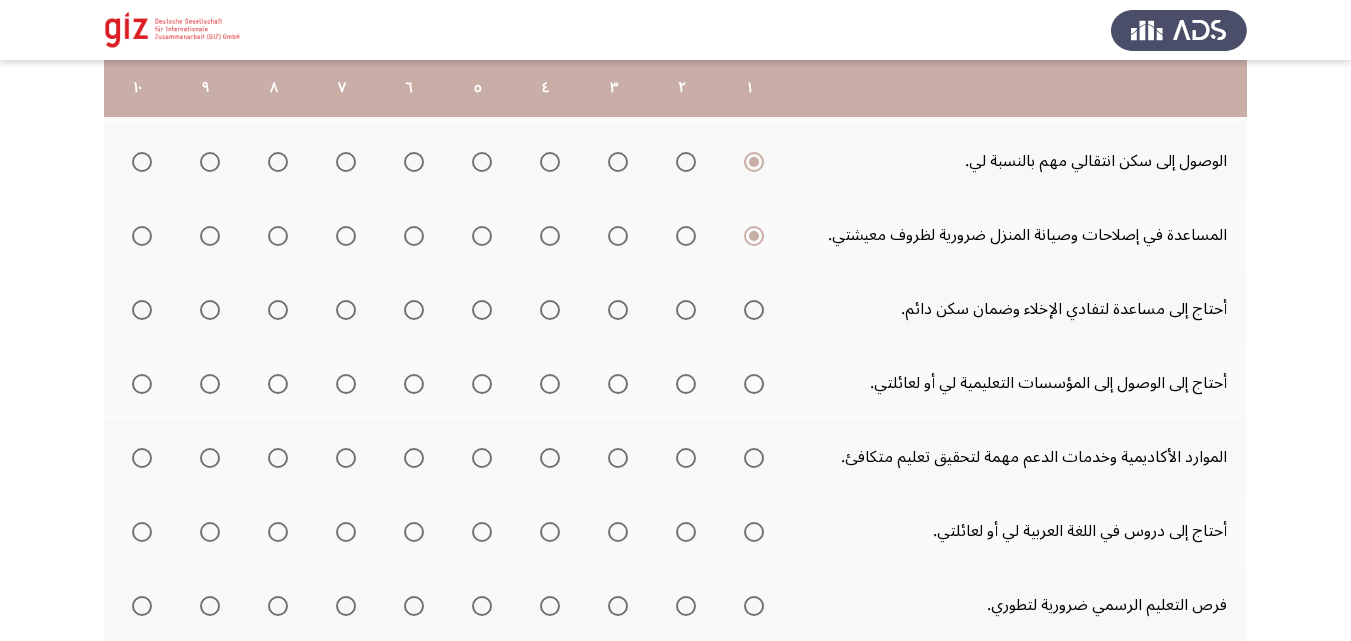 click at bounding box center [754, 310] 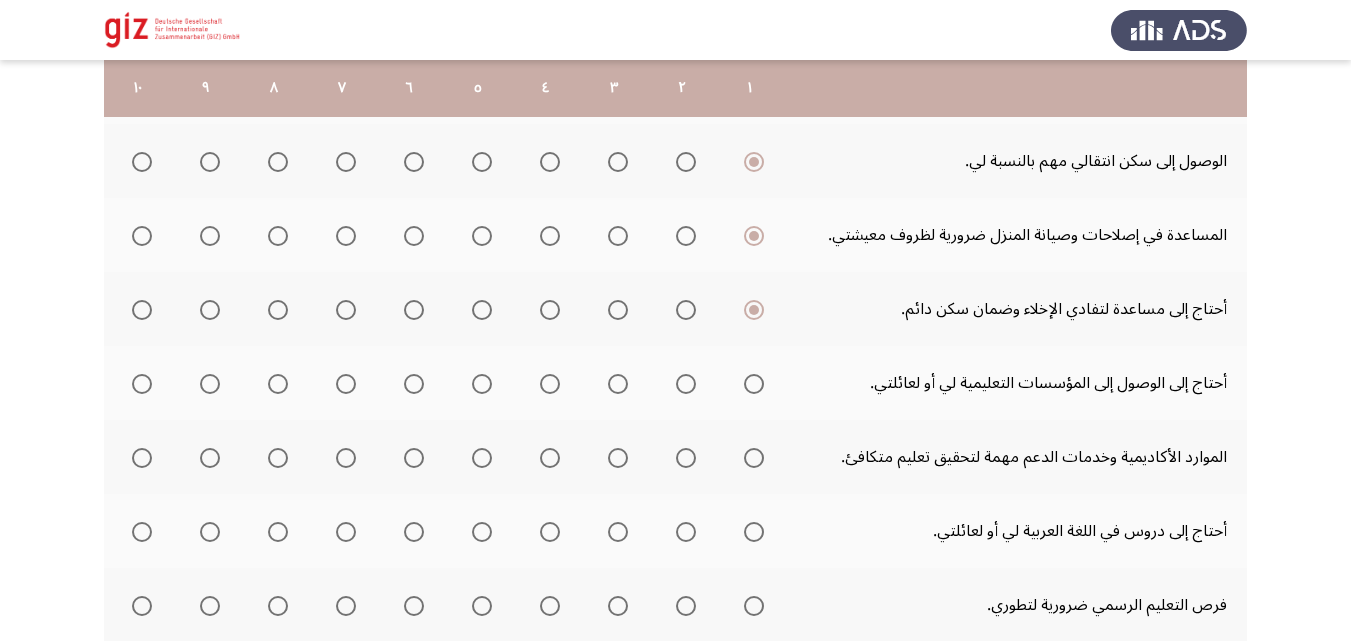 click at bounding box center [754, 384] 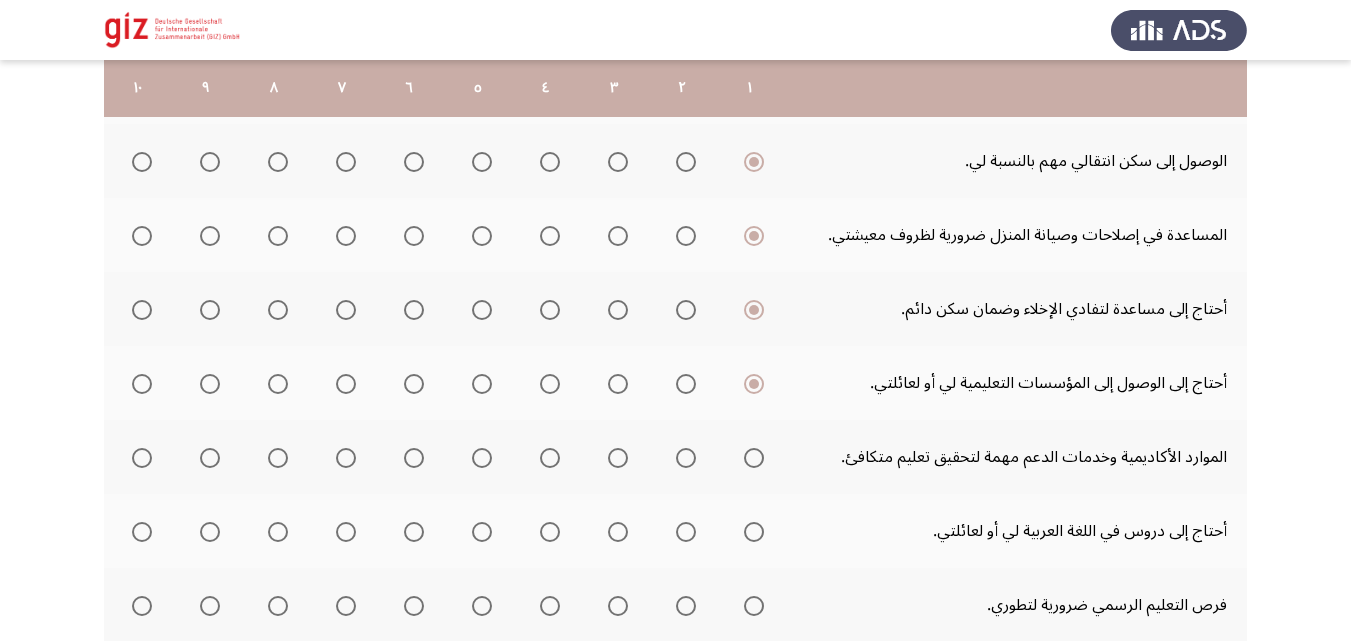 click at bounding box center (754, 458) 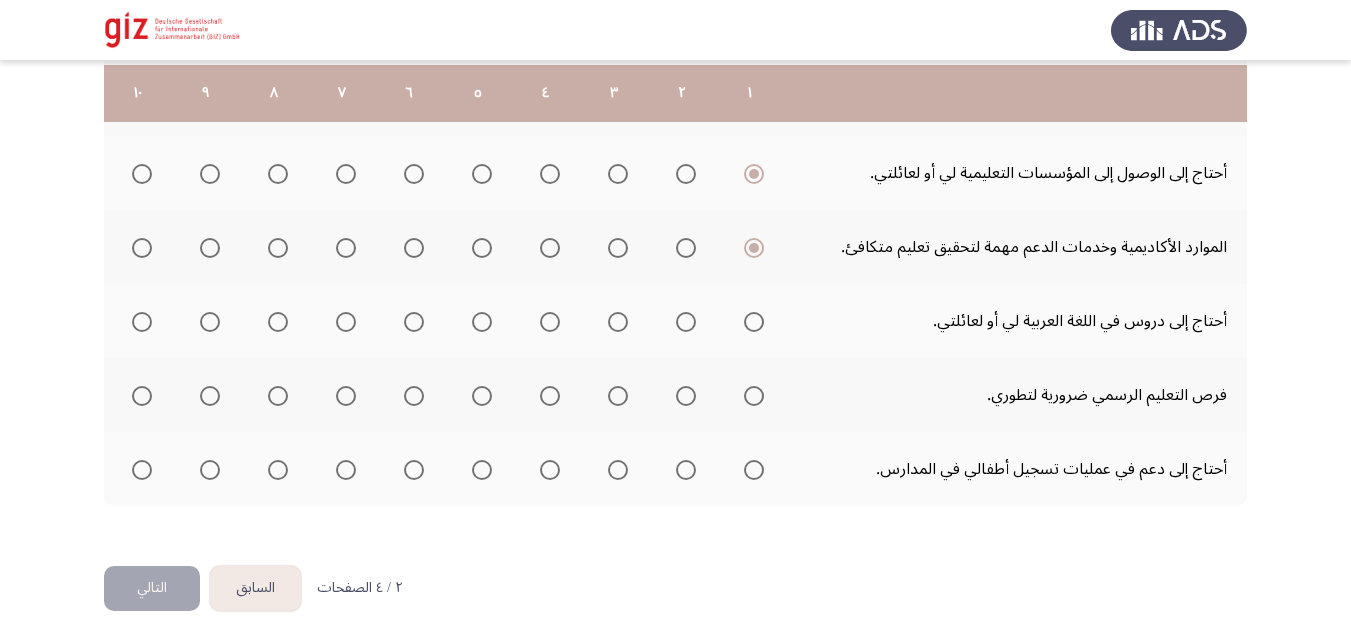 scroll, scrollTop: 693, scrollLeft: 0, axis: vertical 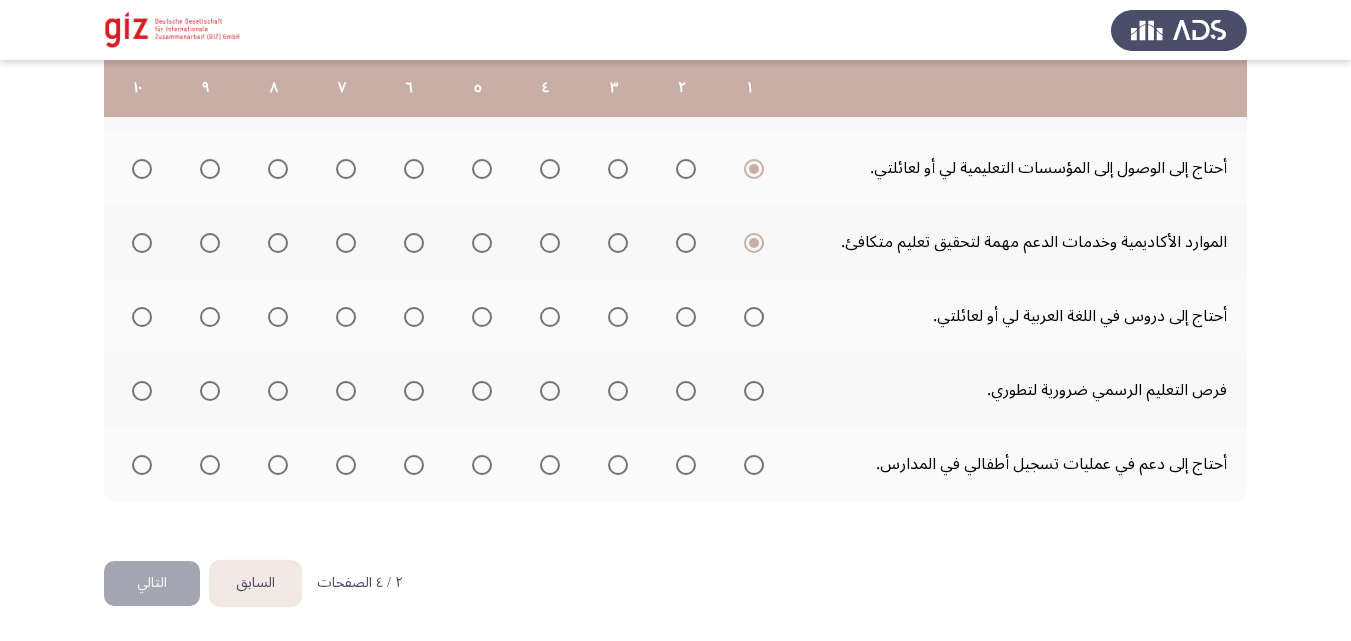 click at bounding box center (754, 317) 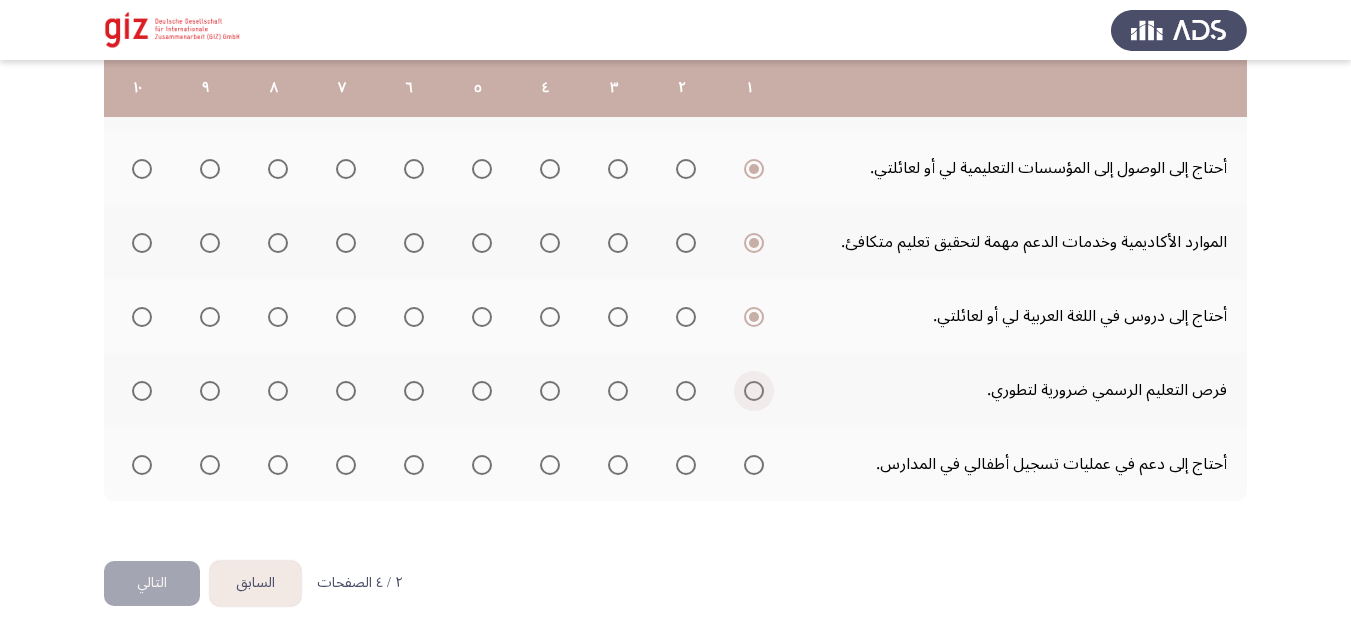 click at bounding box center [754, 391] 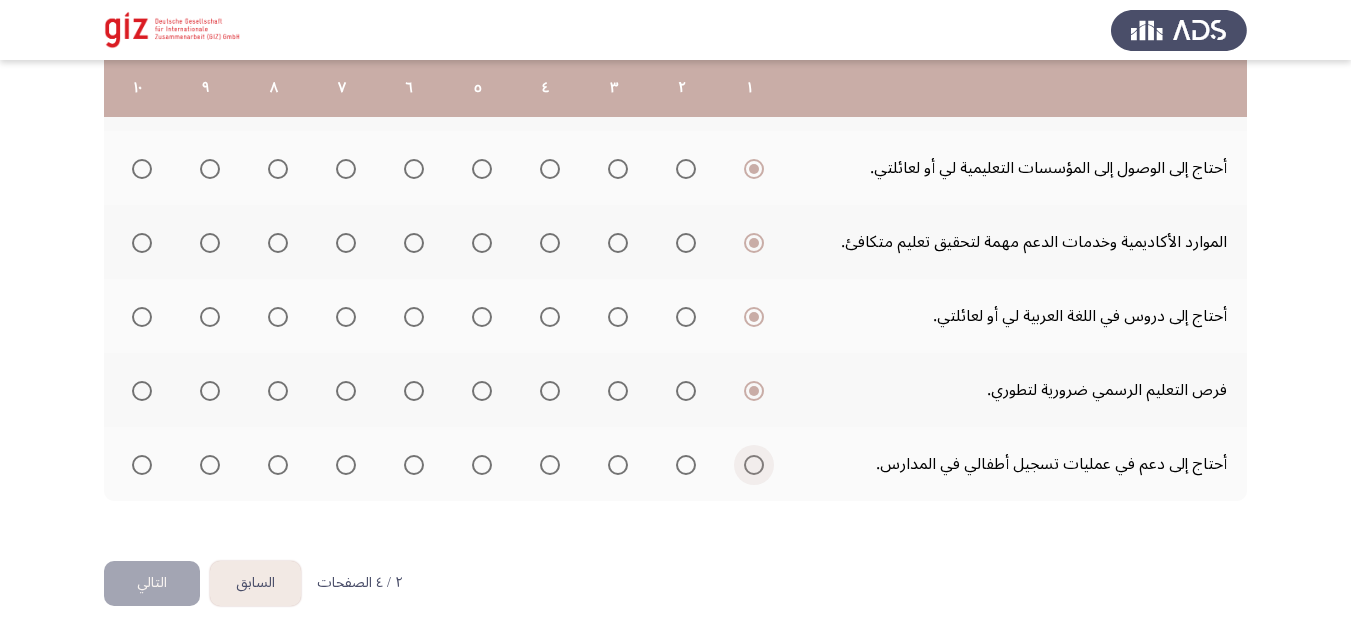 click at bounding box center [754, 465] 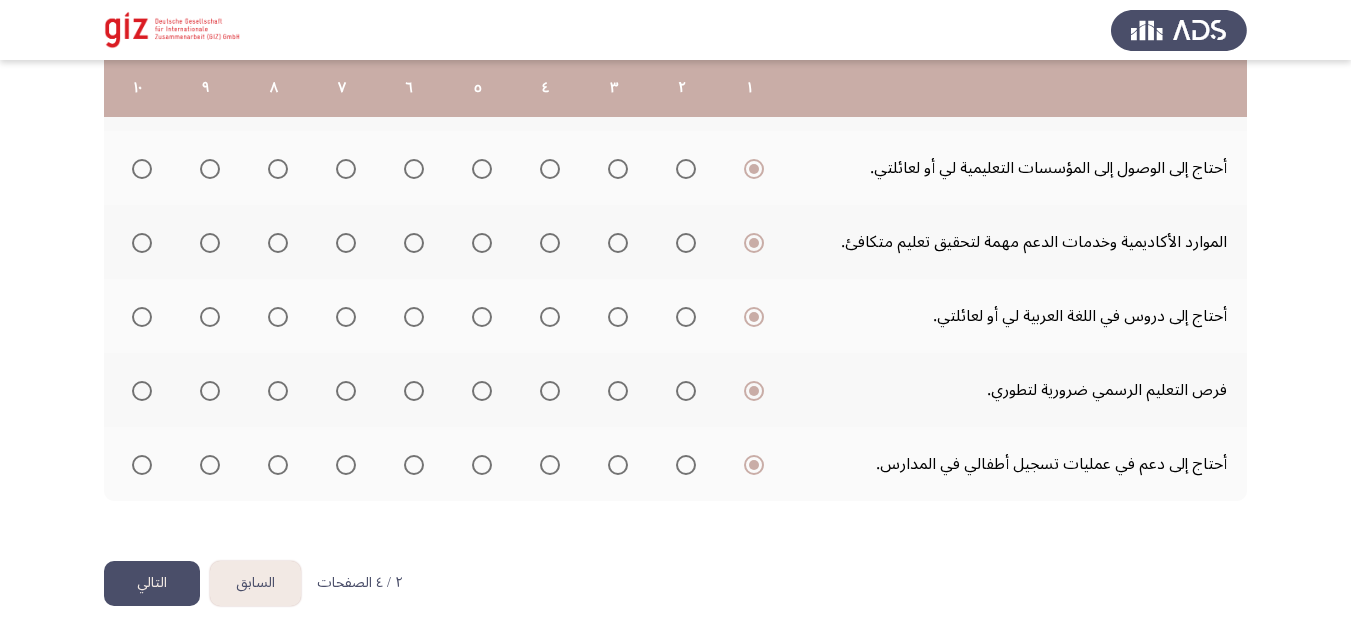 click on "التالي" 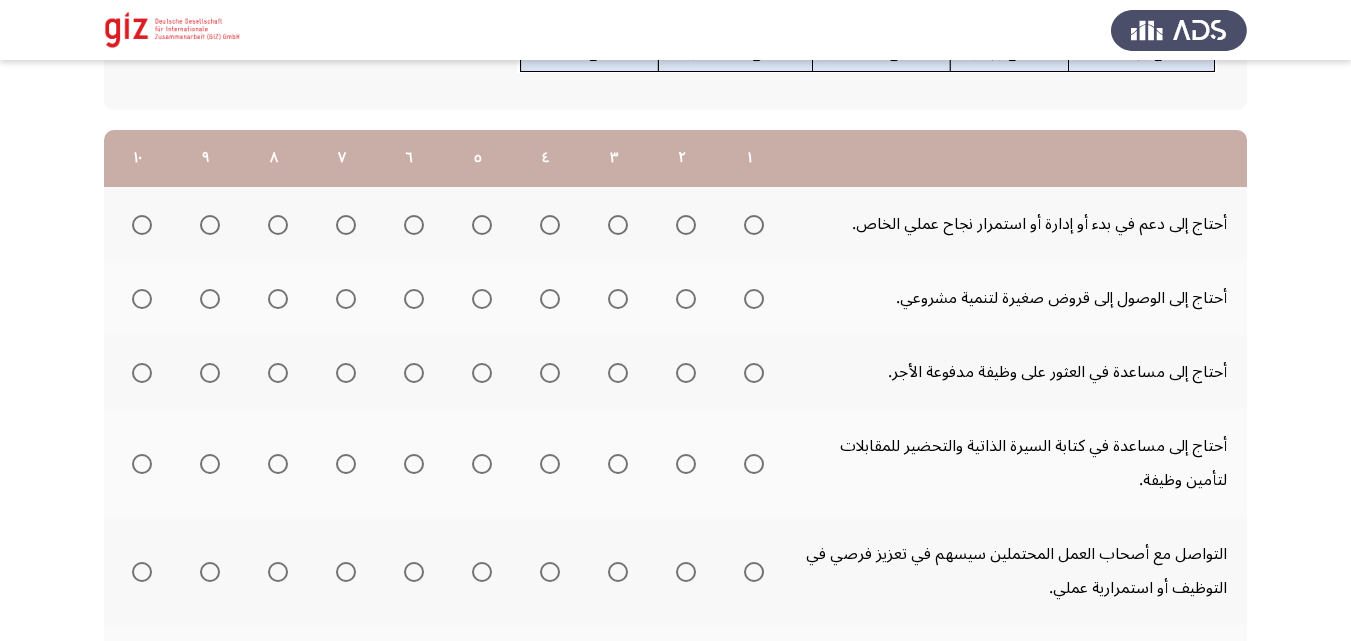 scroll, scrollTop: 268, scrollLeft: 0, axis: vertical 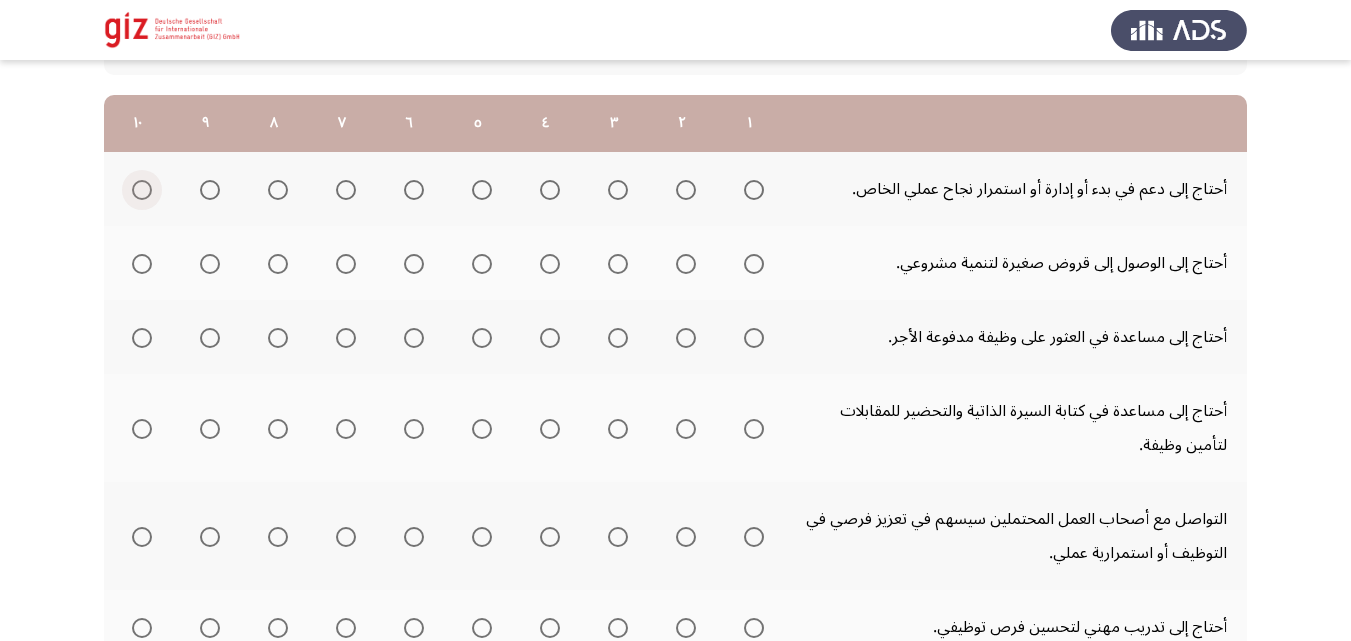 click at bounding box center (142, 190) 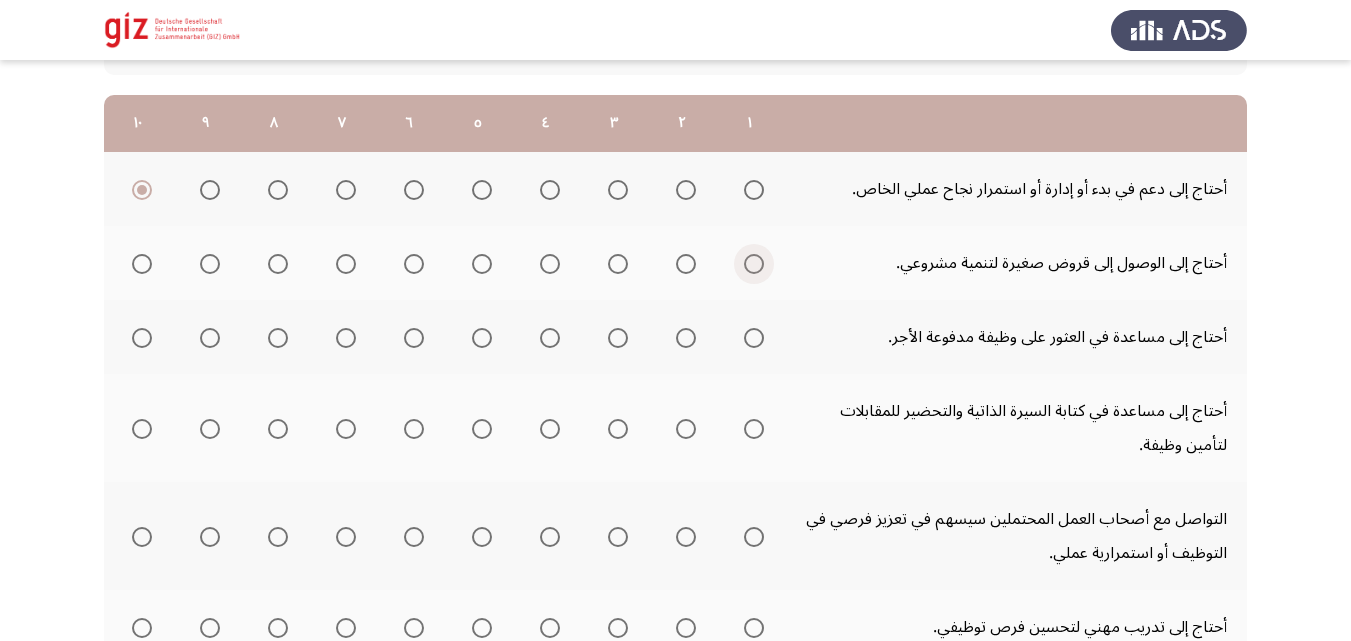 click at bounding box center [754, 264] 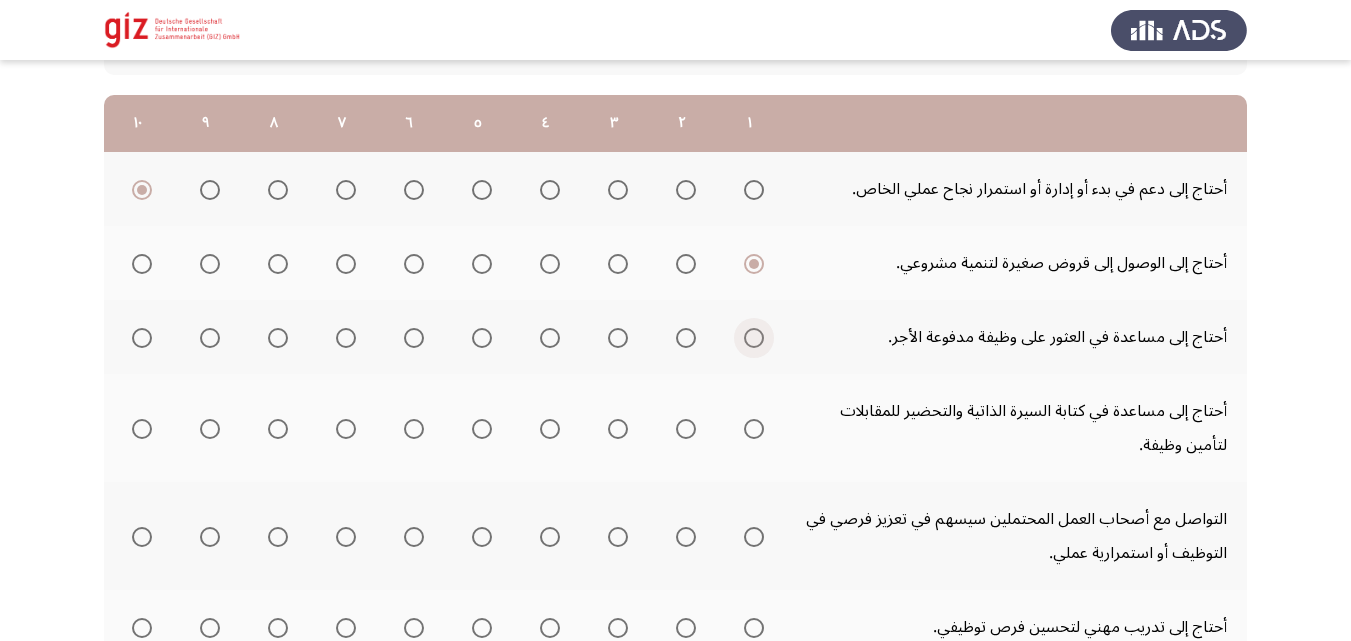 click at bounding box center (754, 338) 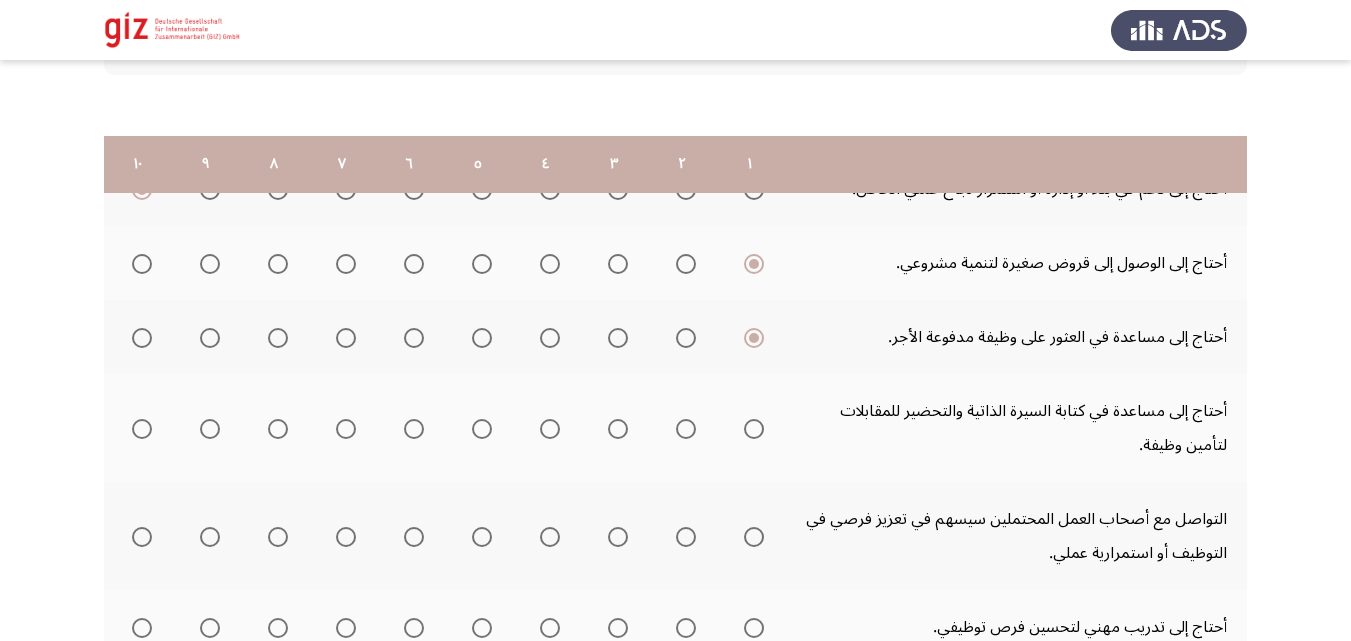 scroll, scrollTop: 476, scrollLeft: 0, axis: vertical 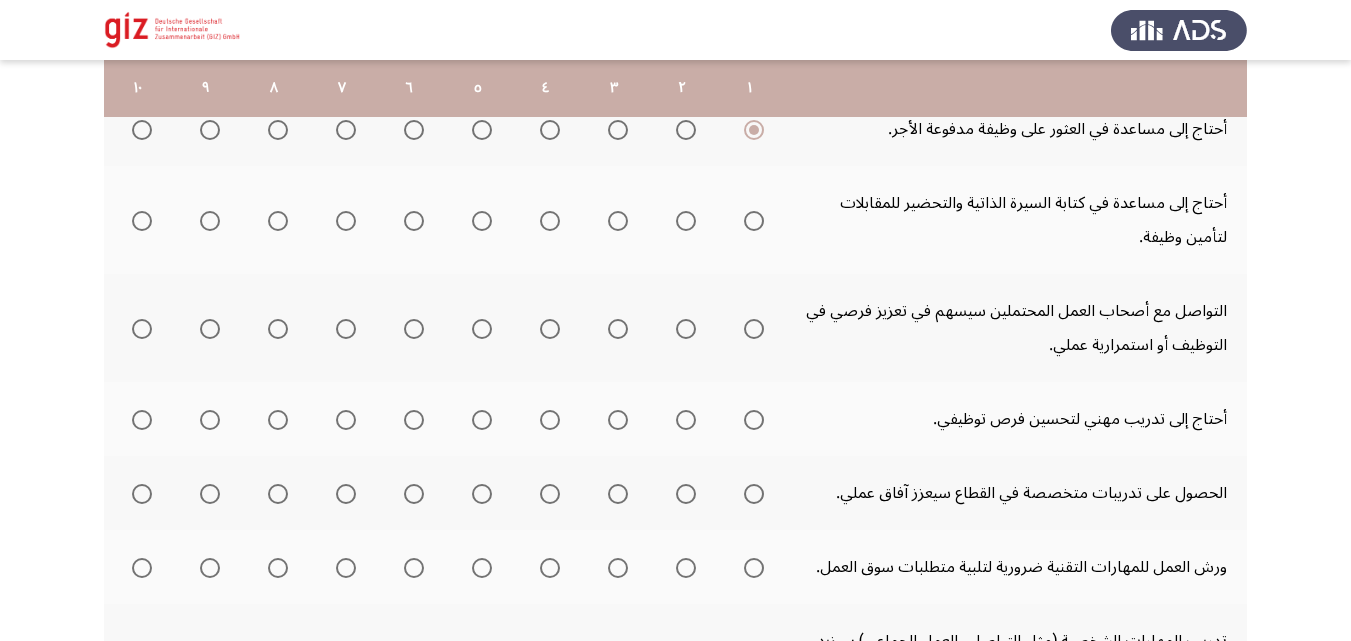 click at bounding box center (750, 220) 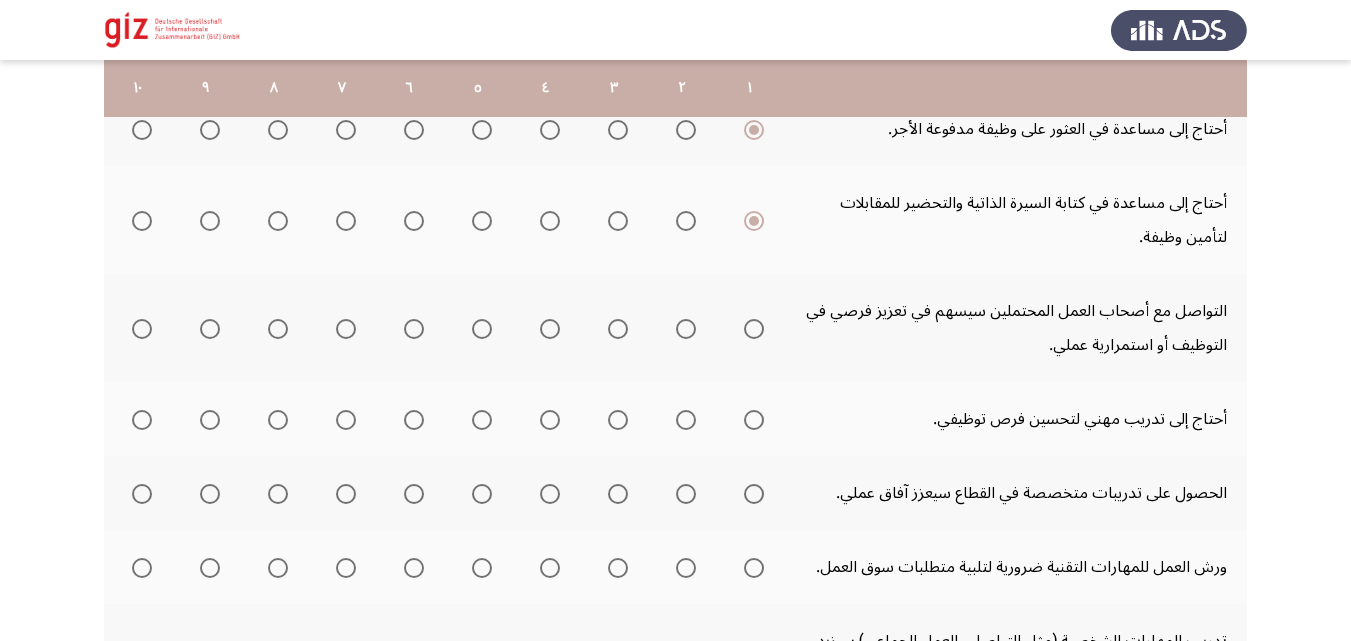 click at bounding box center (754, 329) 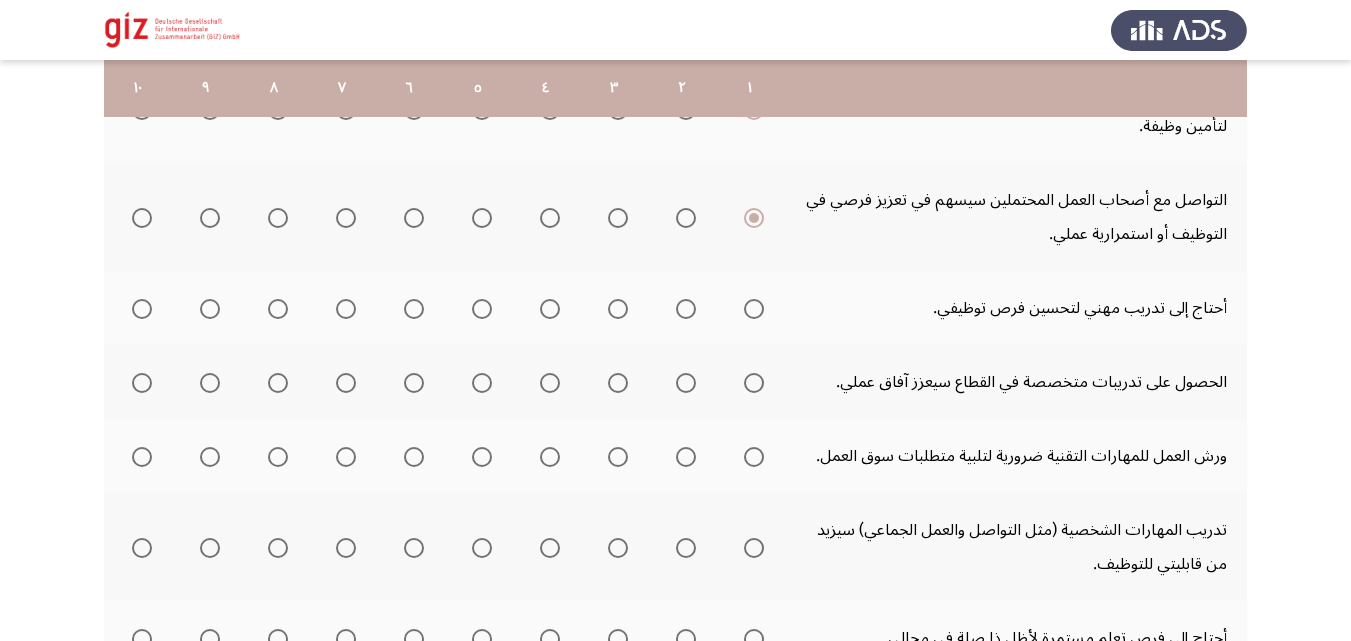 scroll, scrollTop: 588, scrollLeft: 0, axis: vertical 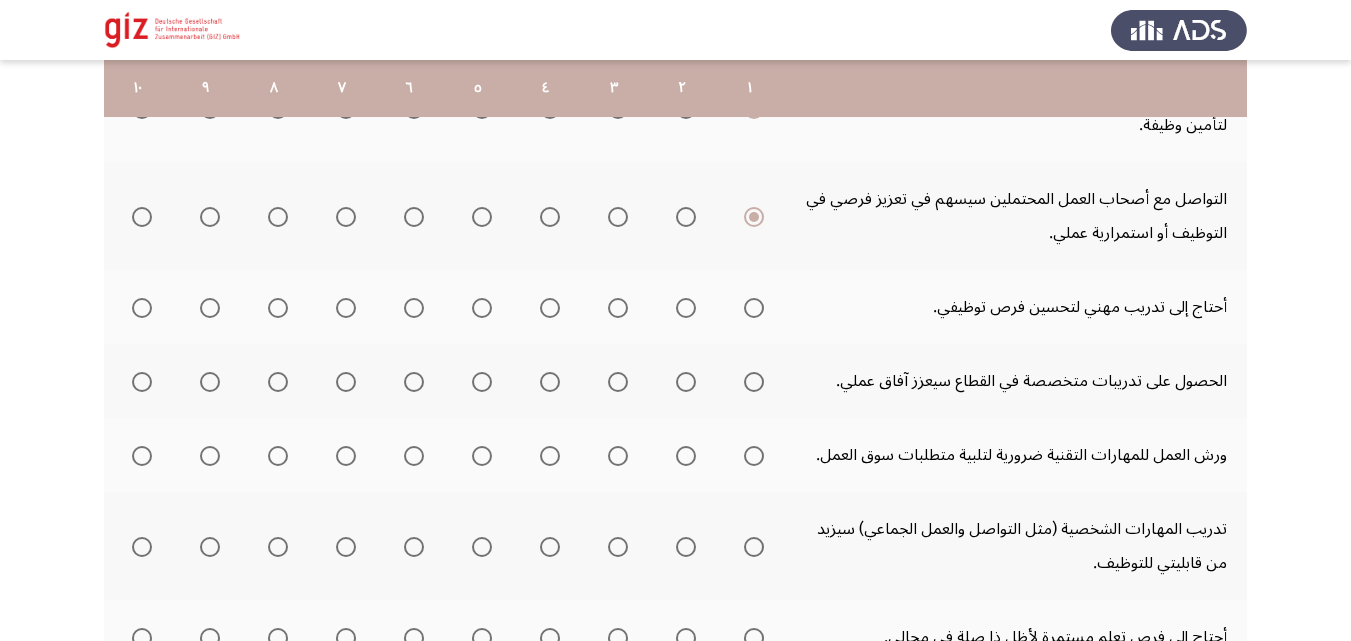 click at bounding box center (754, 308) 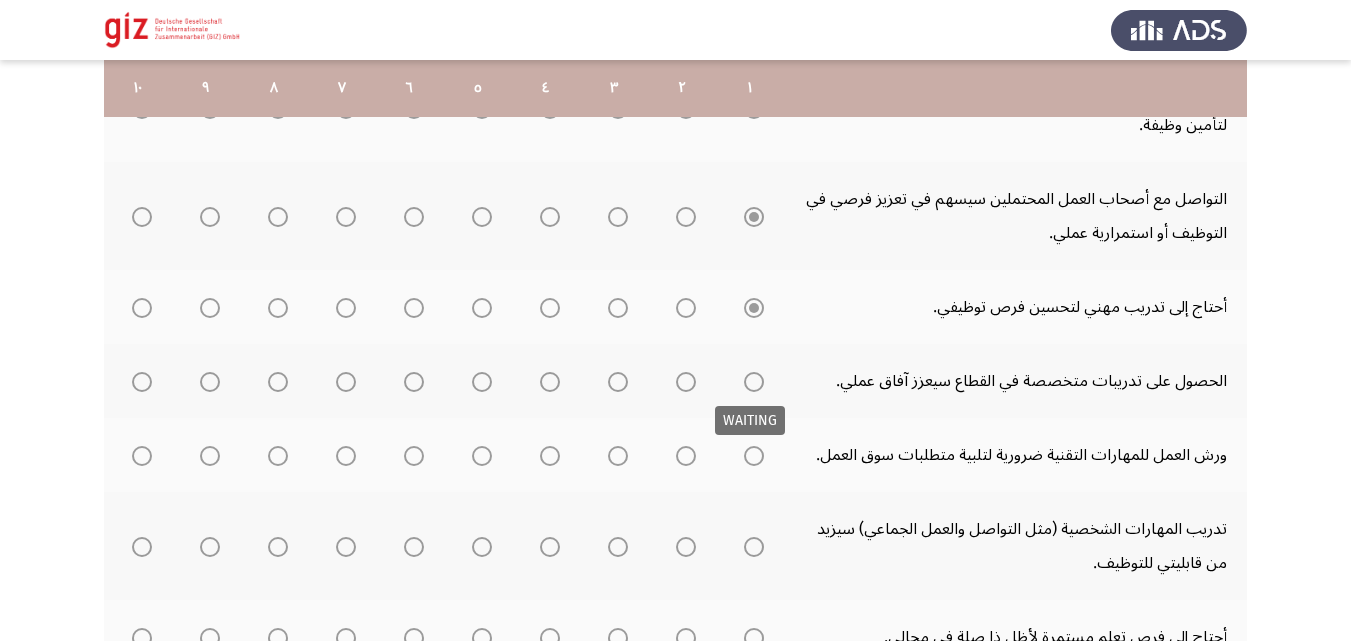 click at bounding box center (754, 382) 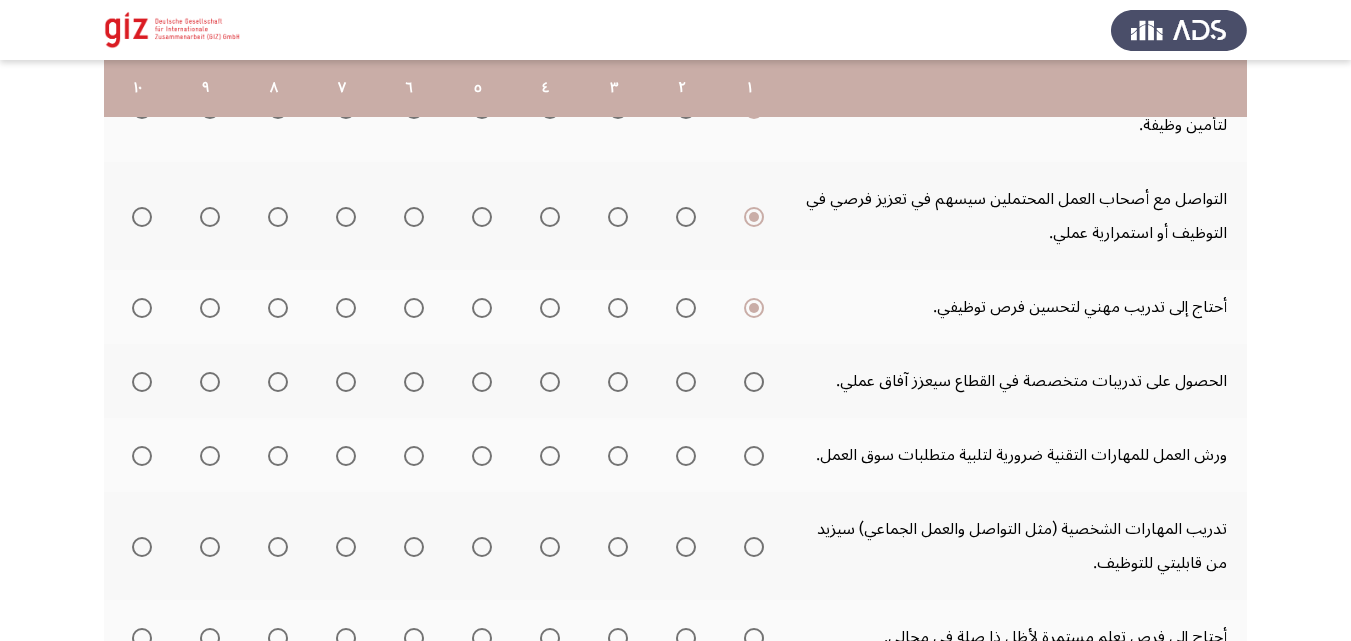 click at bounding box center [754, 382] 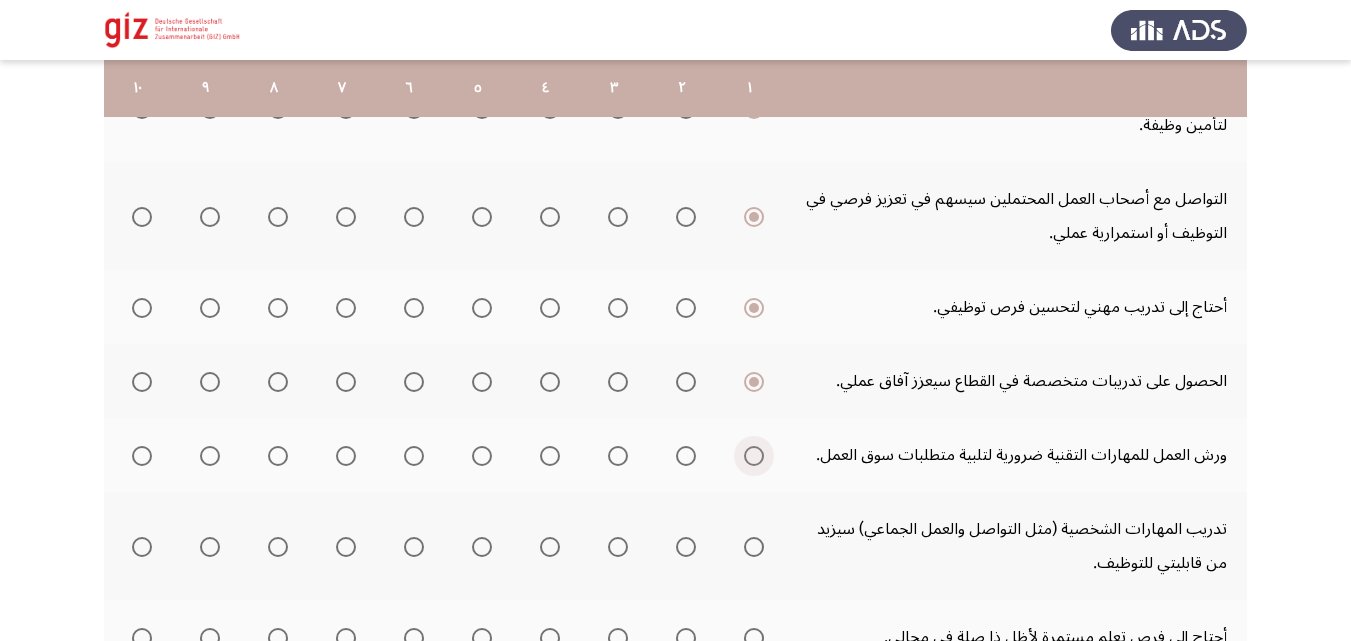 click at bounding box center [754, 456] 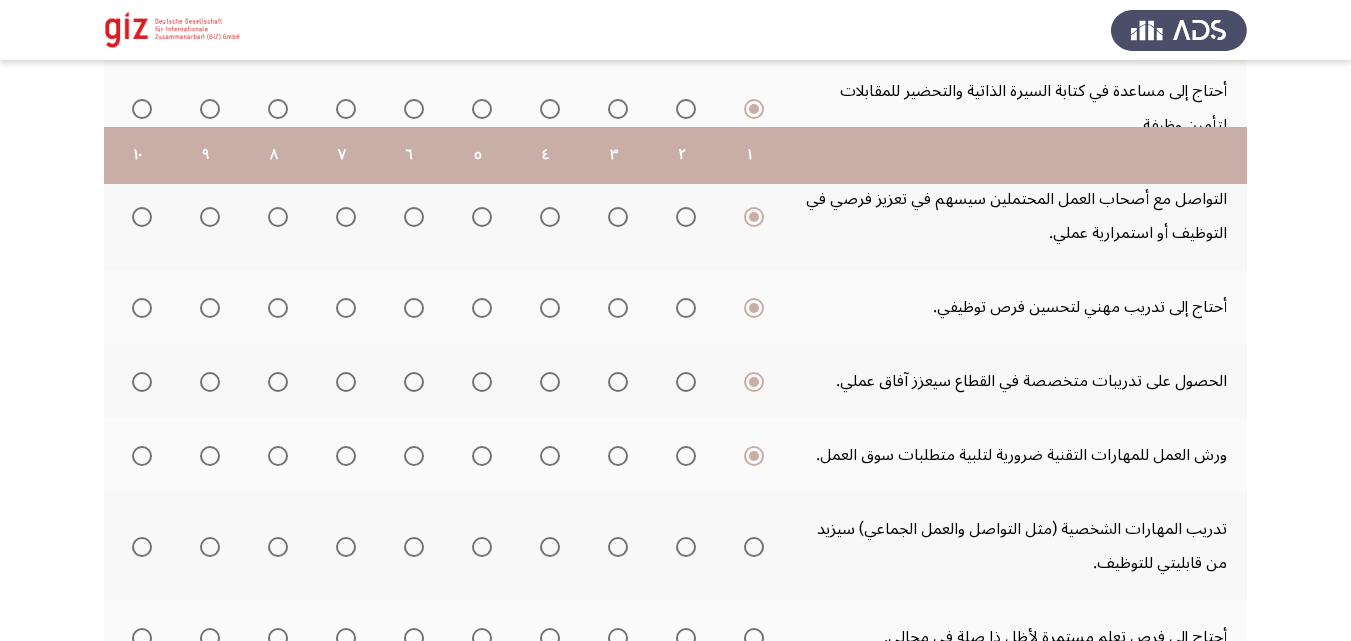 scroll, scrollTop: 748, scrollLeft: 0, axis: vertical 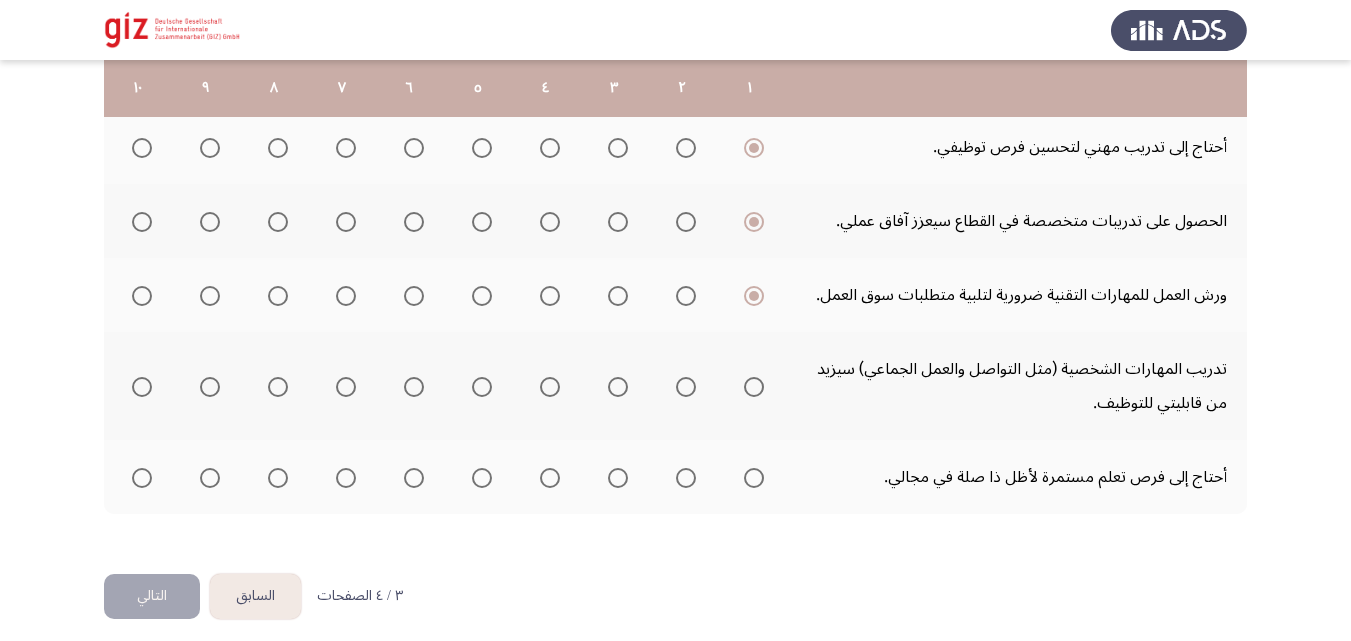 click at bounding box center (754, 387) 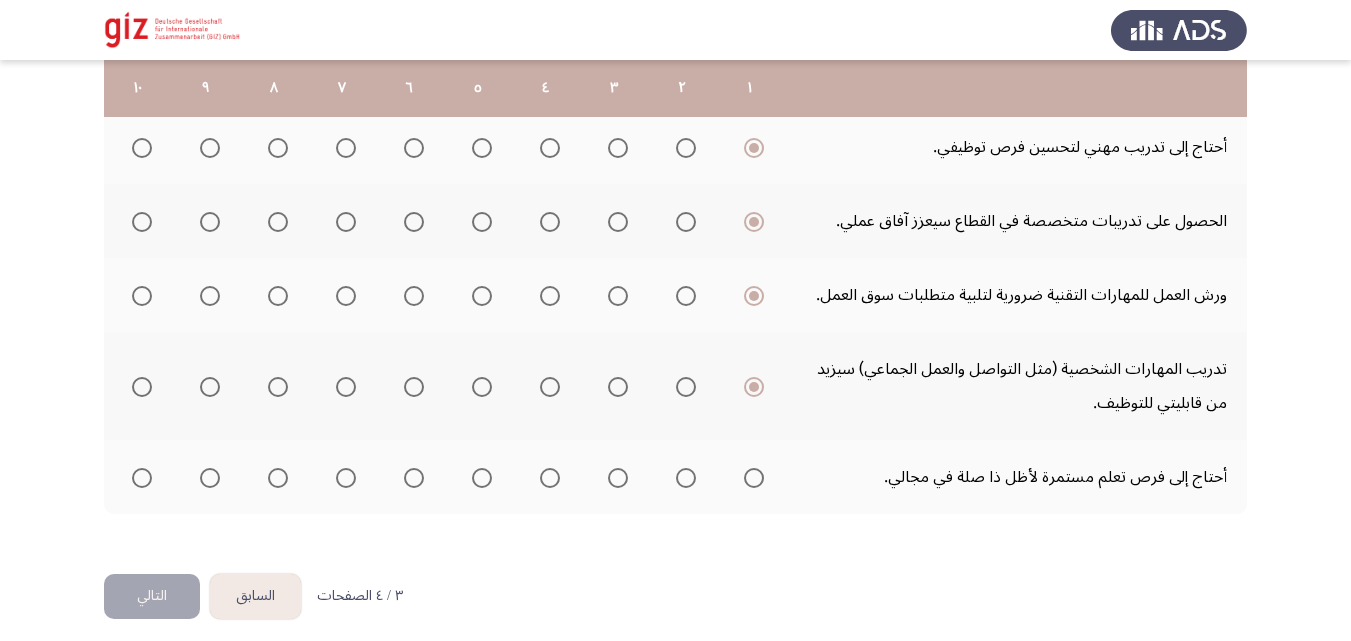 click 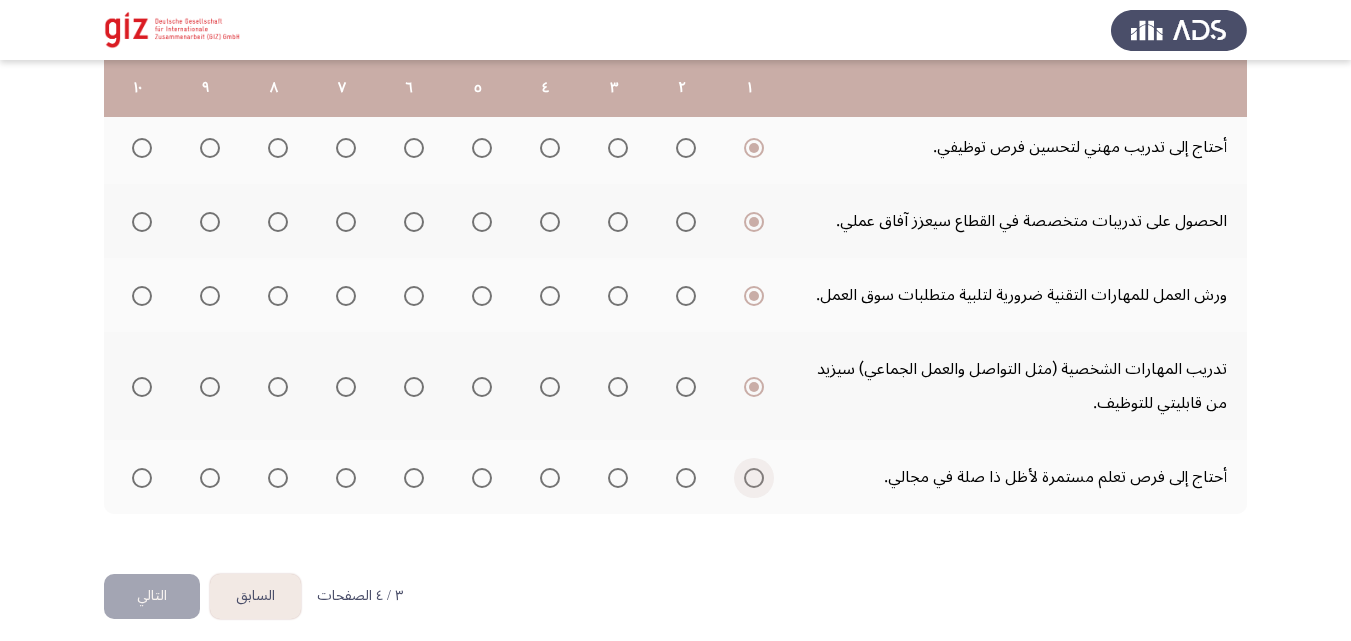 click at bounding box center (754, 478) 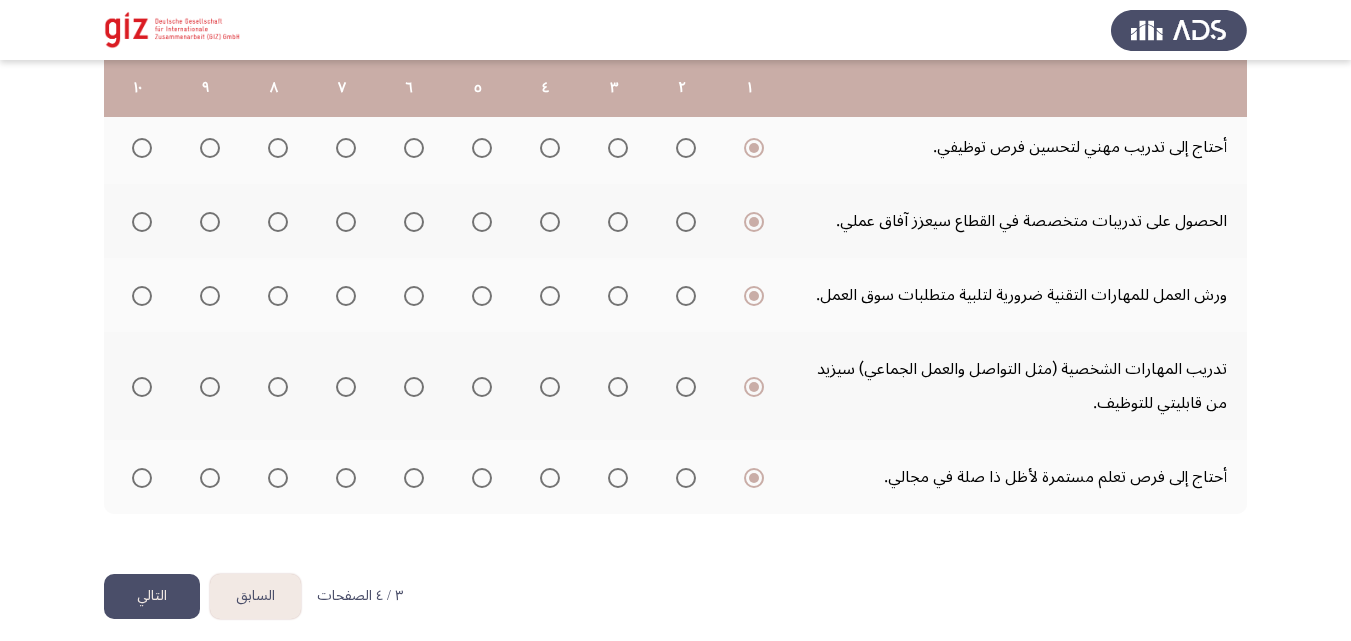 click on "التالي" 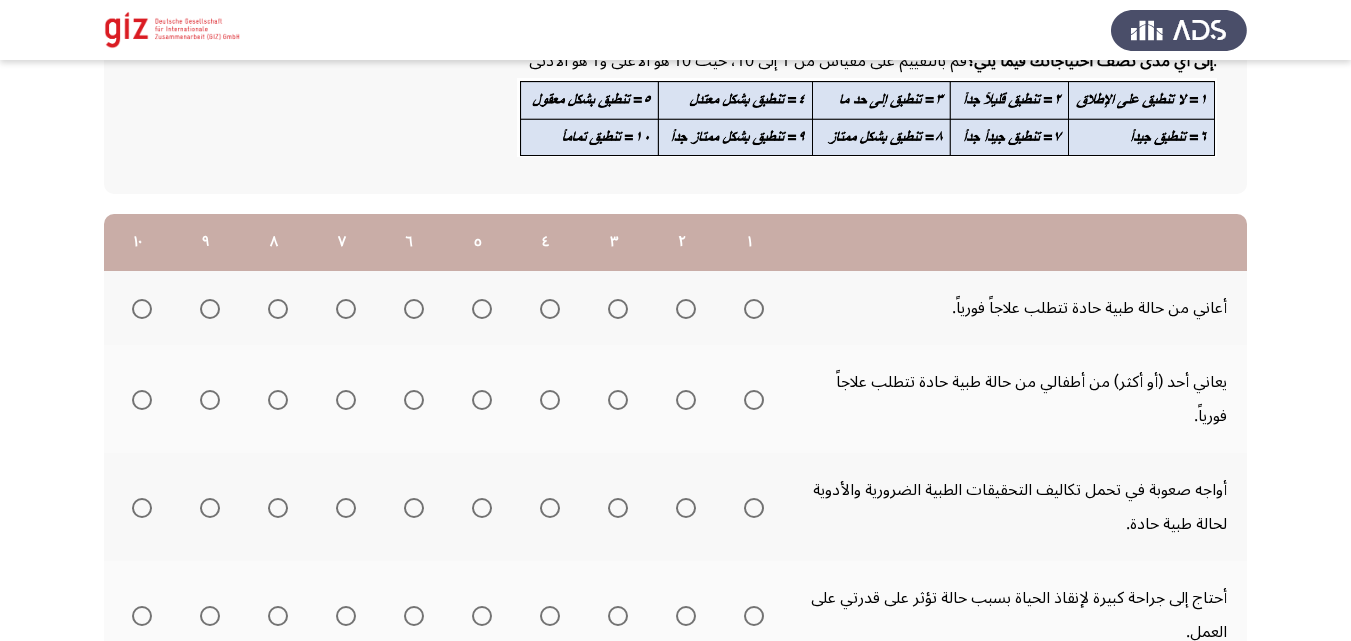 scroll, scrollTop: 200, scrollLeft: 0, axis: vertical 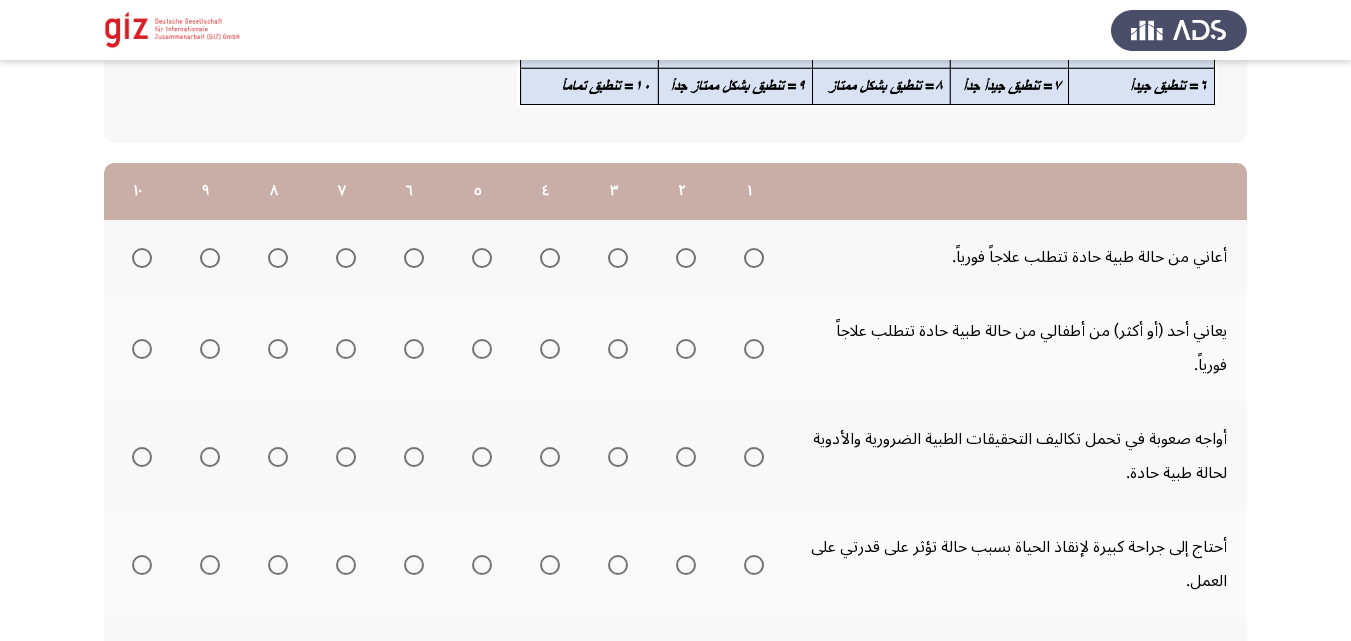 click at bounding box center (754, 258) 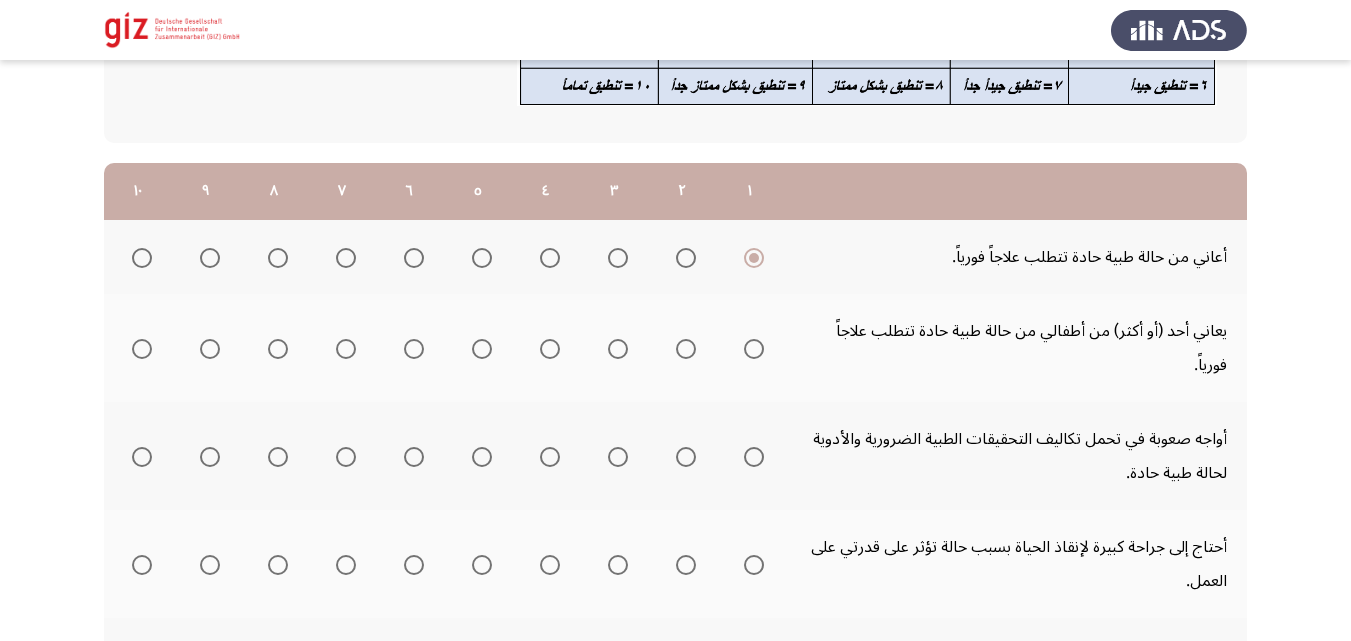 click at bounding box center [754, 349] 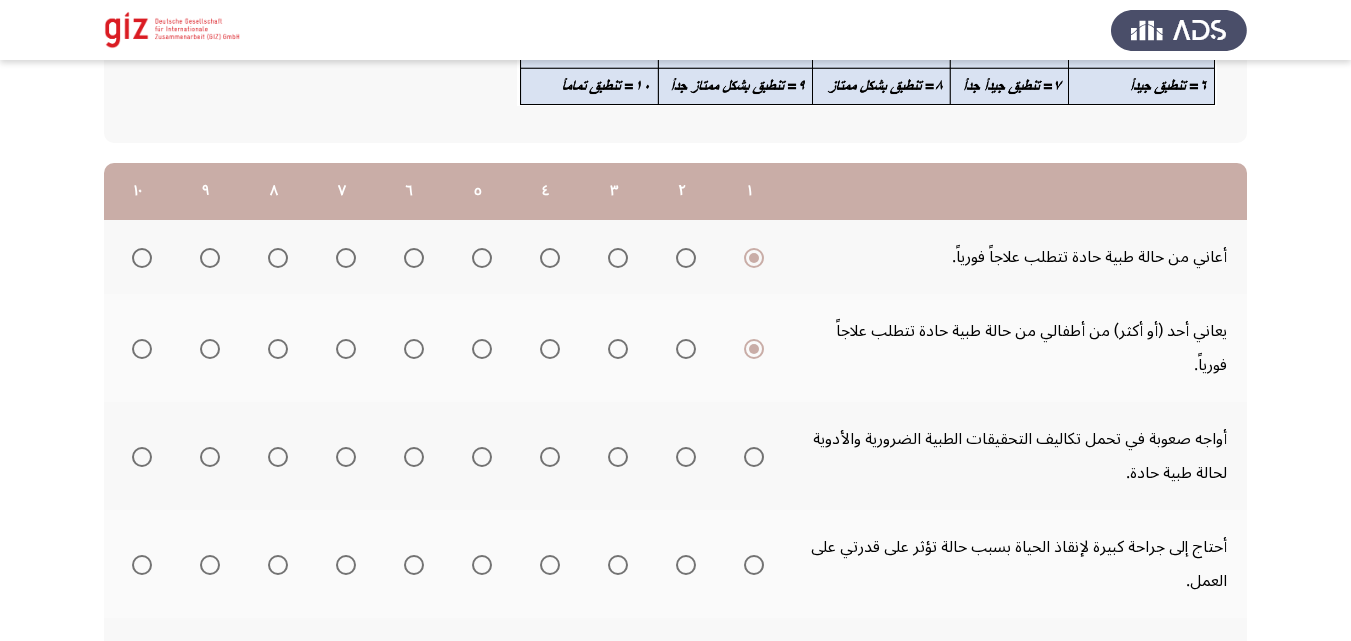 click at bounding box center [754, 457] 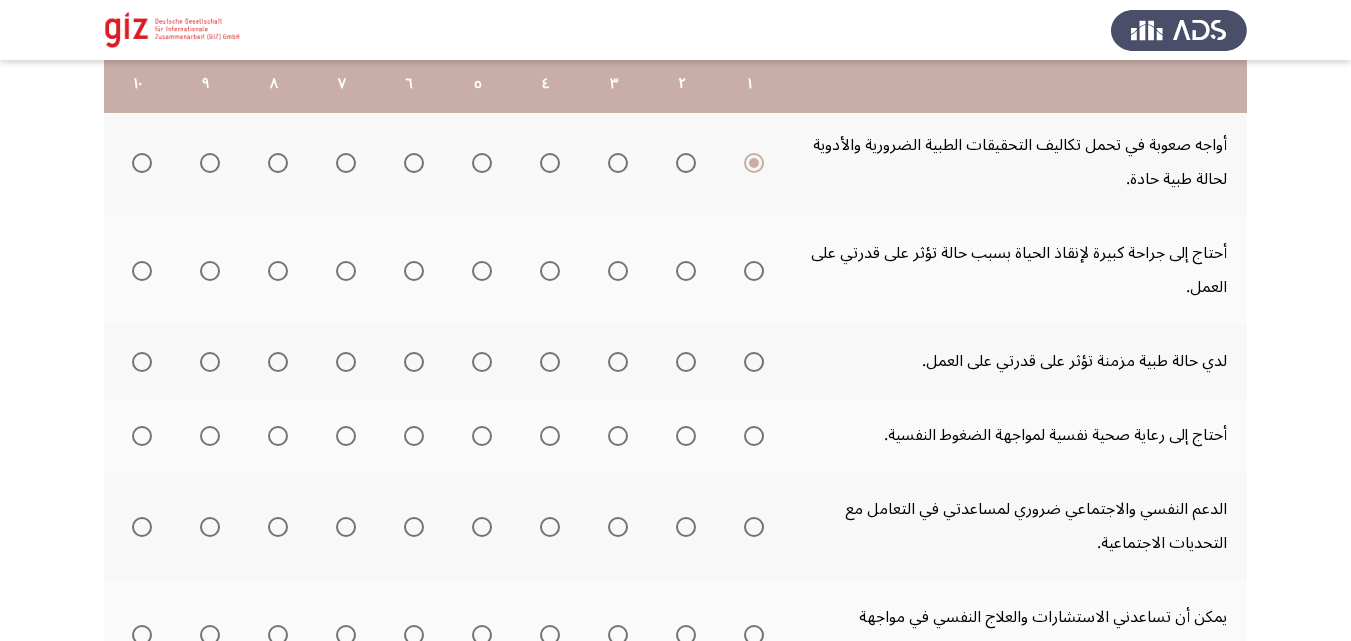scroll, scrollTop: 497, scrollLeft: 0, axis: vertical 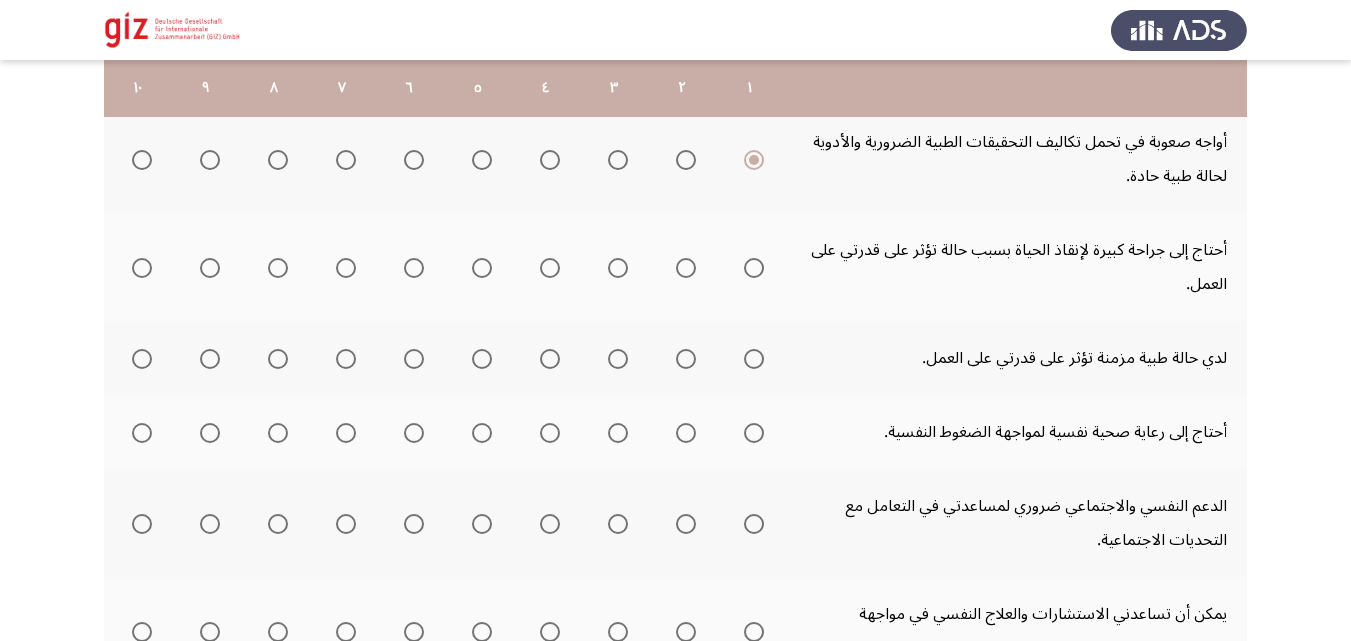 click 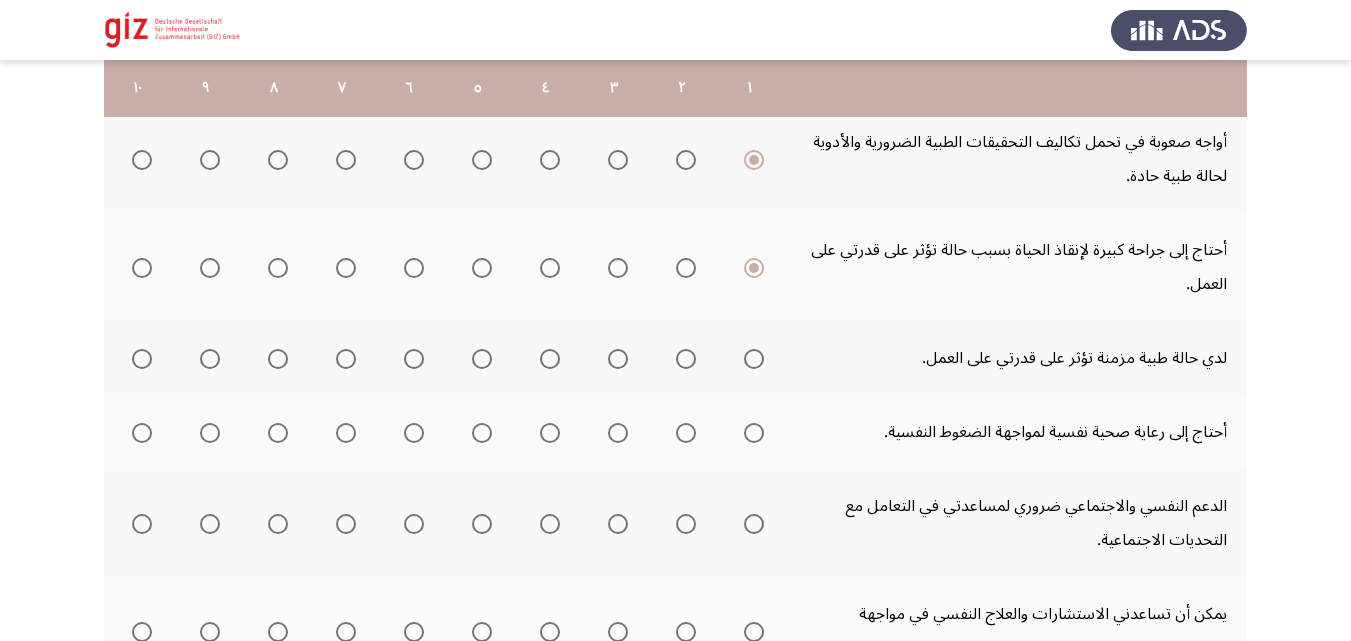 click 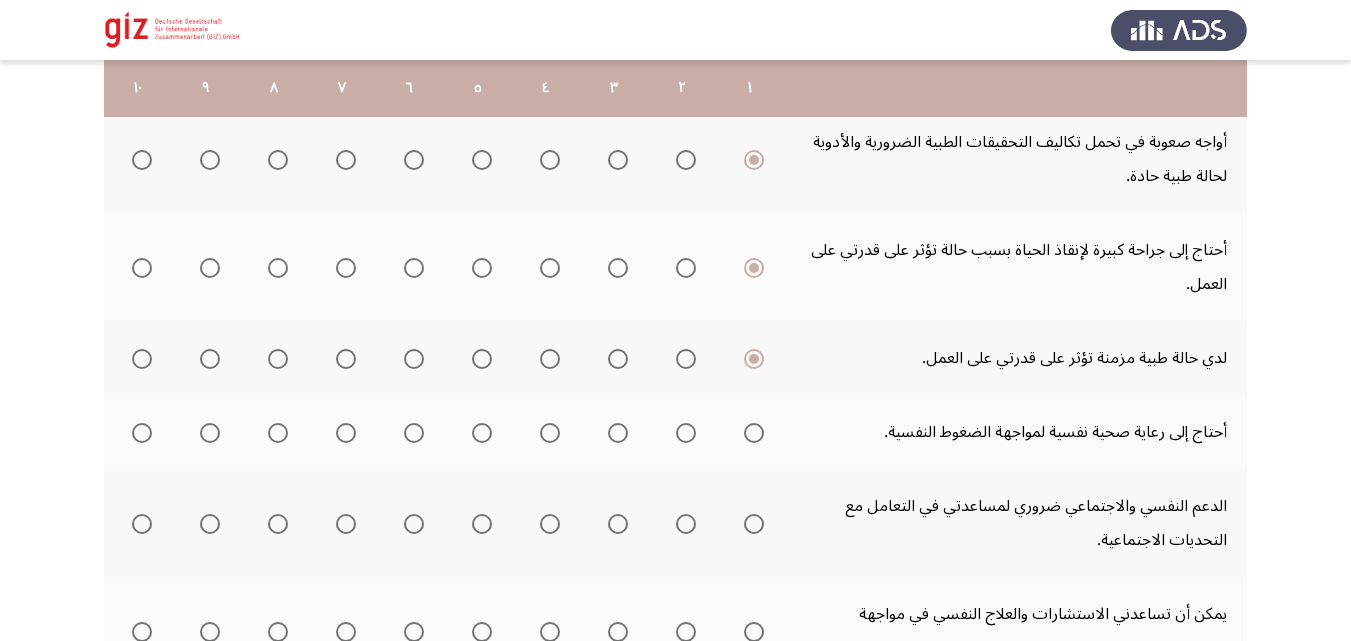 click 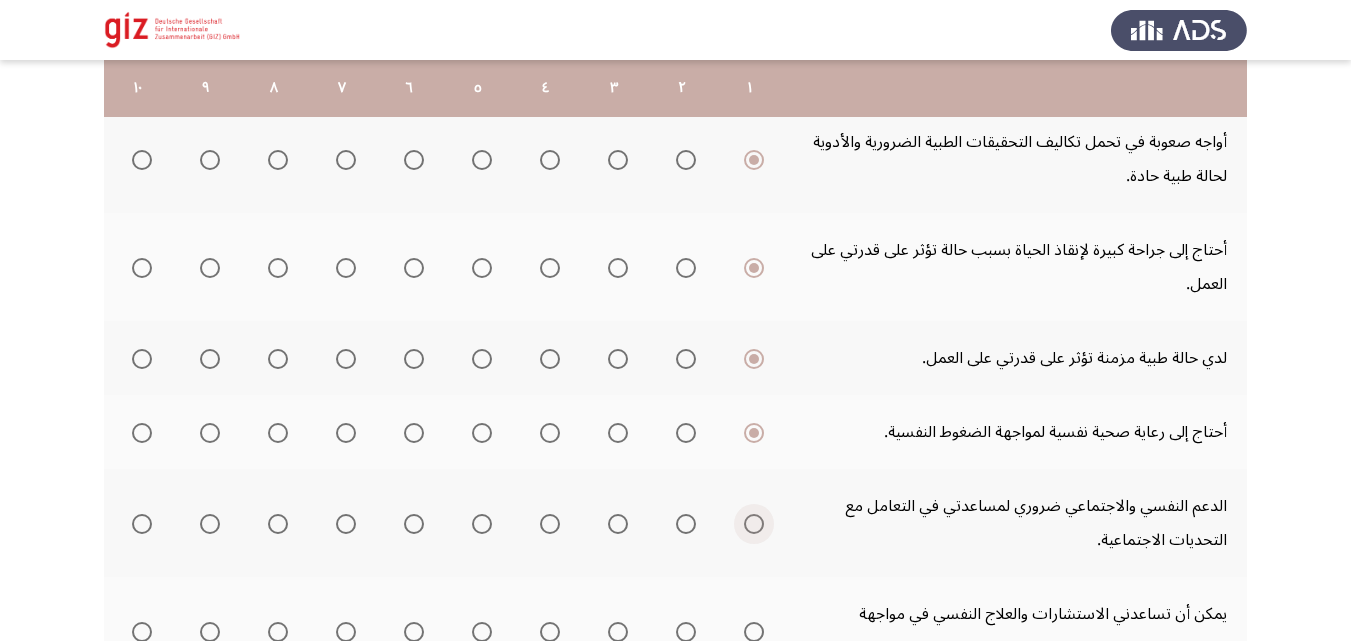 click at bounding box center (754, 524) 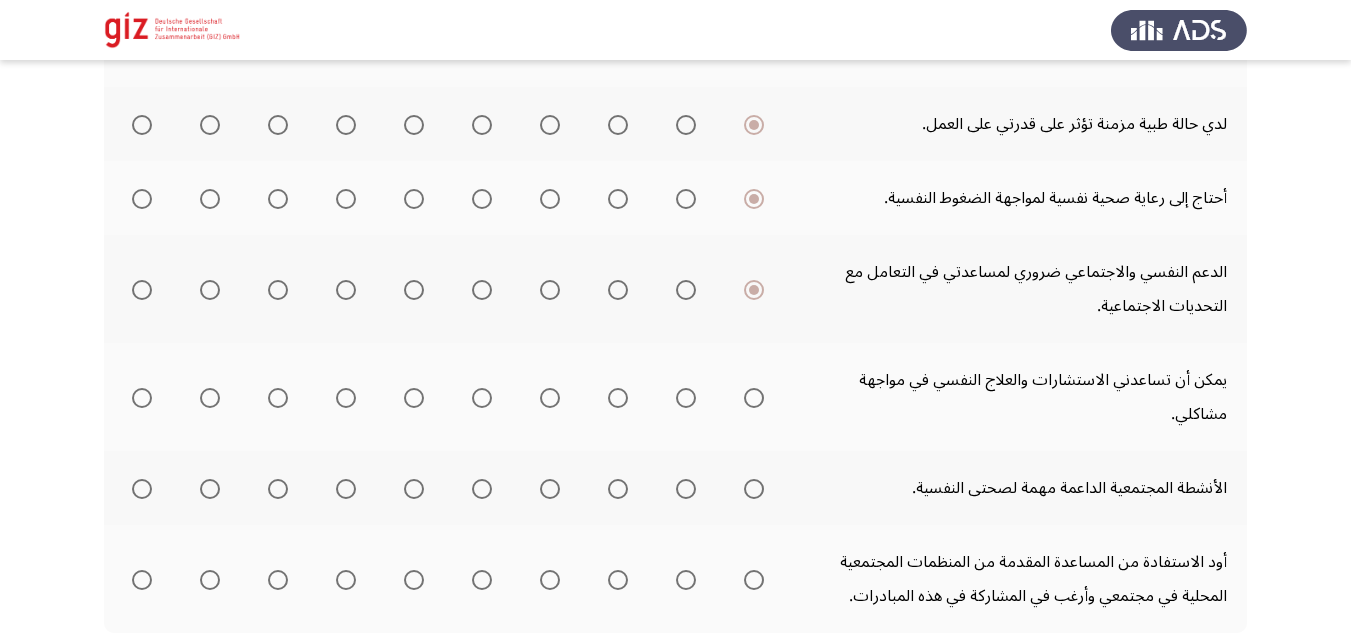 scroll, scrollTop: 736, scrollLeft: 0, axis: vertical 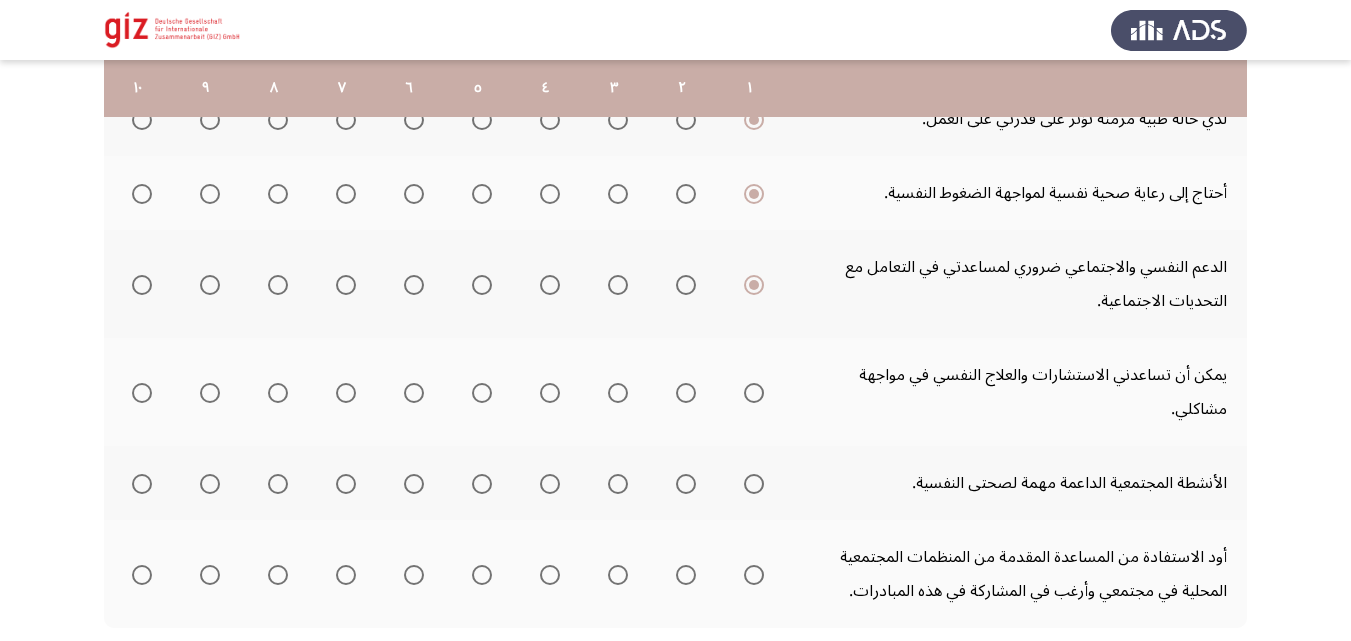click at bounding box center (754, 393) 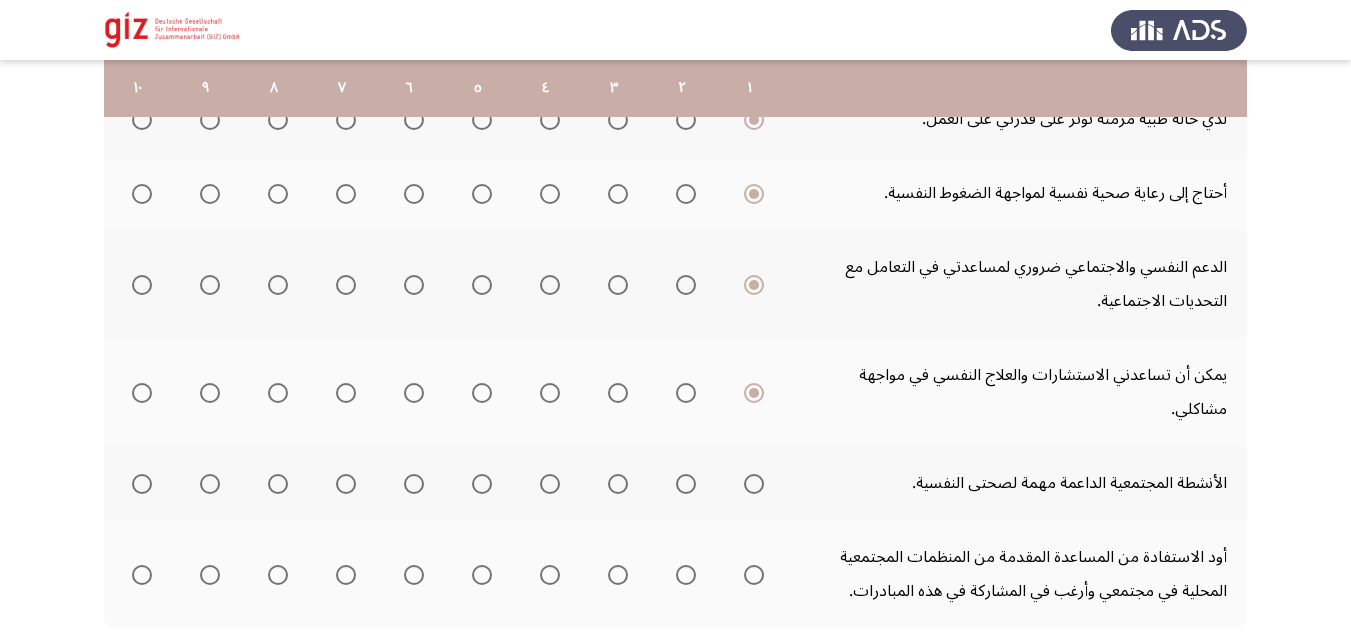 click 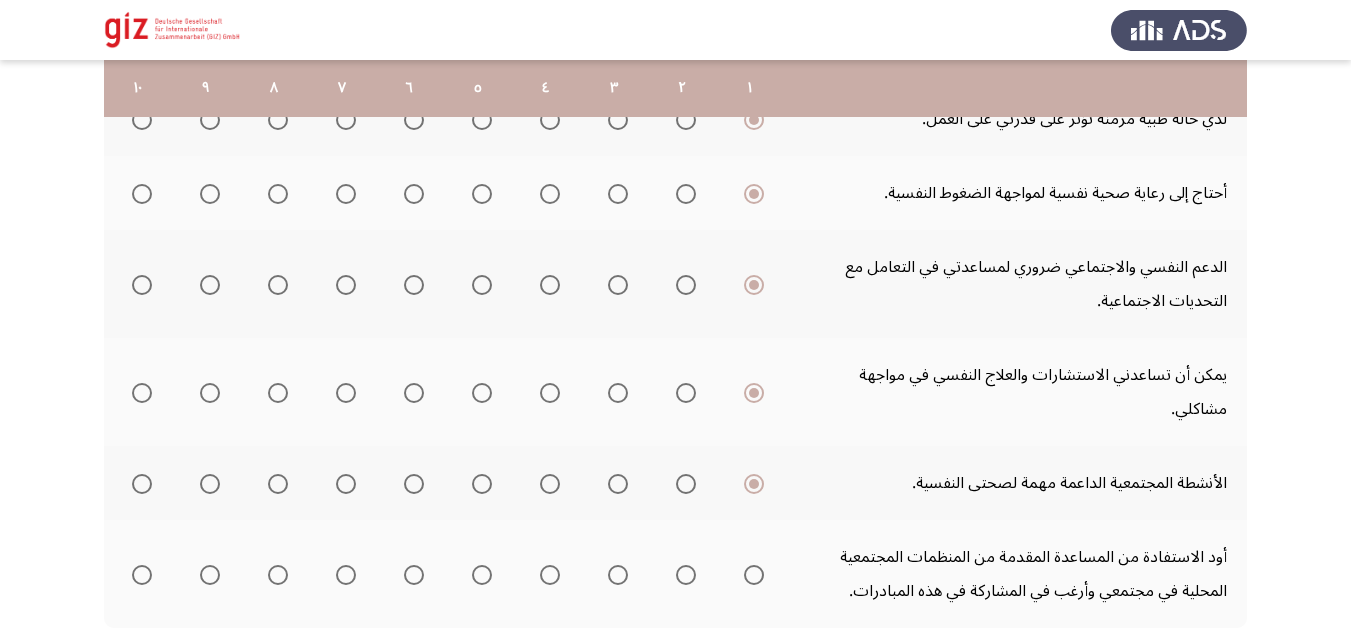 click at bounding box center [754, 575] 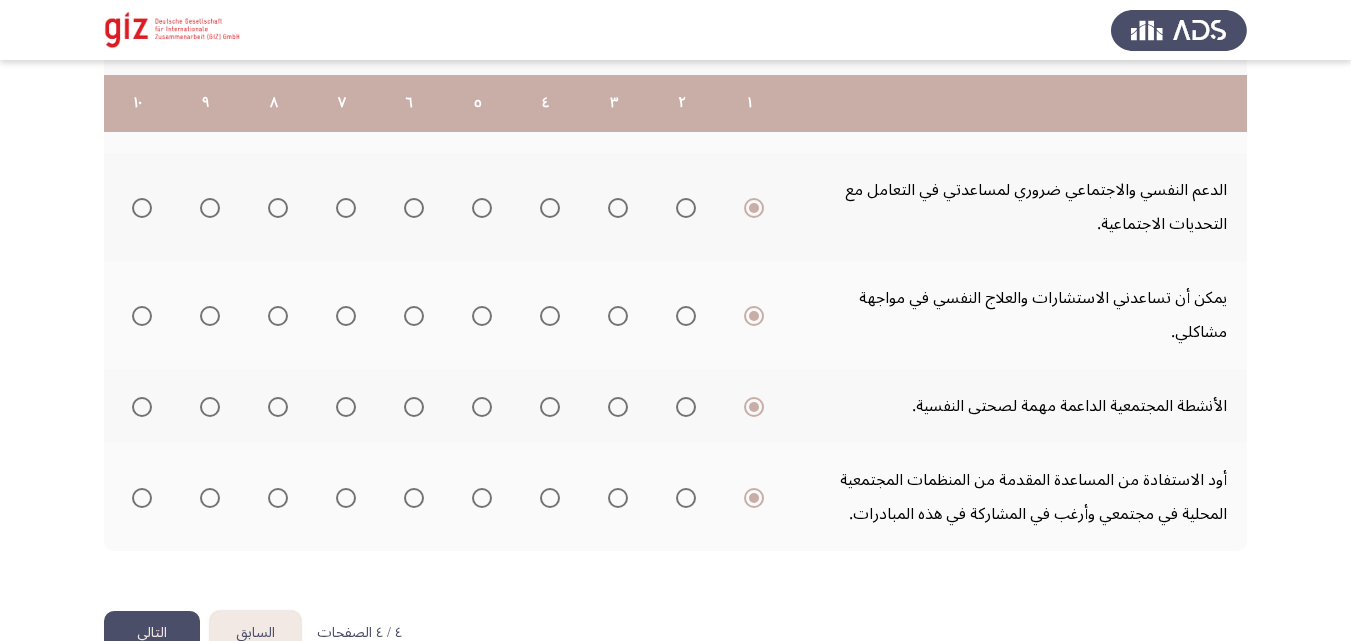 scroll, scrollTop: 829, scrollLeft: 0, axis: vertical 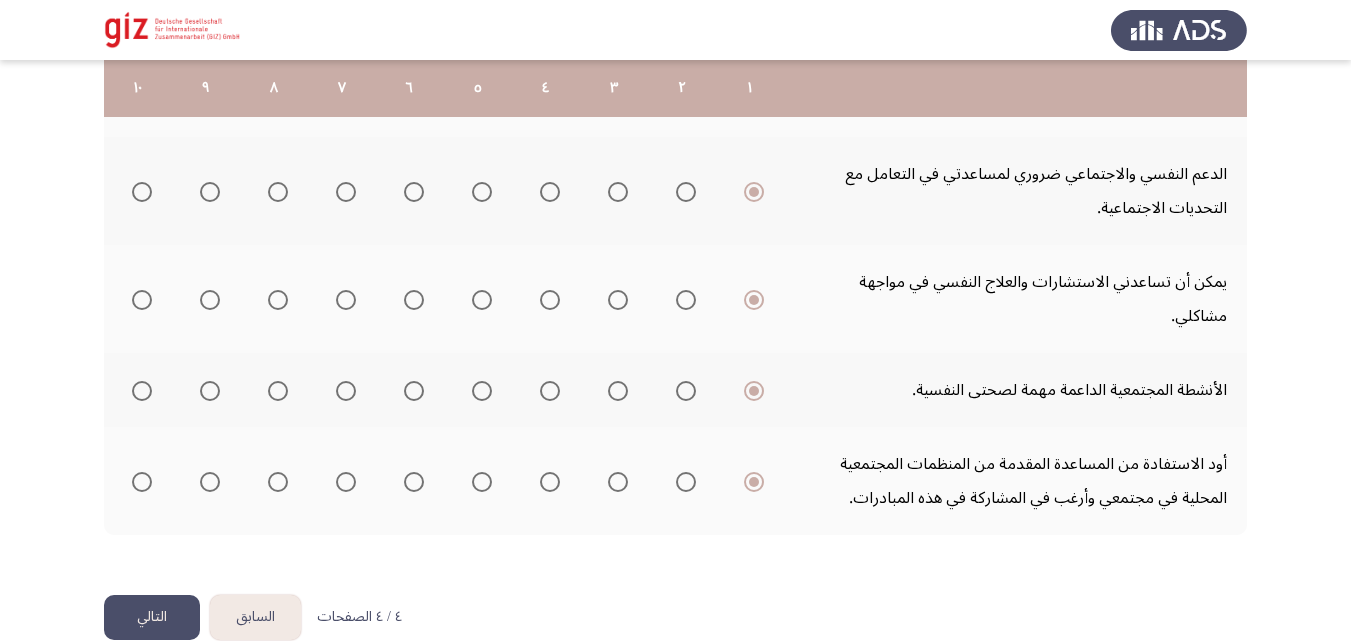 click on "التالي" 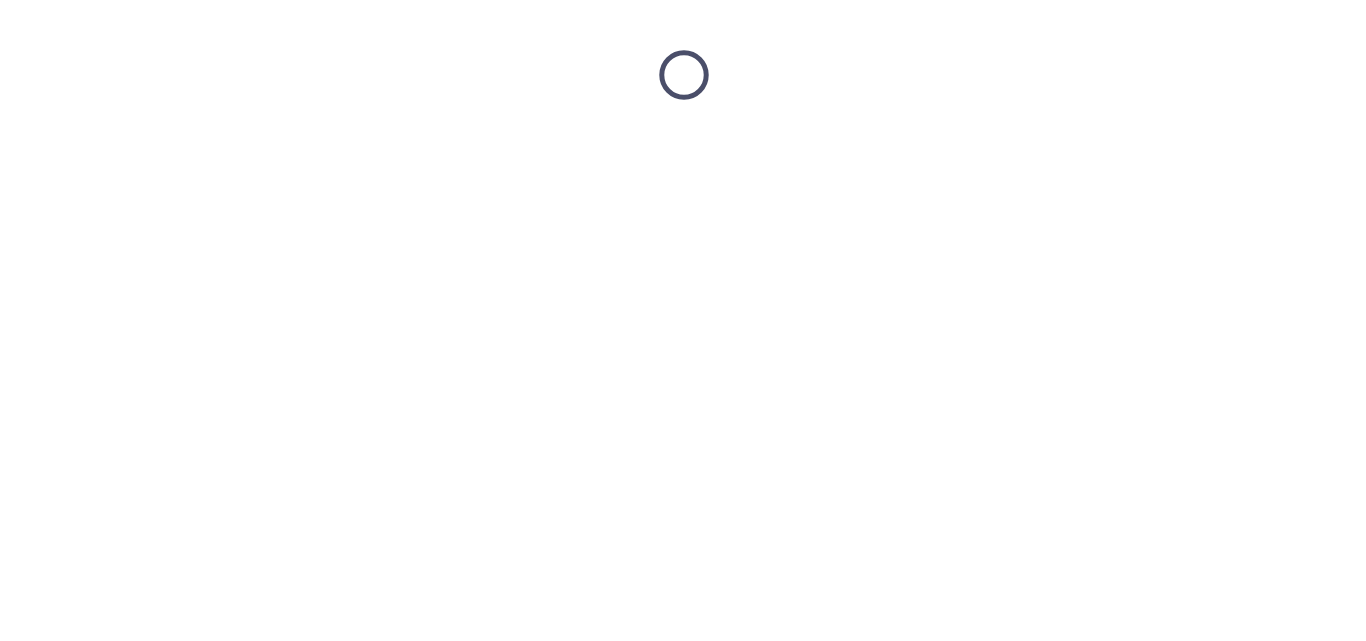 scroll, scrollTop: 0, scrollLeft: 0, axis: both 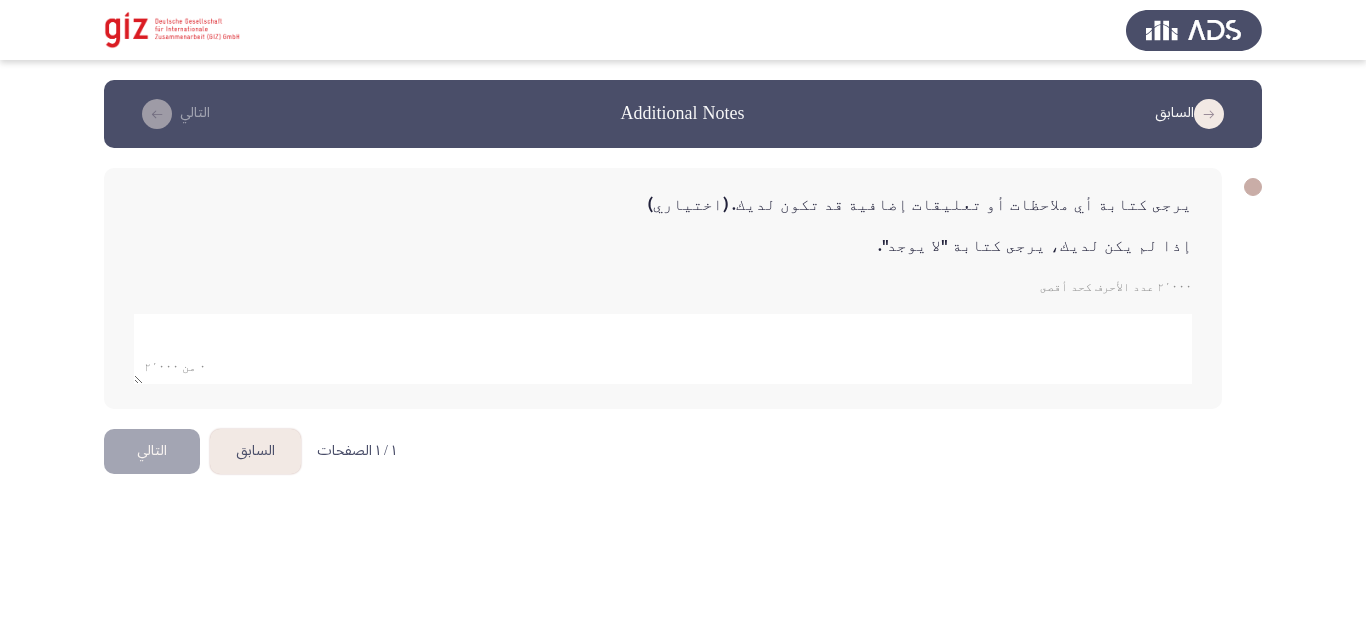 click 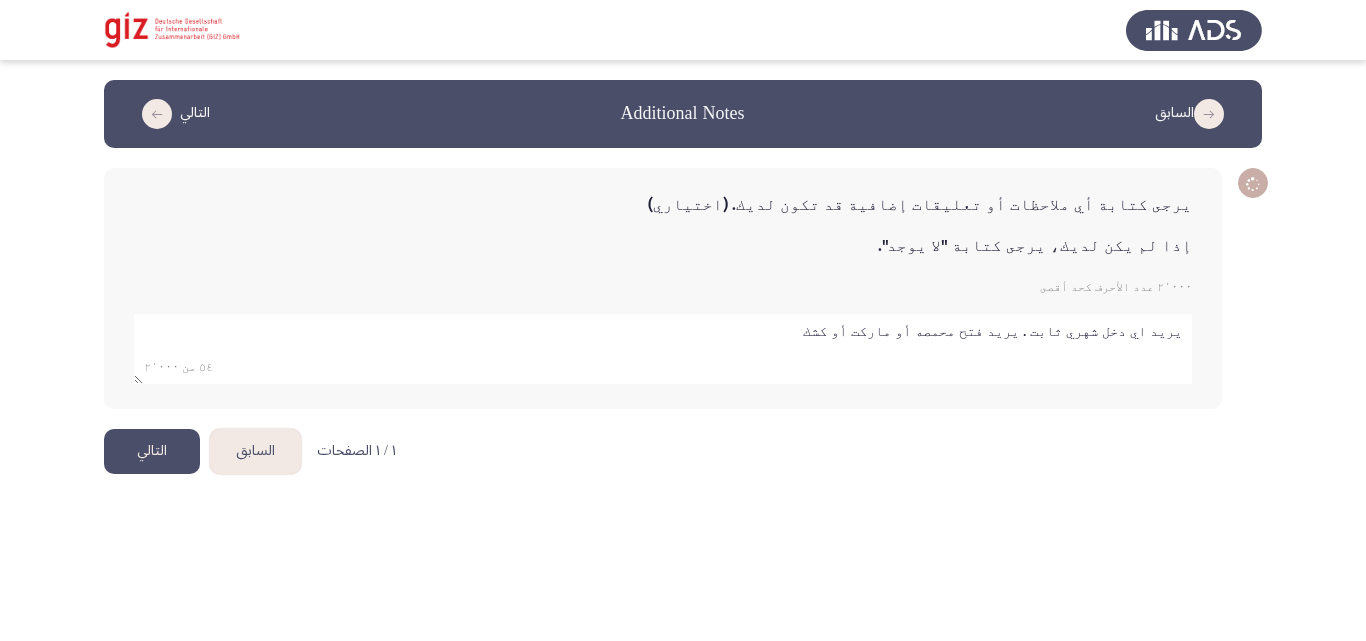 click 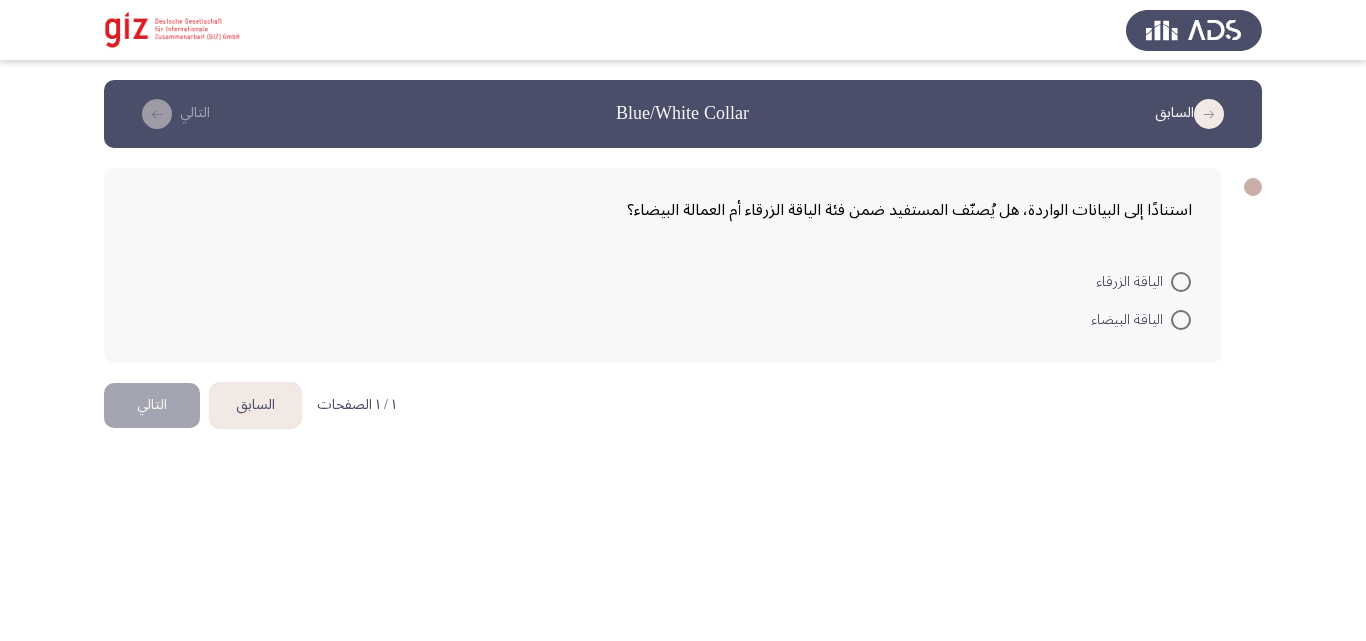 click at bounding box center (1181, 282) 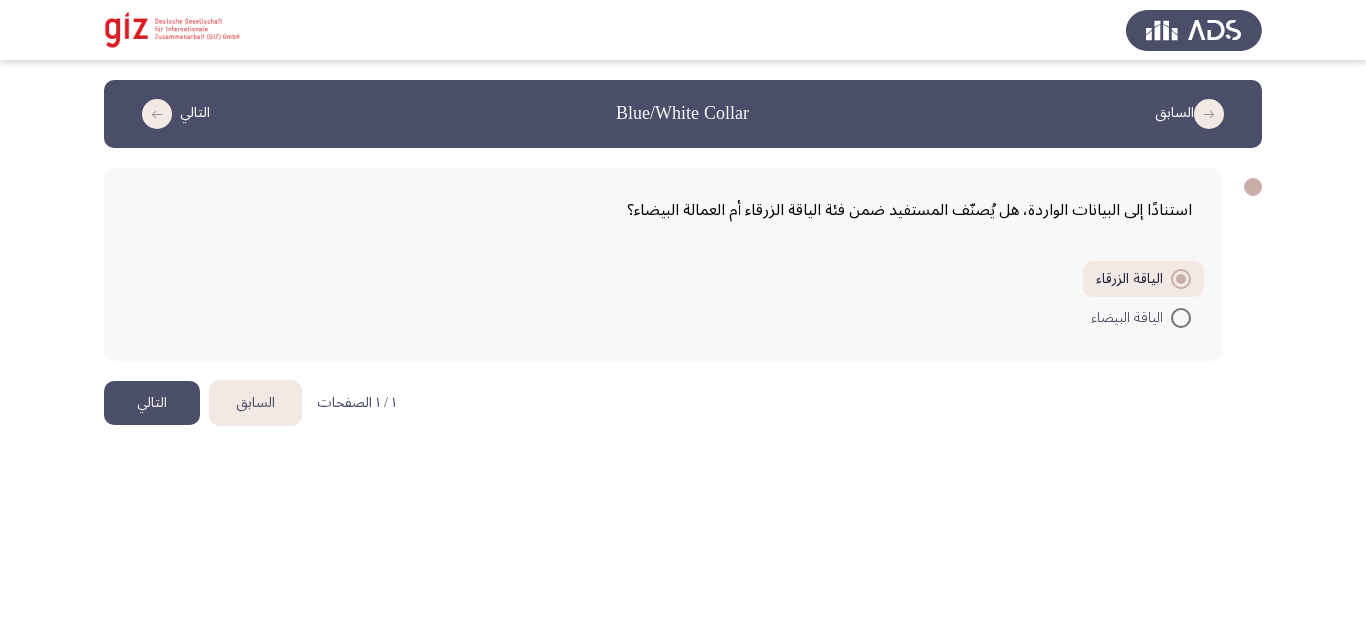 click on "التالي" 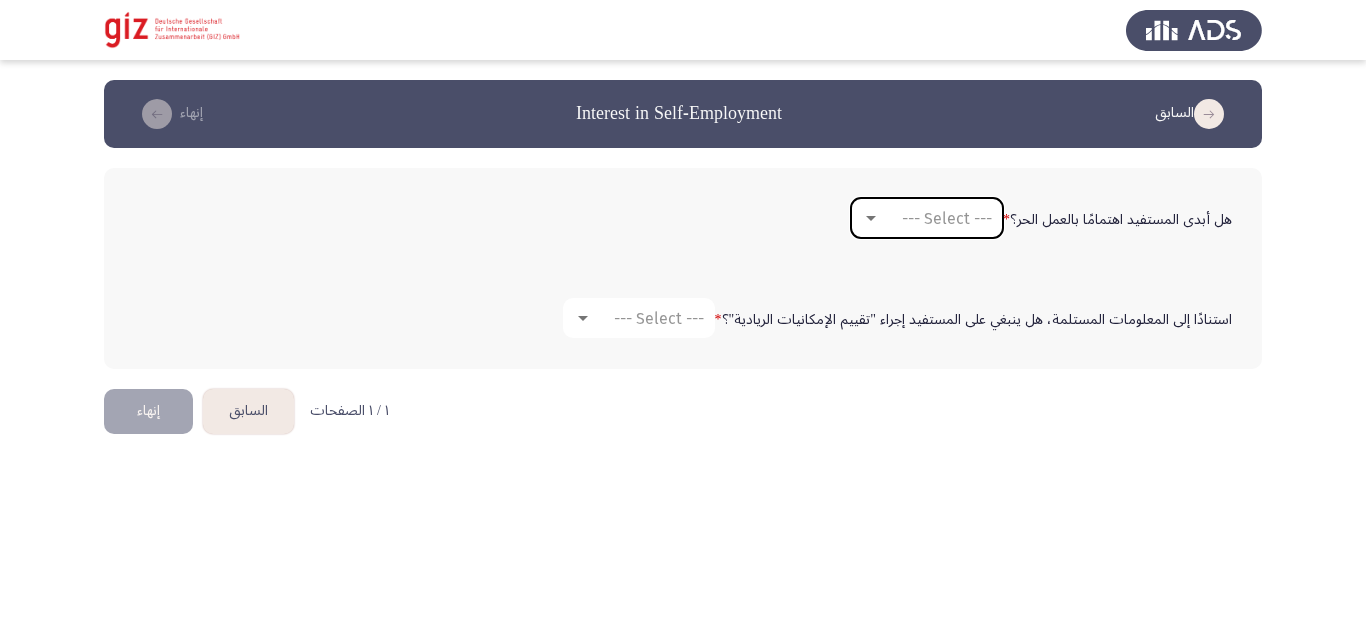 click on "--- Select ---" at bounding box center (947, 218) 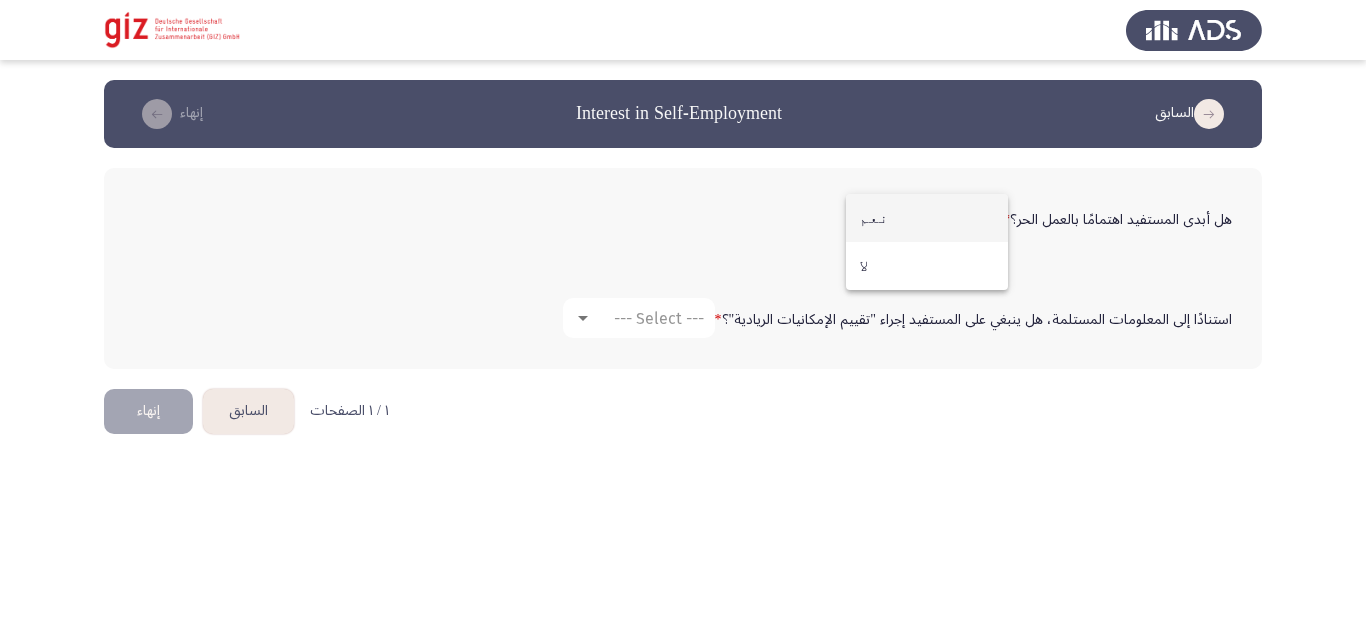 click on "نعم" at bounding box center [927, 218] 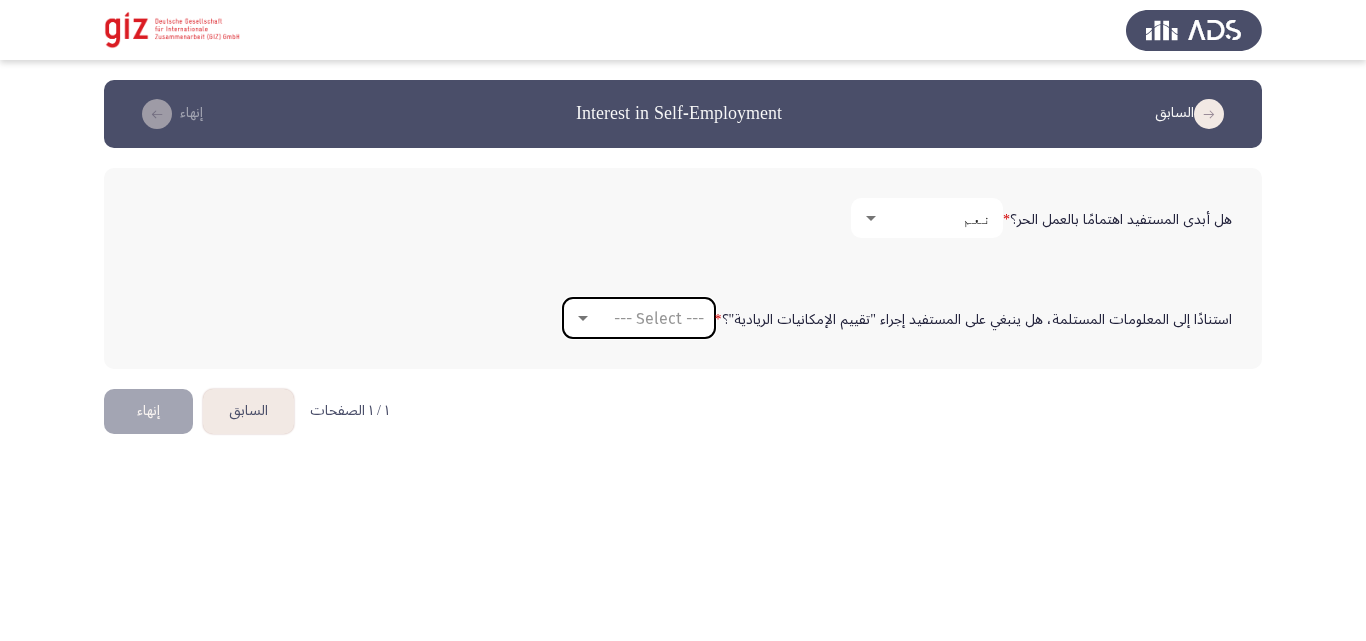 click on "--- Select ---" at bounding box center [639, 318] 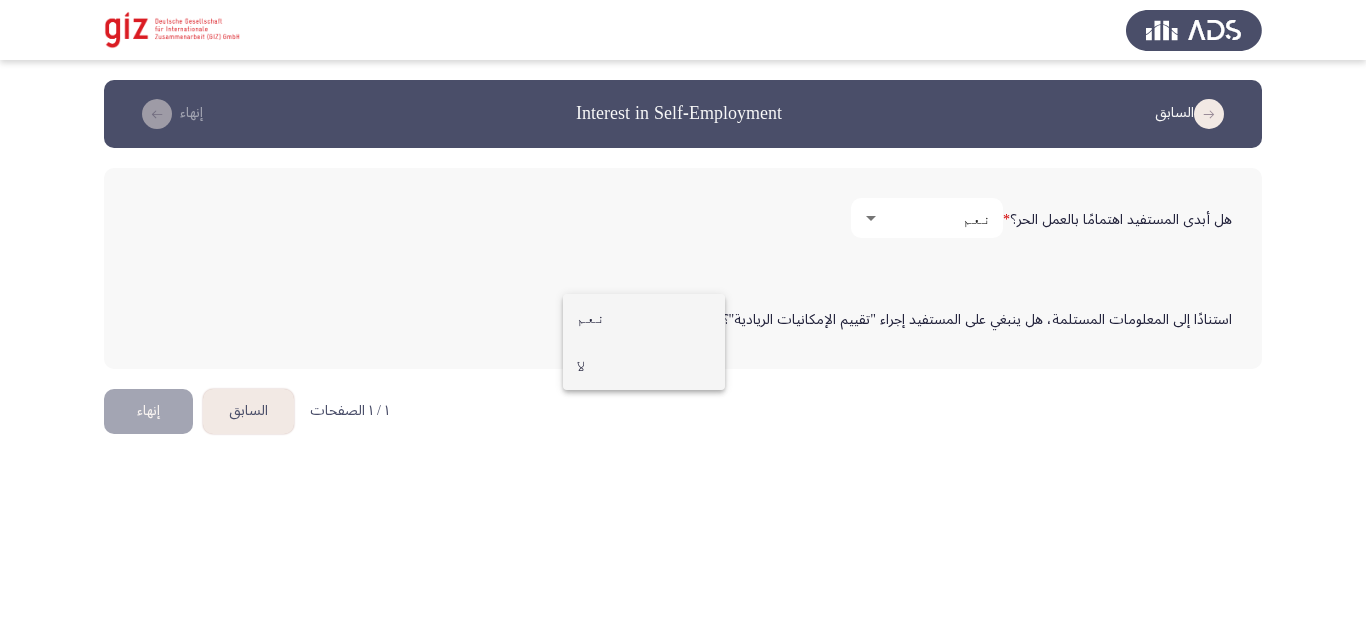 click on "لا" at bounding box center (644, 366) 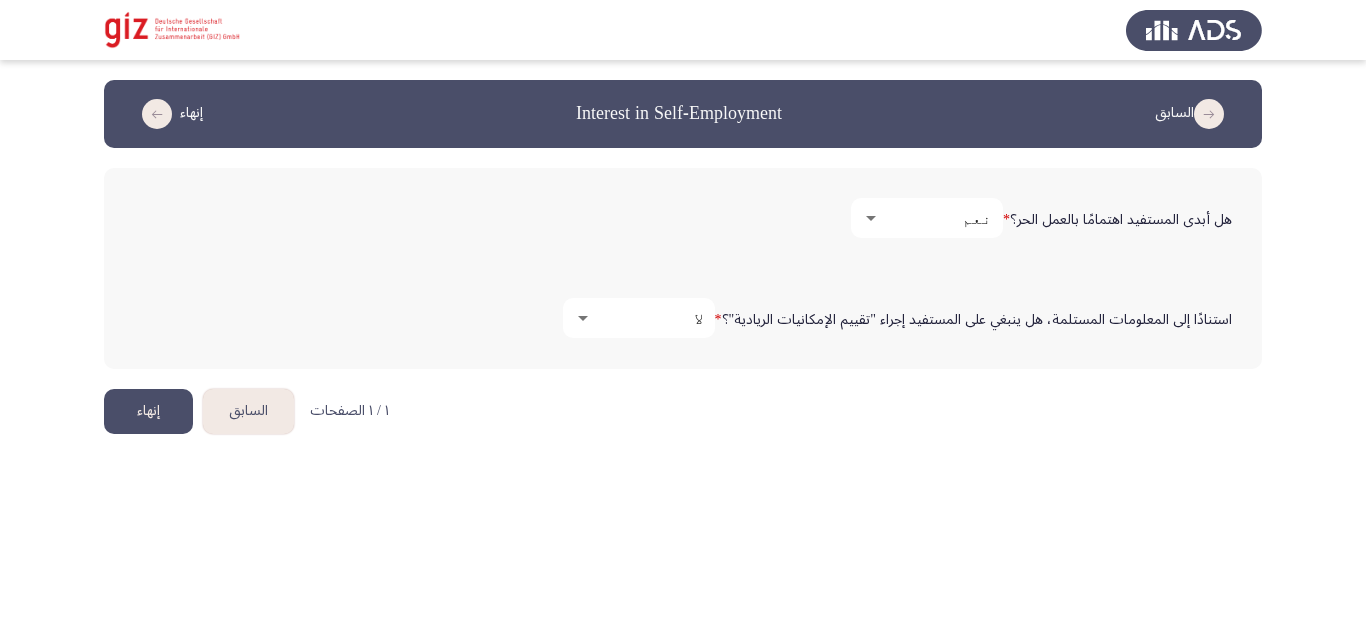 click on "إنهاء" 